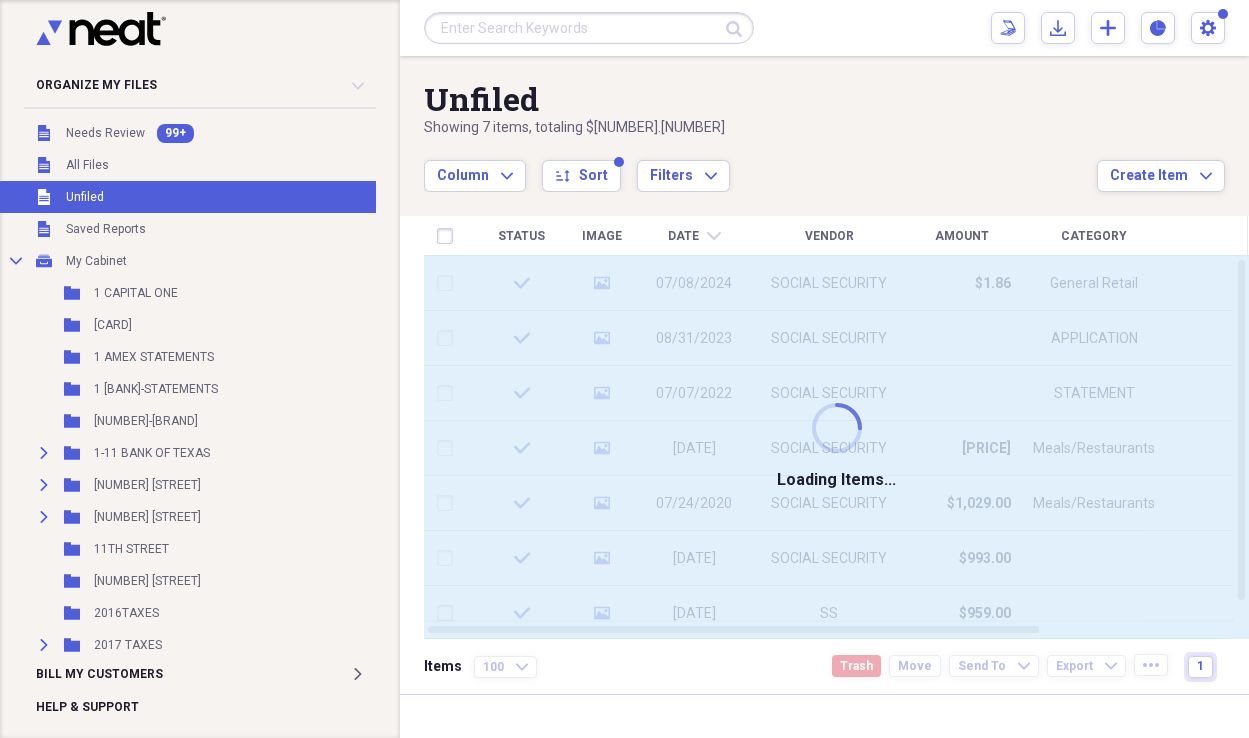 scroll, scrollTop: 0, scrollLeft: 0, axis: both 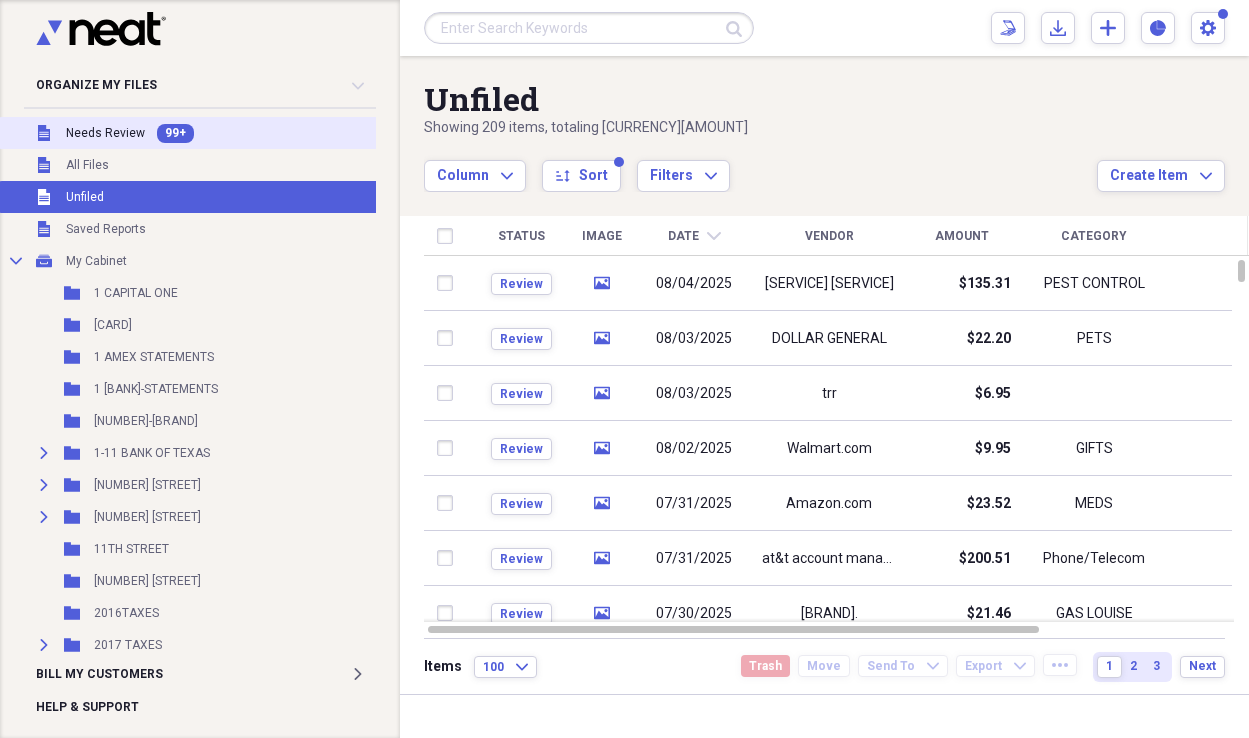 click on "Needs Review" at bounding box center (105, 133) 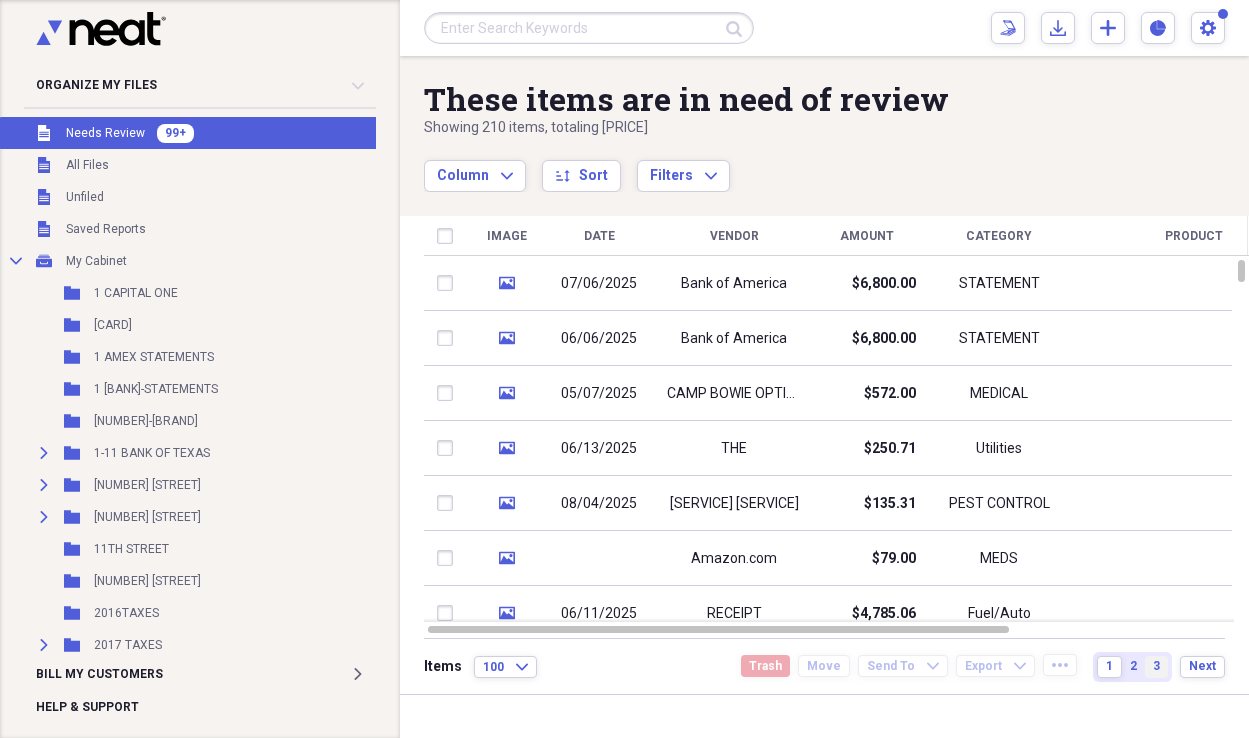 click on "3" at bounding box center (1156, 667) 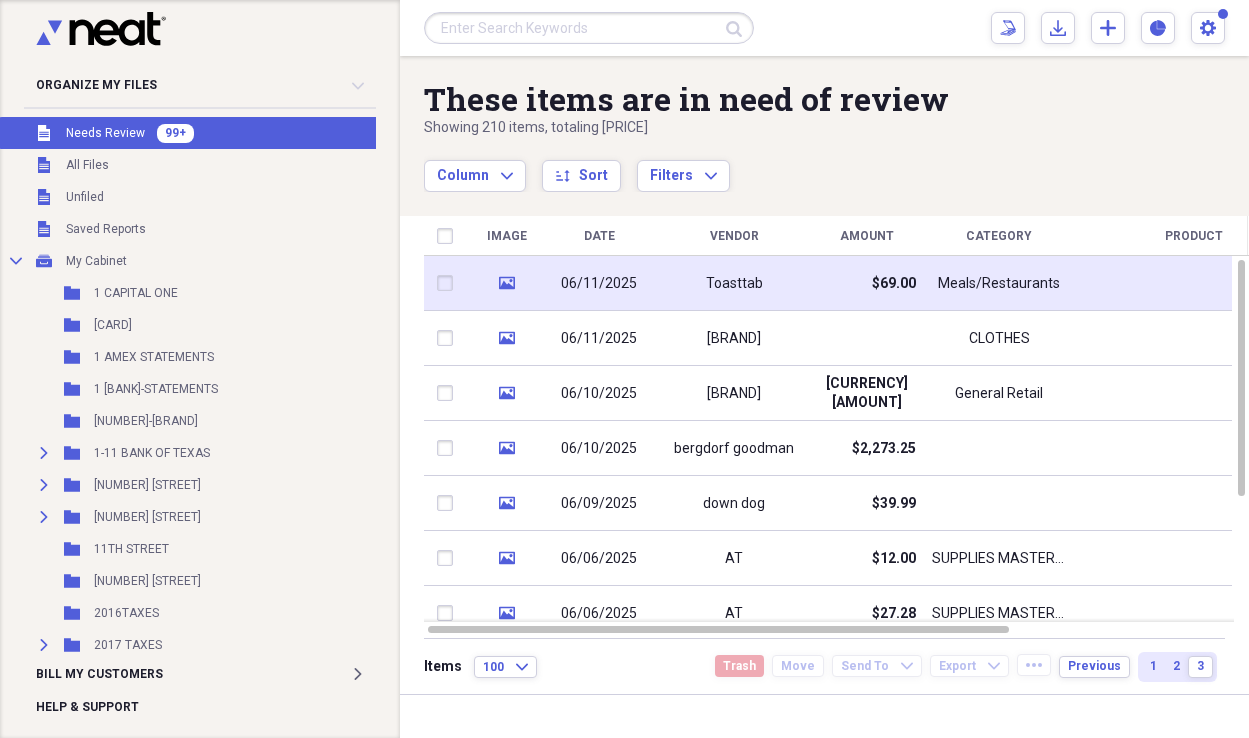 click on "$69.00" at bounding box center (866, 283) 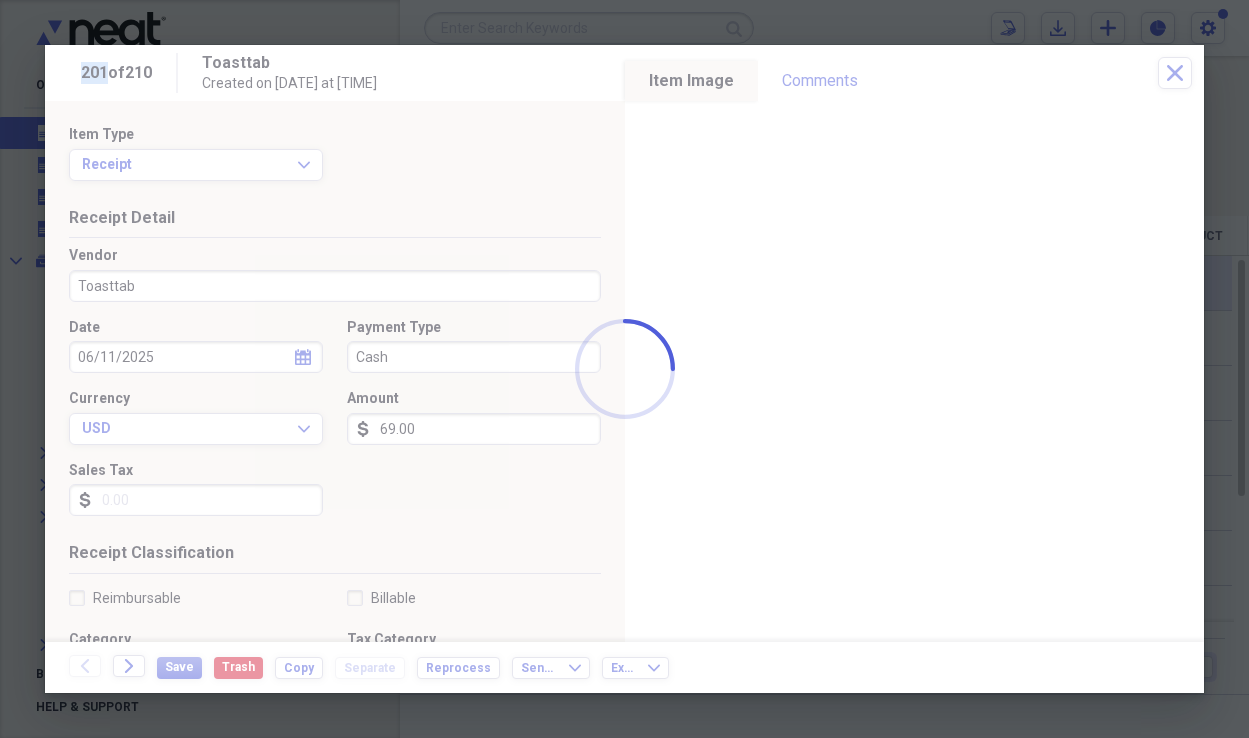 click at bounding box center (624, 369) 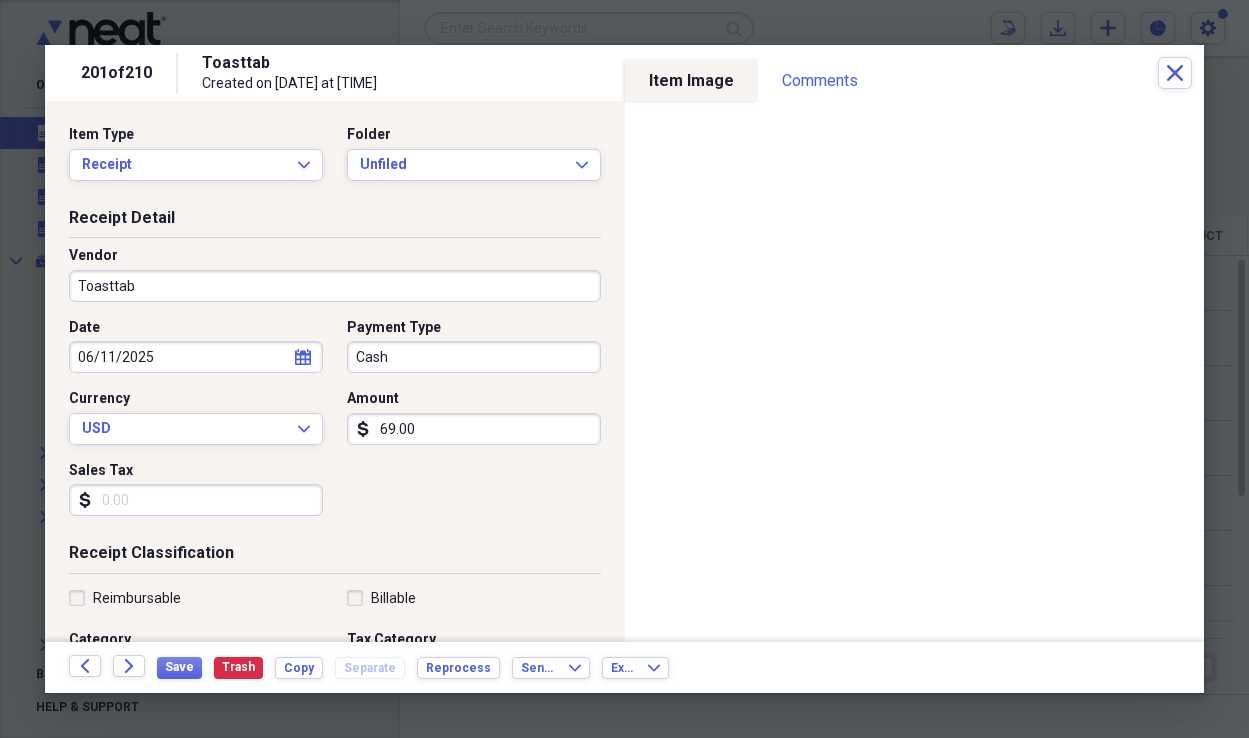 click on "Vendor Toasttab" at bounding box center (335, 274) 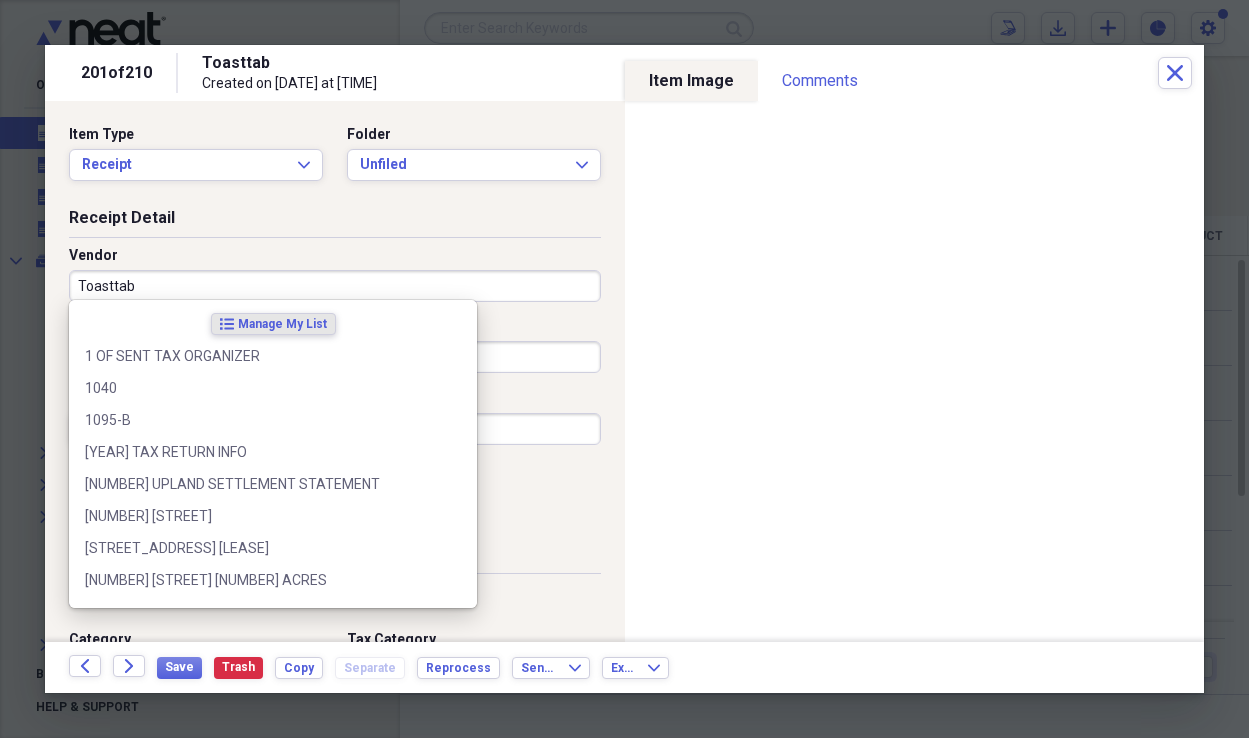 click on "Toasttab" at bounding box center (335, 286) 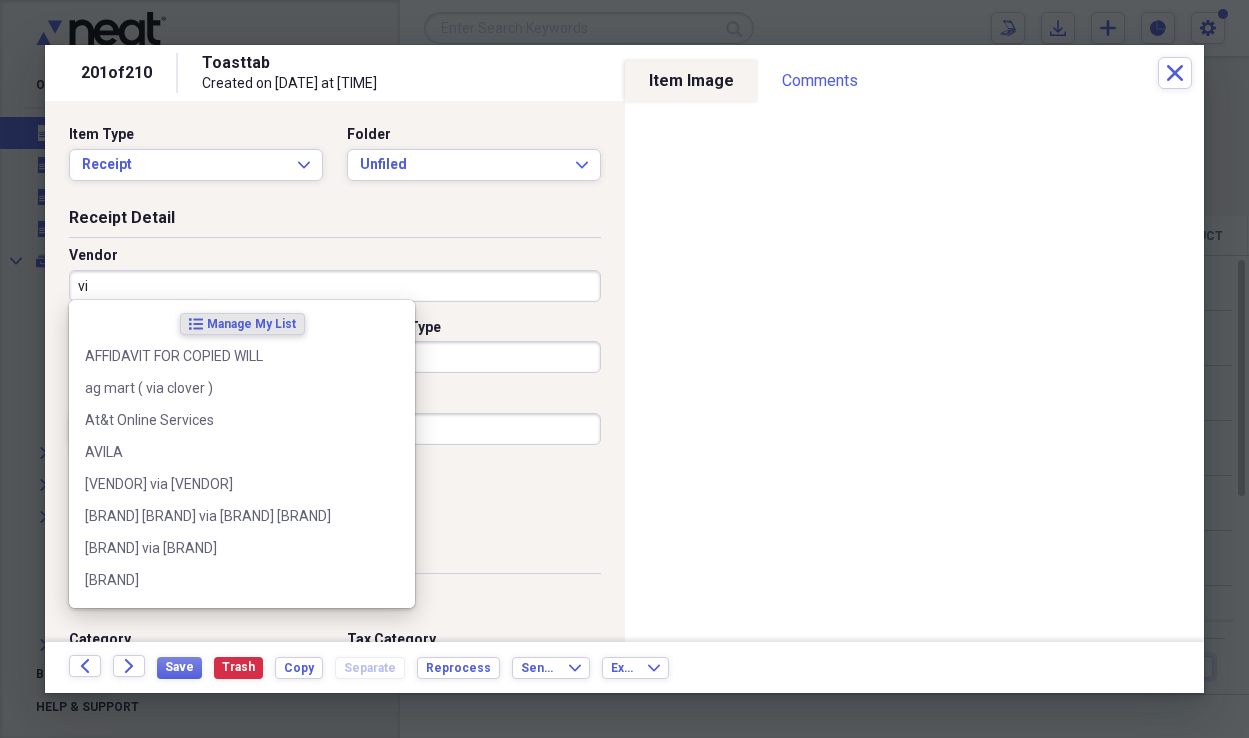 type on "v" 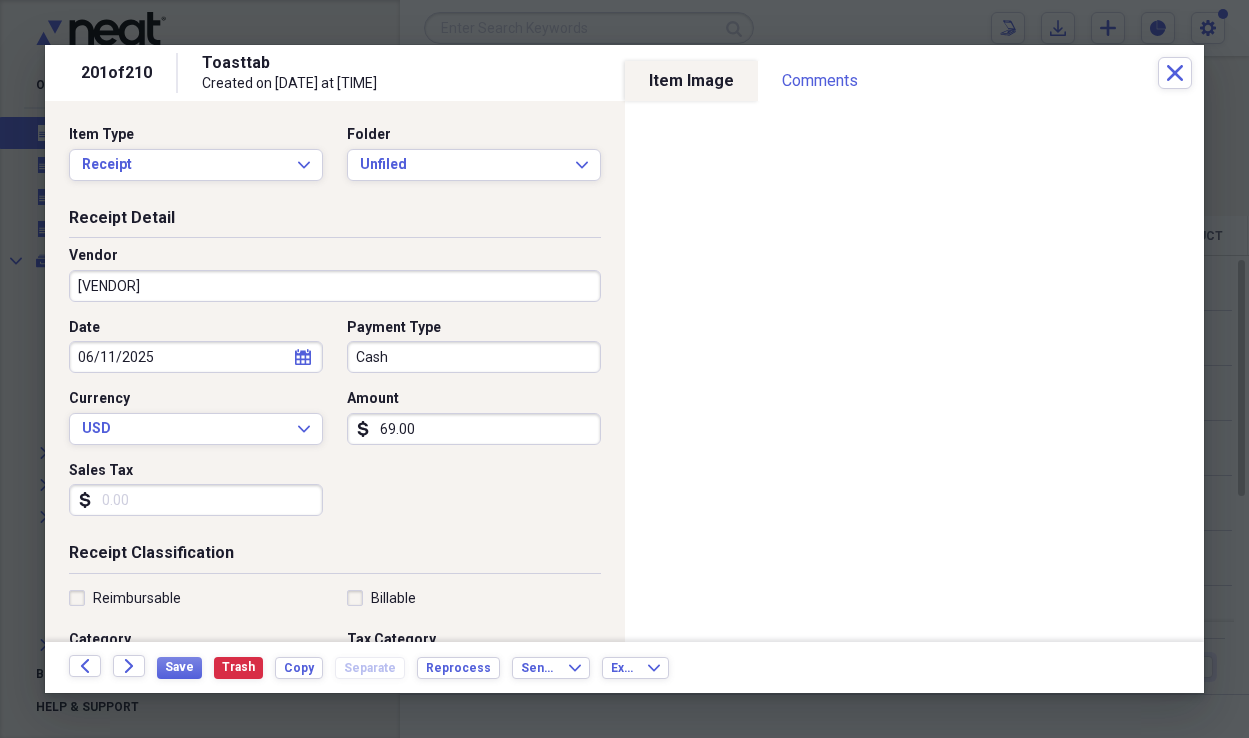 type on "[VENDOR]" 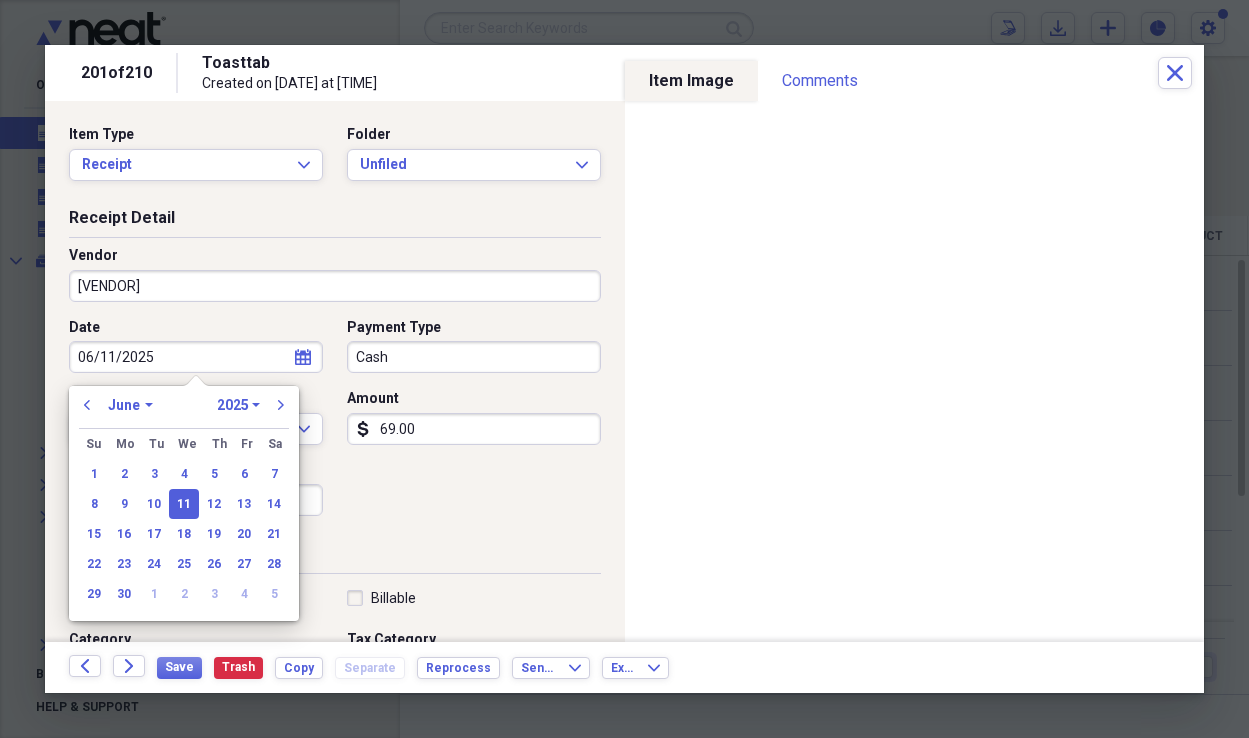 type 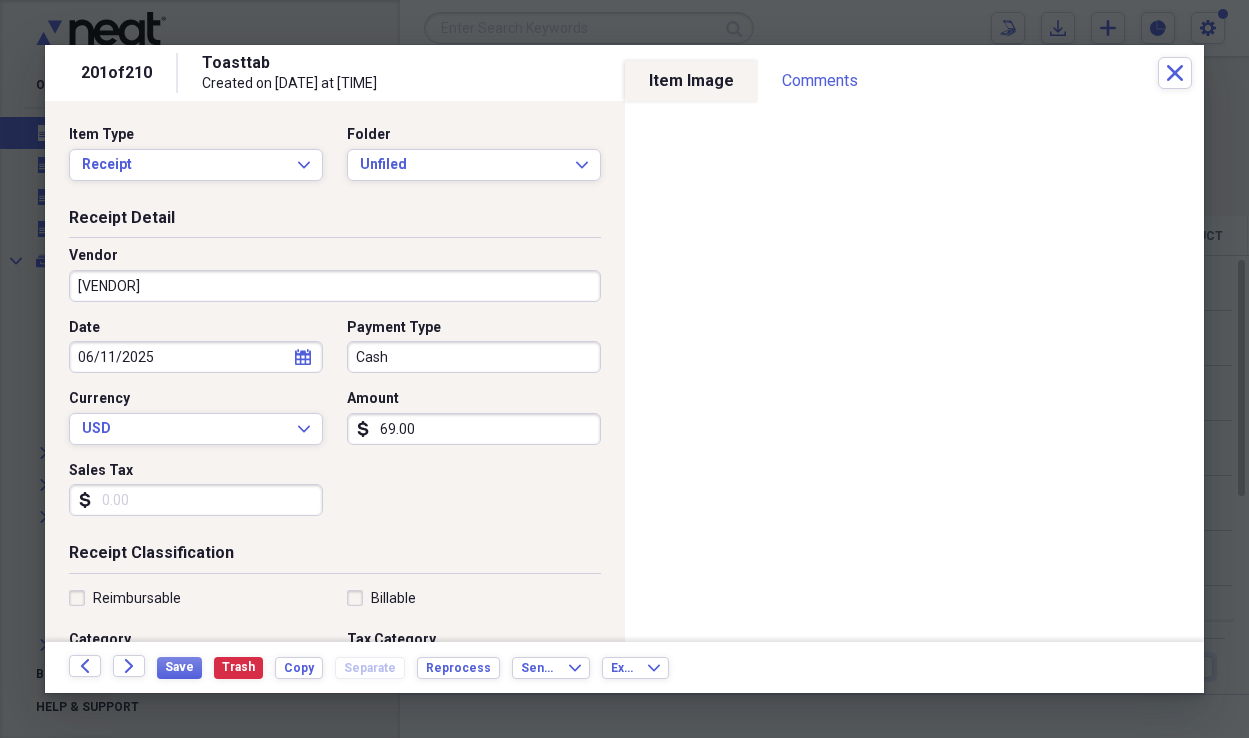 type 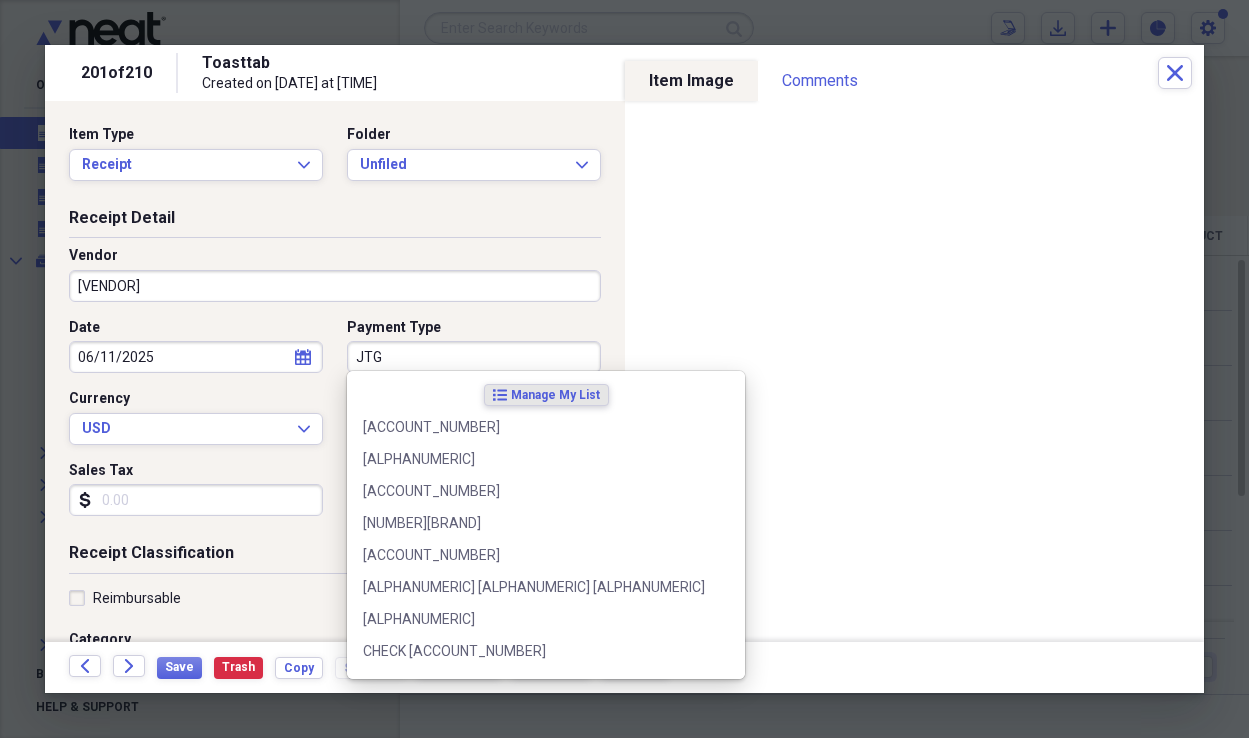 type on "JTG" 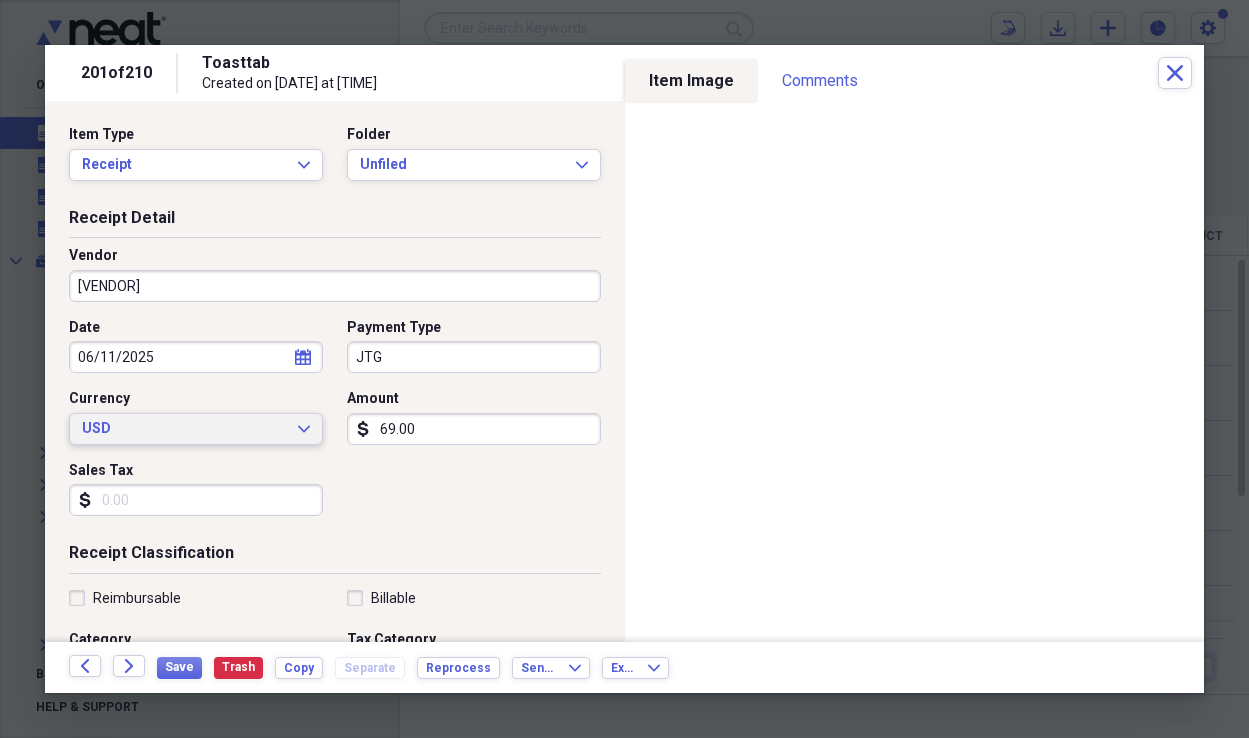 type 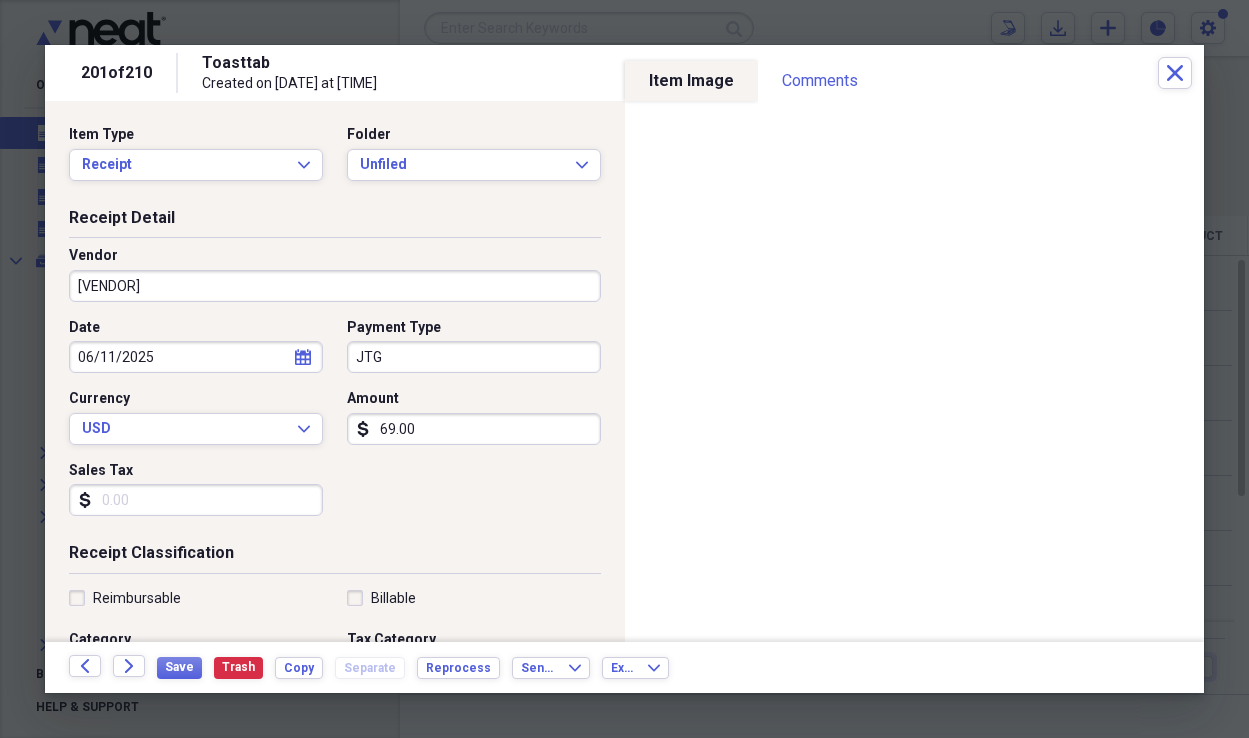 click on "69.00" at bounding box center (474, 429) 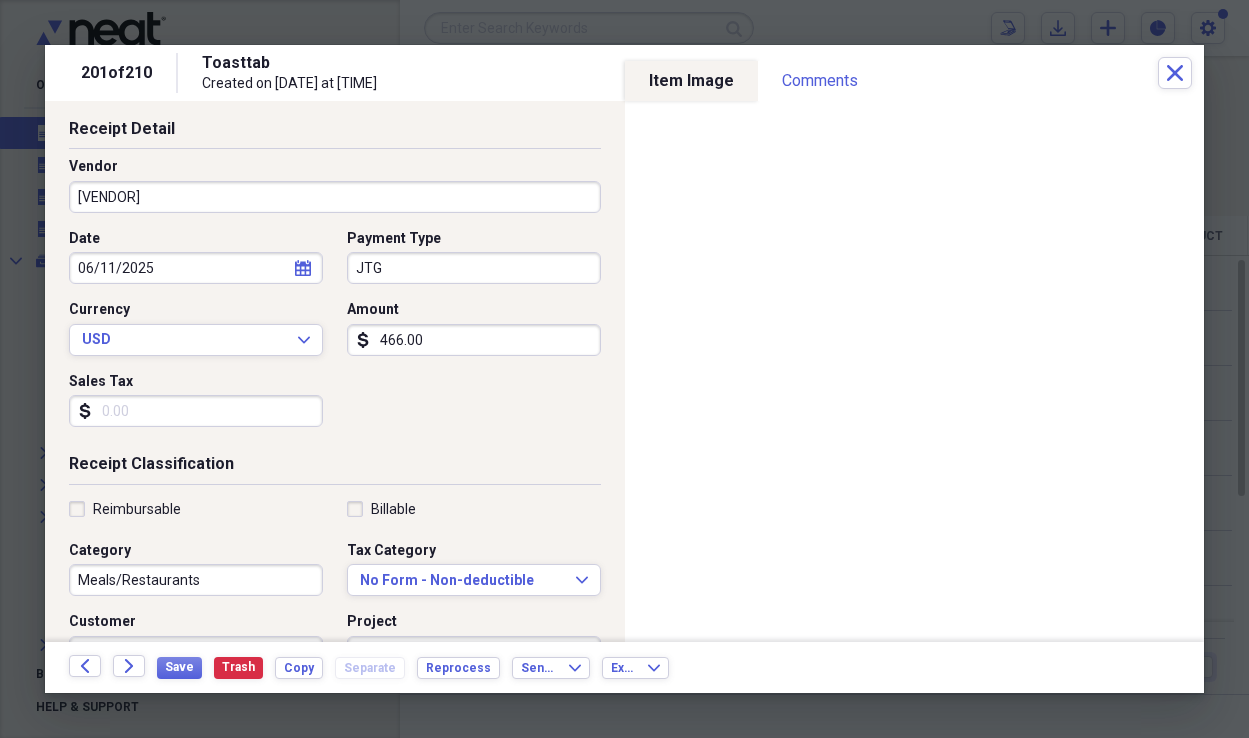 scroll, scrollTop: 92, scrollLeft: 0, axis: vertical 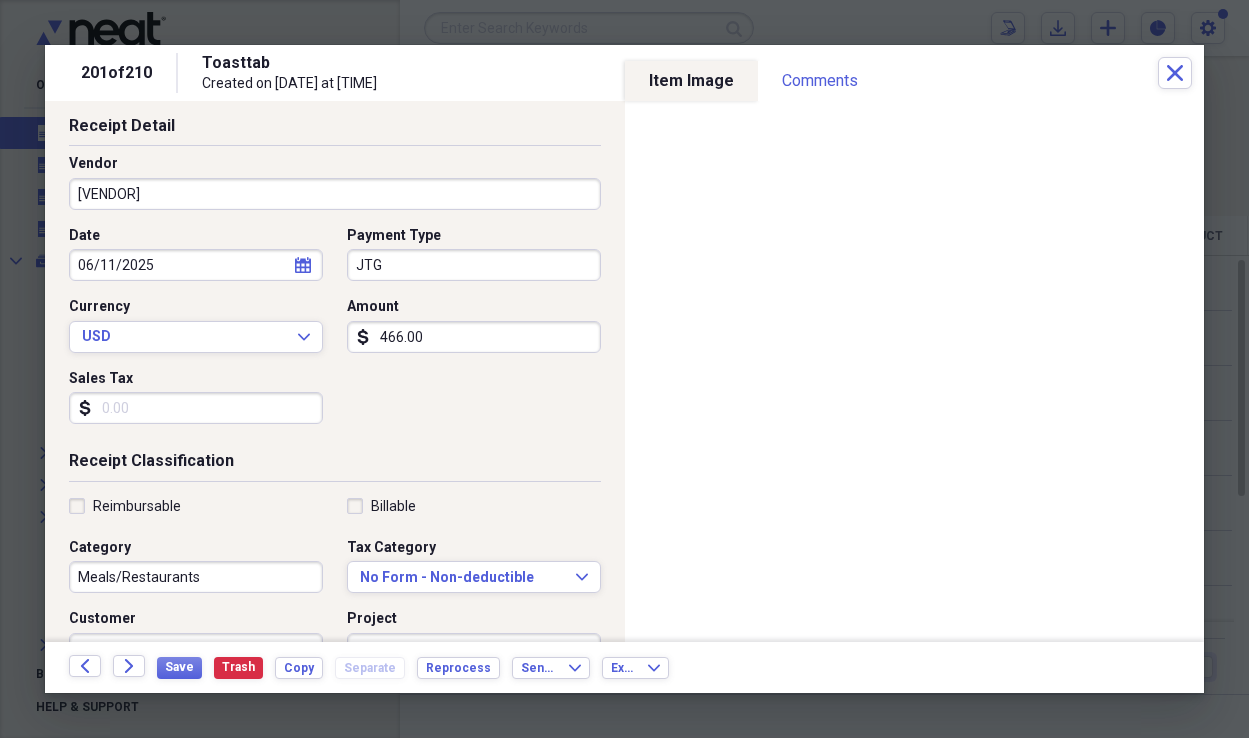 type on "466.00" 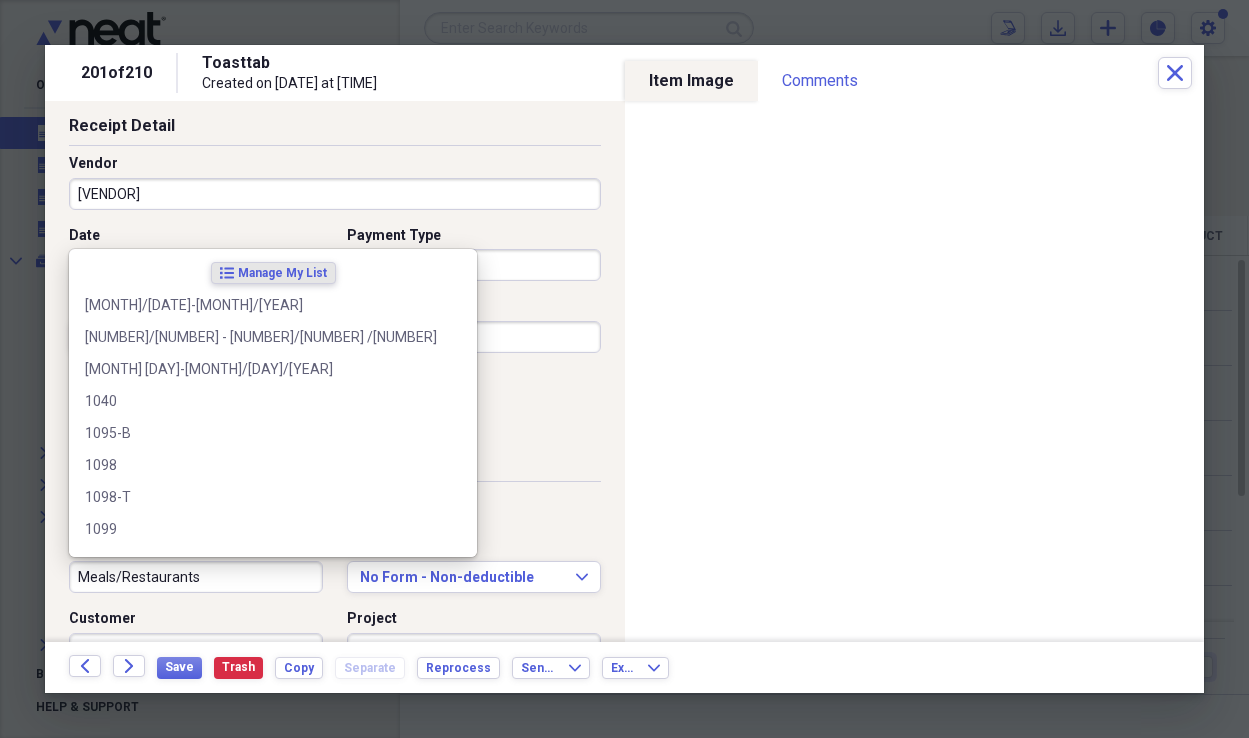 click on "Meals/Restaurants" at bounding box center [196, 577] 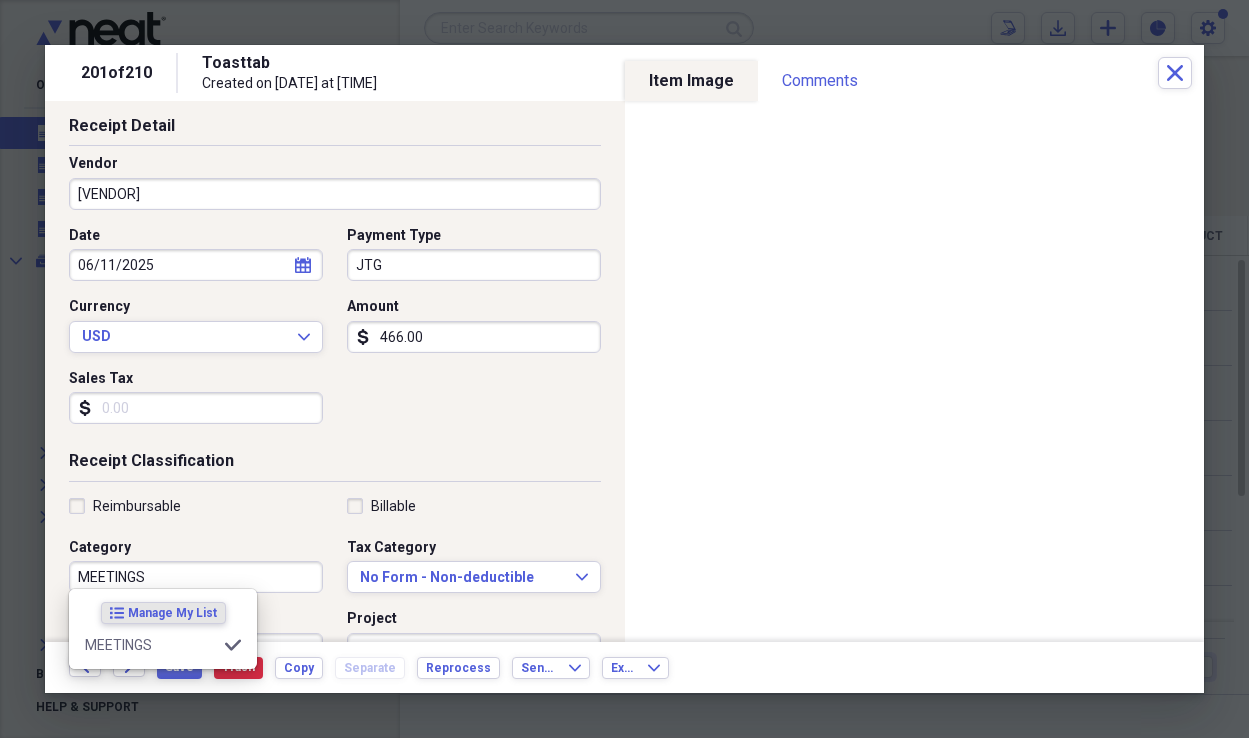 type on "MEETINGS" 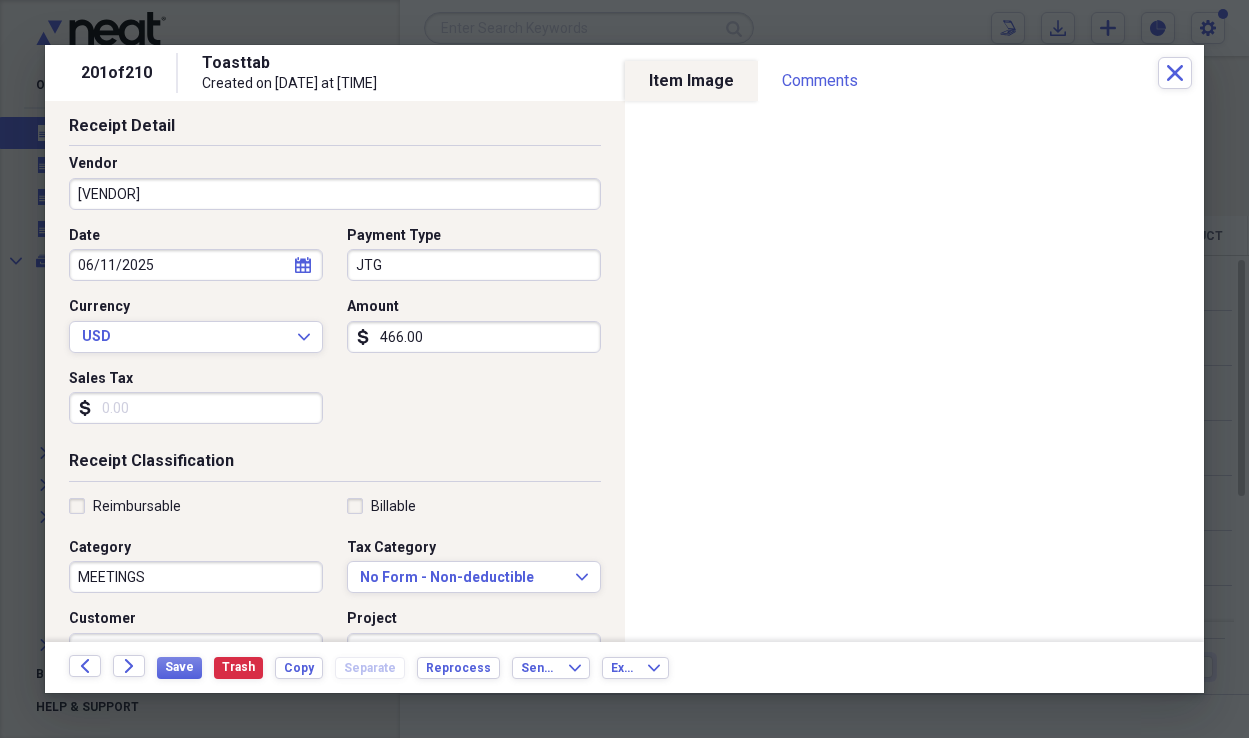 click on "Date [DATE] calendar Calendar Payment Type JTG Currency USD Expand Amount dollar-sign [AMOUNT] Sales Tax dollar-sign" at bounding box center (335, 333) 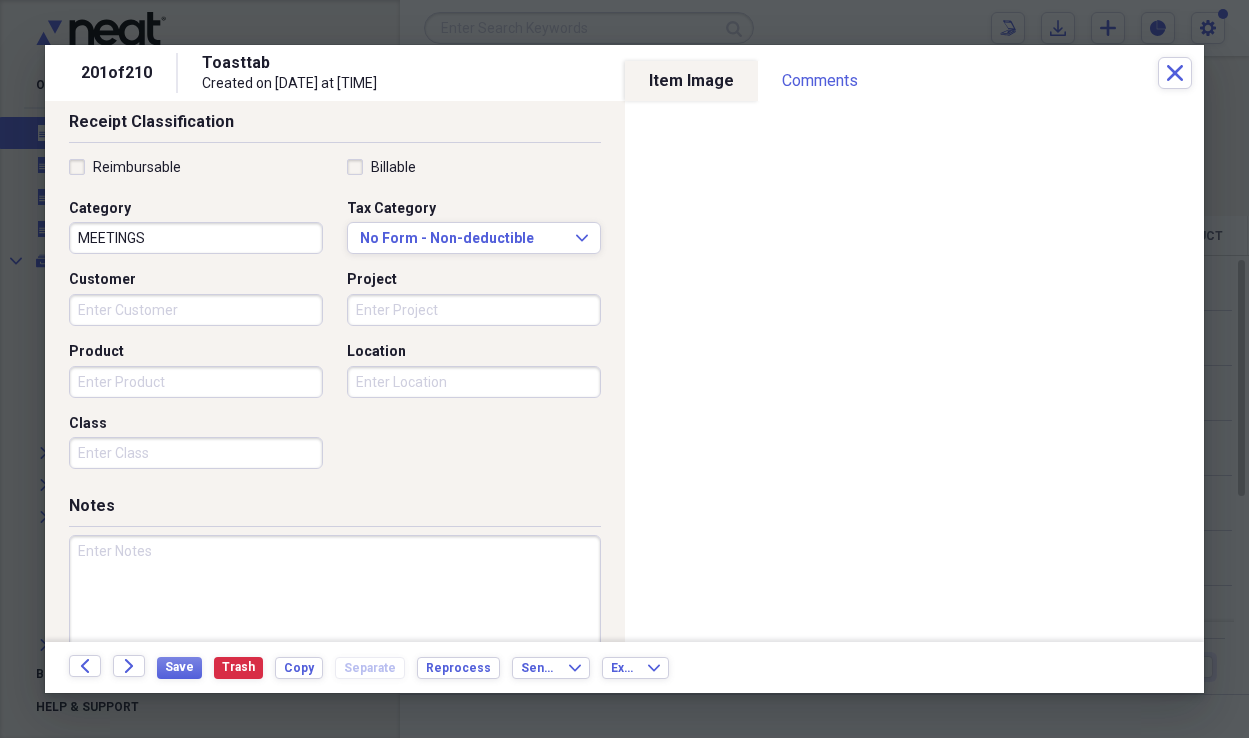 scroll, scrollTop: 473, scrollLeft: 0, axis: vertical 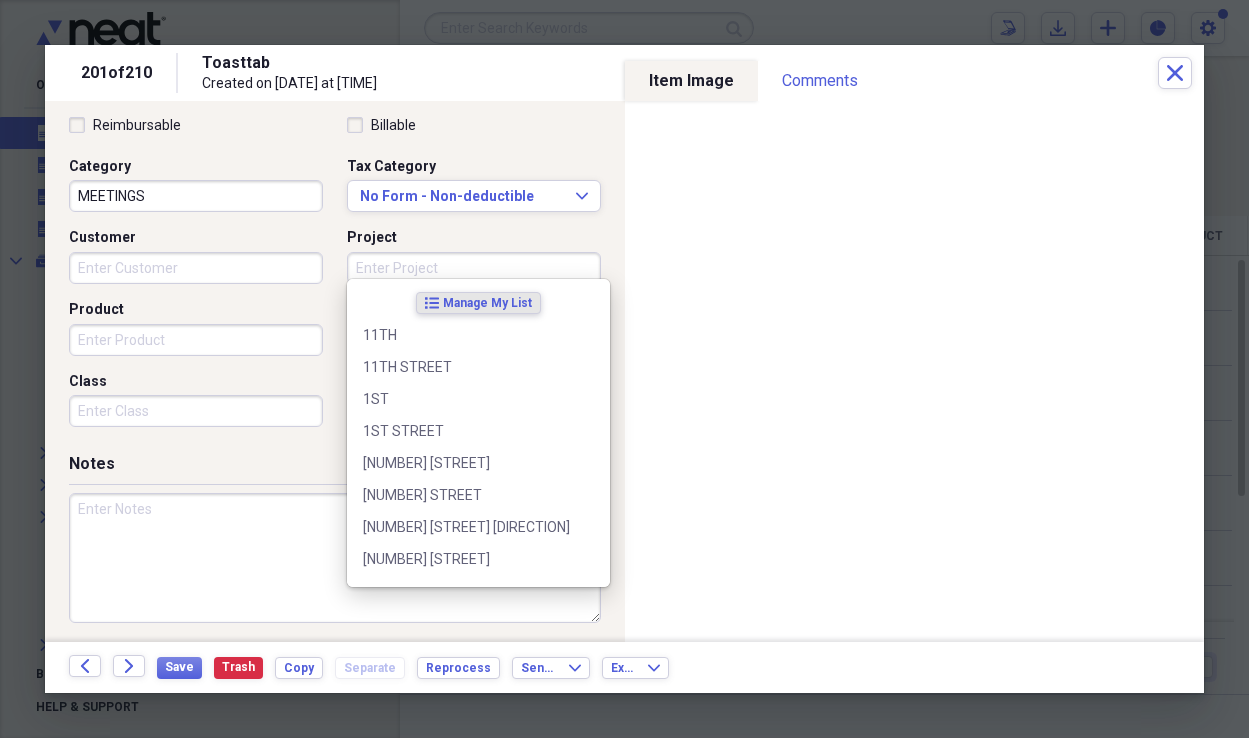 click on "Project" at bounding box center (474, 268) 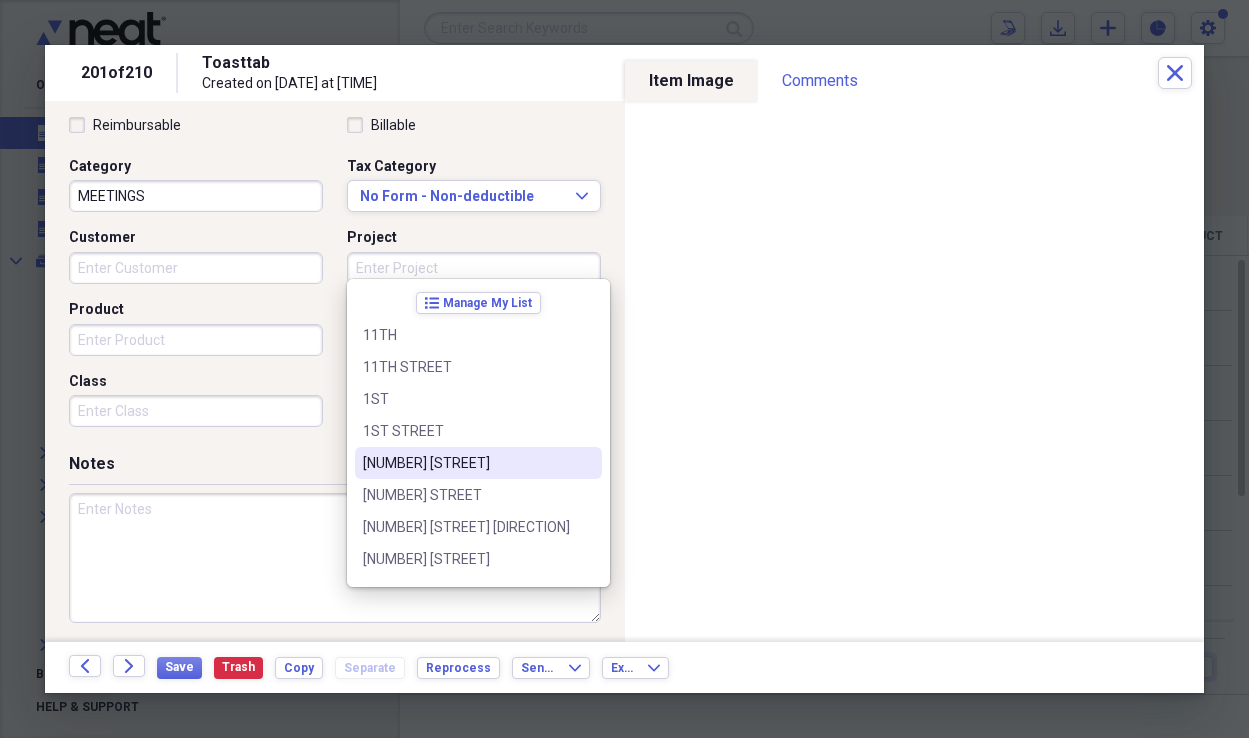 click on "[NUMBER] [STREET]" at bounding box center [466, 463] 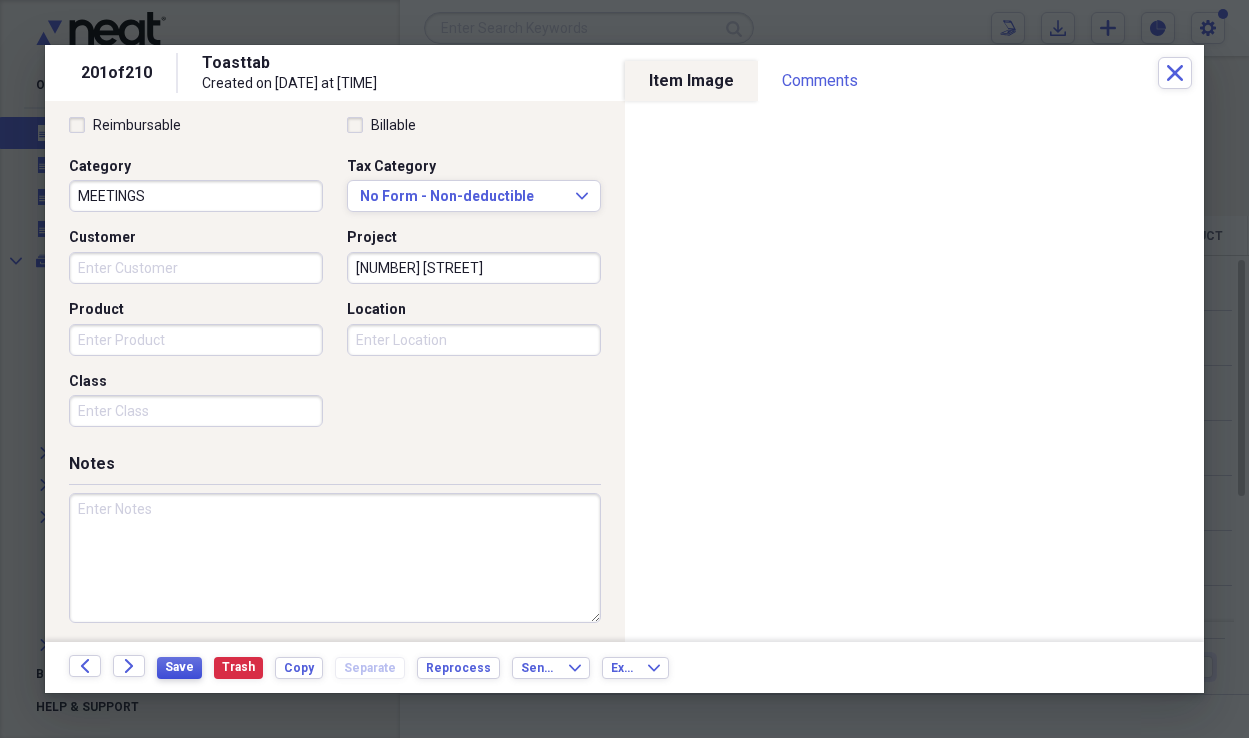 click on "Save" at bounding box center (179, 667) 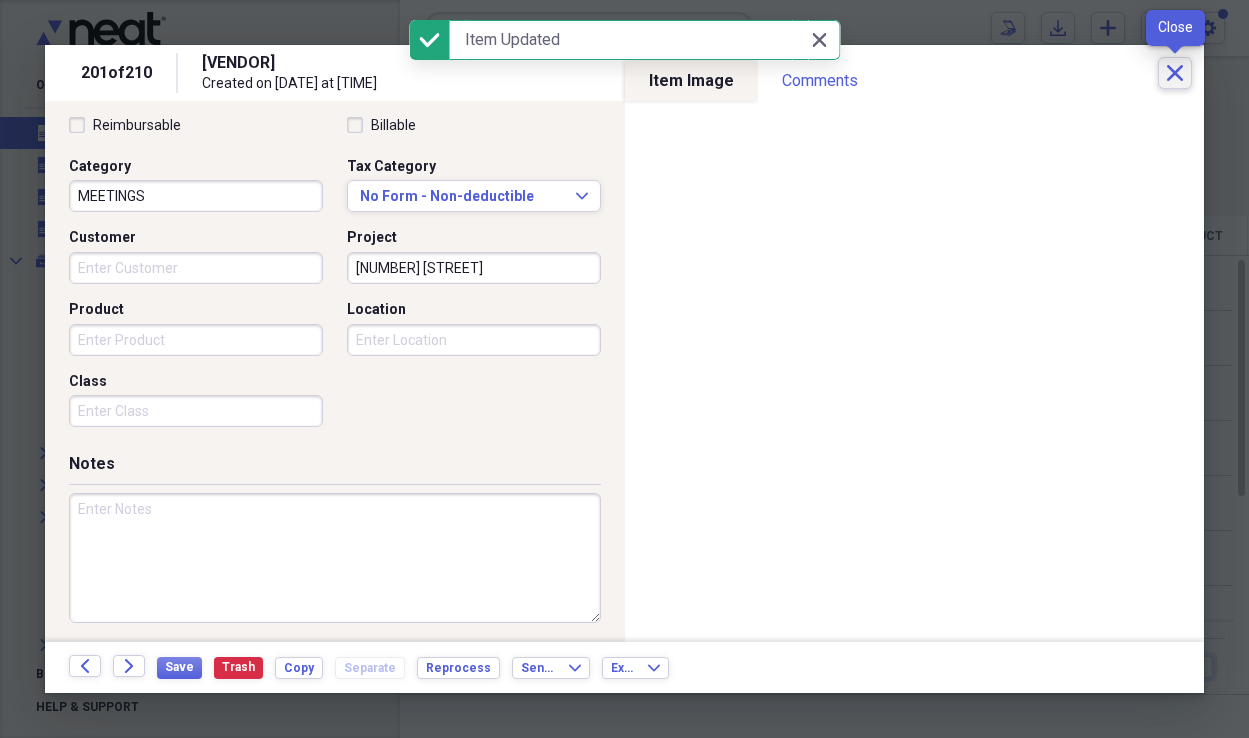 click 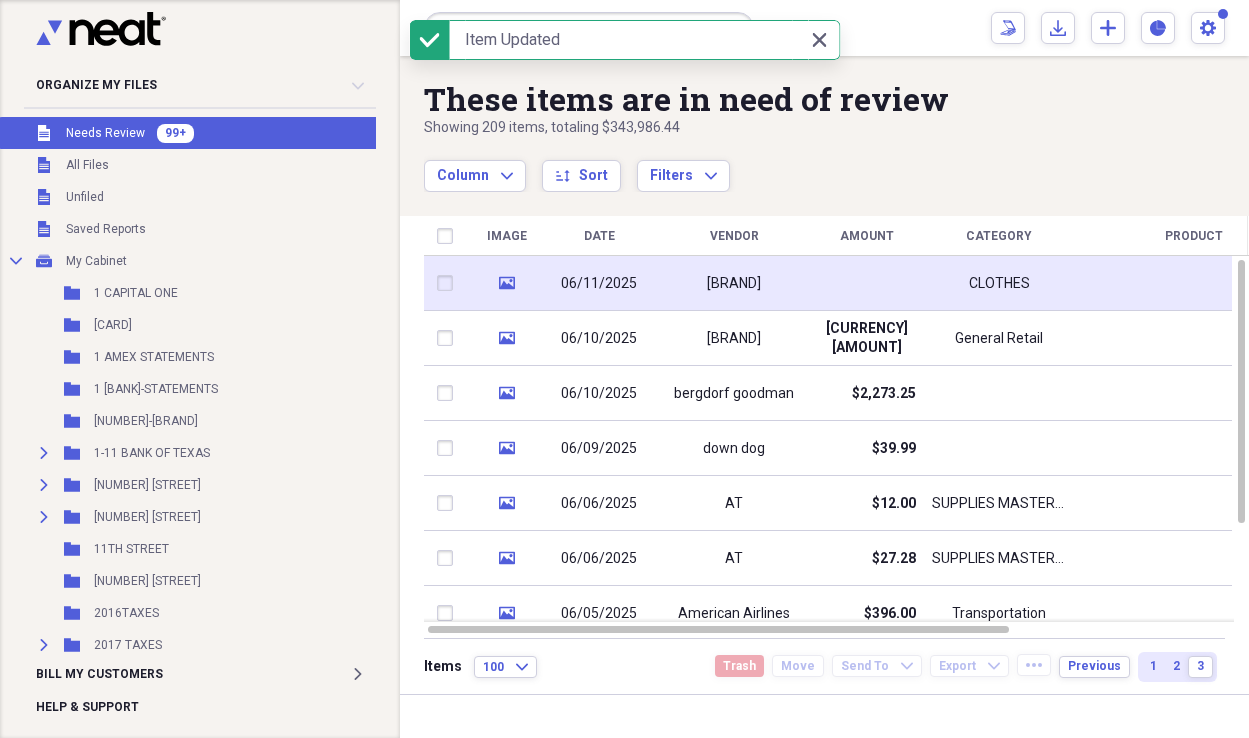 click on "[BRAND]" at bounding box center [734, 283] 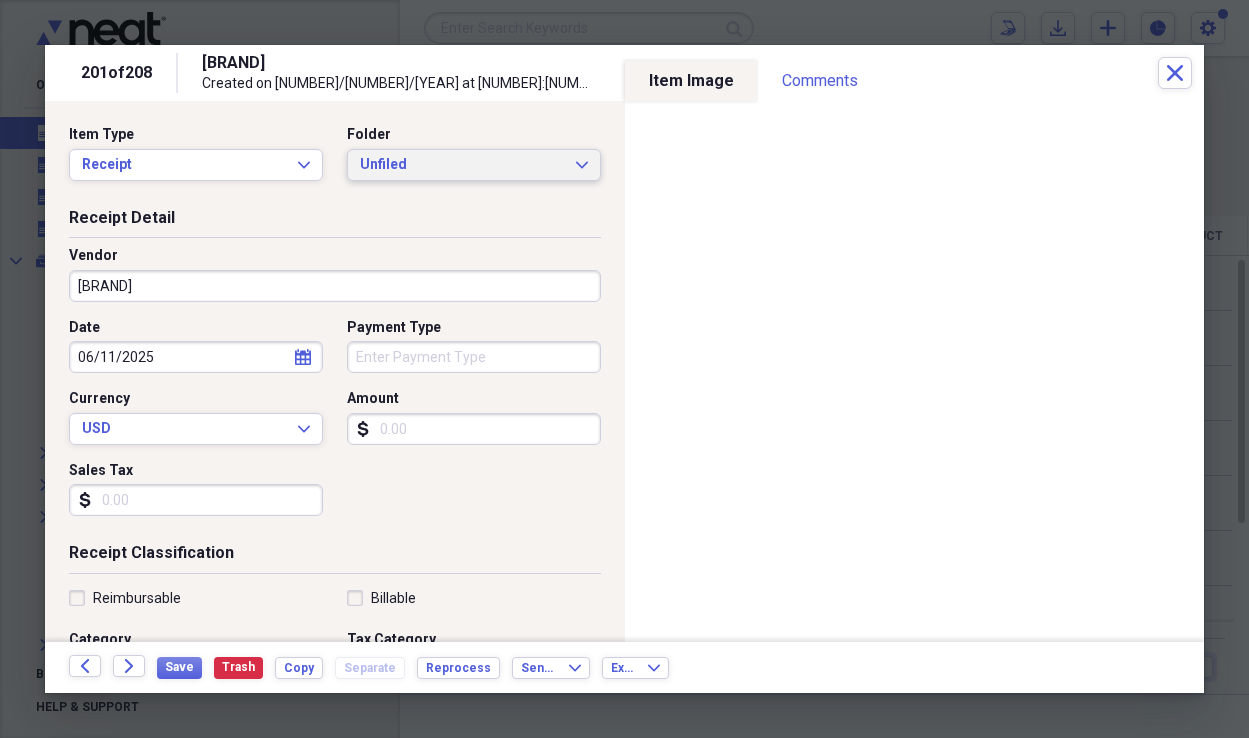 click on "Expand" 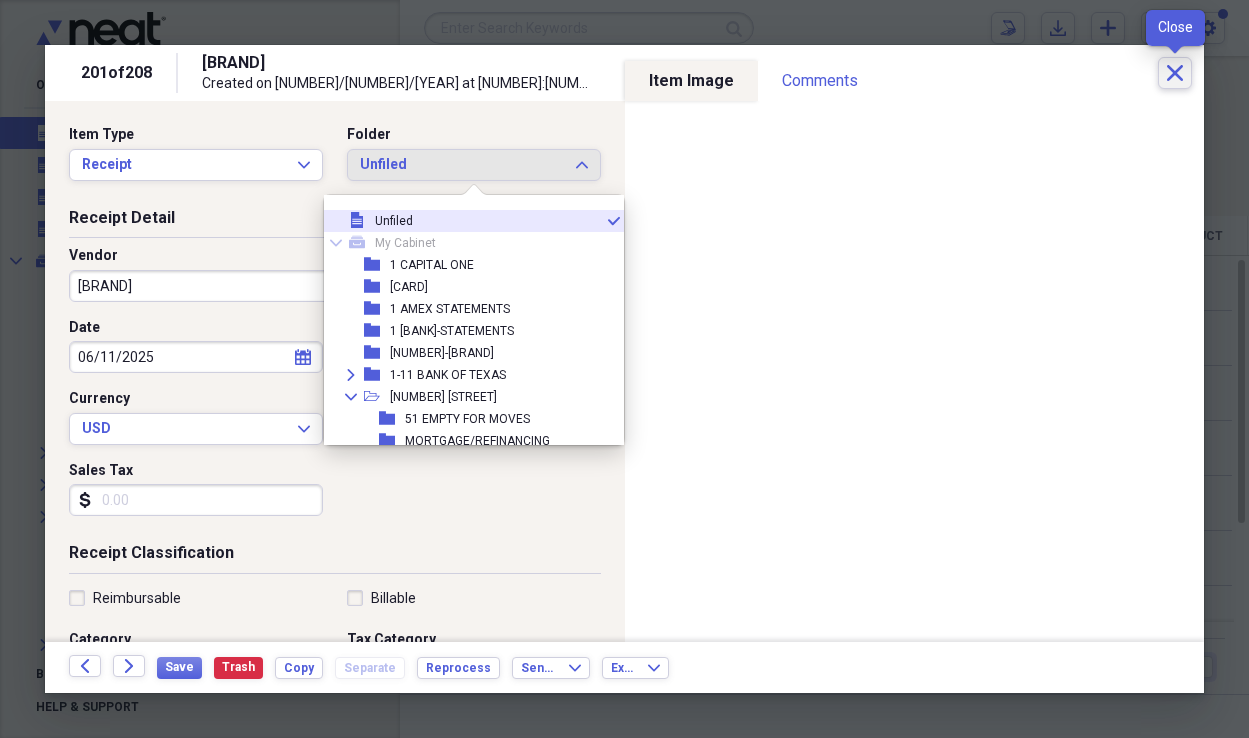 click on "Close" 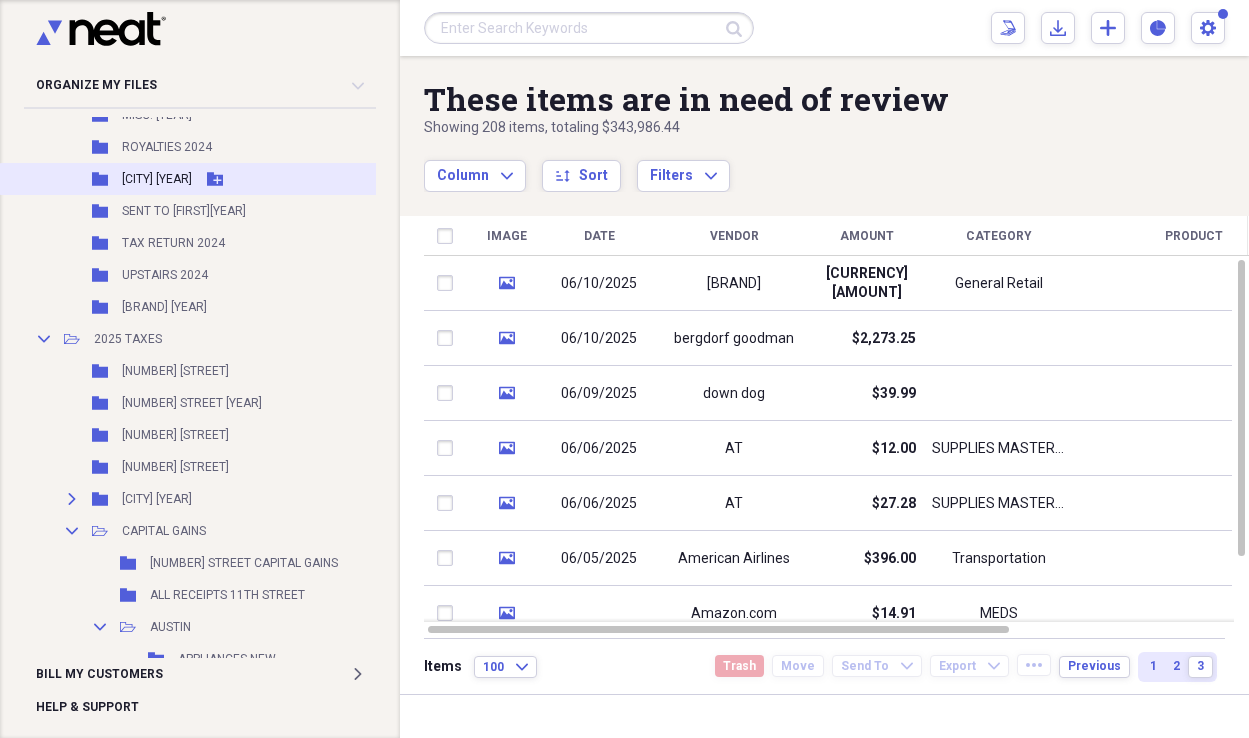 scroll, scrollTop: 1313, scrollLeft: 0, axis: vertical 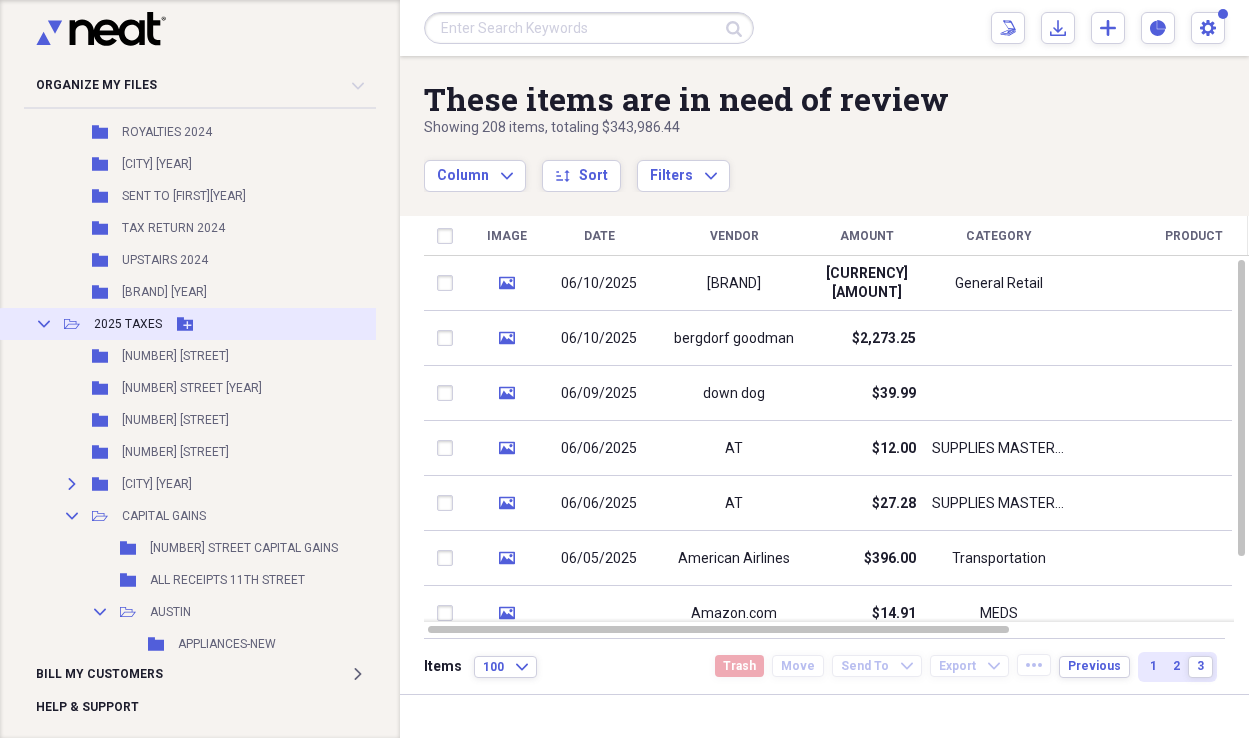 click on "Collapse" 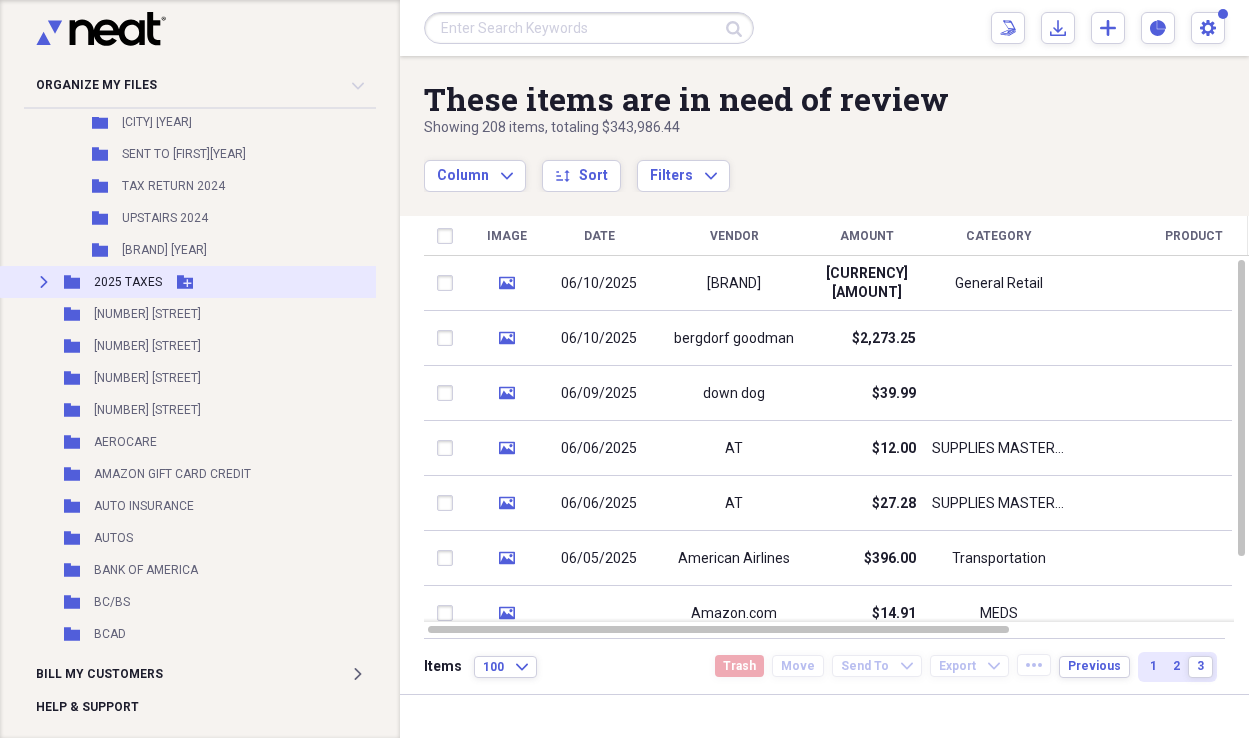 scroll, scrollTop: 1357, scrollLeft: 0, axis: vertical 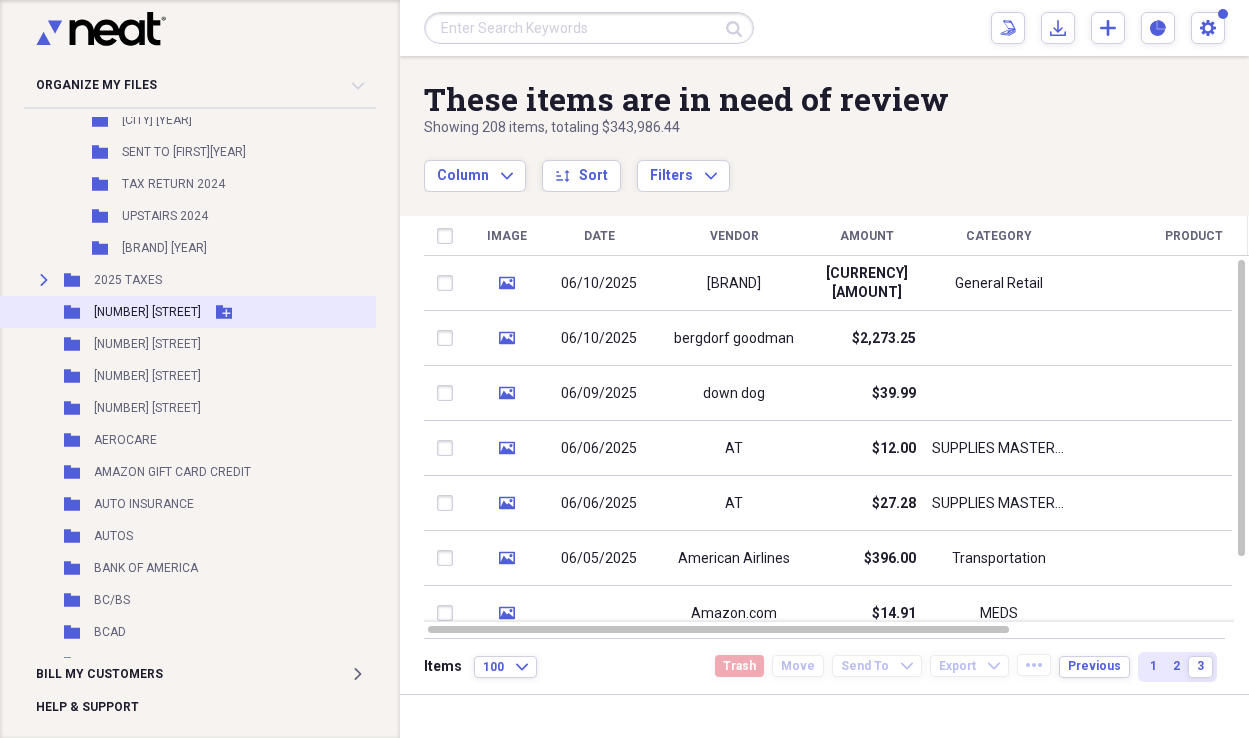 click on "Folder [NUMBER] [STREET] Add Folder" at bounding box center [212, 312] 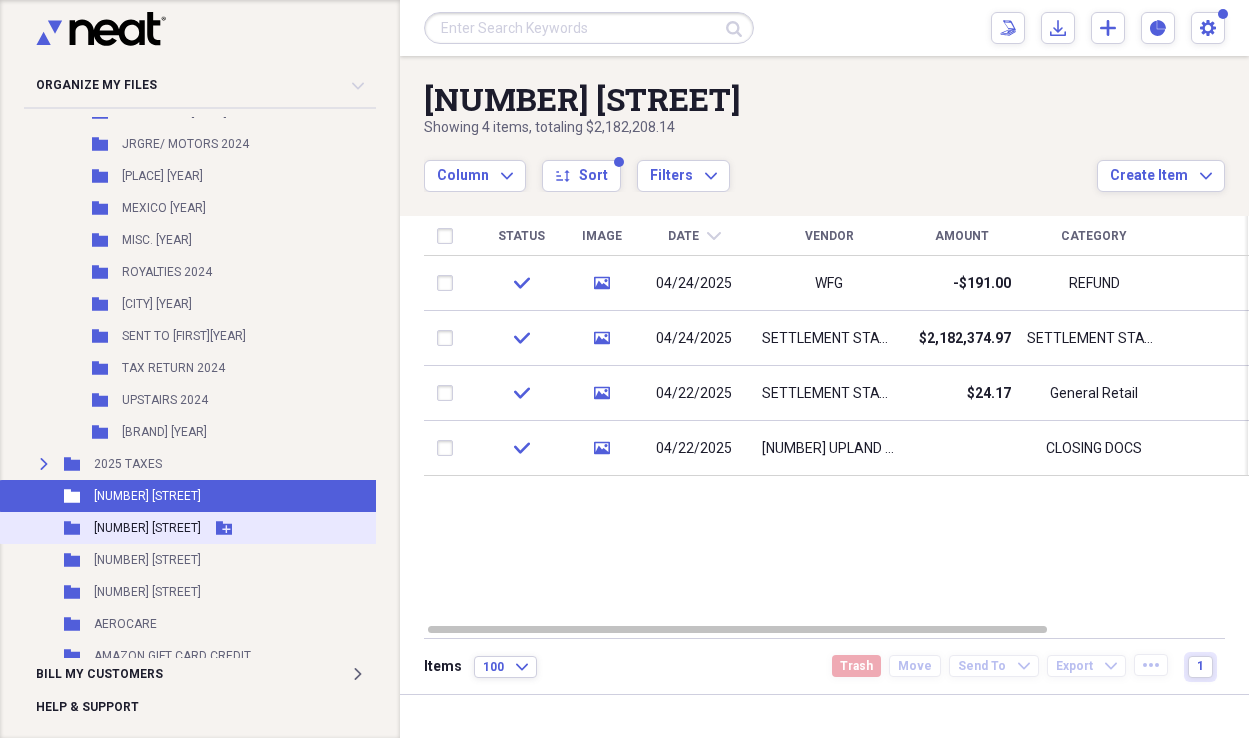 scroll, scrollTop: 1174, scrollLeft: 0, axis: vertical 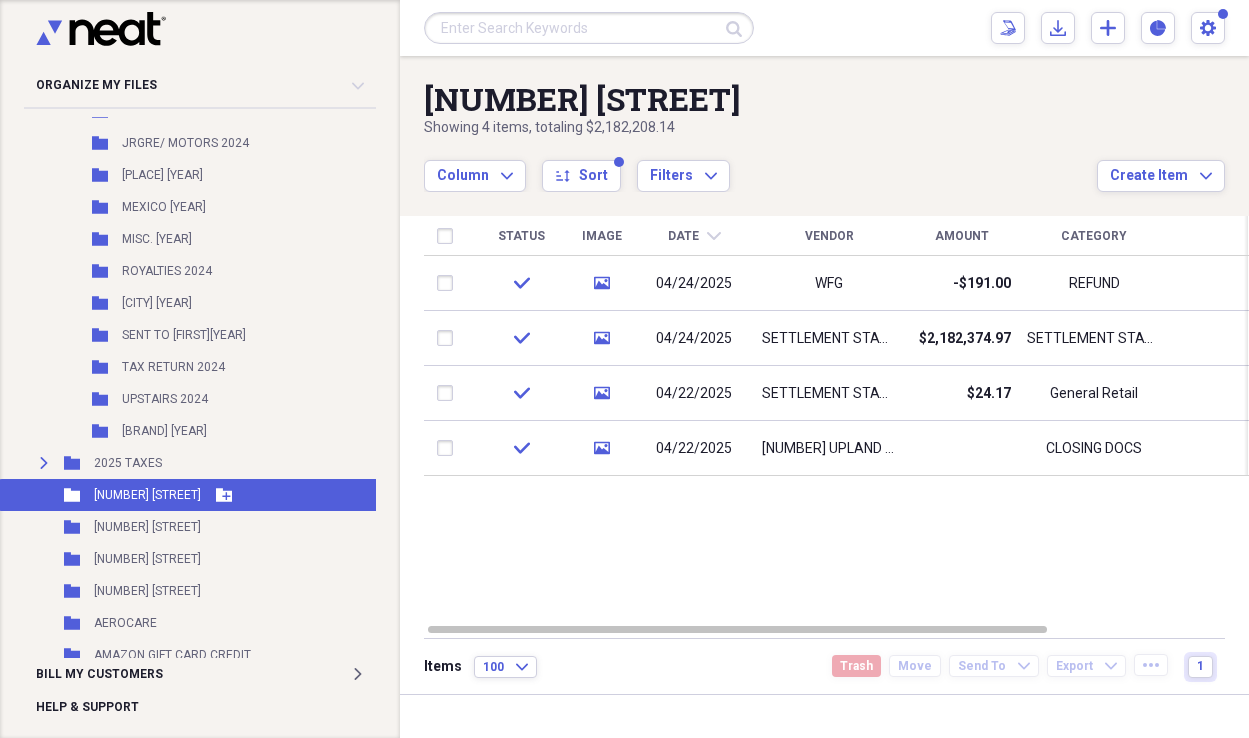 click on "[NUMBER] [STREET]" at bounding box center [147, 495] 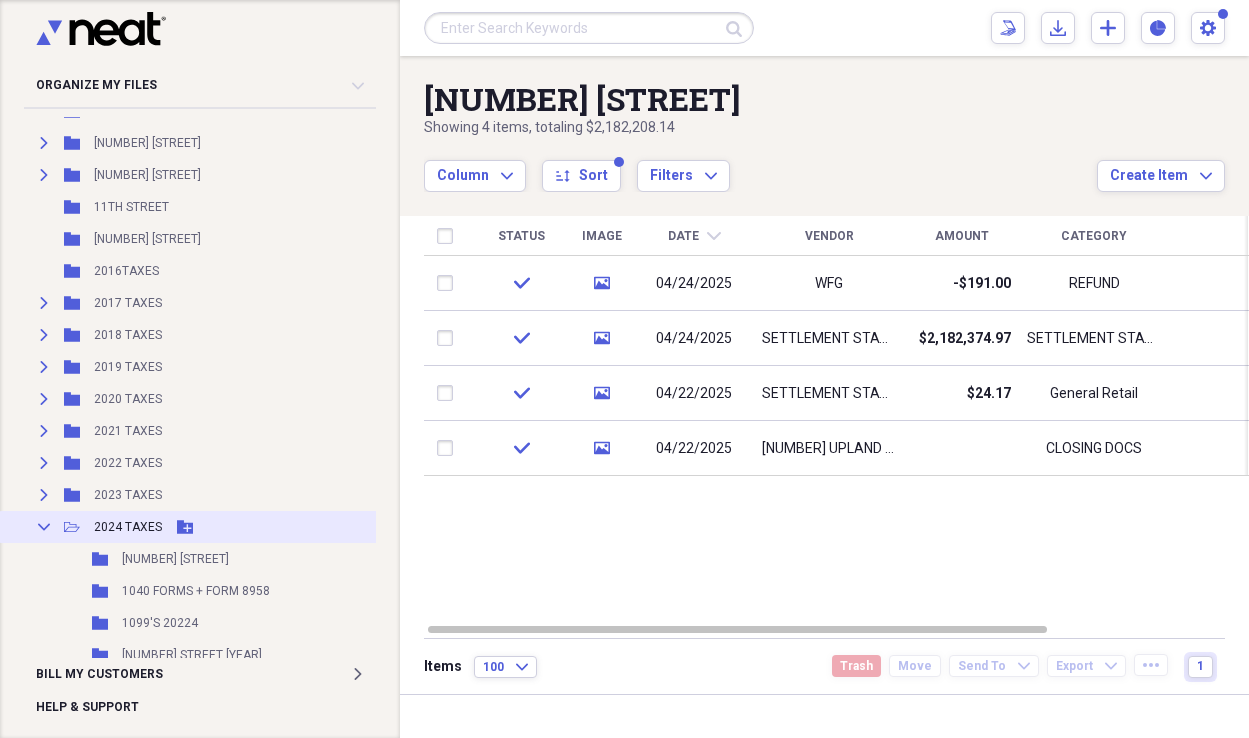 scroll, scrollTop: 343, scrollLeft: 0, axis: vertical 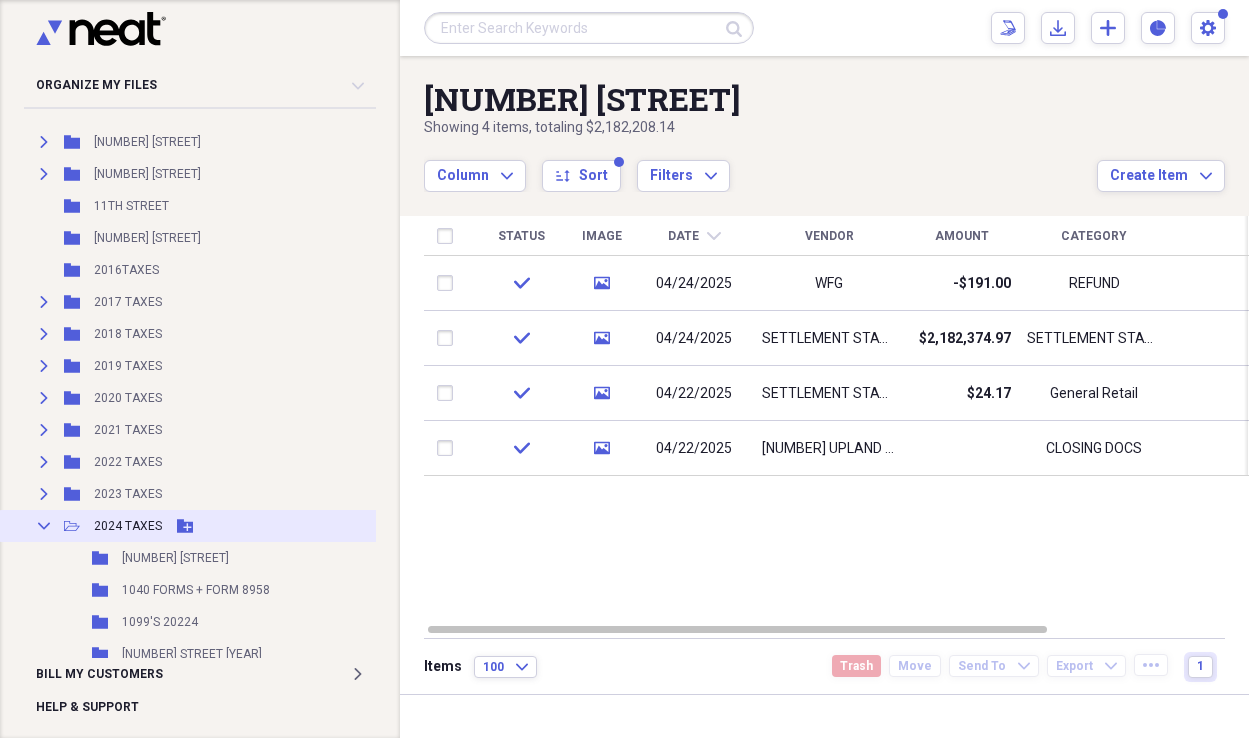 click on "Collapse" 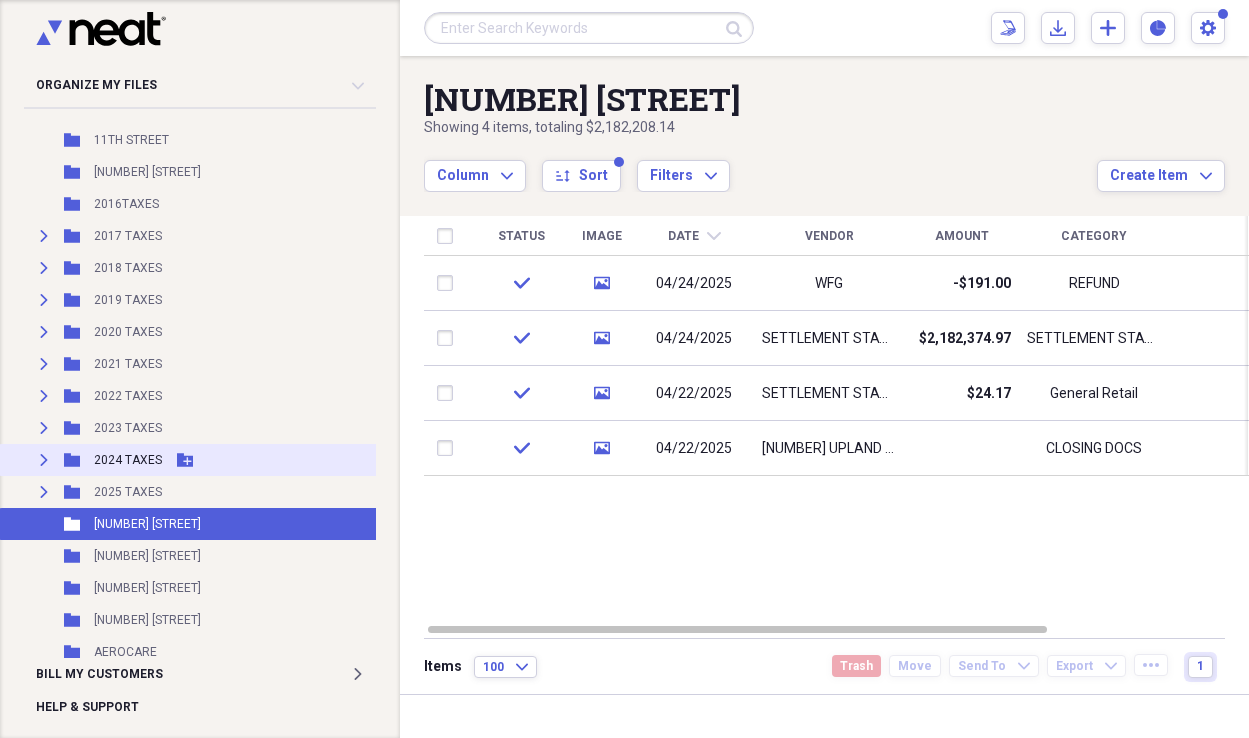 scroll, scrollTop: 415, scrollLeft: 0, axis: vertical 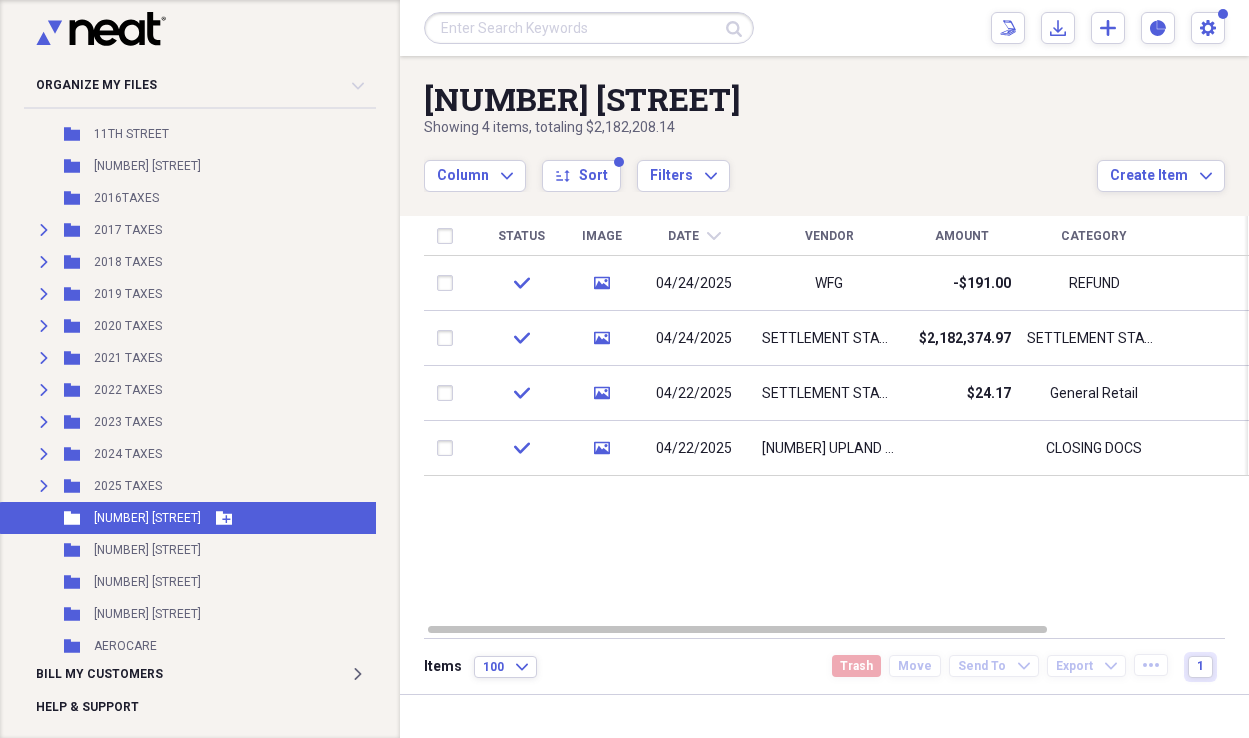 click on "[NUMBER] [STREET]" at bounding box center (147, 518) 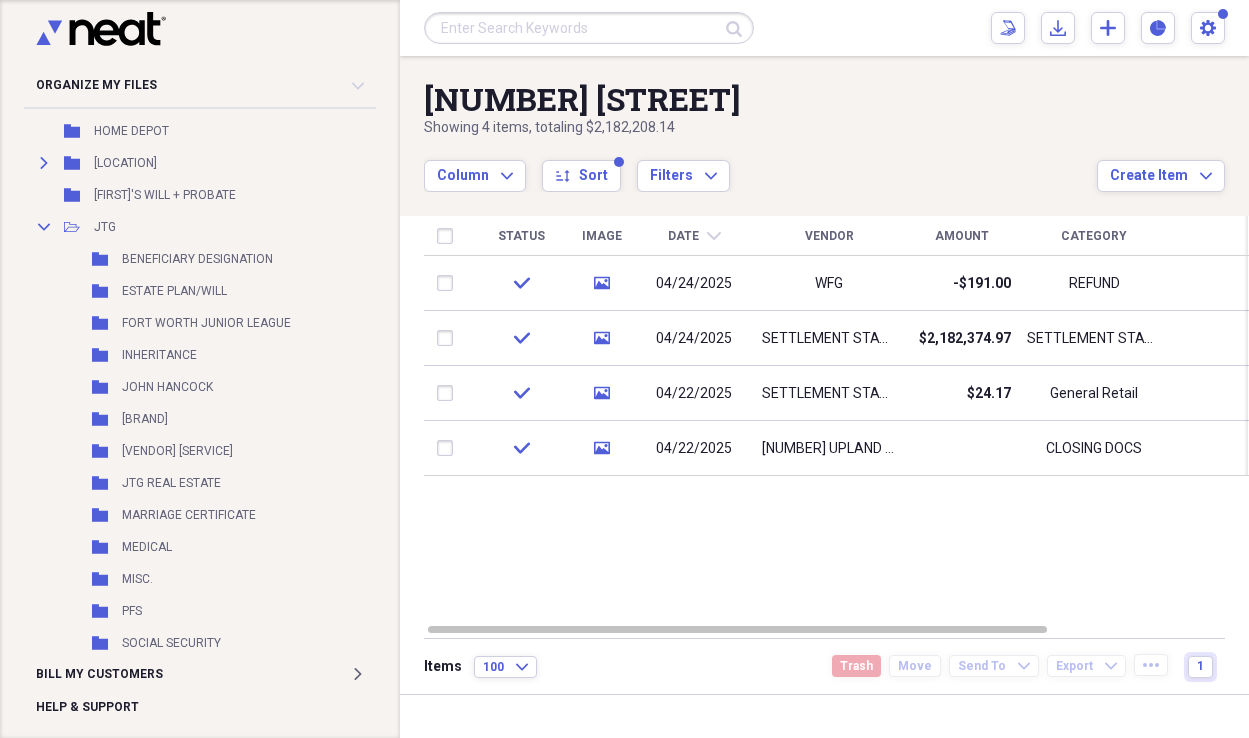 scroll, scrollTop: 1788, scrollLeft: 0, axis: vertical 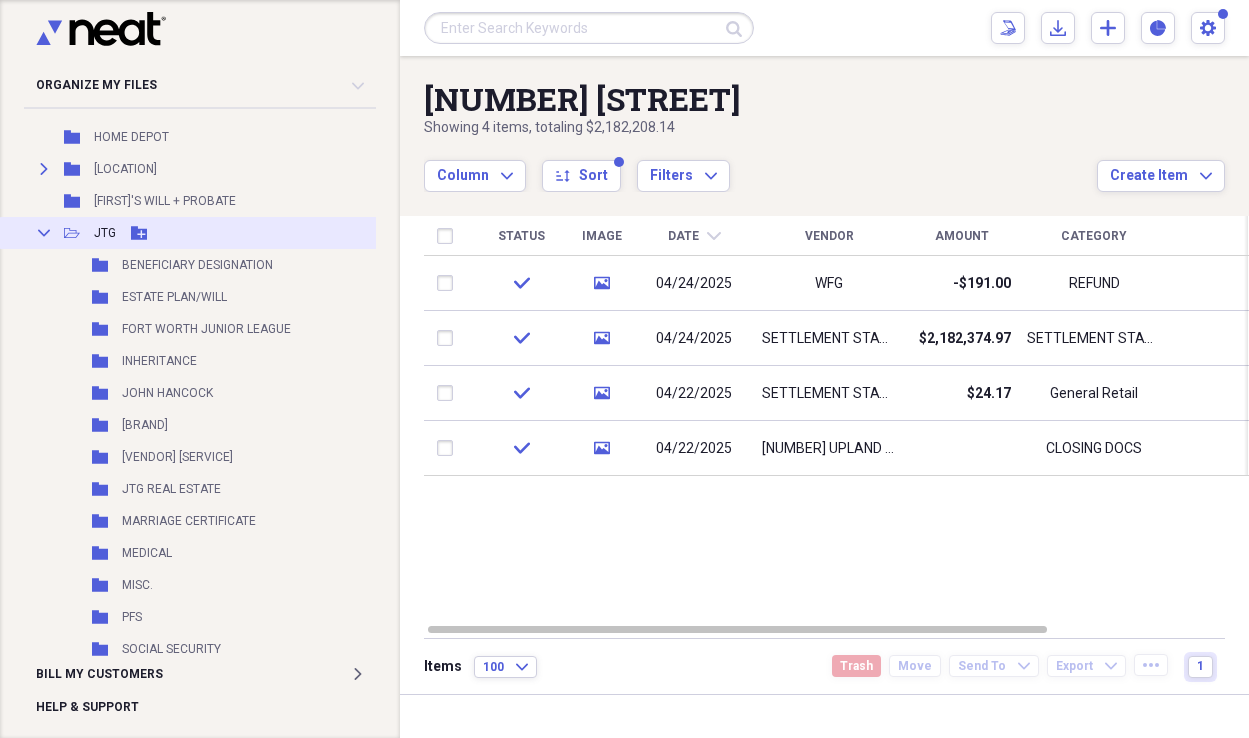 click on "Collapse" 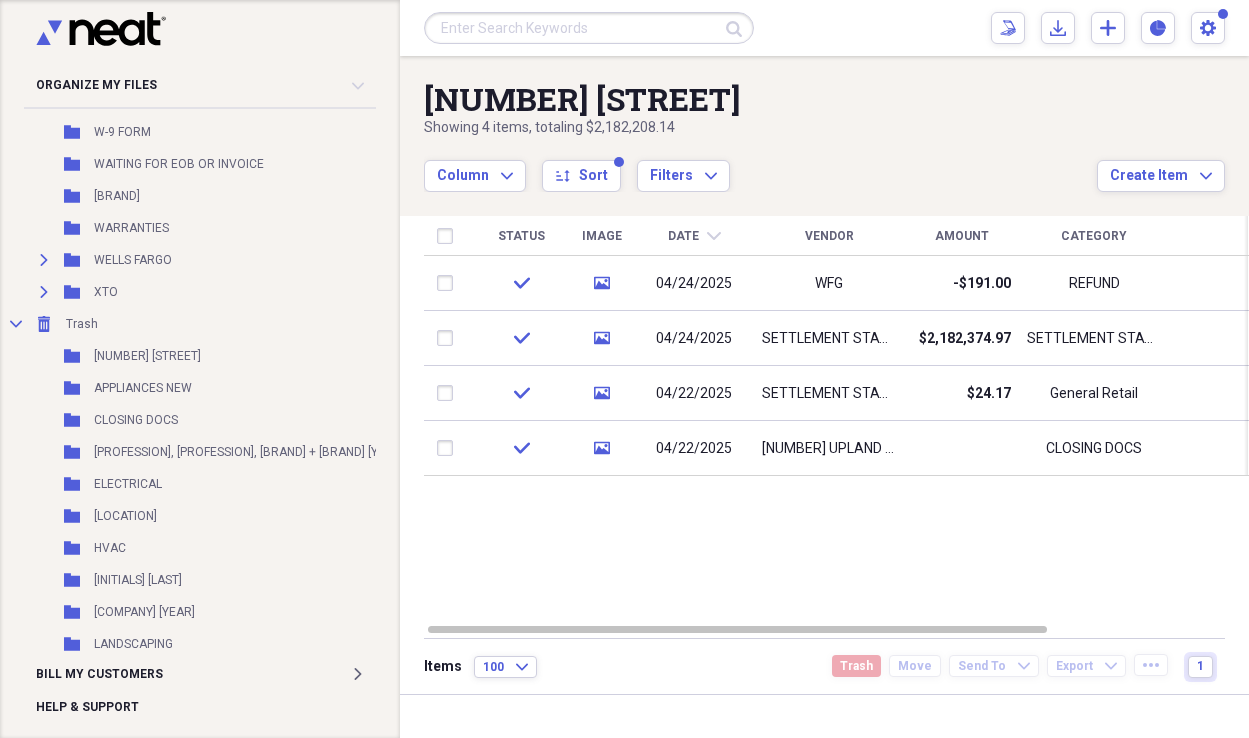 scroll, scrollTop: 2850, scrollLeft: 0, axis: vertical 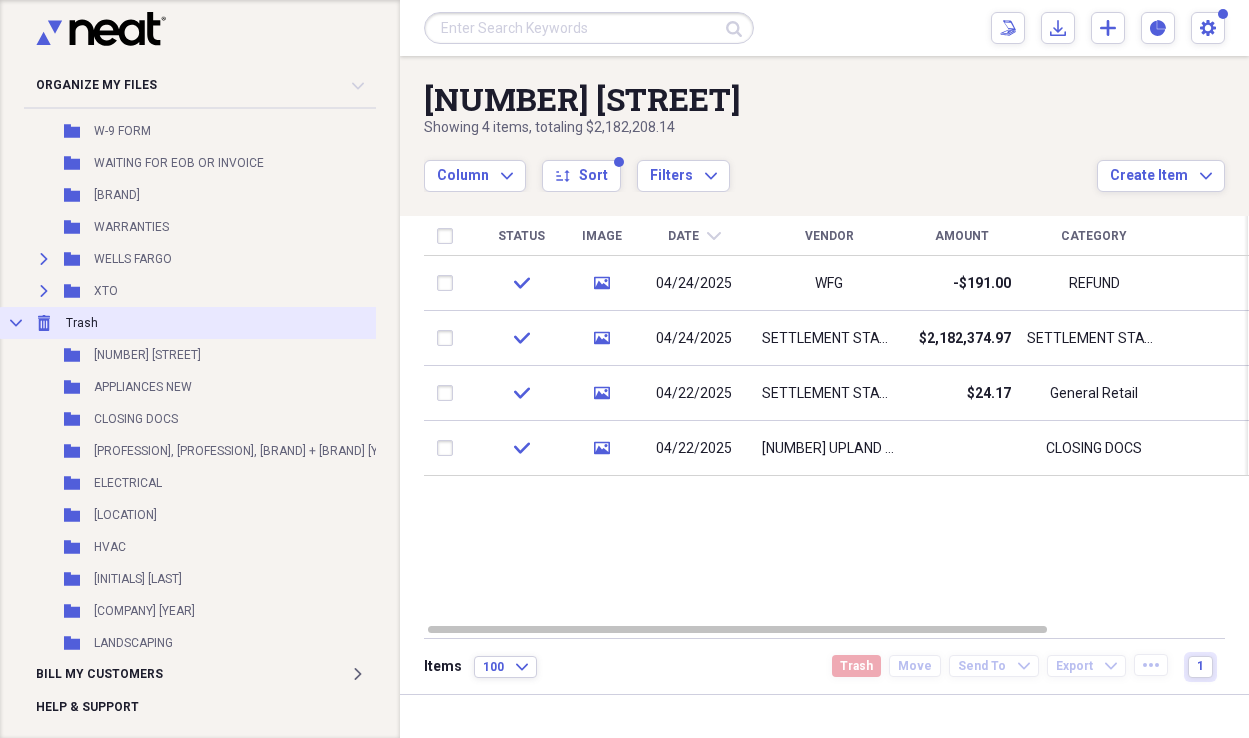 click on "Collapse" 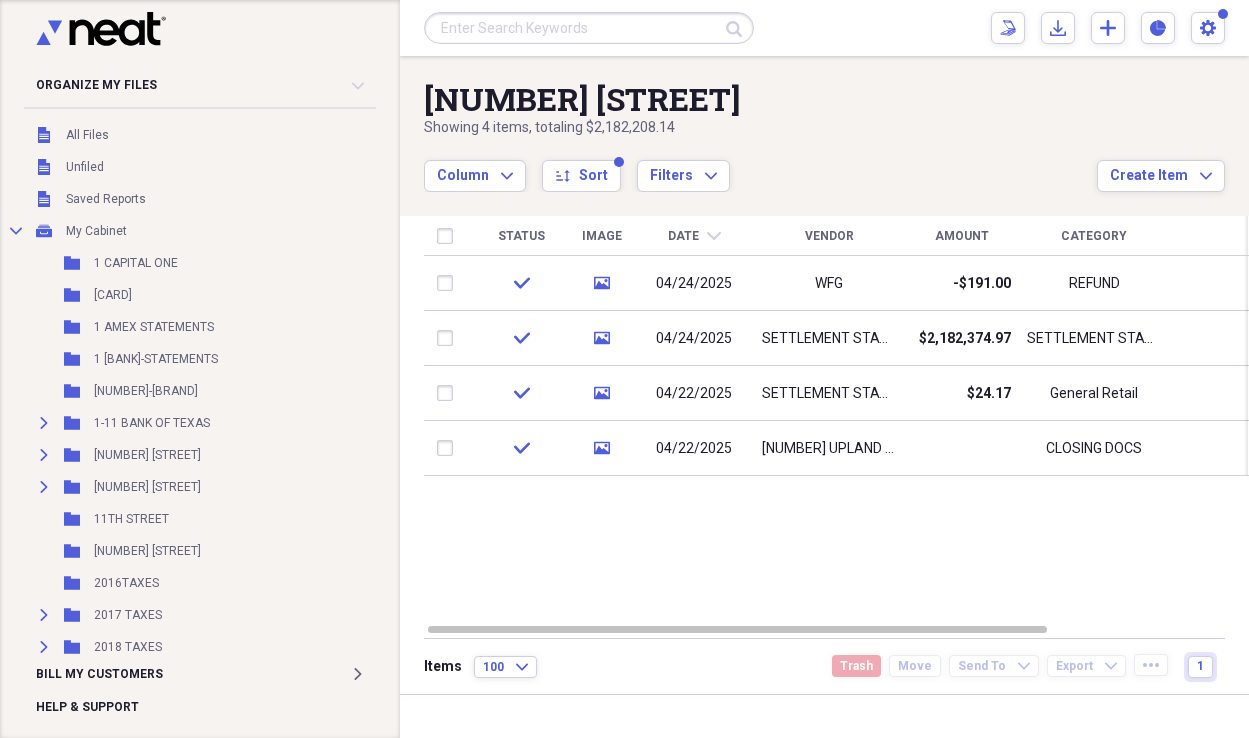 scroll, scrollTop: 0, scrollLeft: 0, axis: both 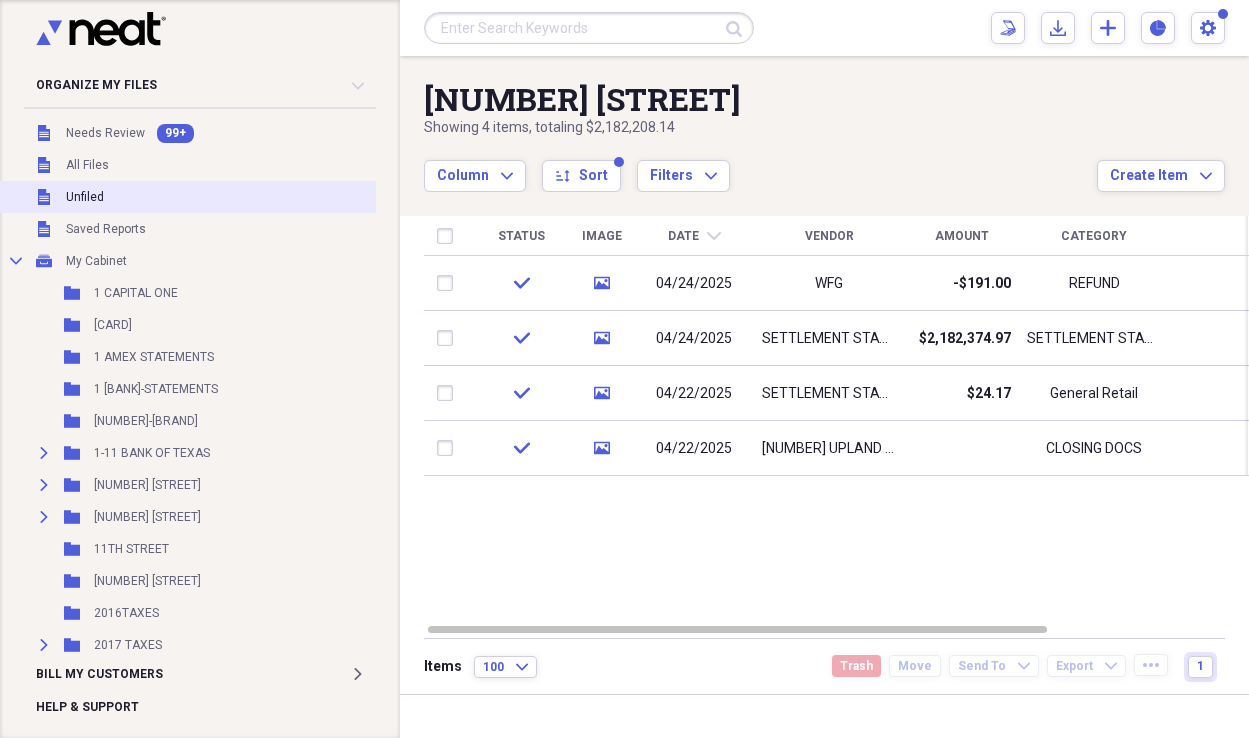 click on "Unfiled Unfiled" at bounding box center [201, 197] 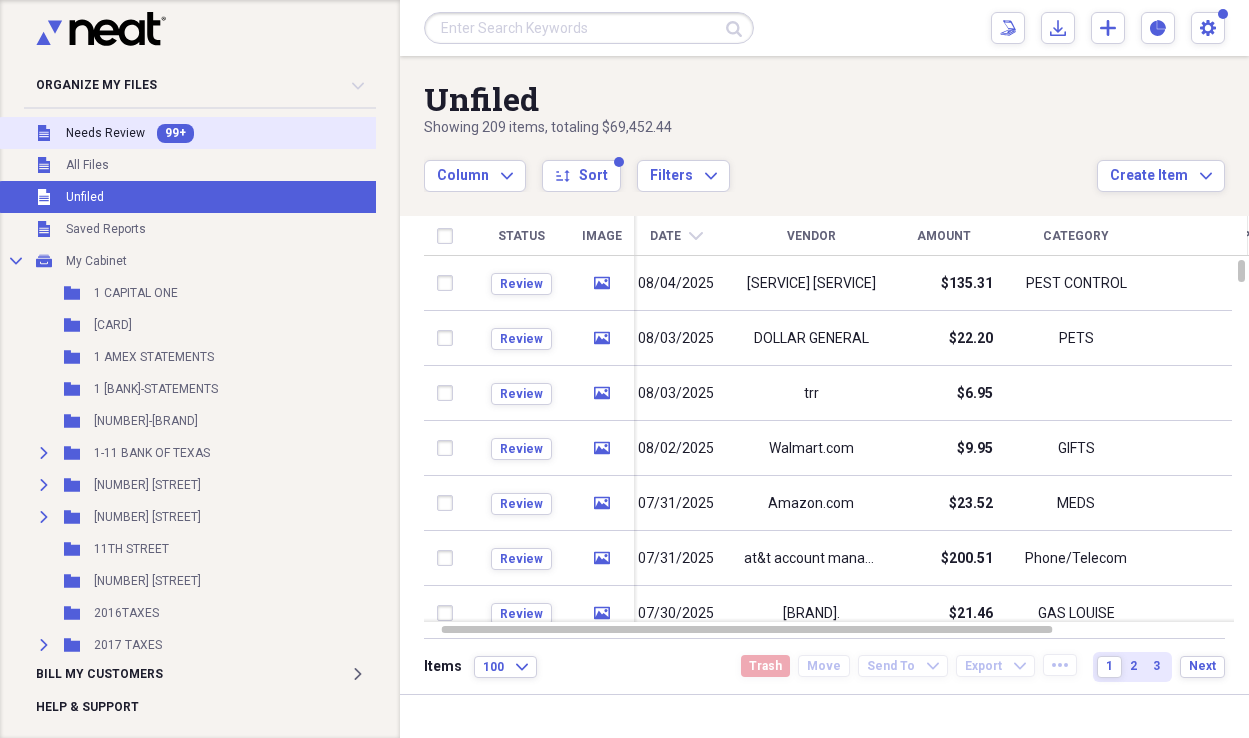 click on "Needs Review" at bounding box center (105, 133) 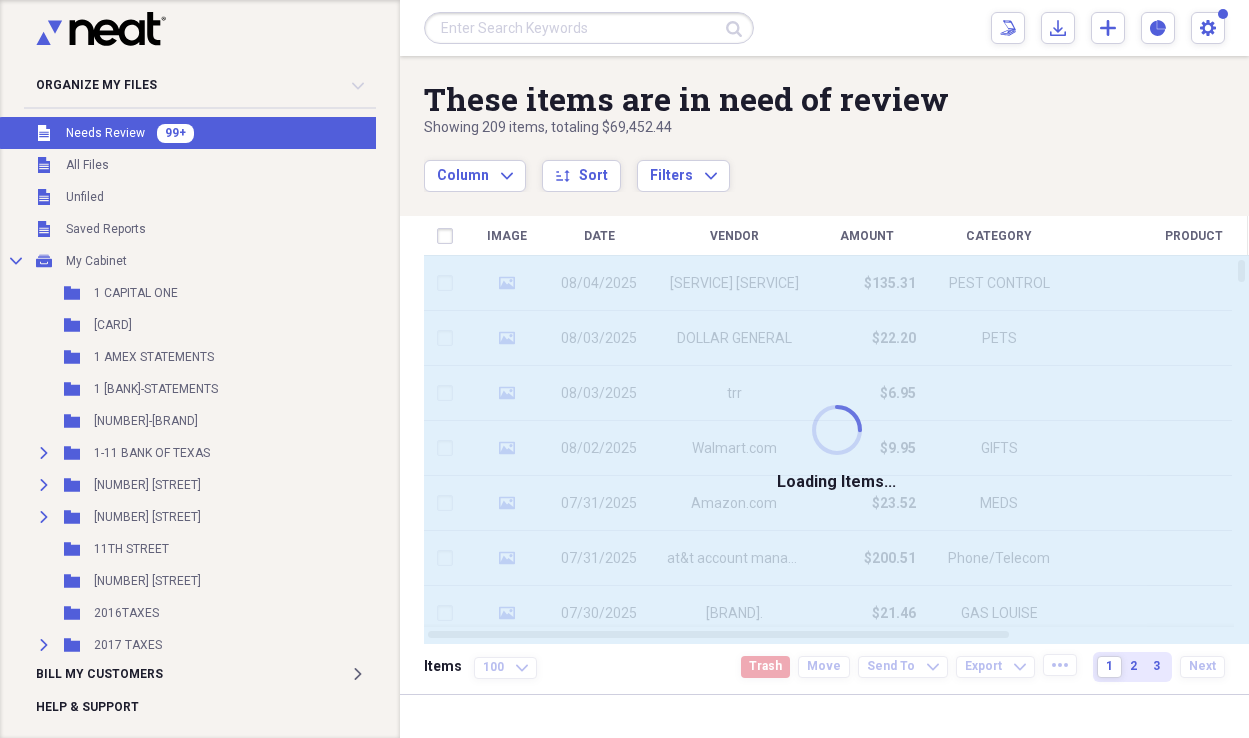 click on "Needs Review" at bounding box center (105, 133) 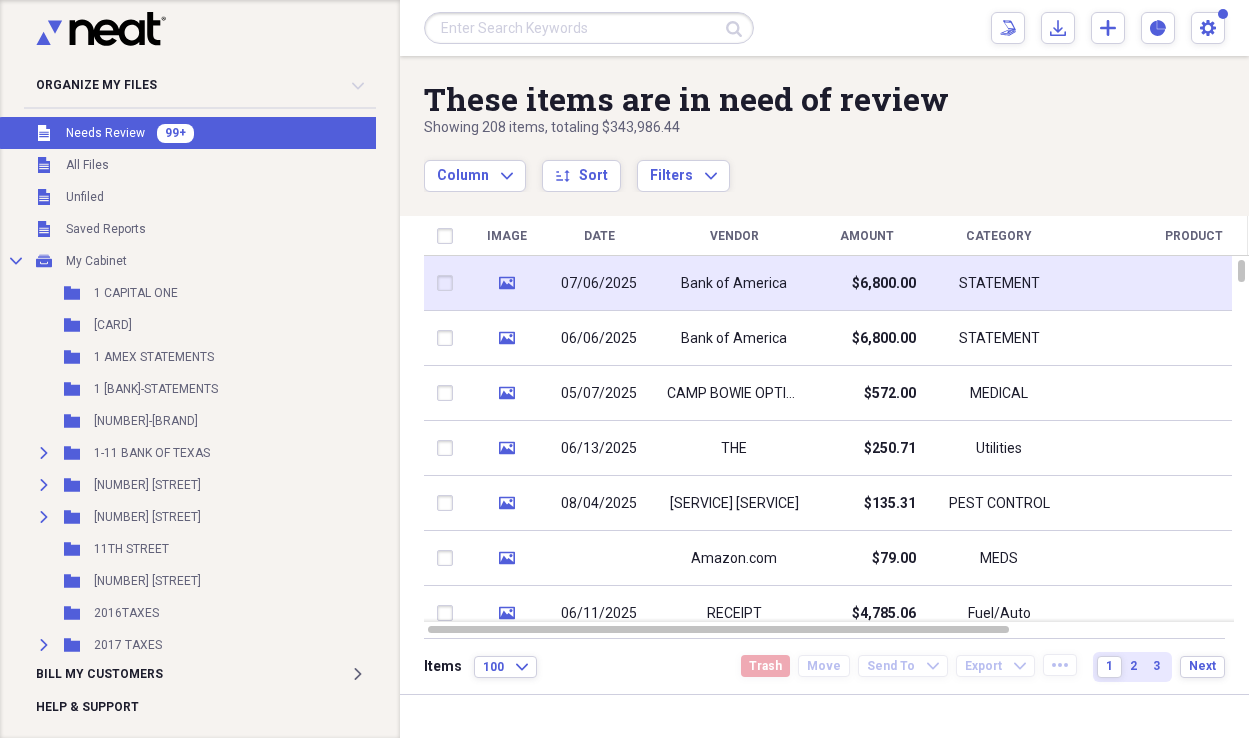 click on "07/06/2025" at bounding box center (599, 284) 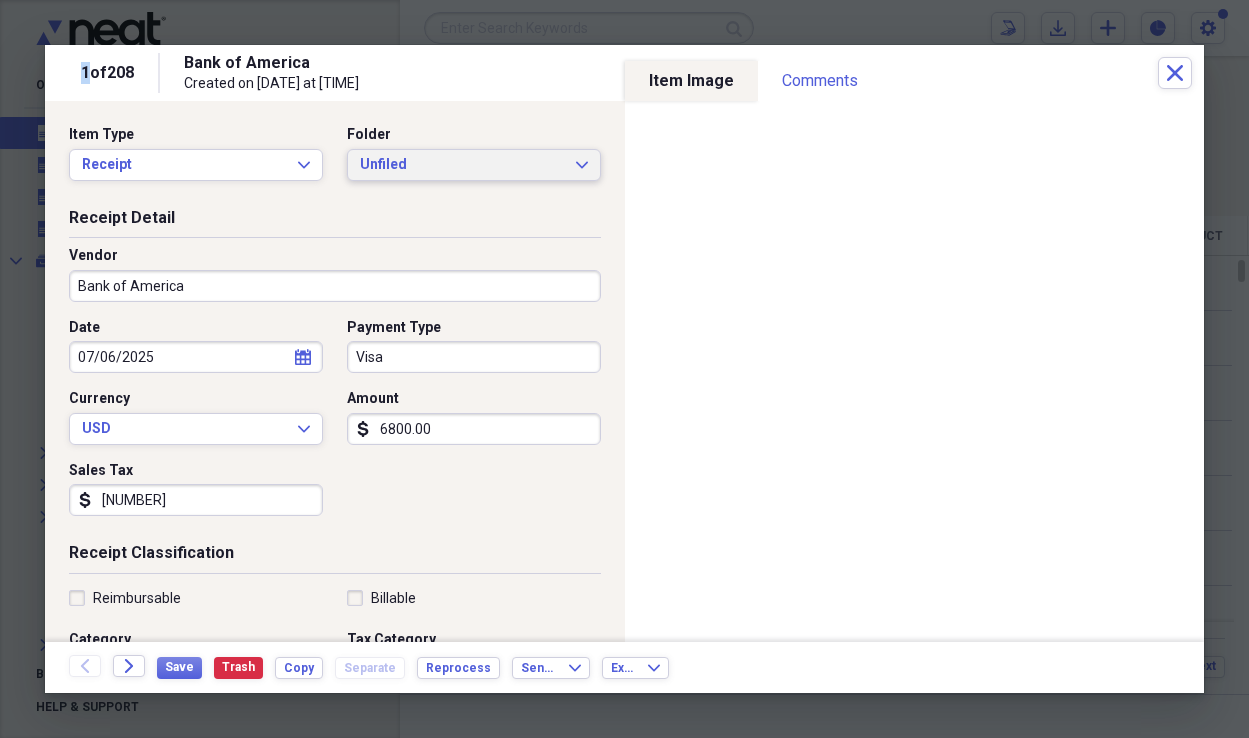 click on "Expand" 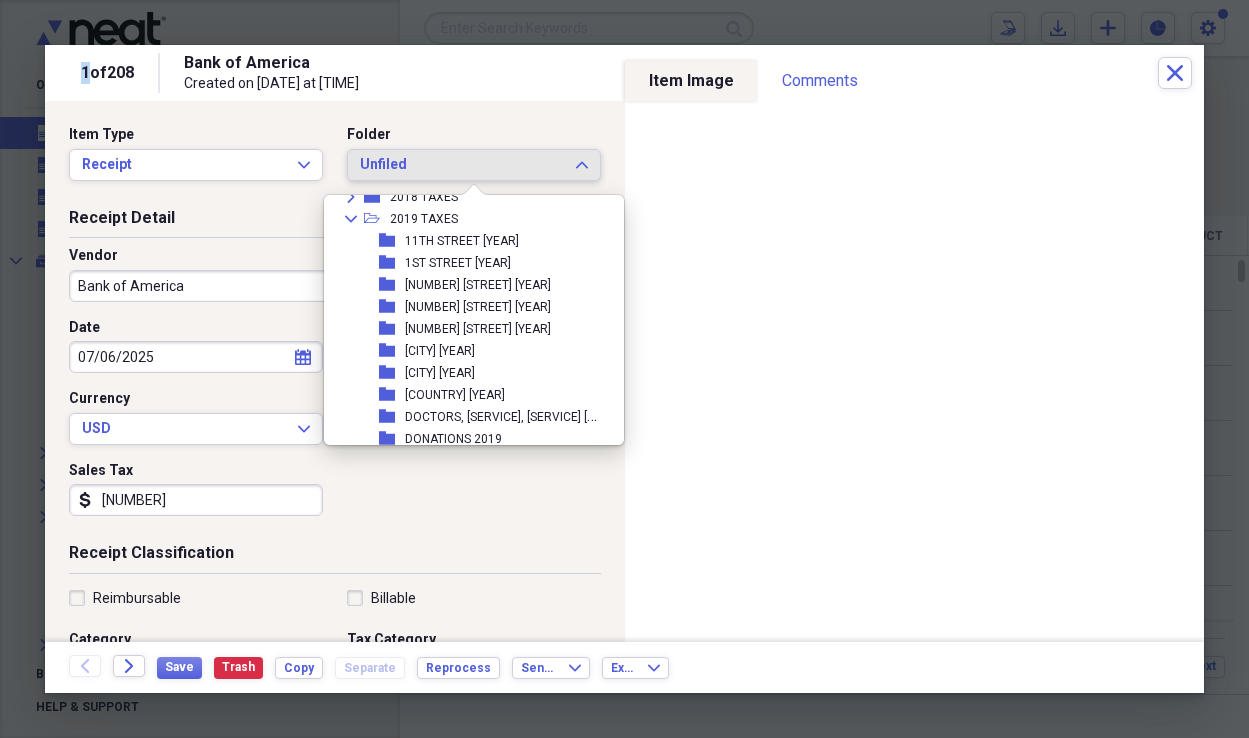 scroll, scrollTop: 421, scrollLeft: 0, axis: vertical 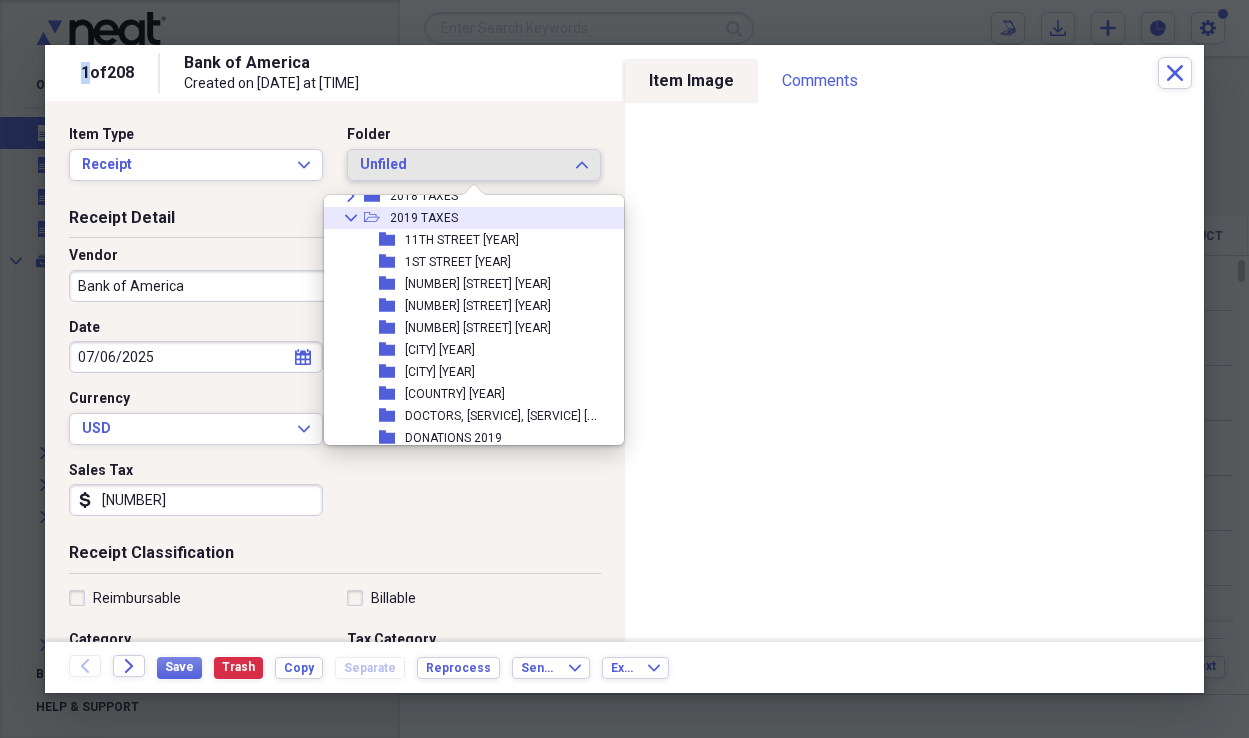 click on "Collapse" at bounding box center [351, 218] 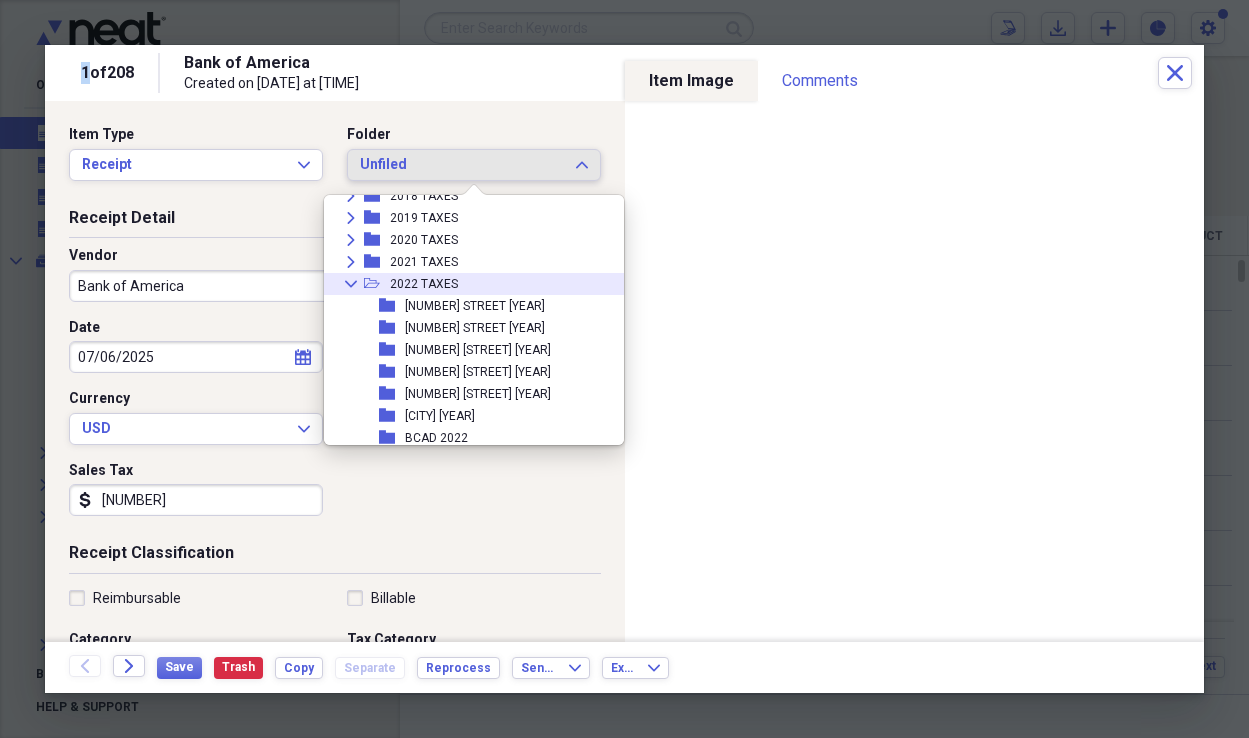 click on "Collapse" 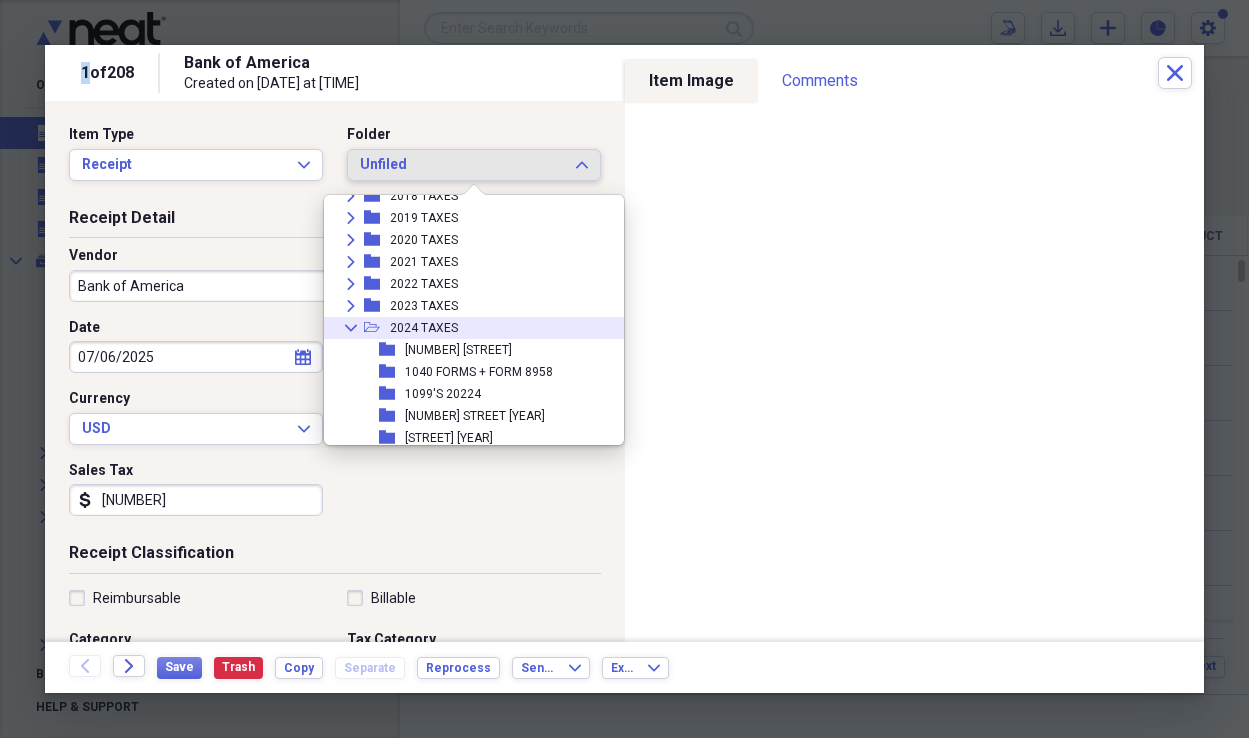 click on "Collapse" 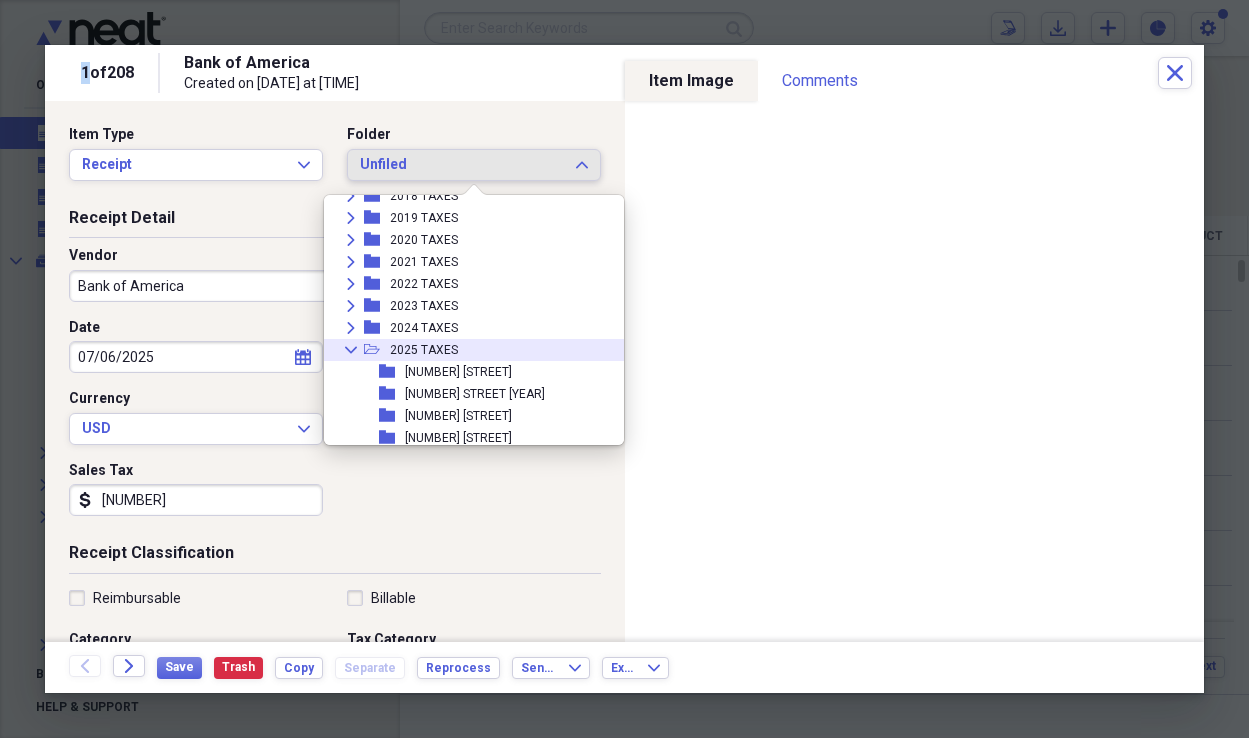 click on "Collapse" 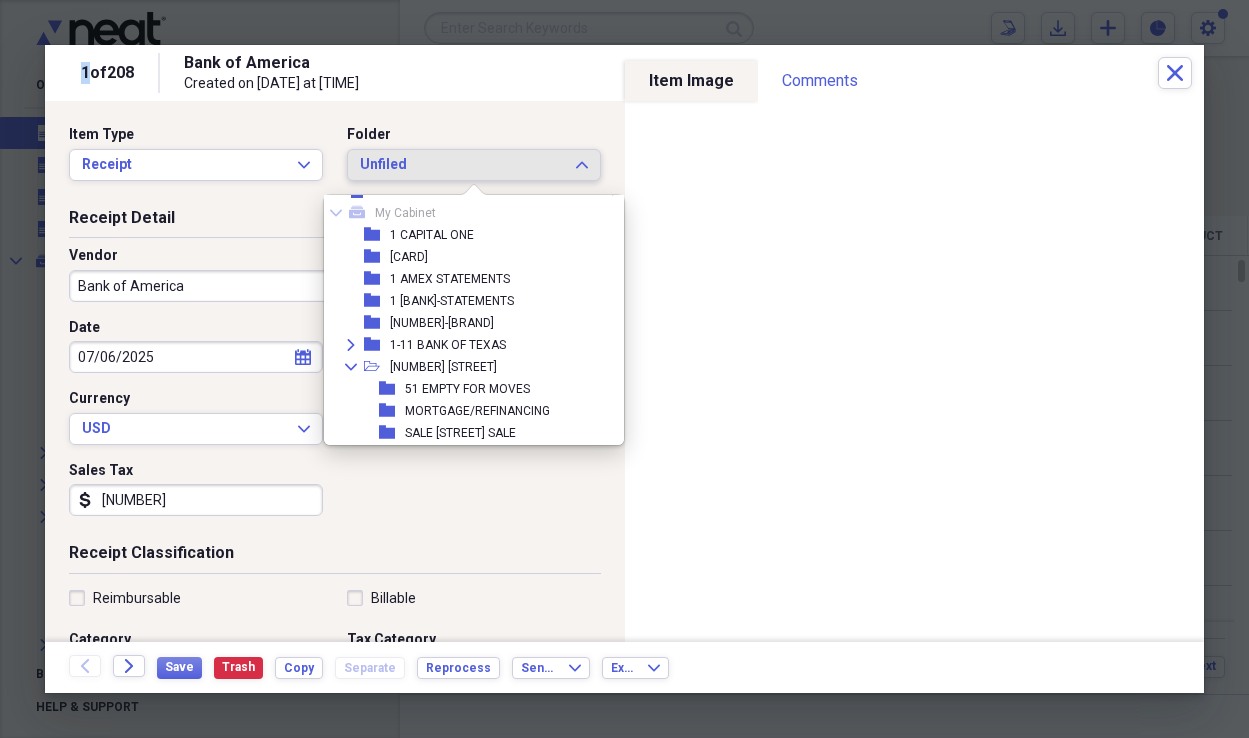 scroll, scrollTop: 0, scrollLeft: 0, axis: both 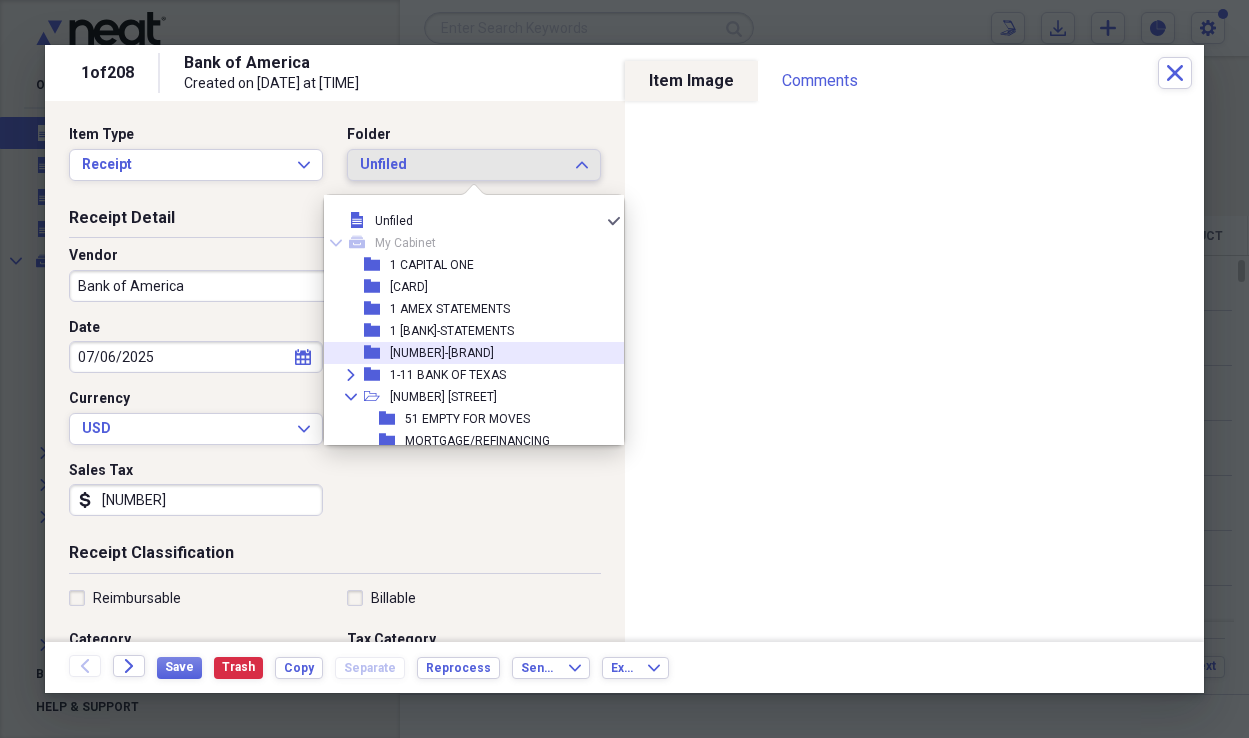 click on "[NUMBER]-[BRAND]" at bounding box center (442, 353) 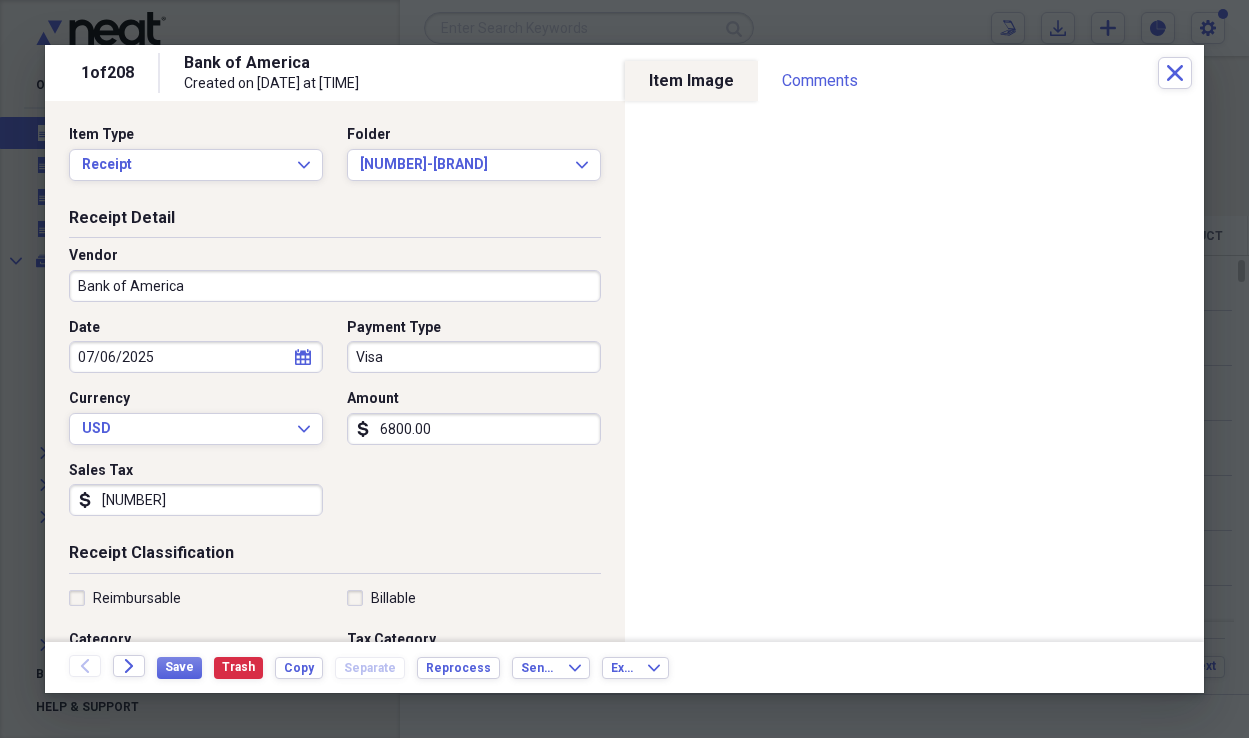 click on "Visa" at bounding box center [474, 357] 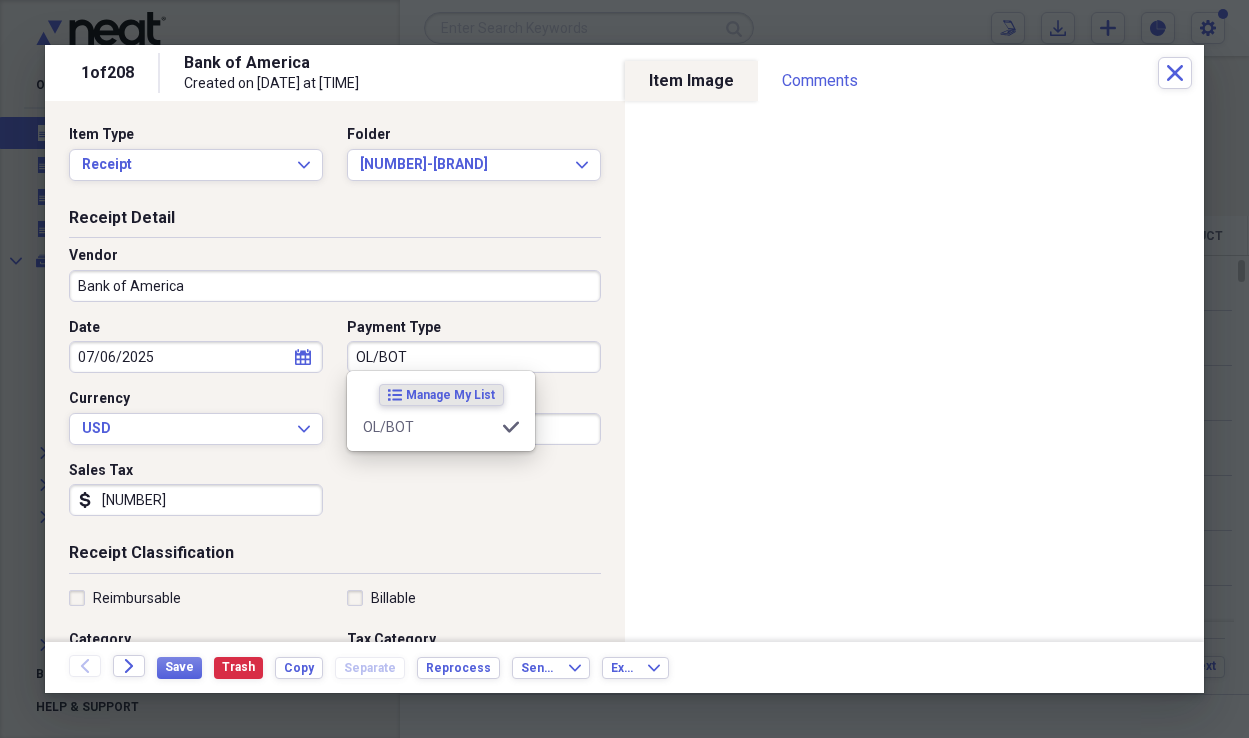 type on "OL/BOT" 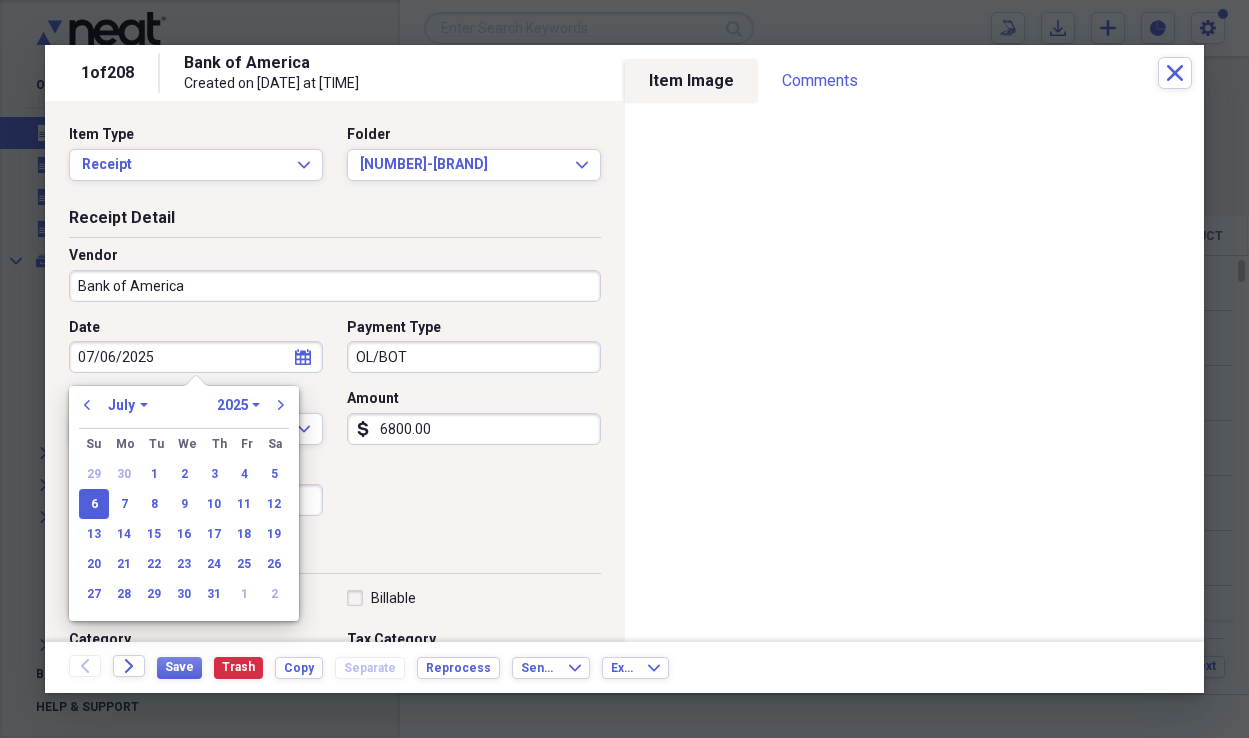 drag, startPoint x: 114, startPoint y: 358, endPoint x: 42, endPoint y: 350, distance: 72.443085 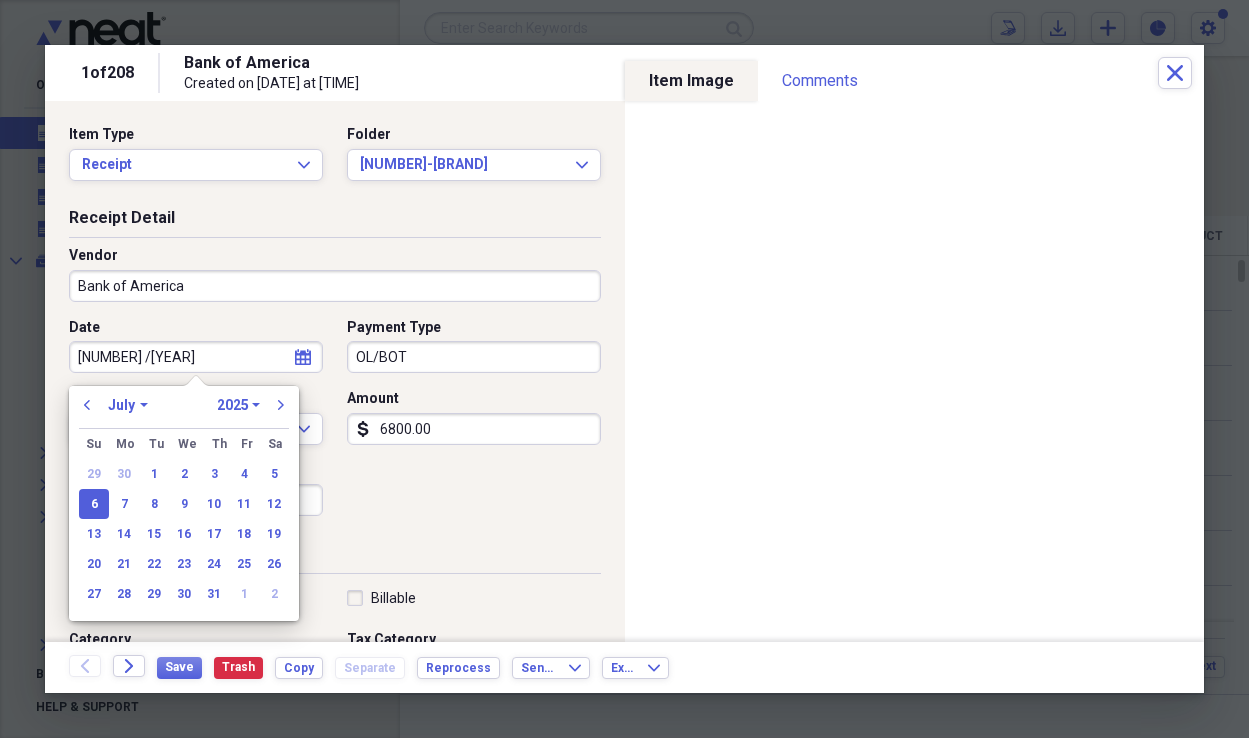 type on "[MONTH] [DAY]/[YEAR]" 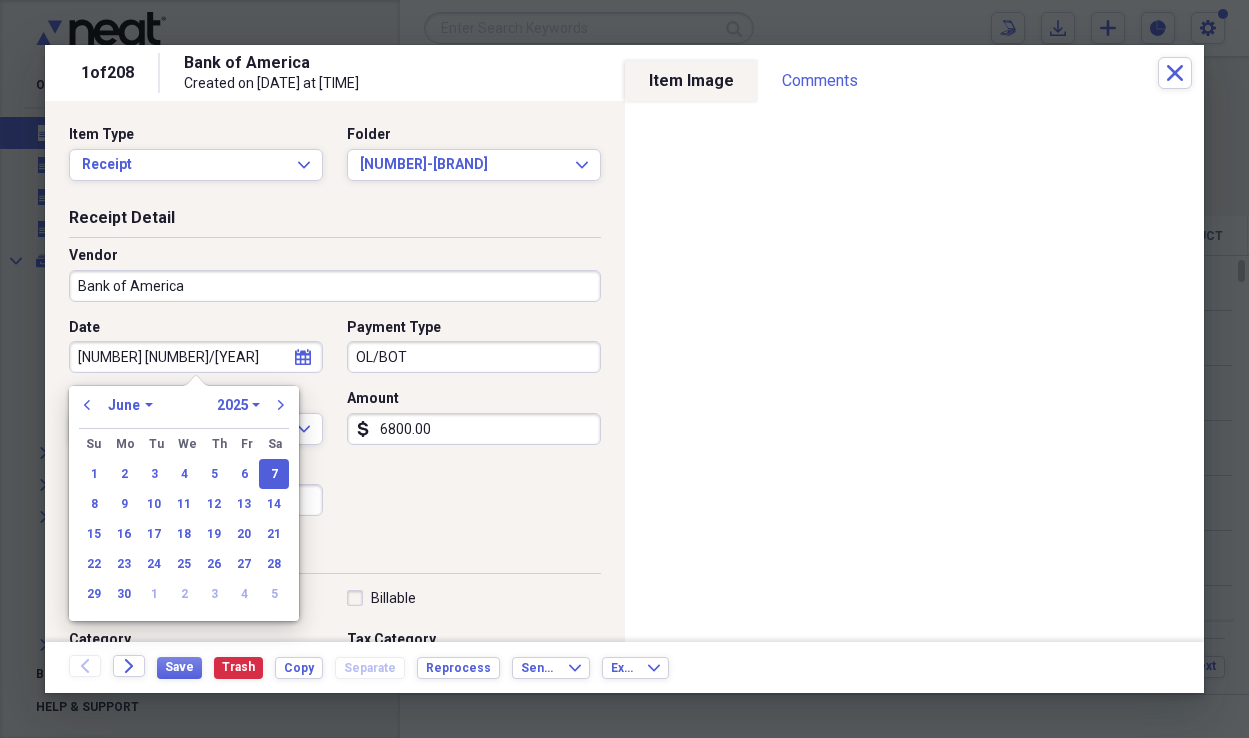 type on "[NUMBER] [NUMBER]/[YEAR]" 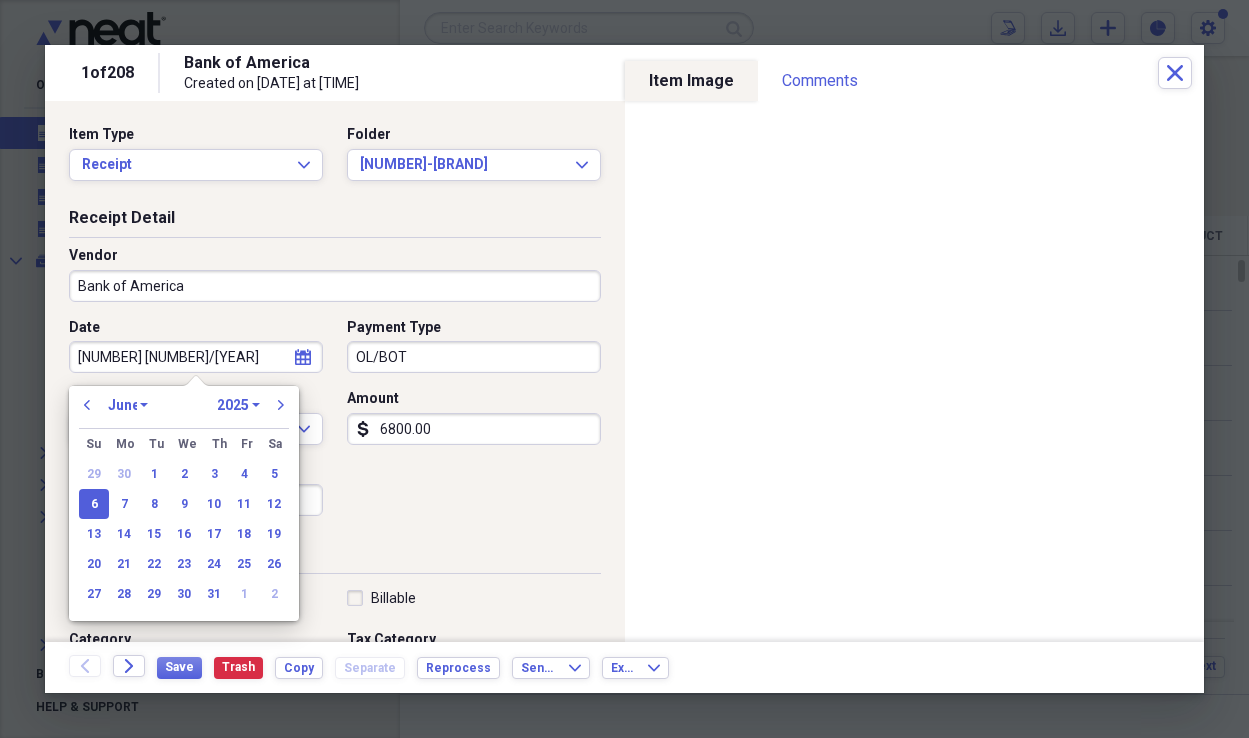 type on "07/06/2025" 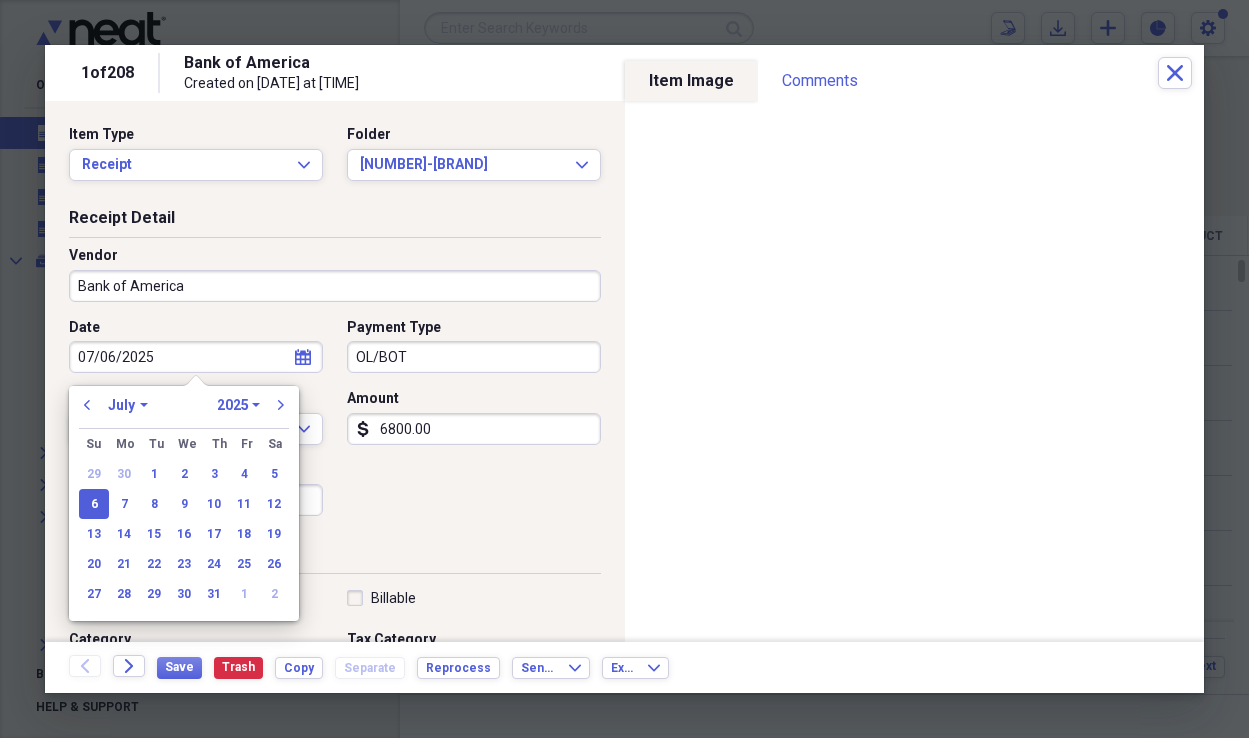 type 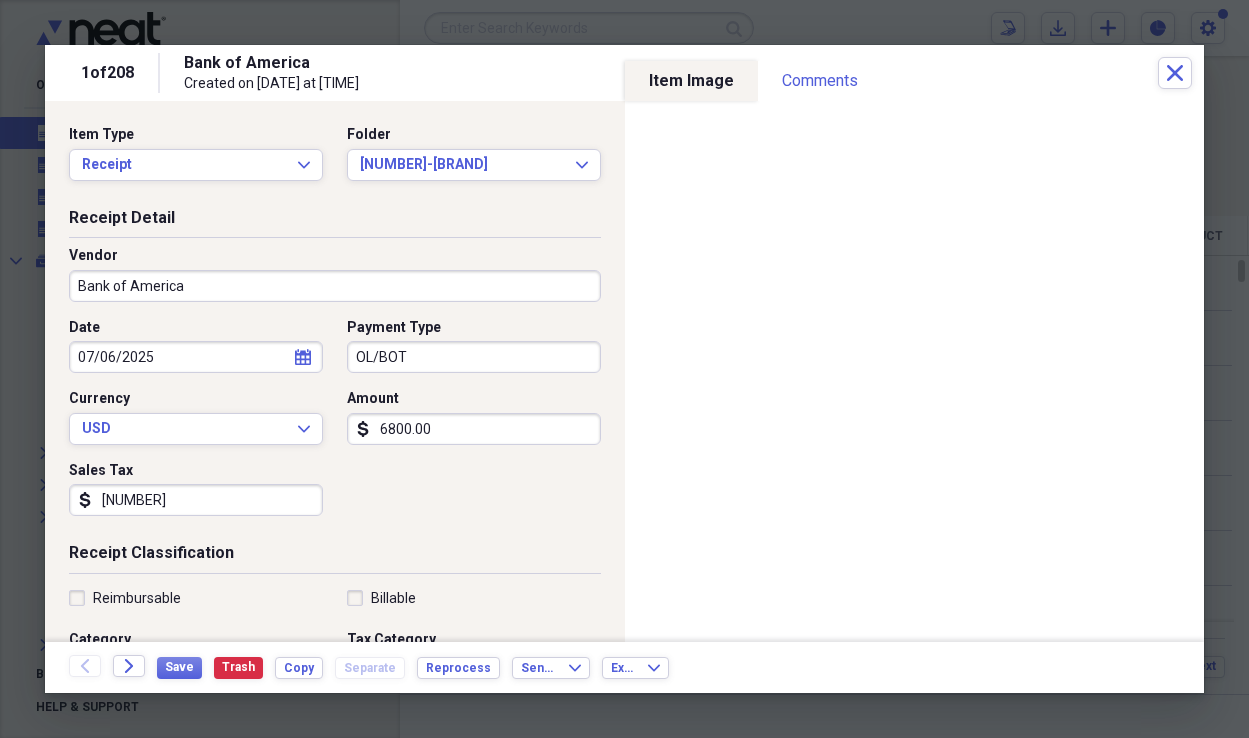 type 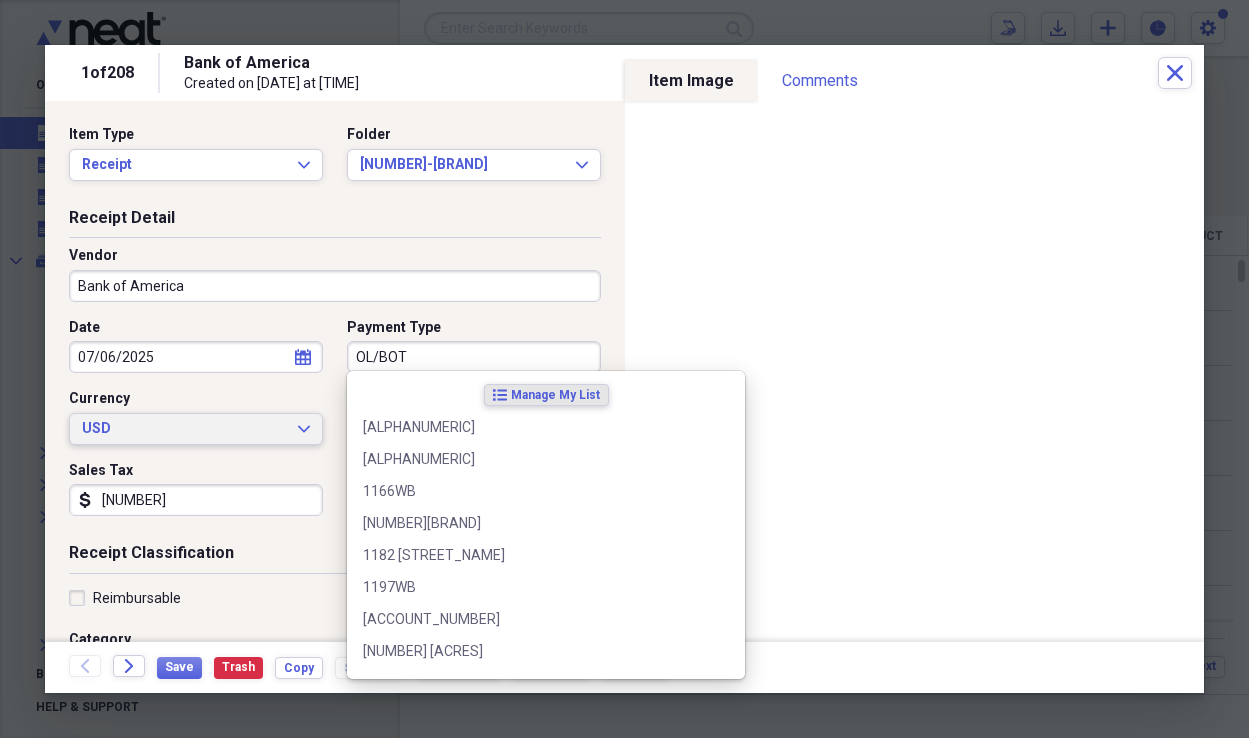 type 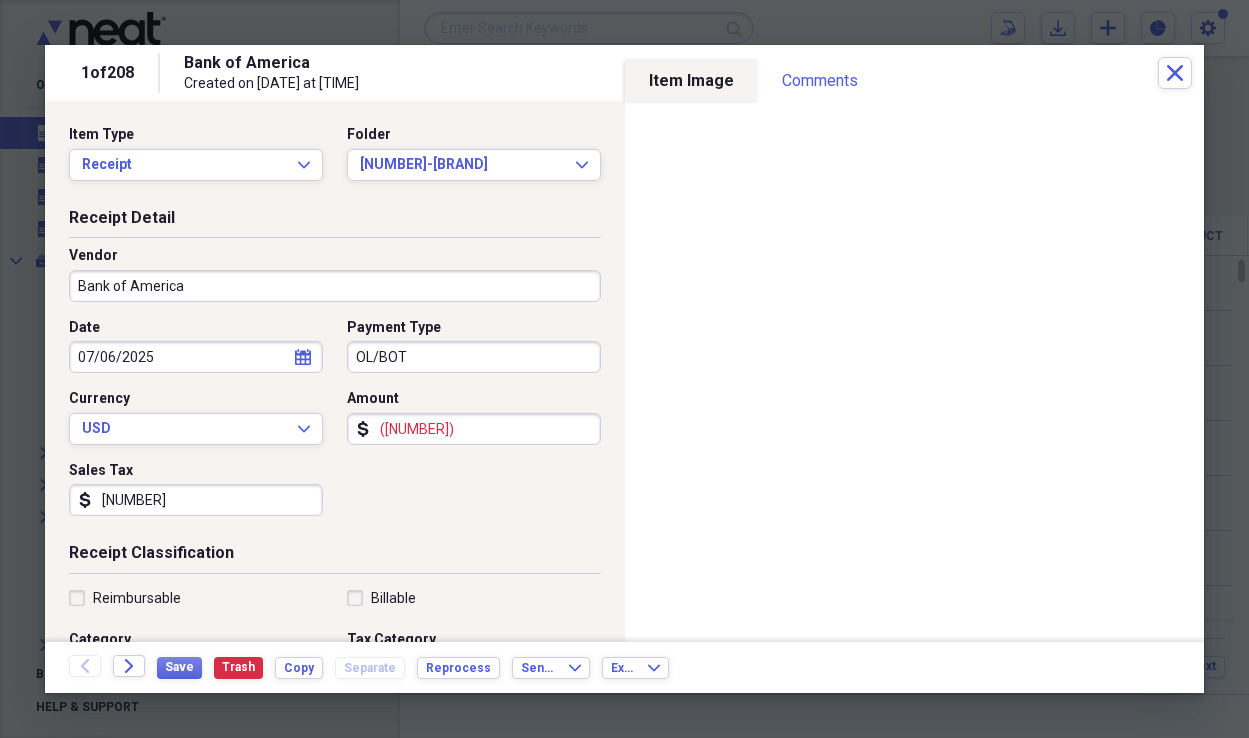 click on "([NUMBER])" at bounding box center (474, 429) 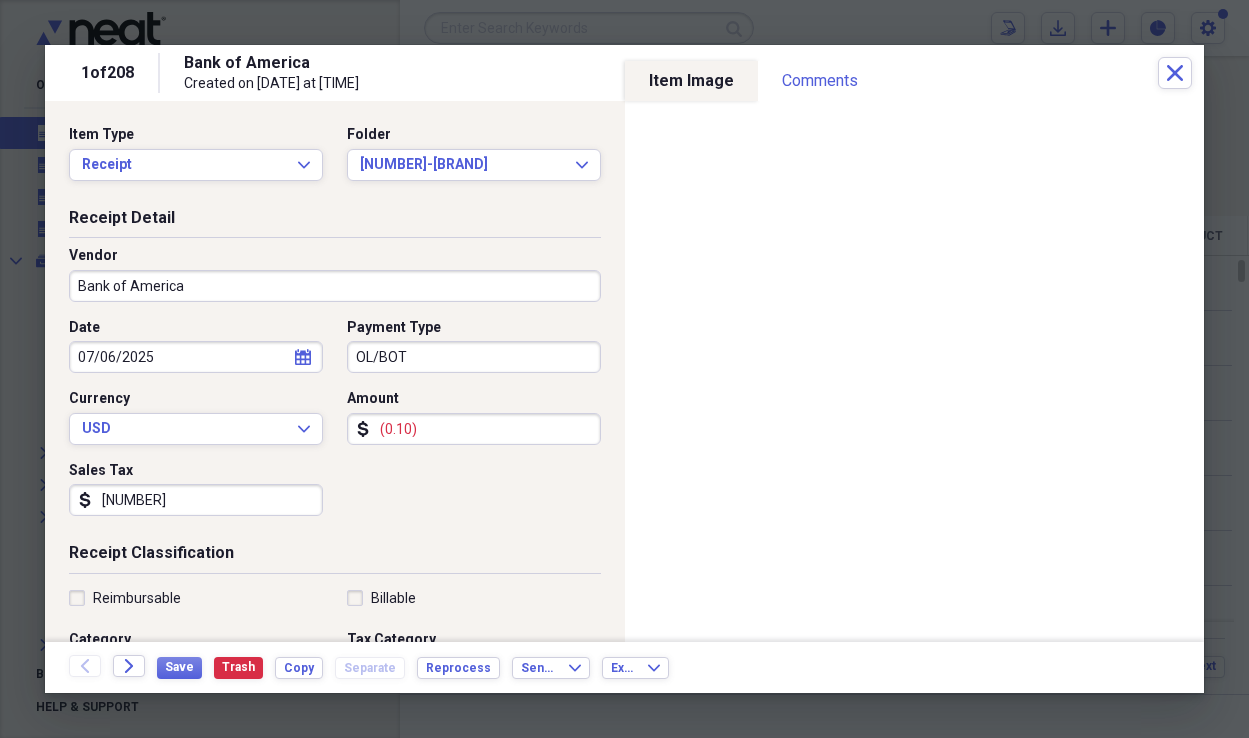 type on "(0.01)" 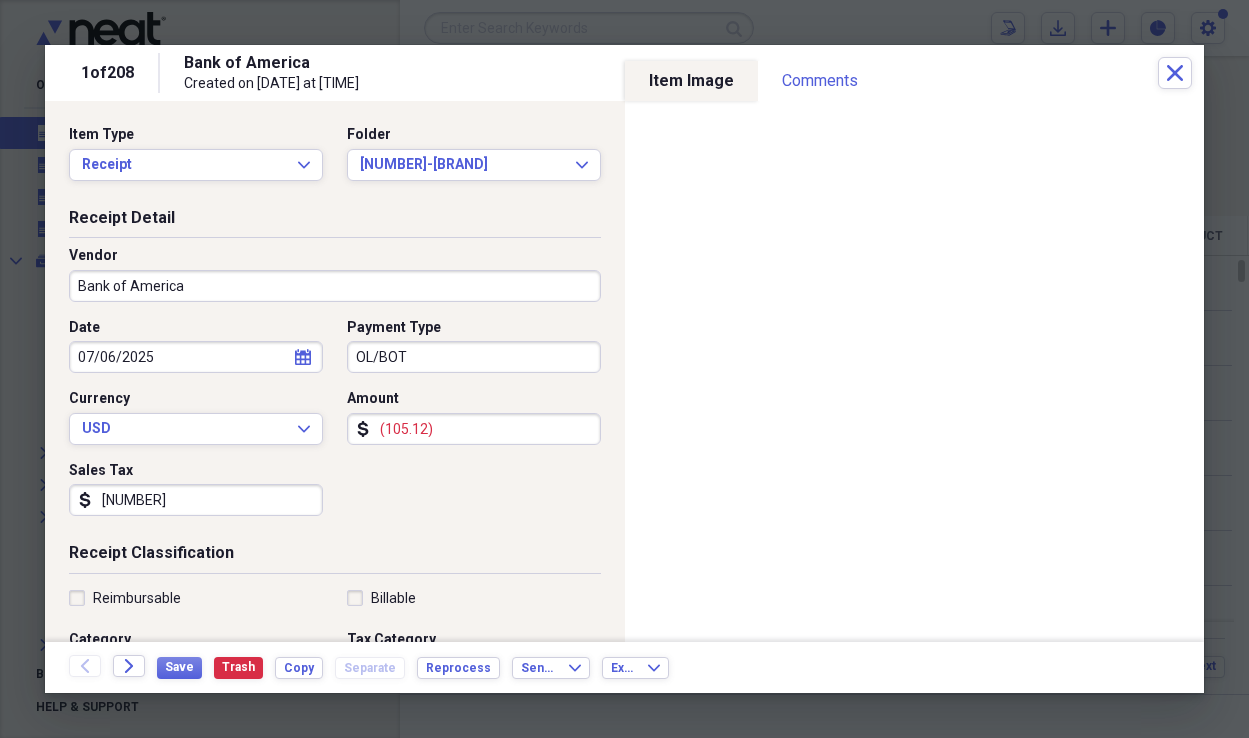 type on "(105.12)" 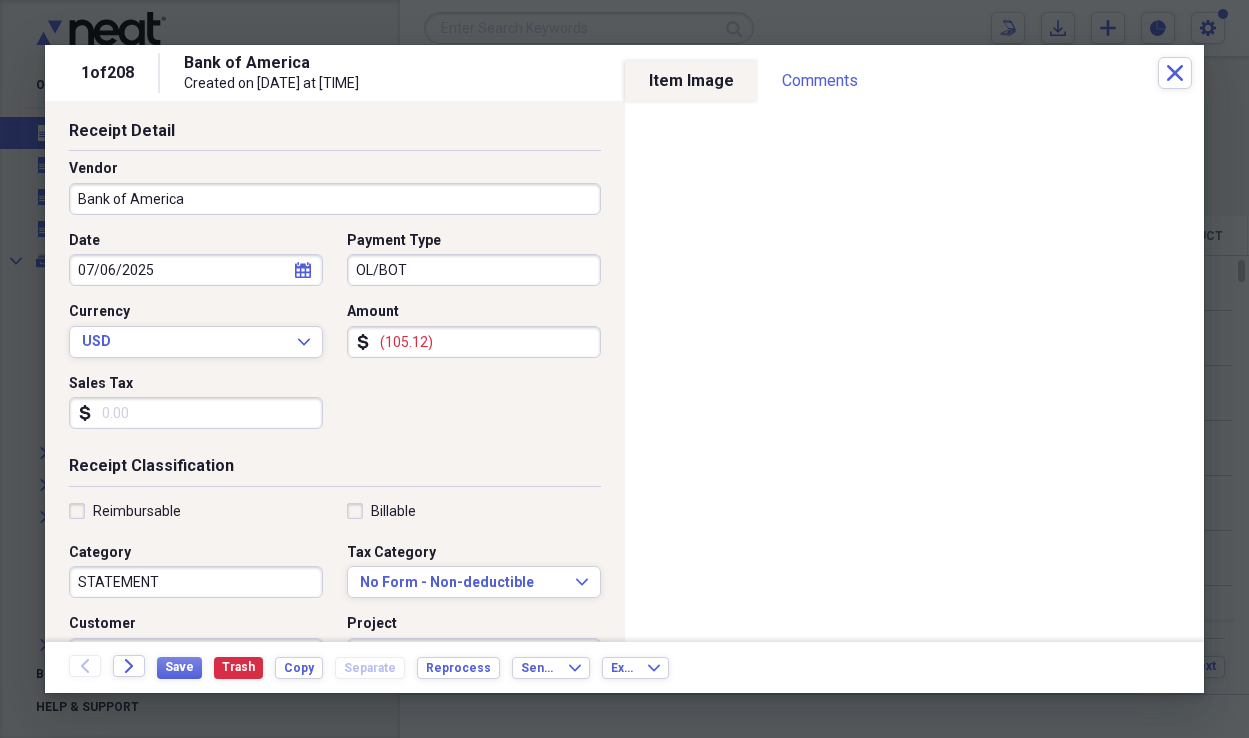 scroll, scrollTop: 94, scrollLeft: 0, axis: vertical 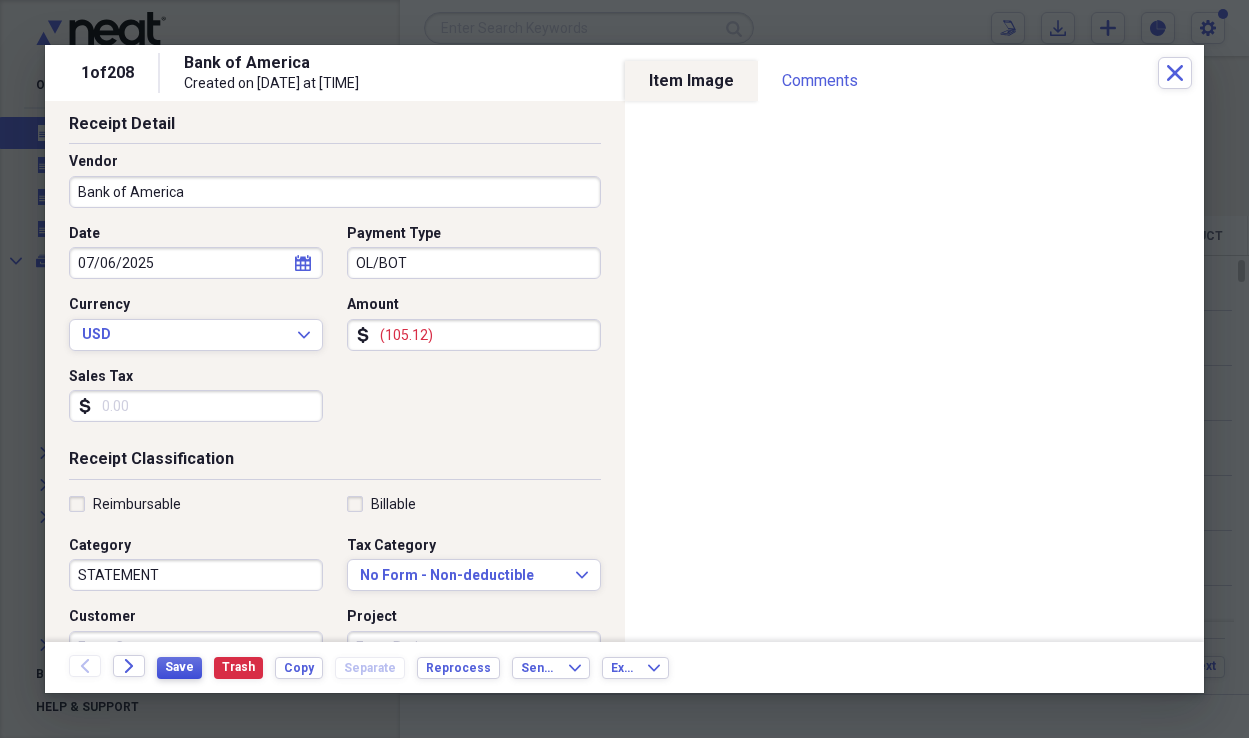 type 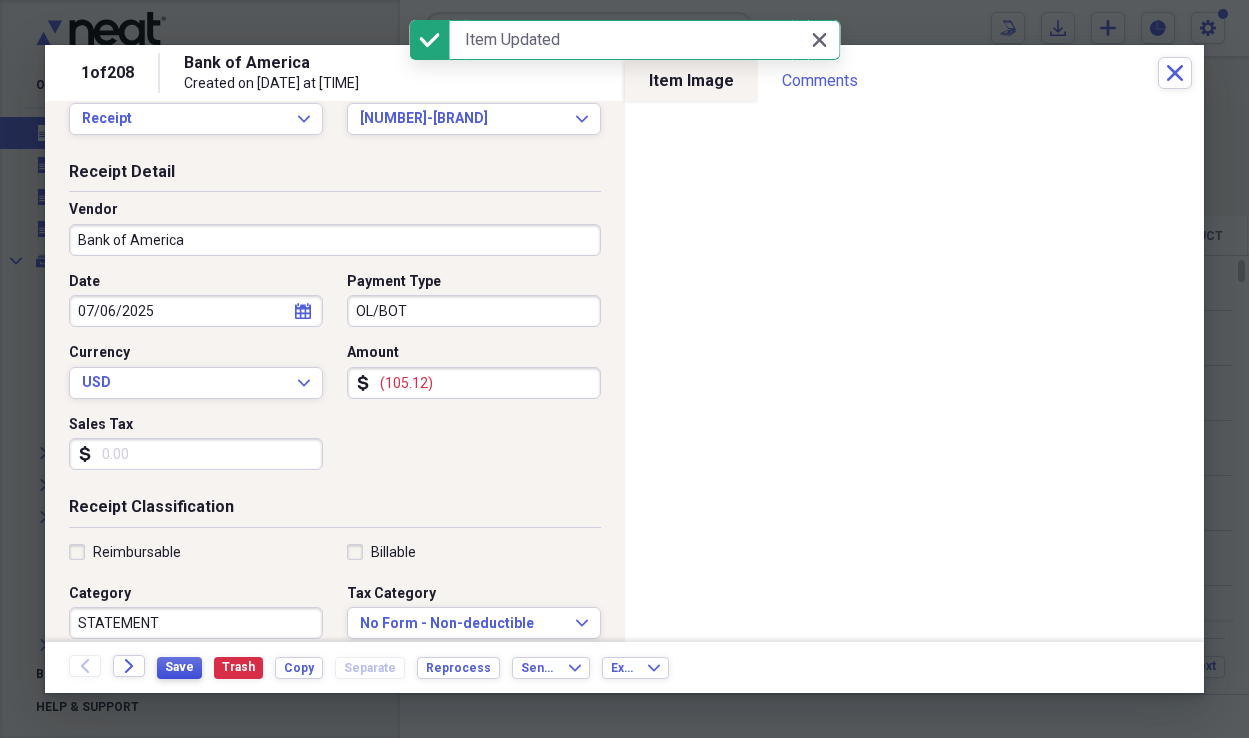 scroll, scrollTop: 0, scrollLeft: 0, axis: both 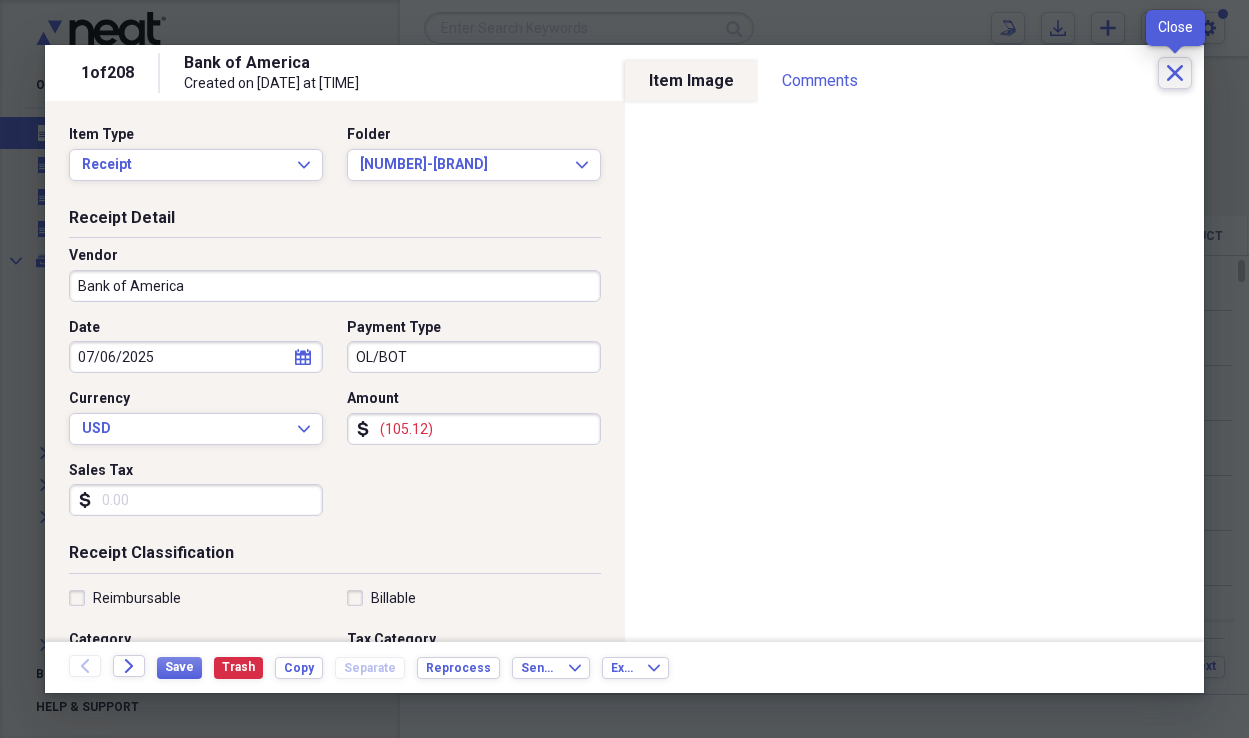 click on "Close" 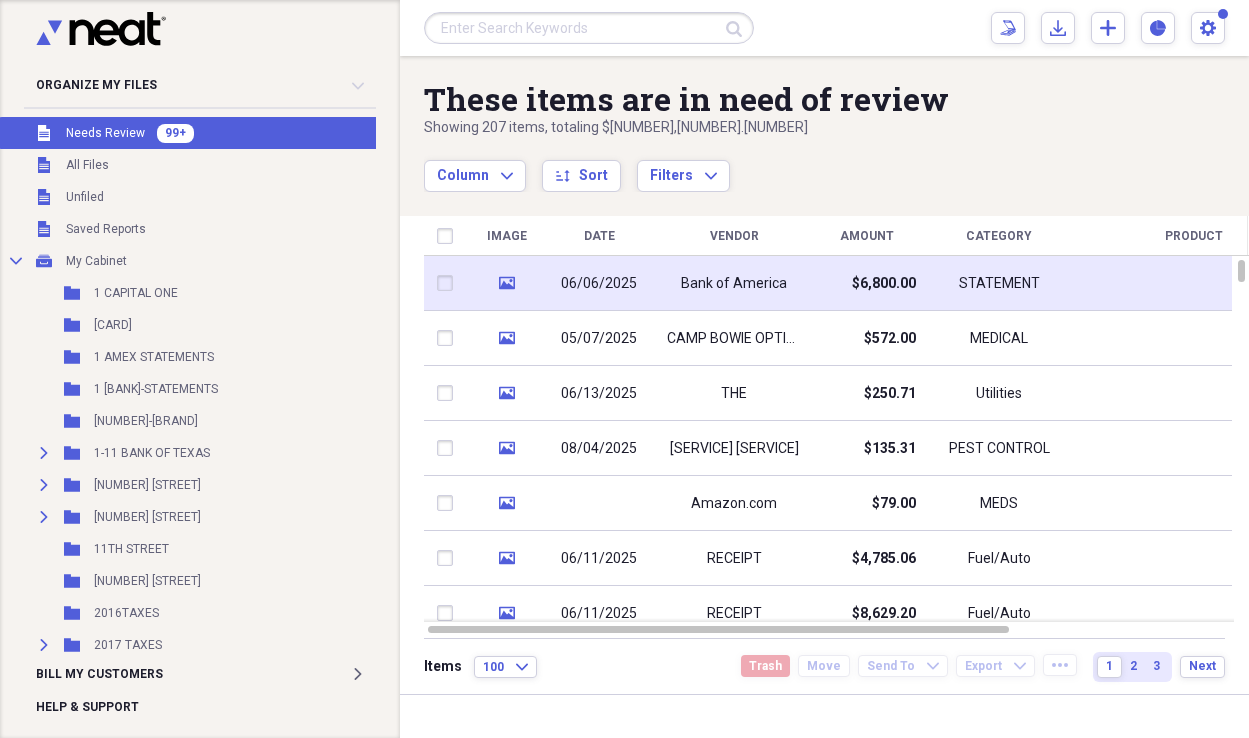 click on "Bank of America" at bounding box center [734, 284] 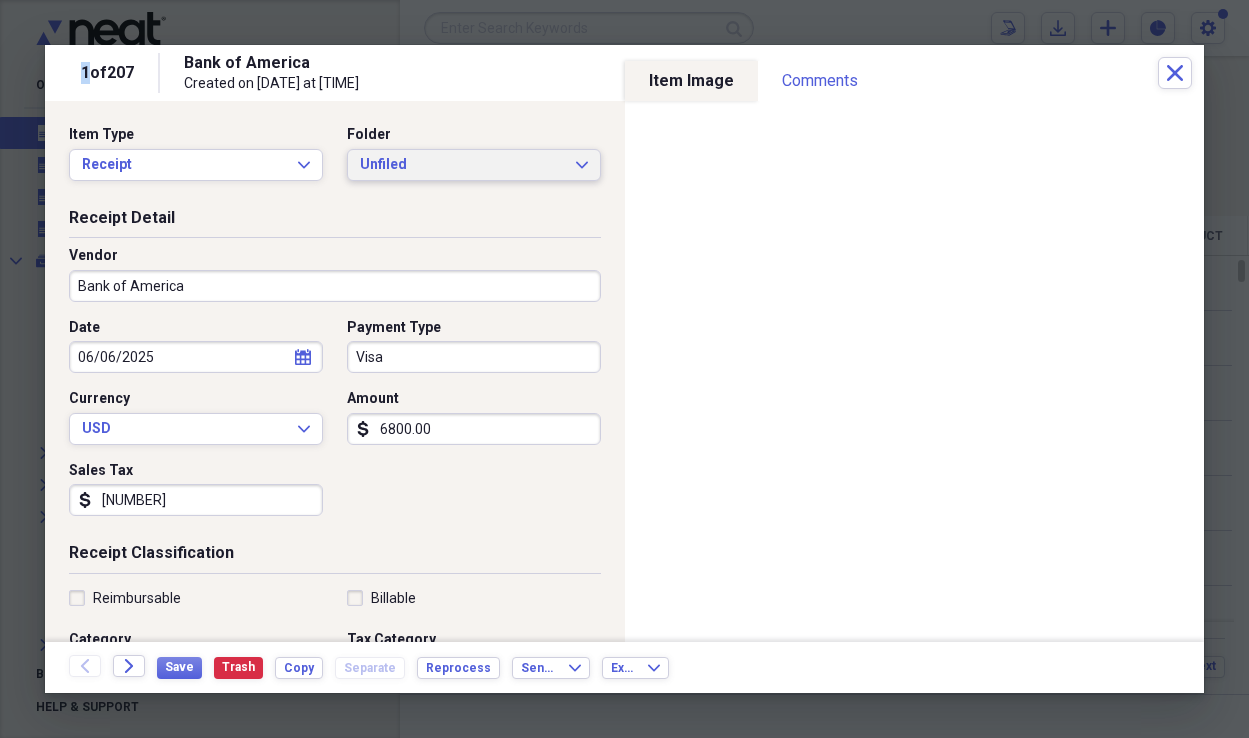 click on "Expand" 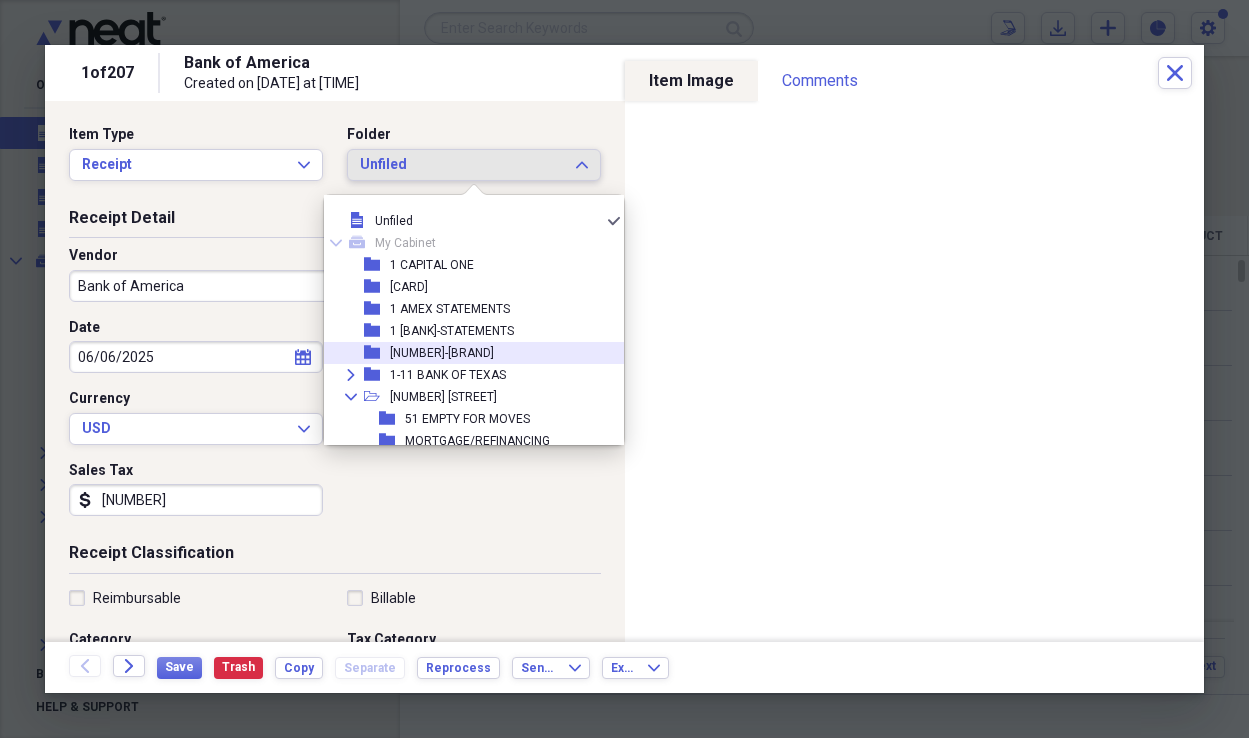 click on "folder [NUMBER]-[NUMBER] [BRAND]" at bounding box center (466, 353) 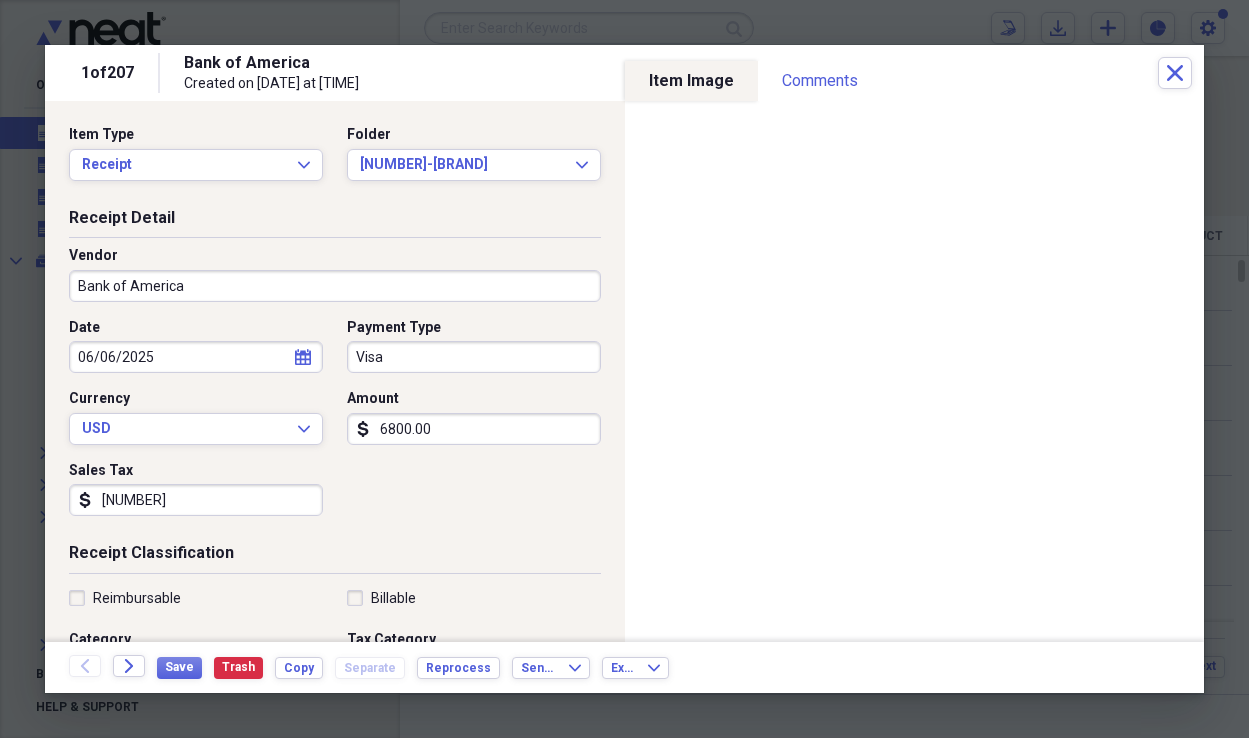 select on "5" 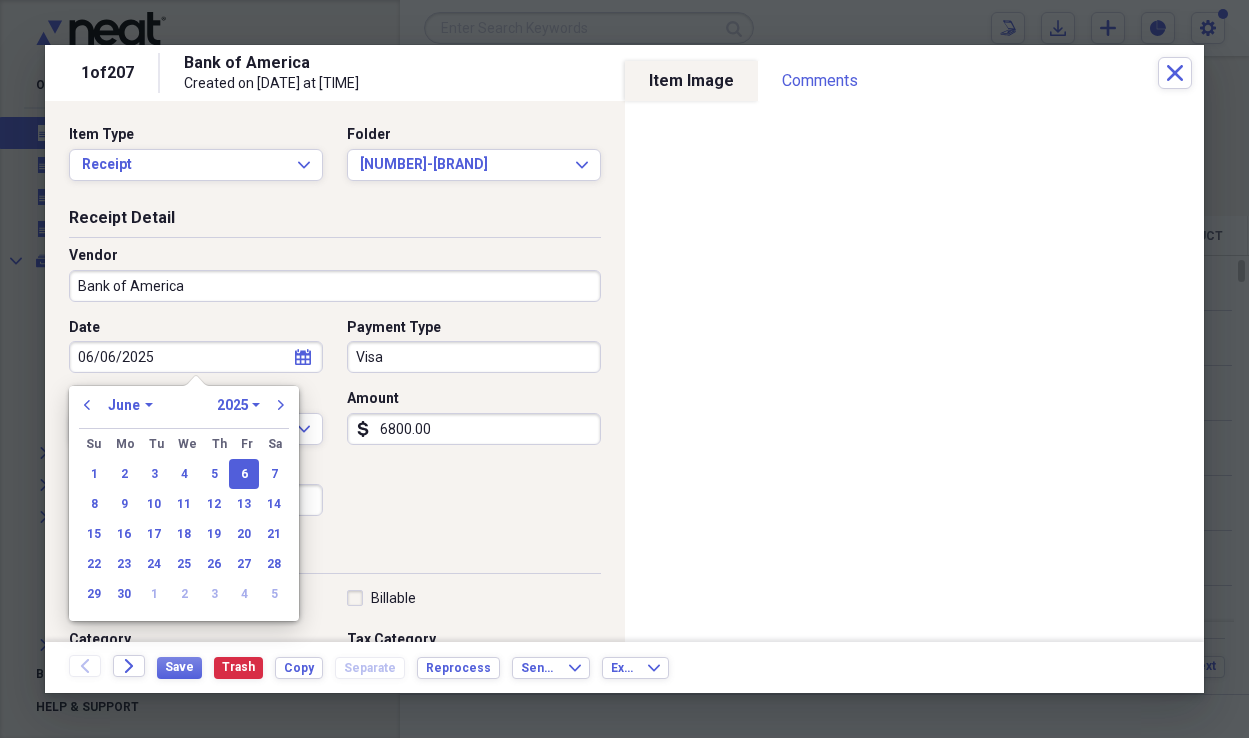 click on "06/06/2025" at bounding box center (196, 357) 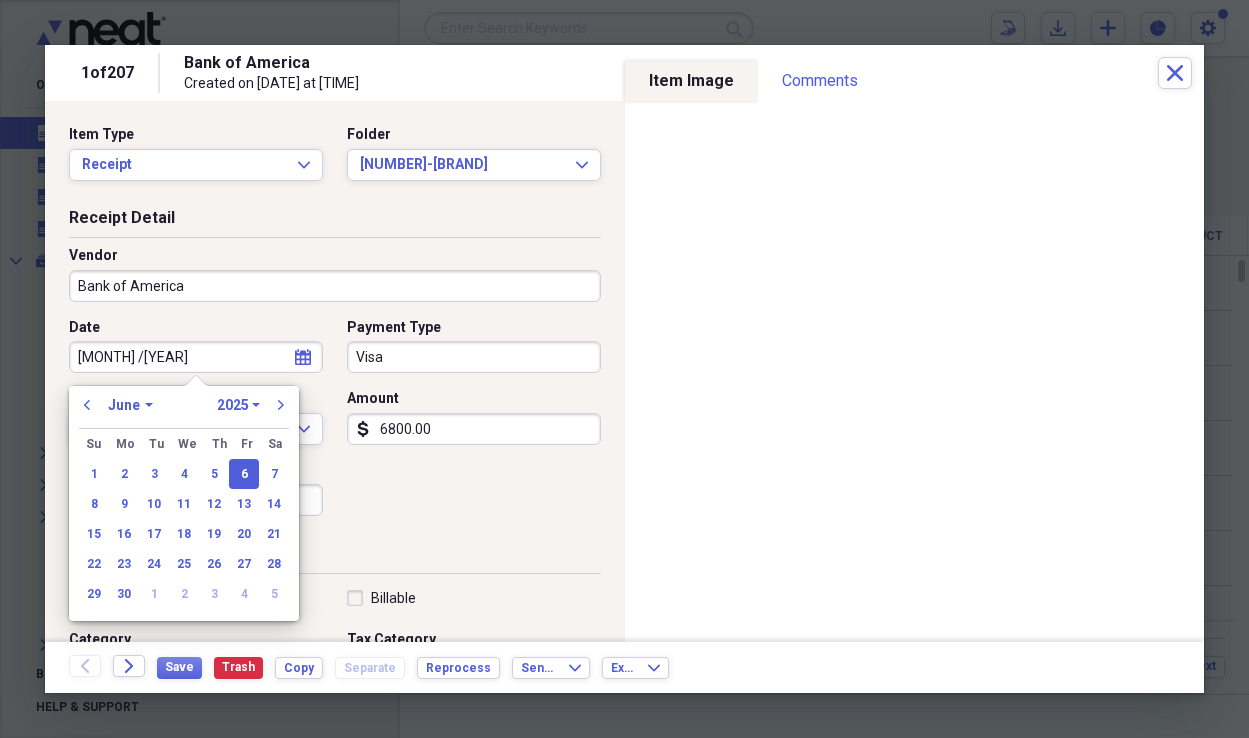 type on "[MONTH]/[YEAR]" 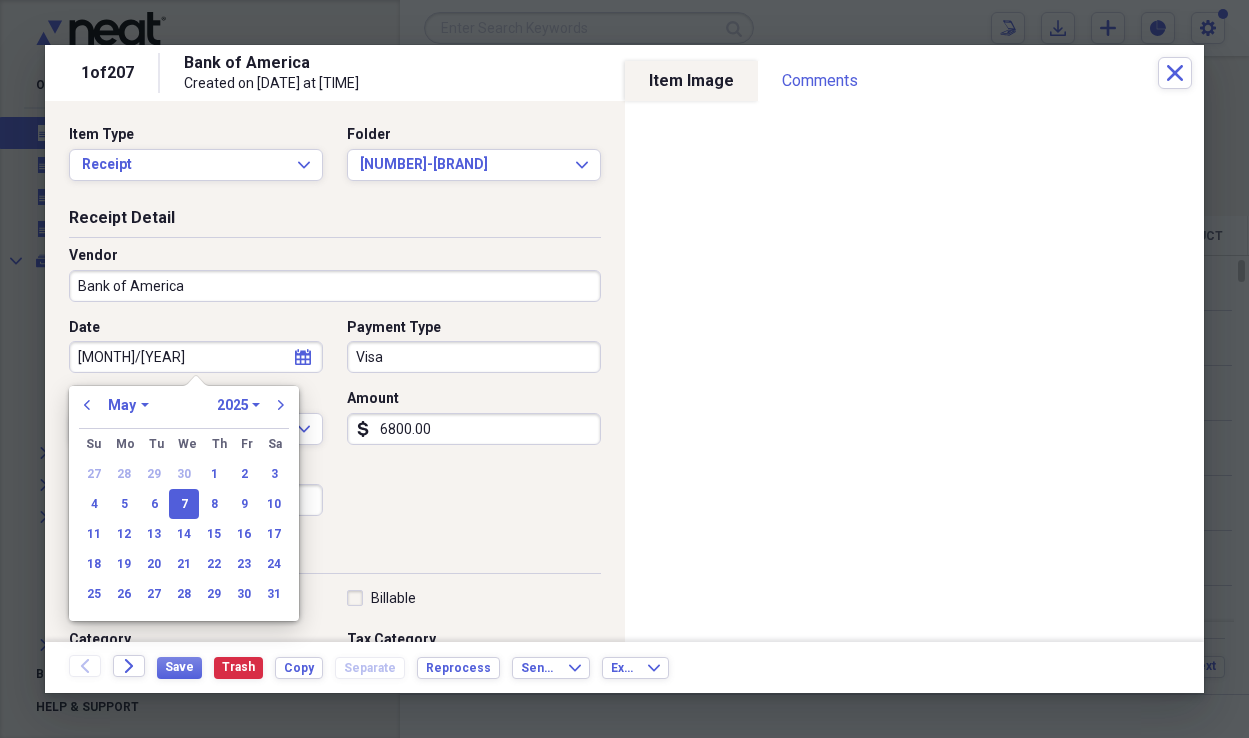 type on "05/07/2025" 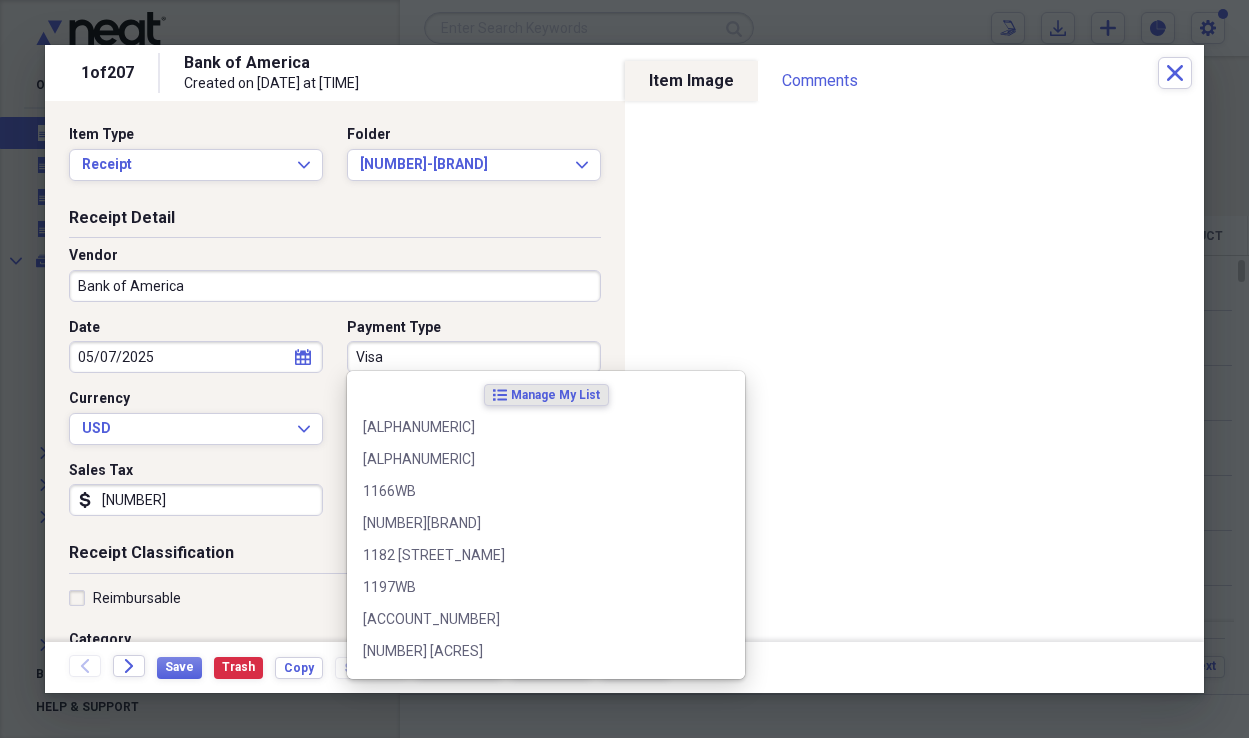 click on "Visa" at bounding box center (474, 357) 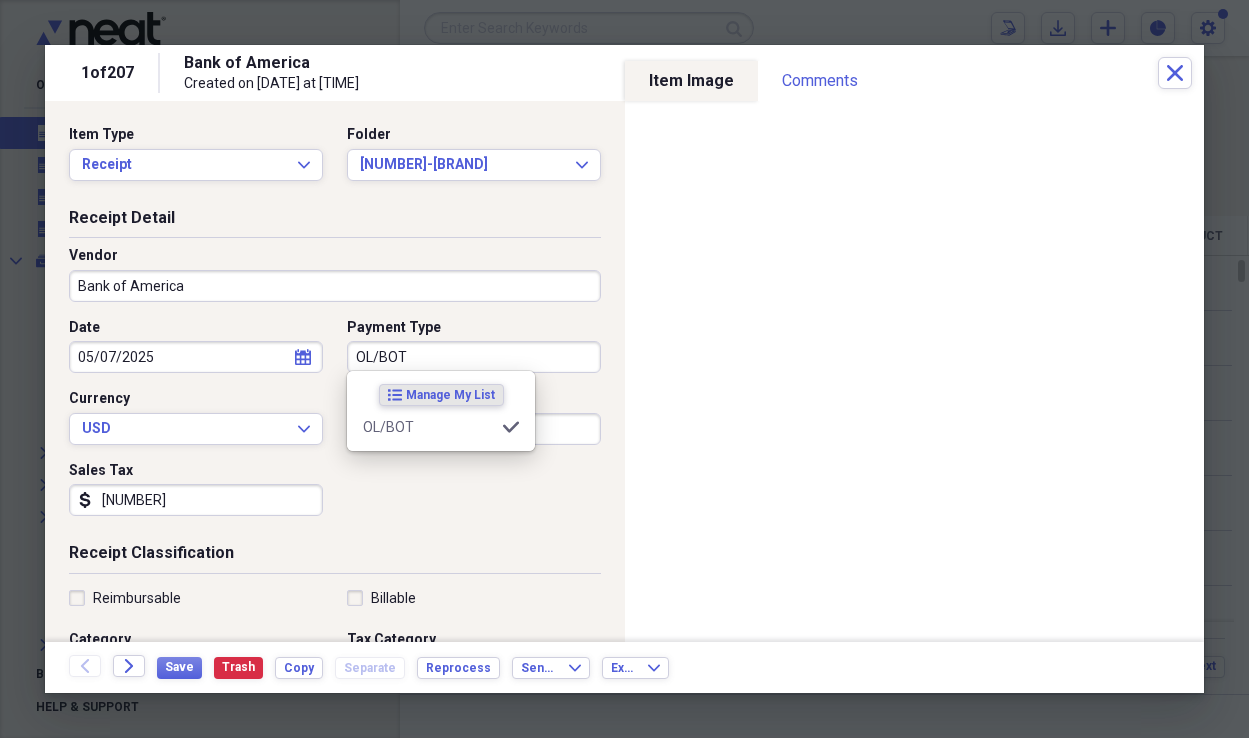 type on "OL/BOT" 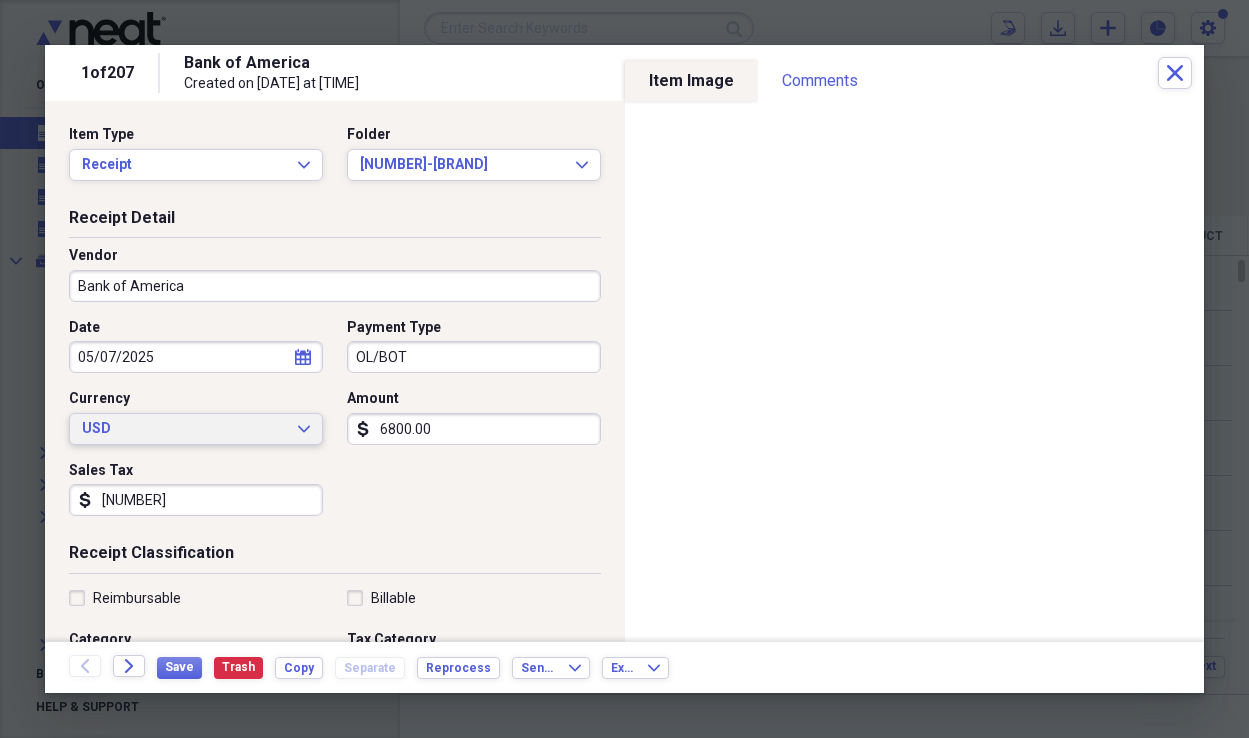 type 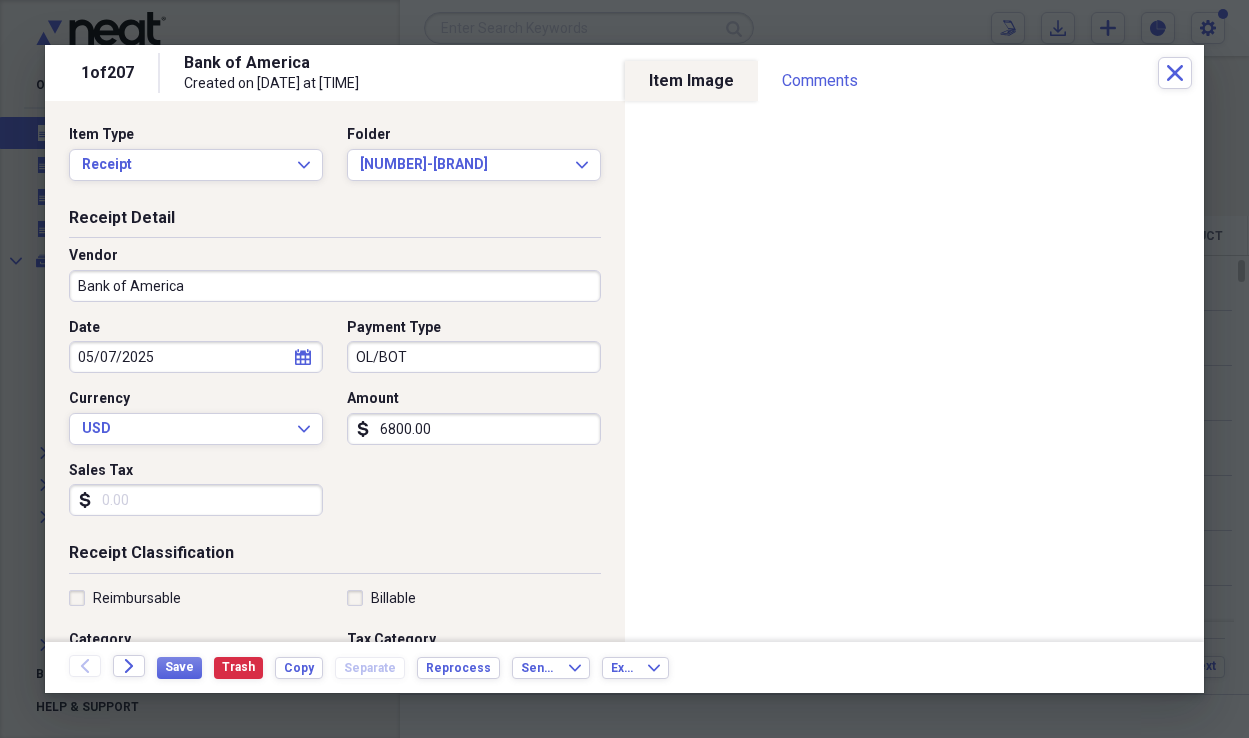 type 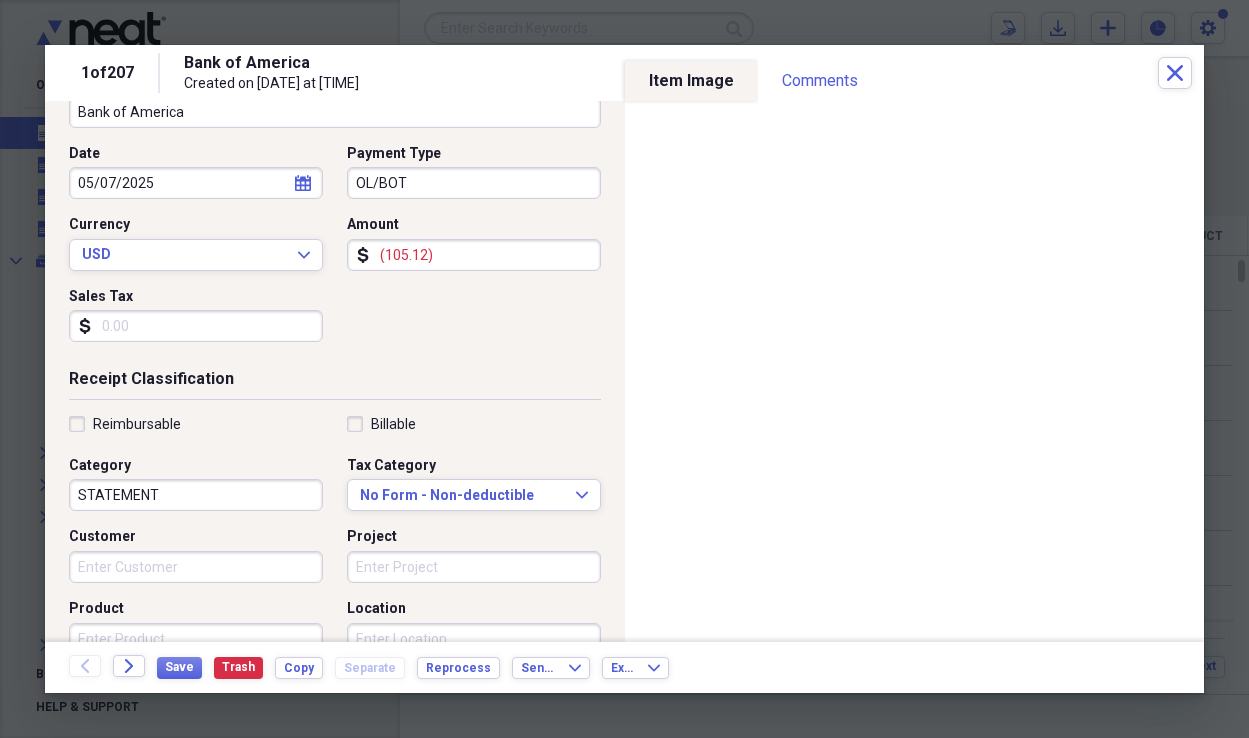 scroll, scrollTop: 176, scrollLeft: 0, axis: vertical 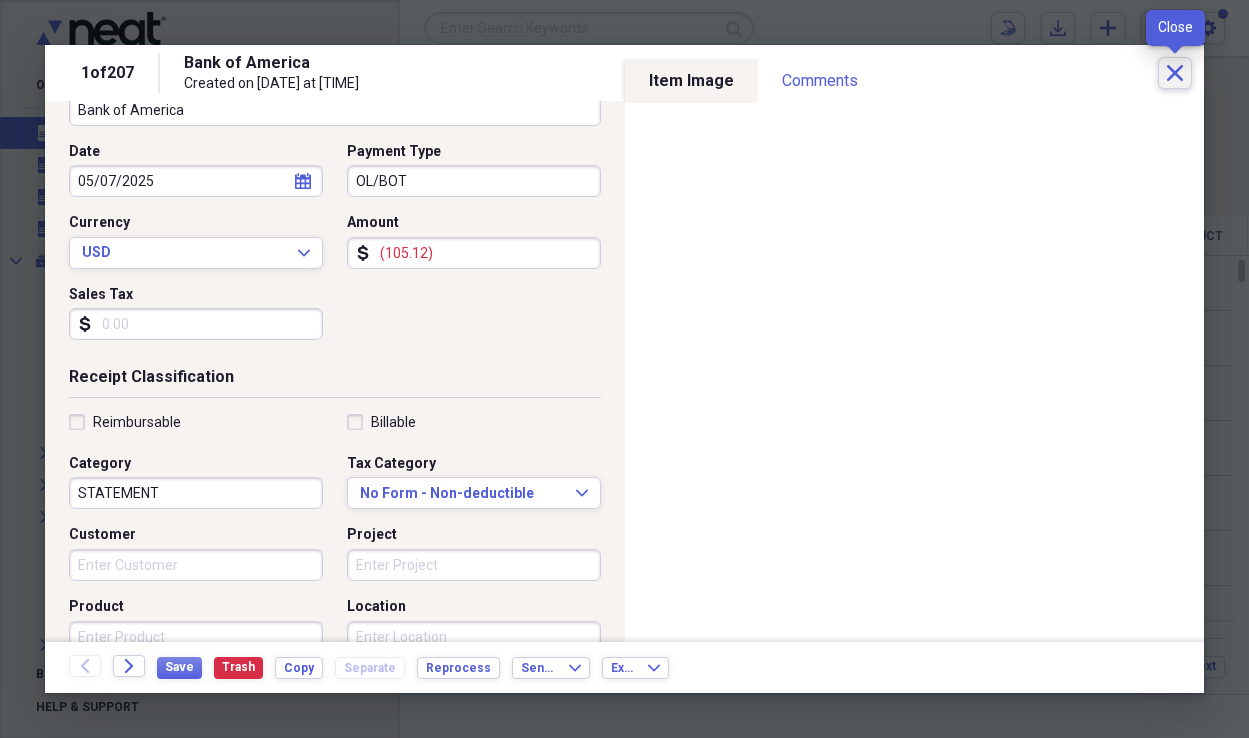 type on "(105.12)" 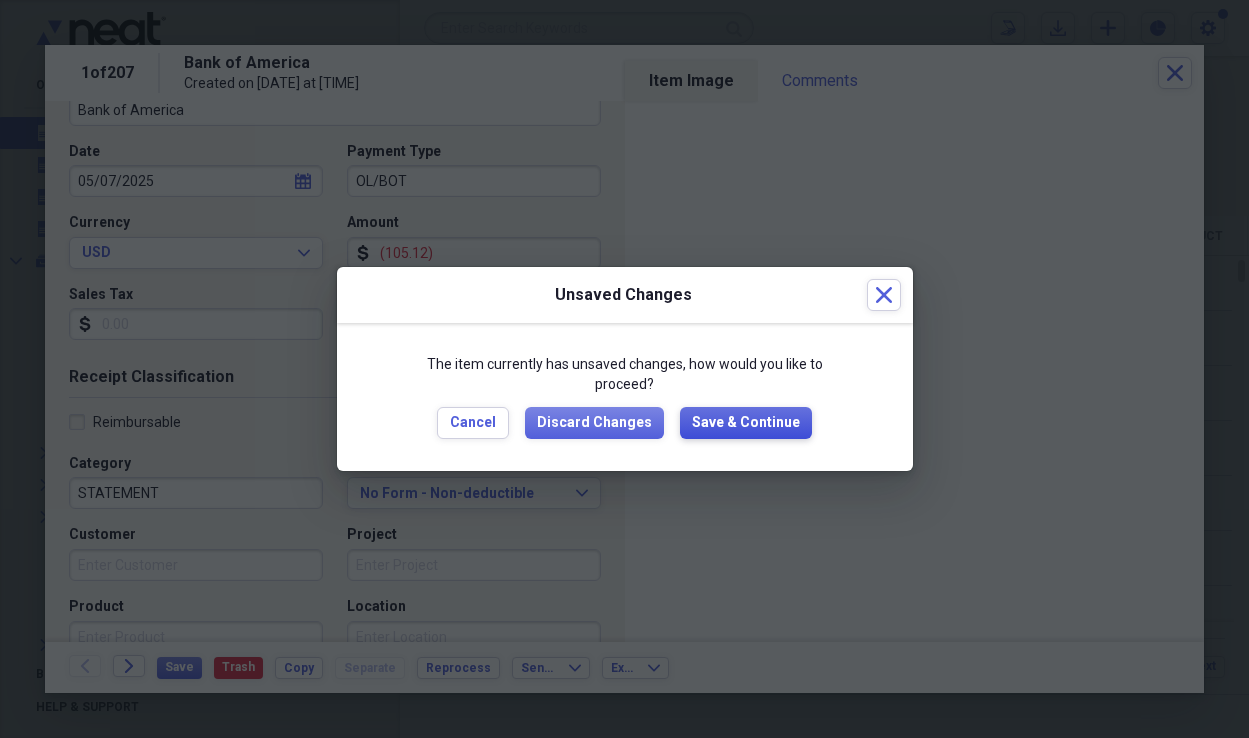 click on "Save & Continue" at bounding box center [746, 423] 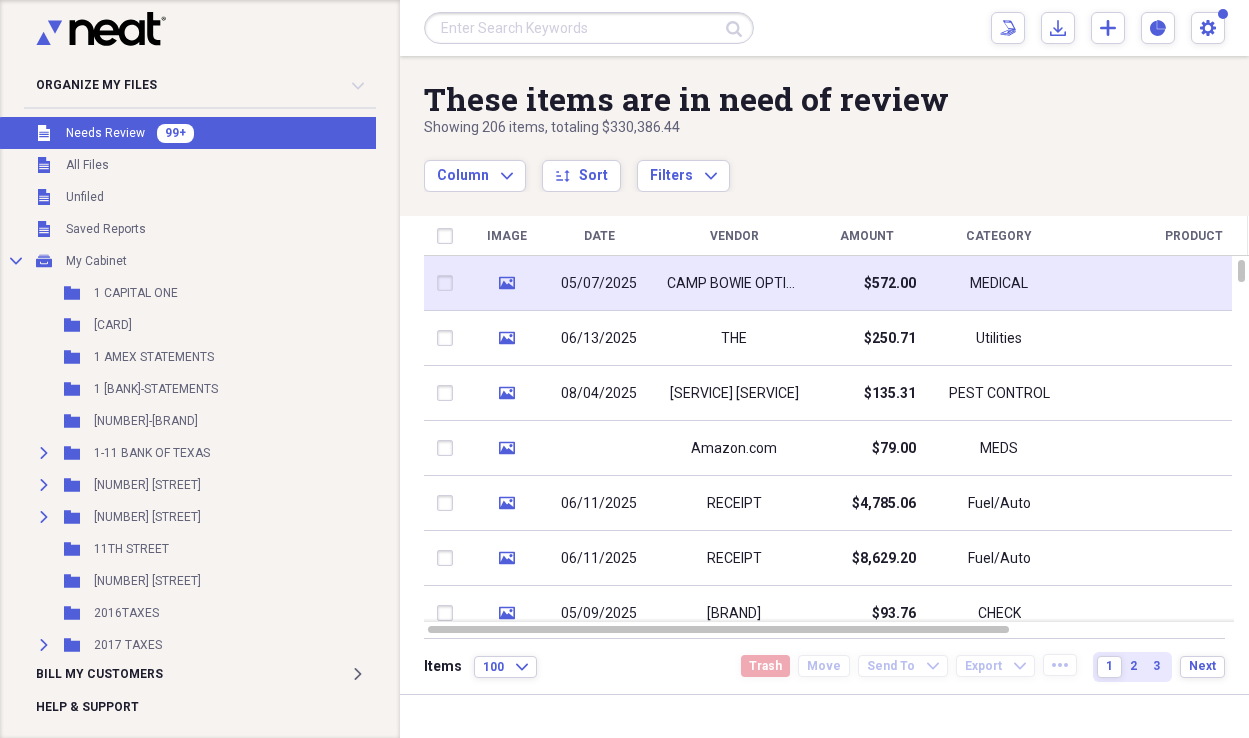click on "CAMP BOWIE OPTIQUE" at bounding box center (734, 284) 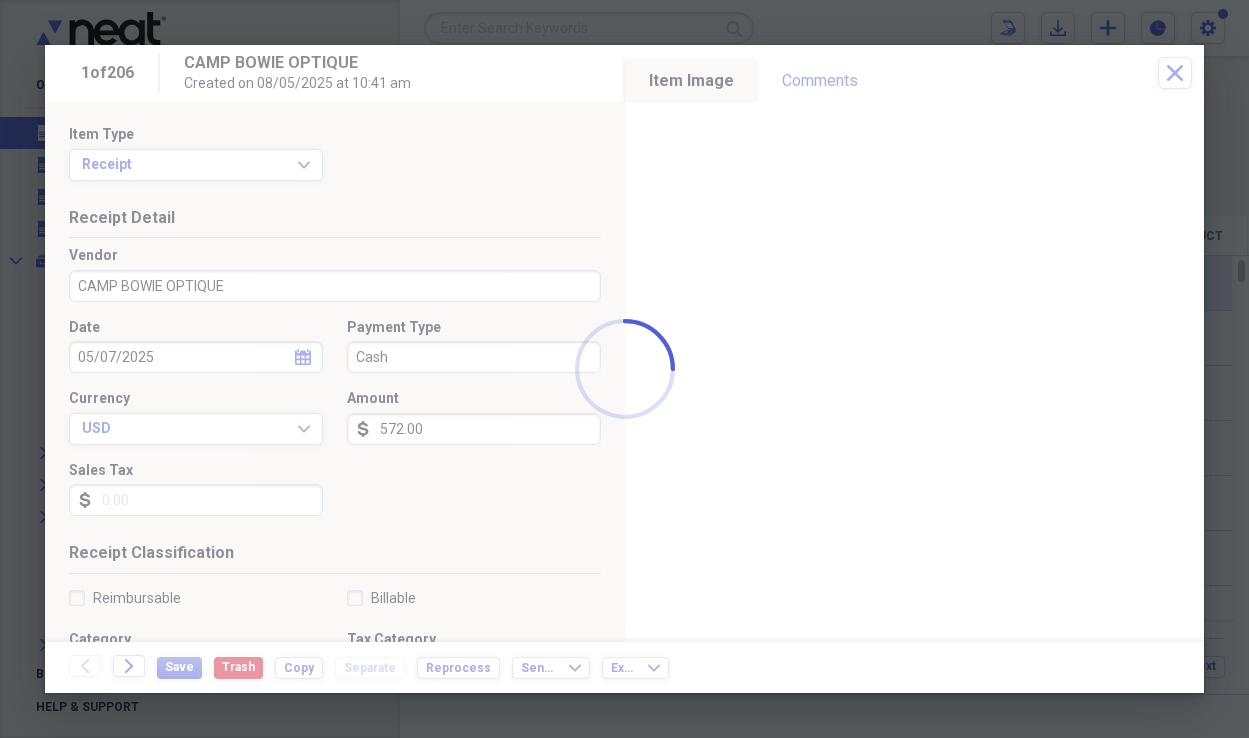 click at bounding box center [624, 369] 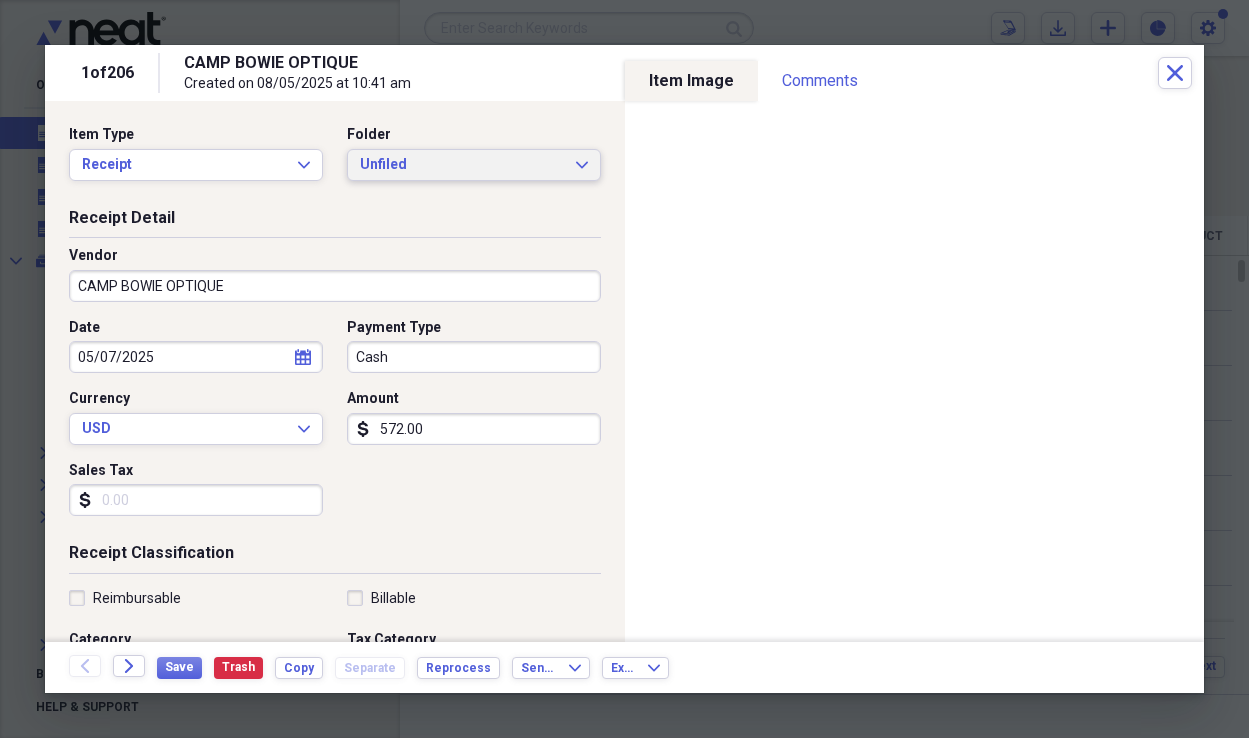 click on "Expand" 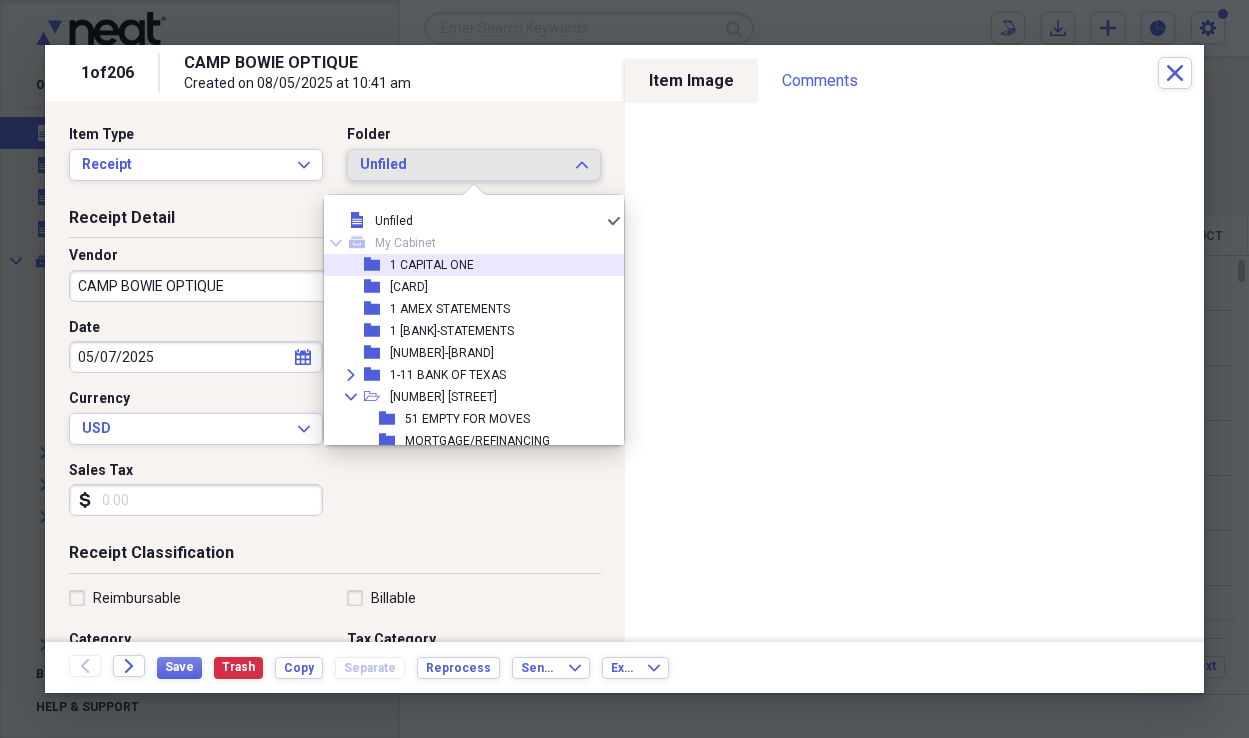 click on "1 CAPITAL ONE" at bounding box center [432, 265] 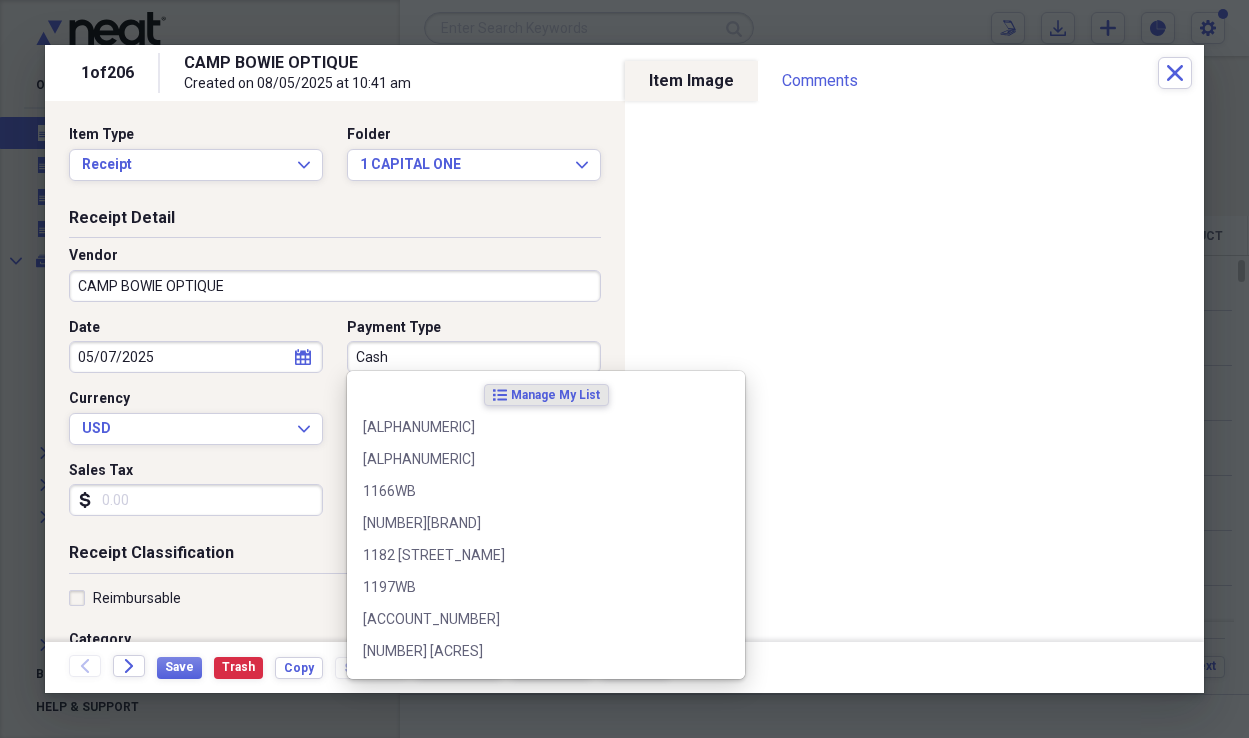 click on "Cash" at bounding box center (474, 357) 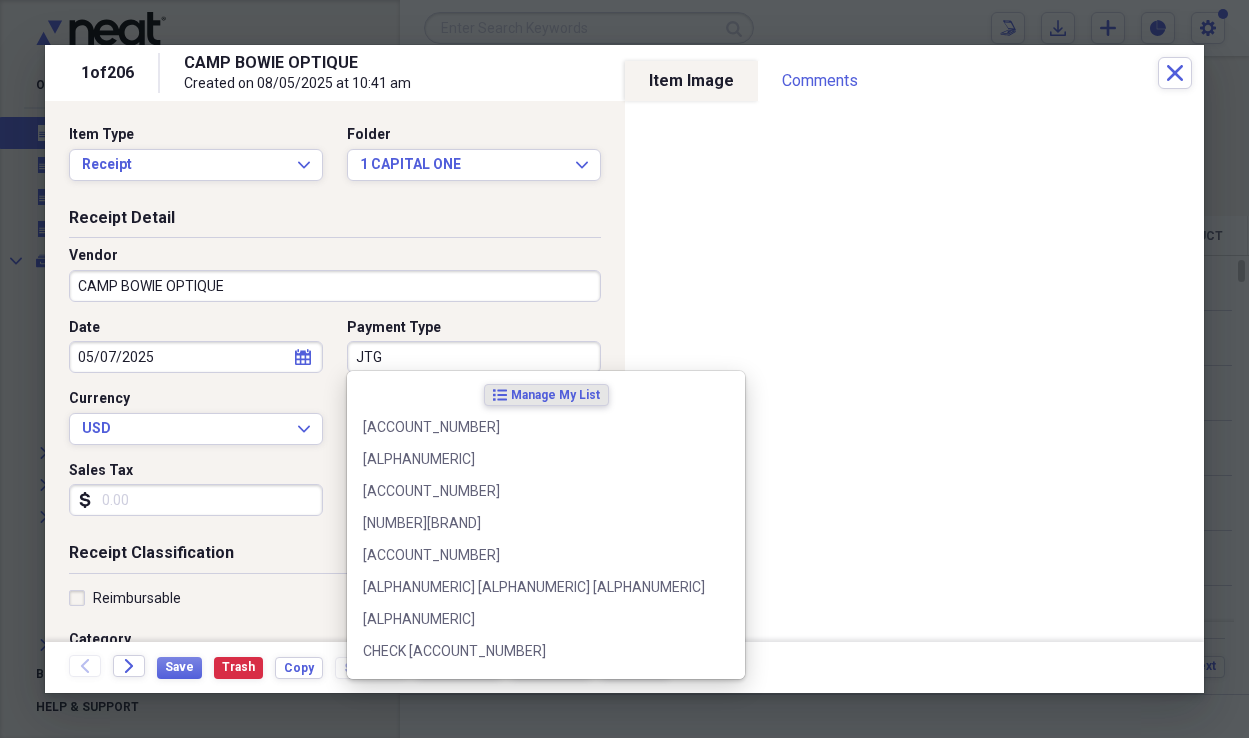 type on "JTG" 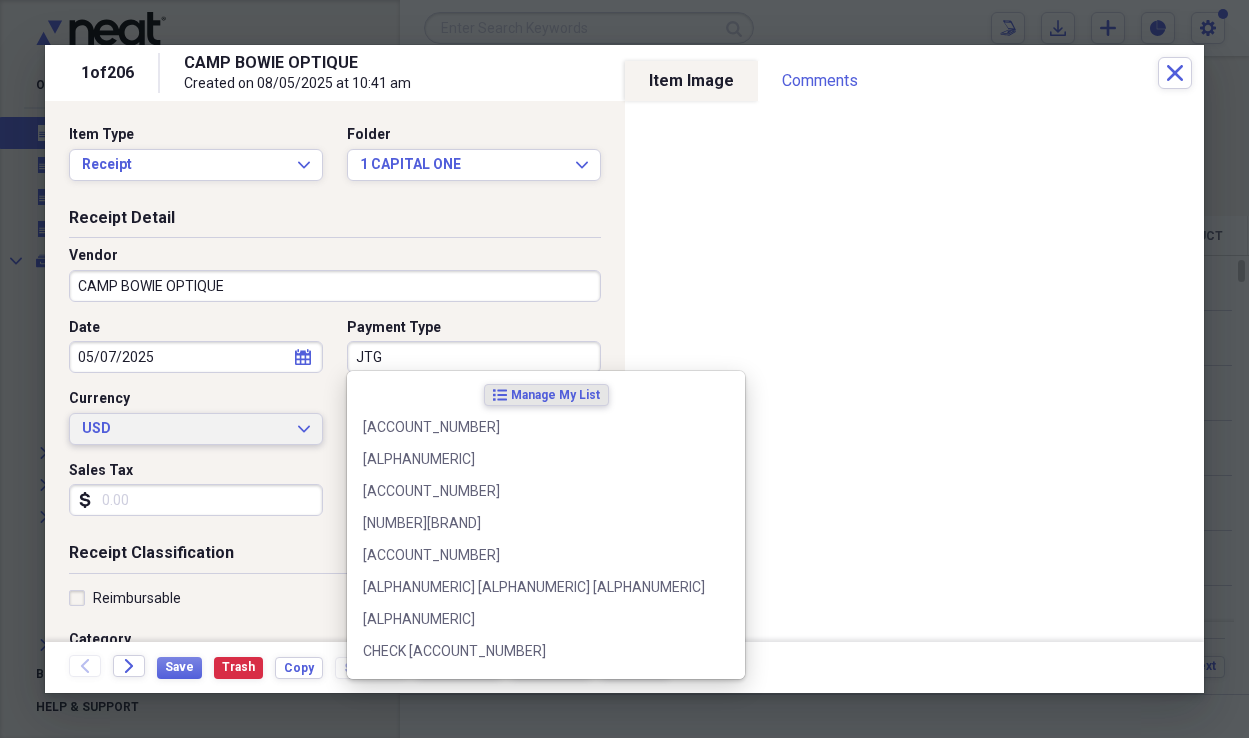 type 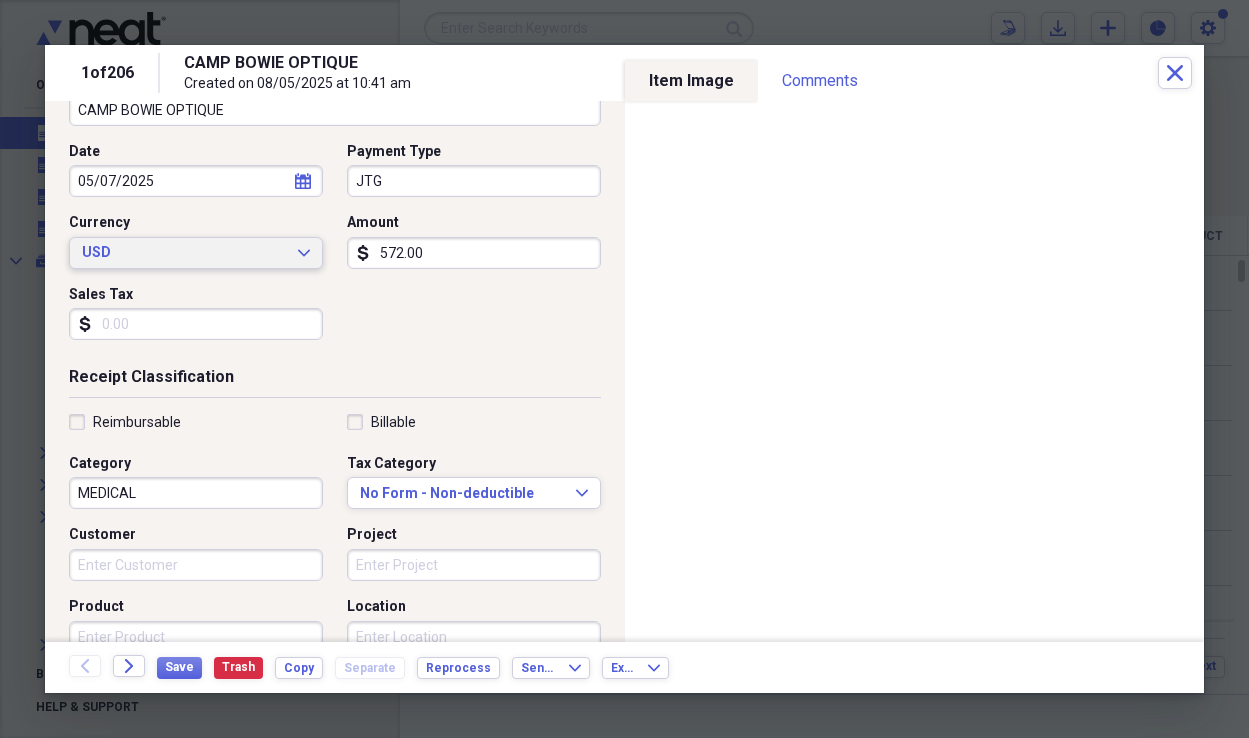 scroll, scrollTop: 224, scrollLeft: 0, axis: vertical 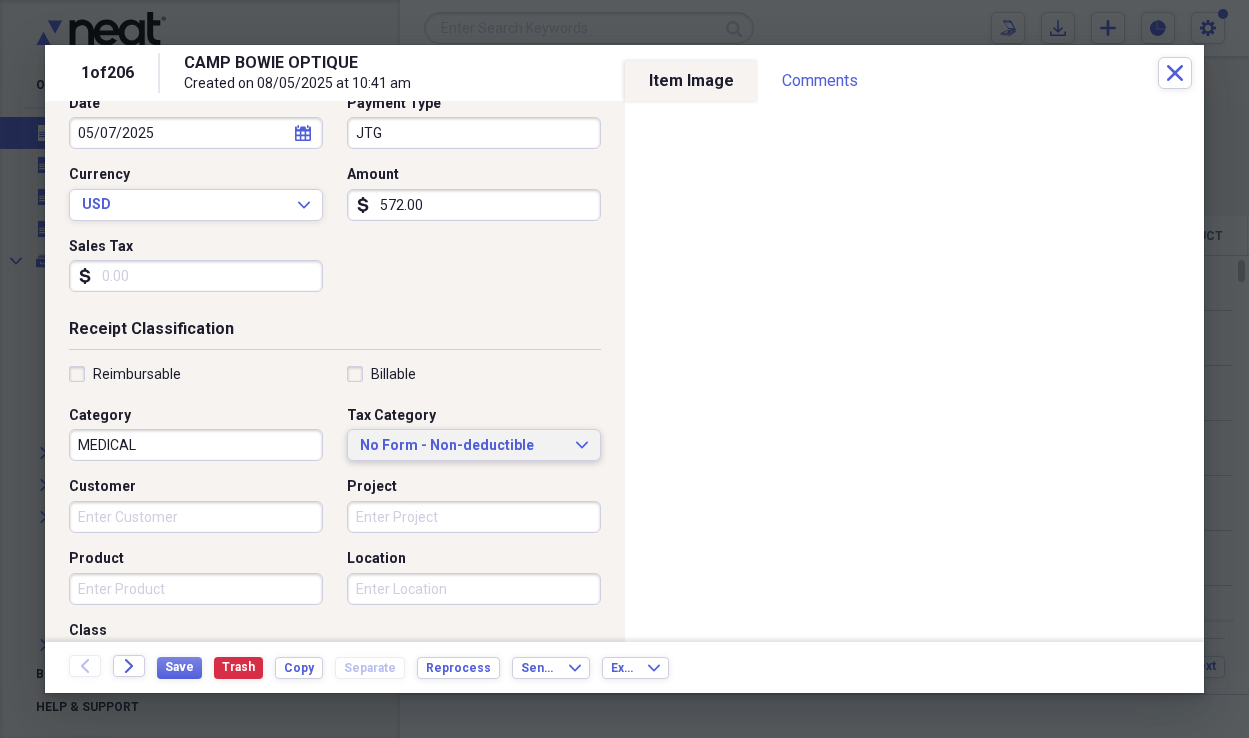 click on "Expand" 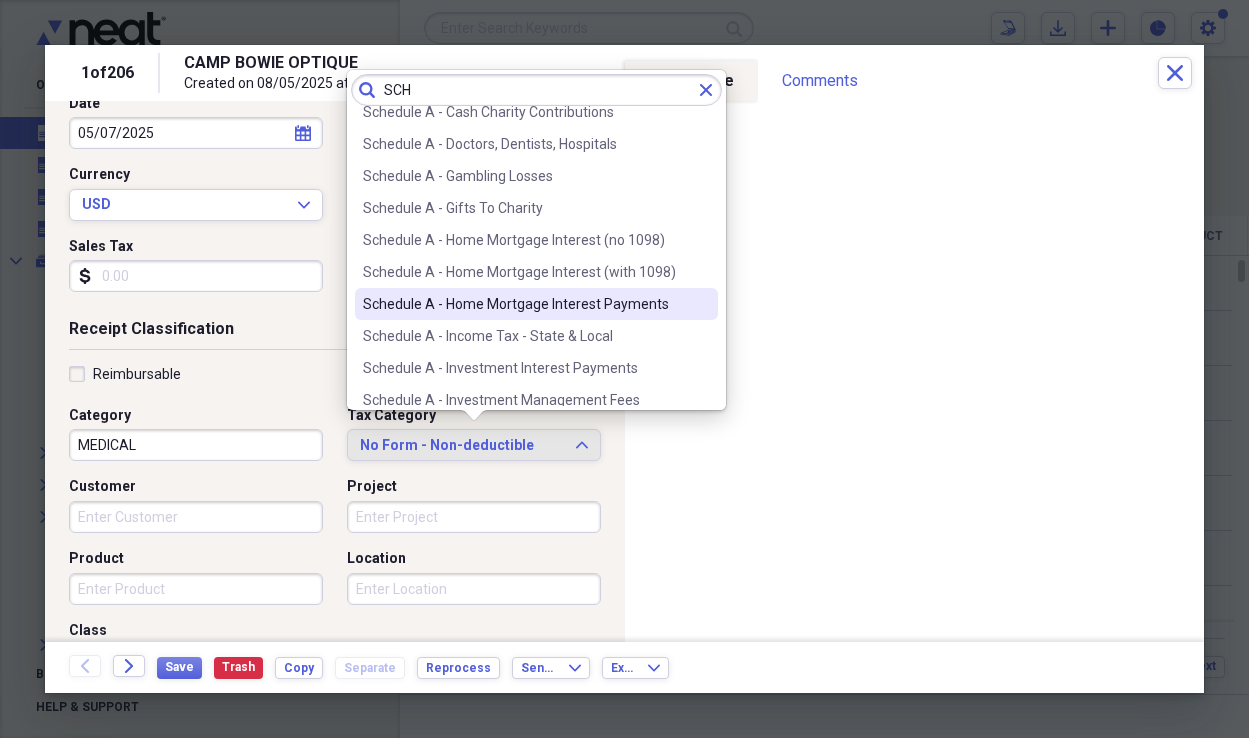 scroll, scrollTop: 0, scrollLeft: 0, axis: both 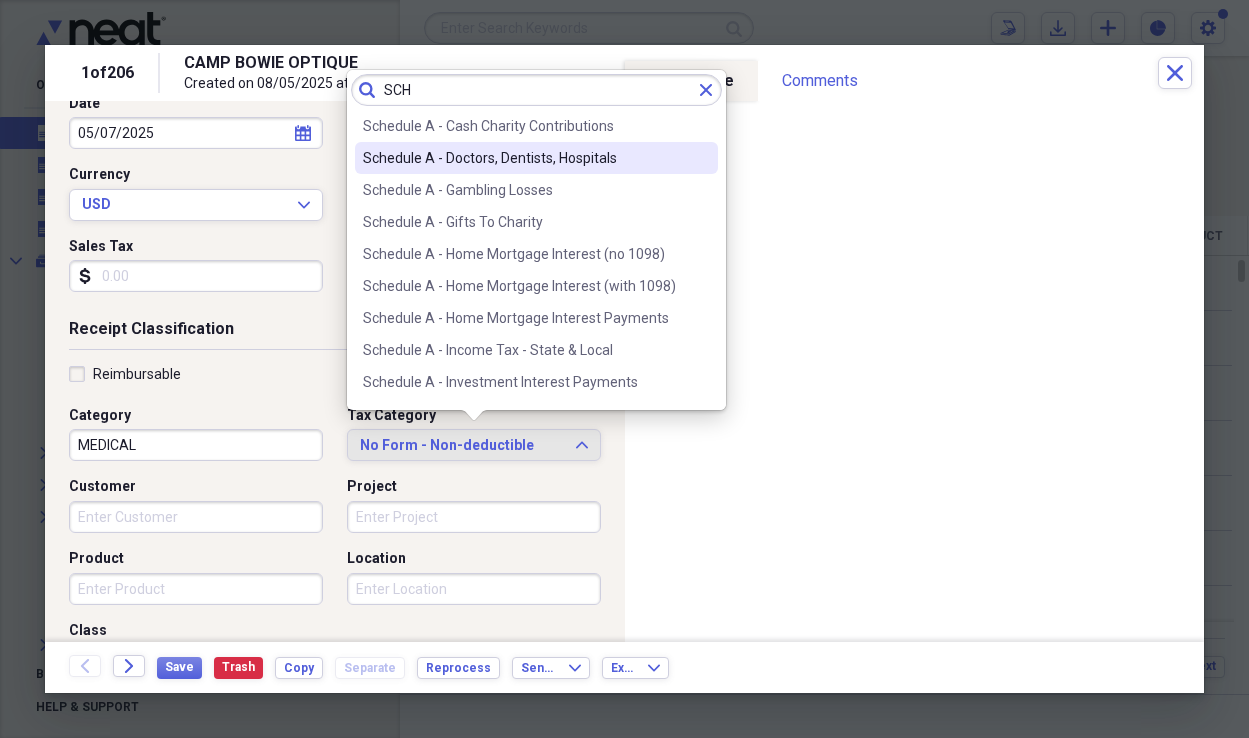 type on "SCH" 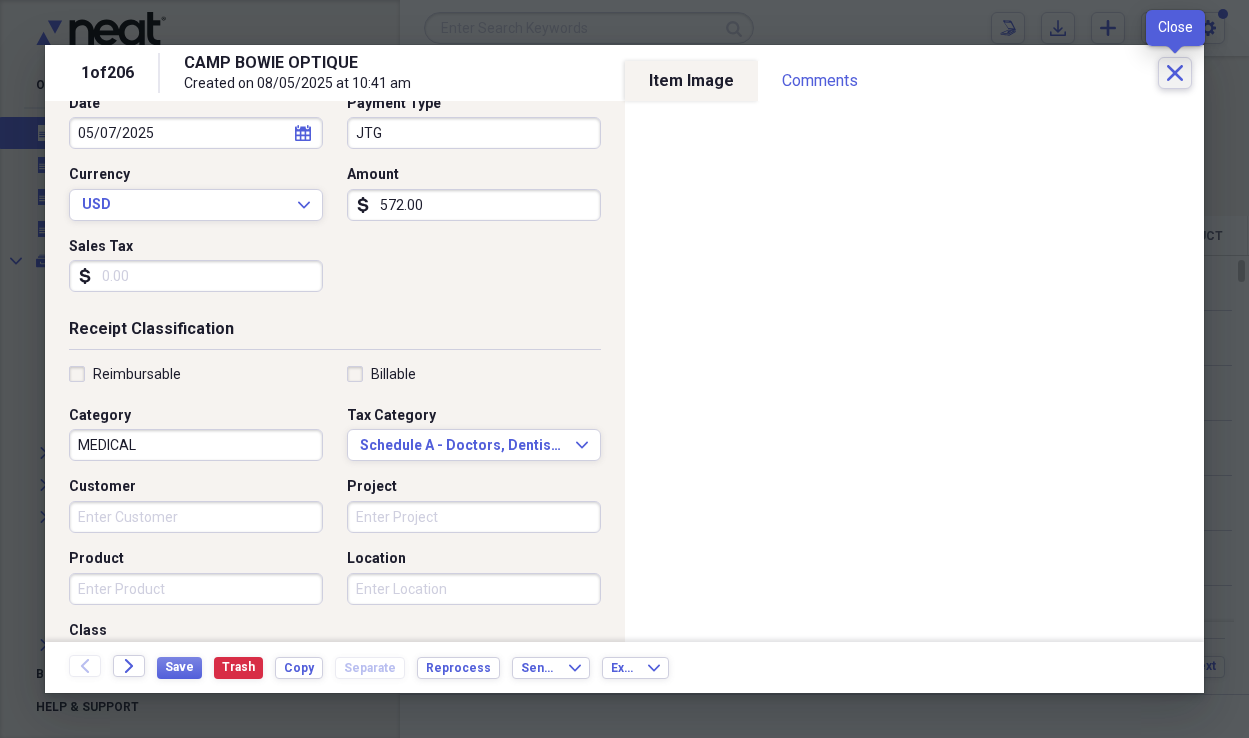 click on "Close" 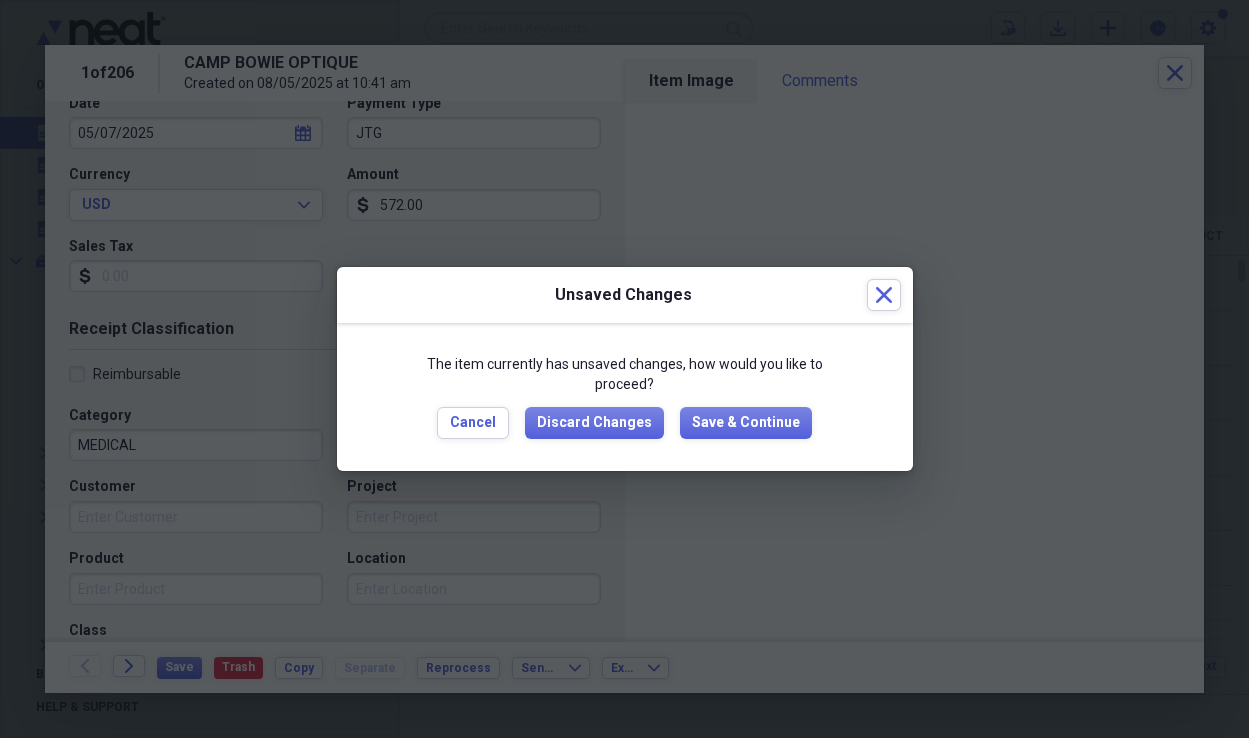 click on "The item currently has unsaved changes, how would you like to proceed? Cancel Discard Changes Save & Continue" at bounding box center (625, 396) 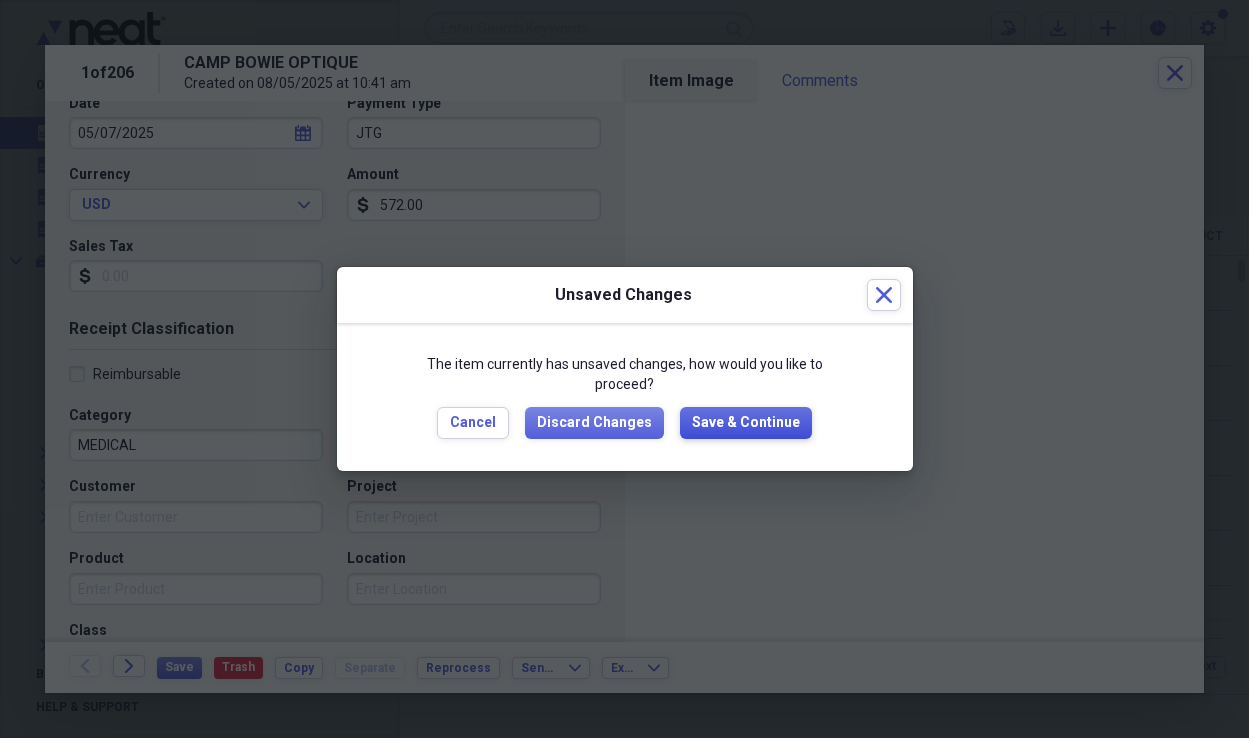 click on "Save & Continue" at bounding box center [746, 423] 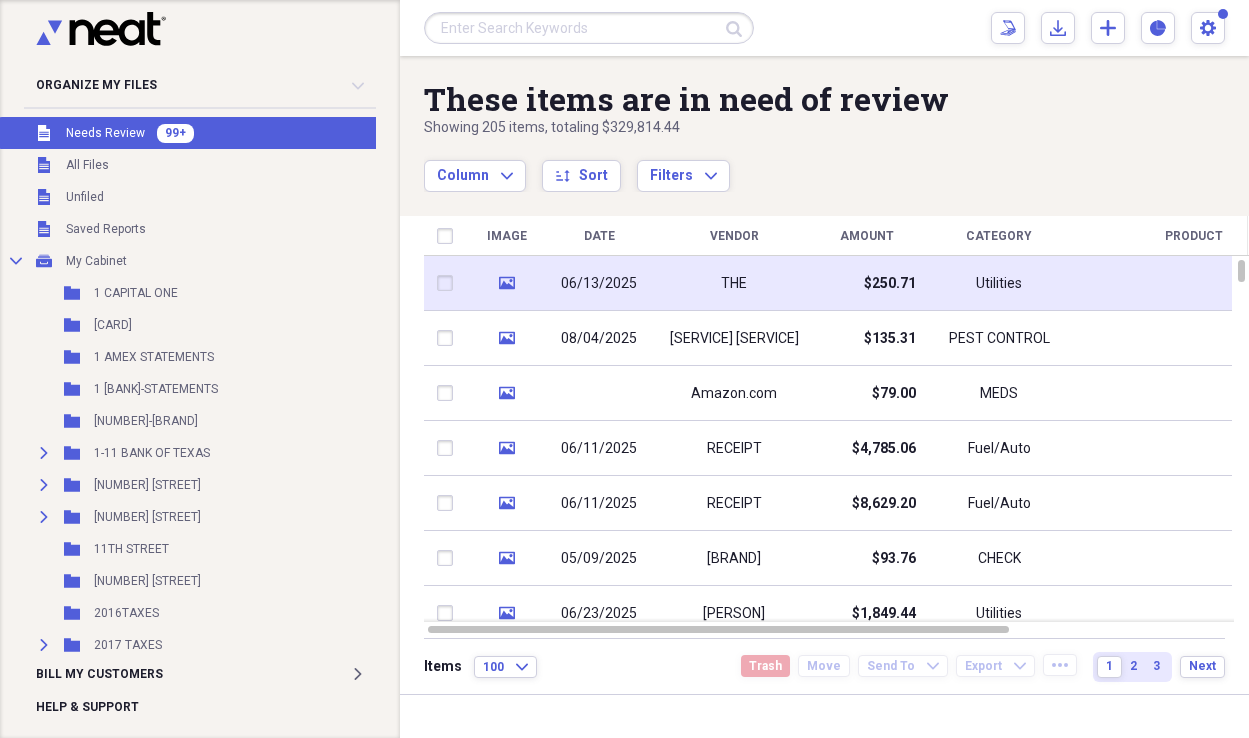 click on "$250.71" at bounding box center (866, 283) 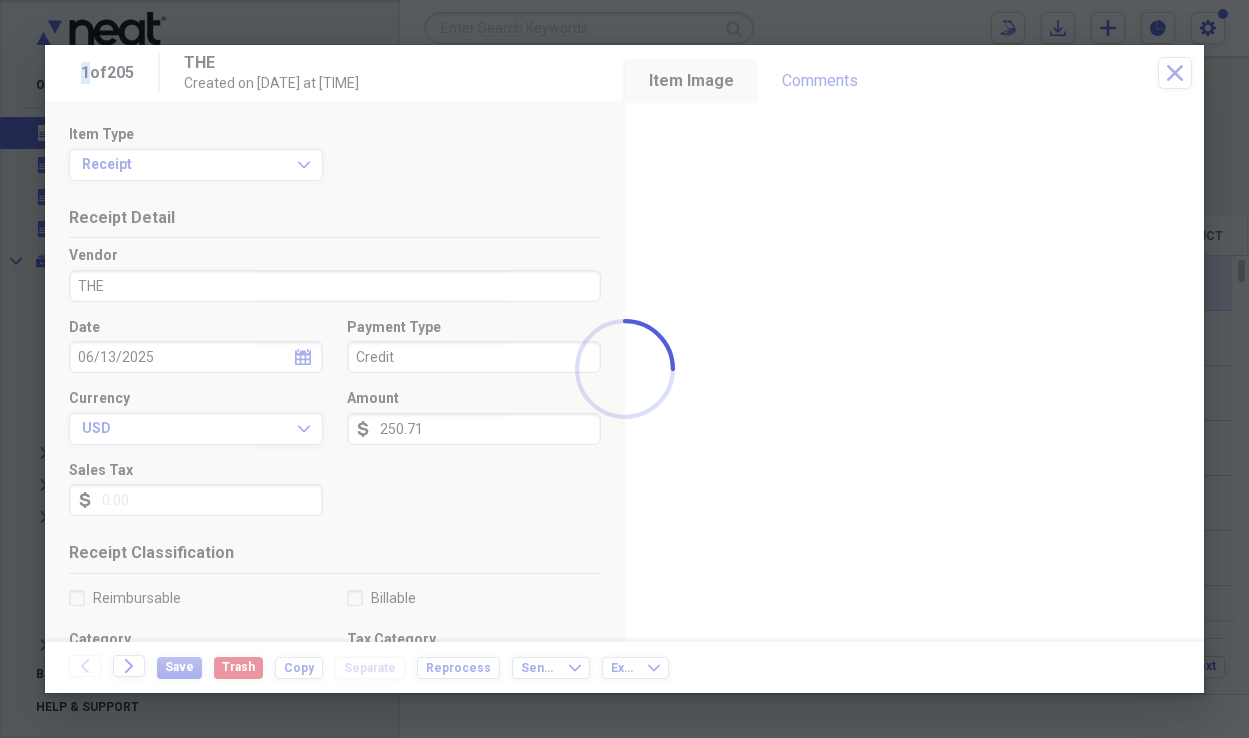 click at bounding box center (624, 369) 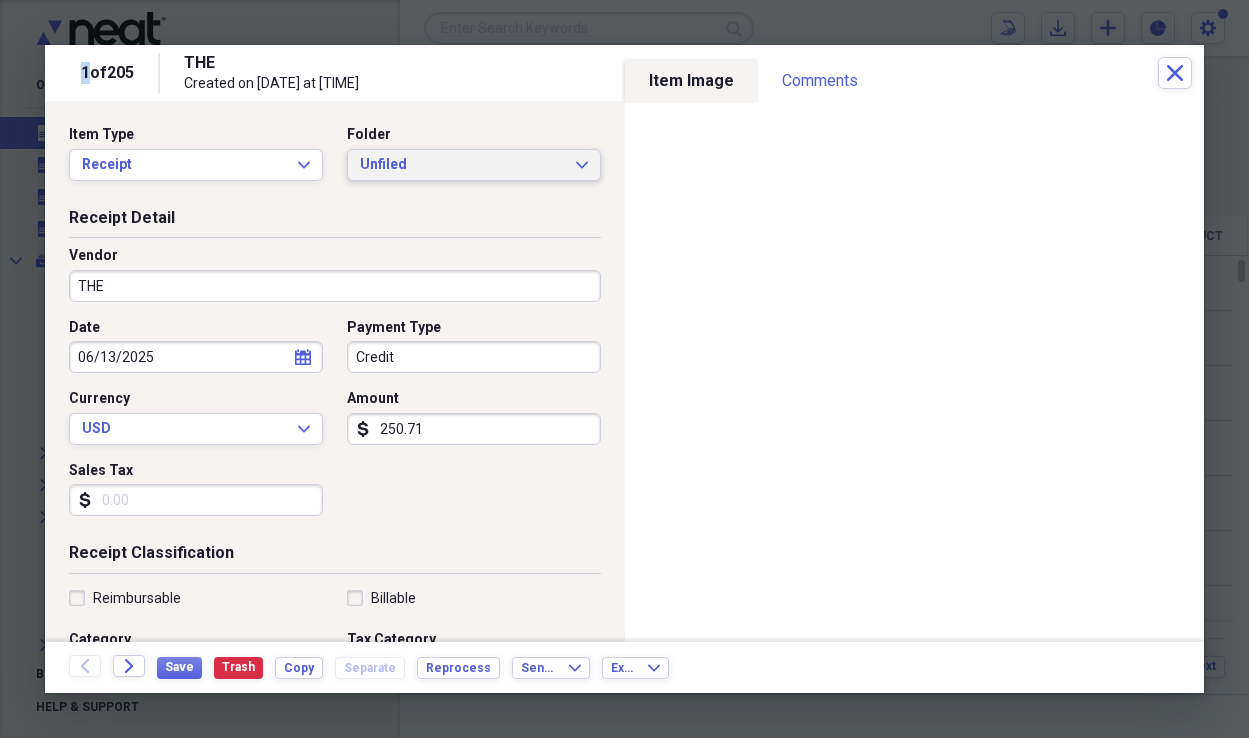 click on "Expand" 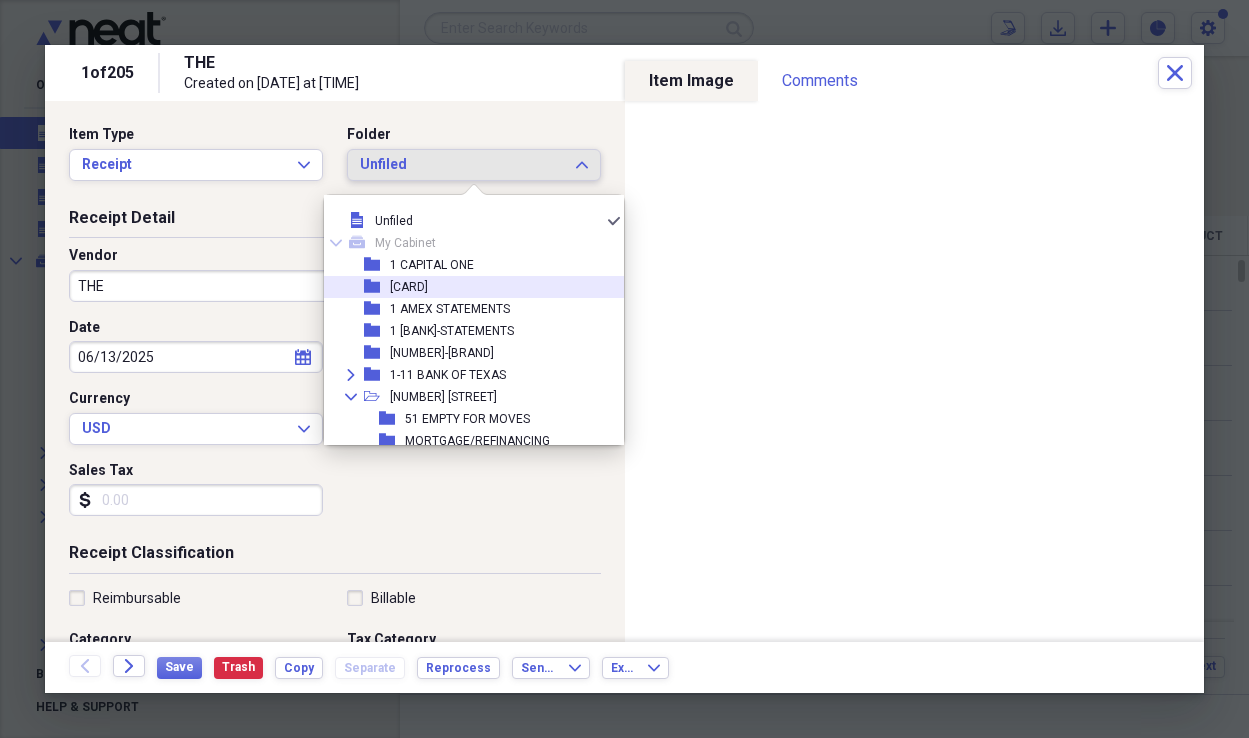 click on "folder [NUMBER] [BRAND]" at bounding box center (466, 287) 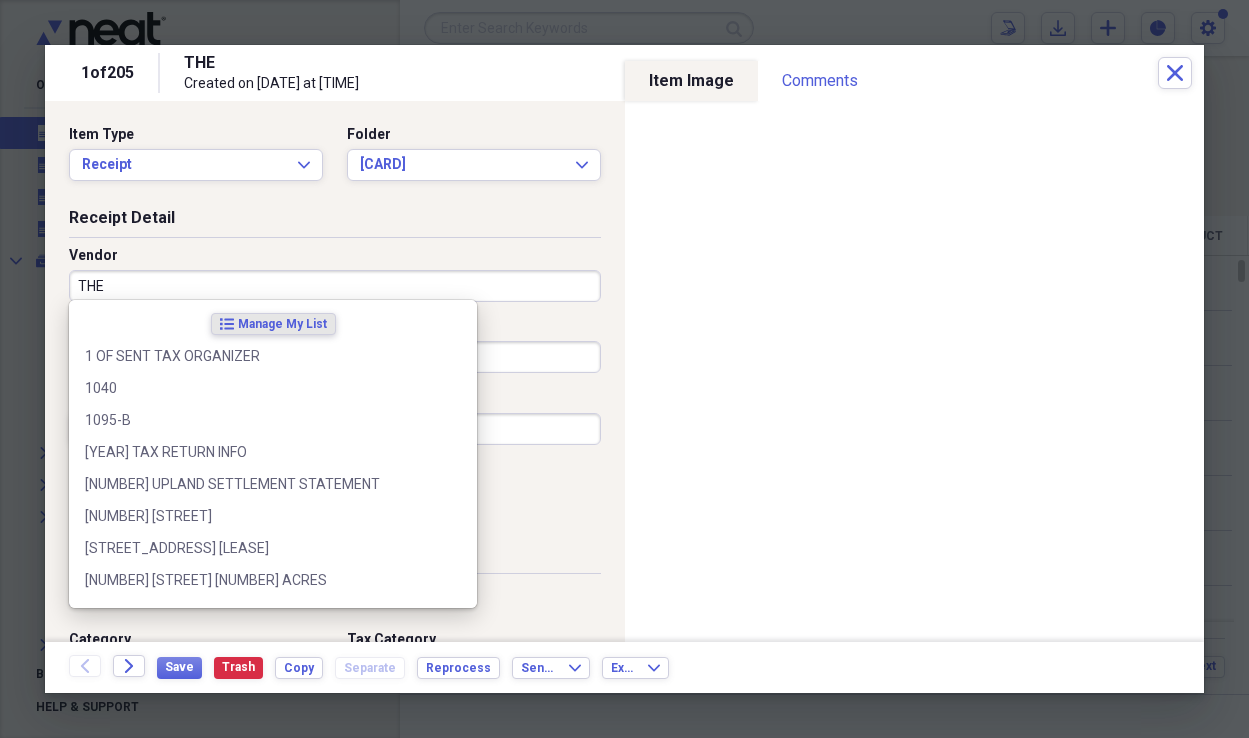 click on "THE" at bounding box center (335, 286) 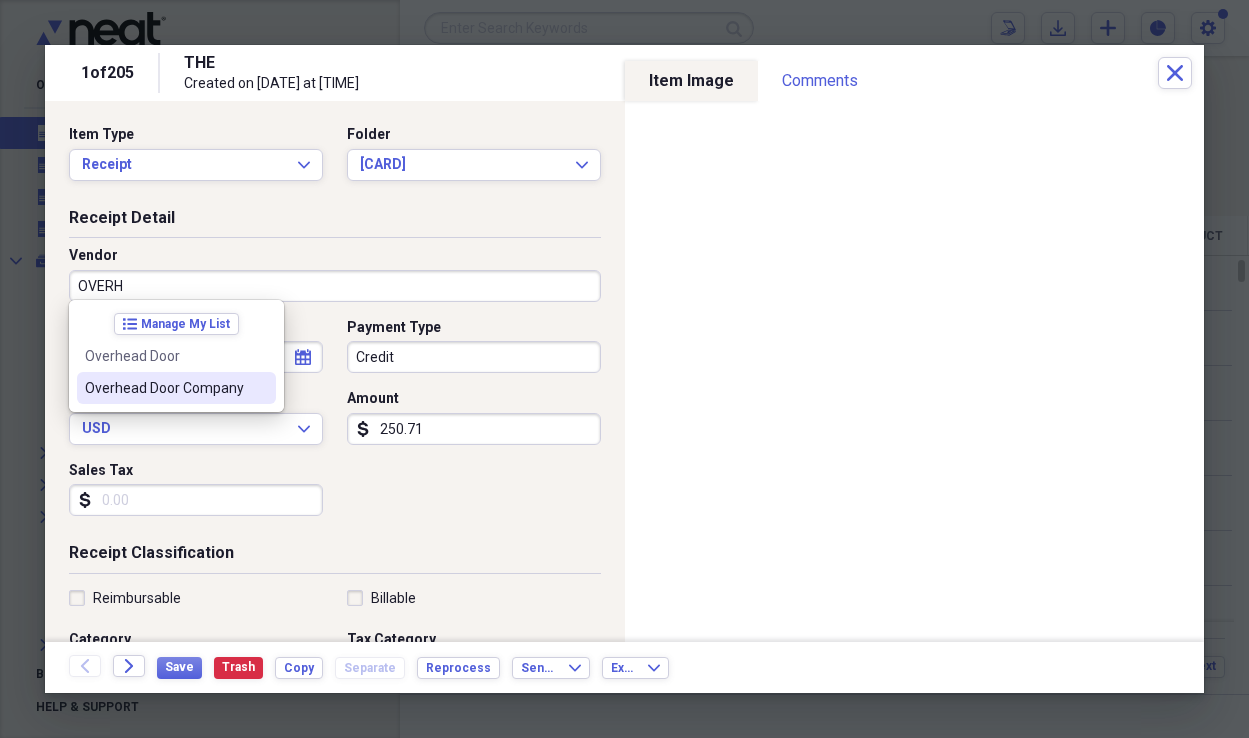 click on "Overhead Door Company" at bounding box center [176, 388] 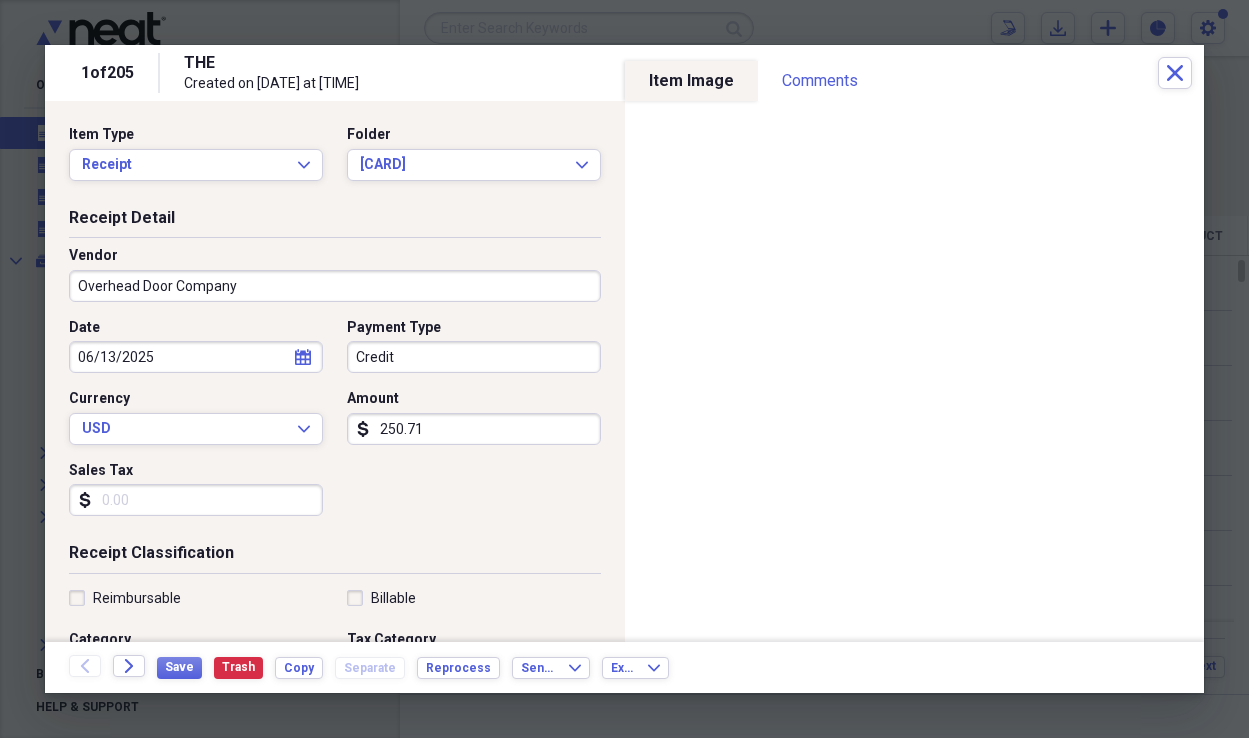 type on "REPAIRS" 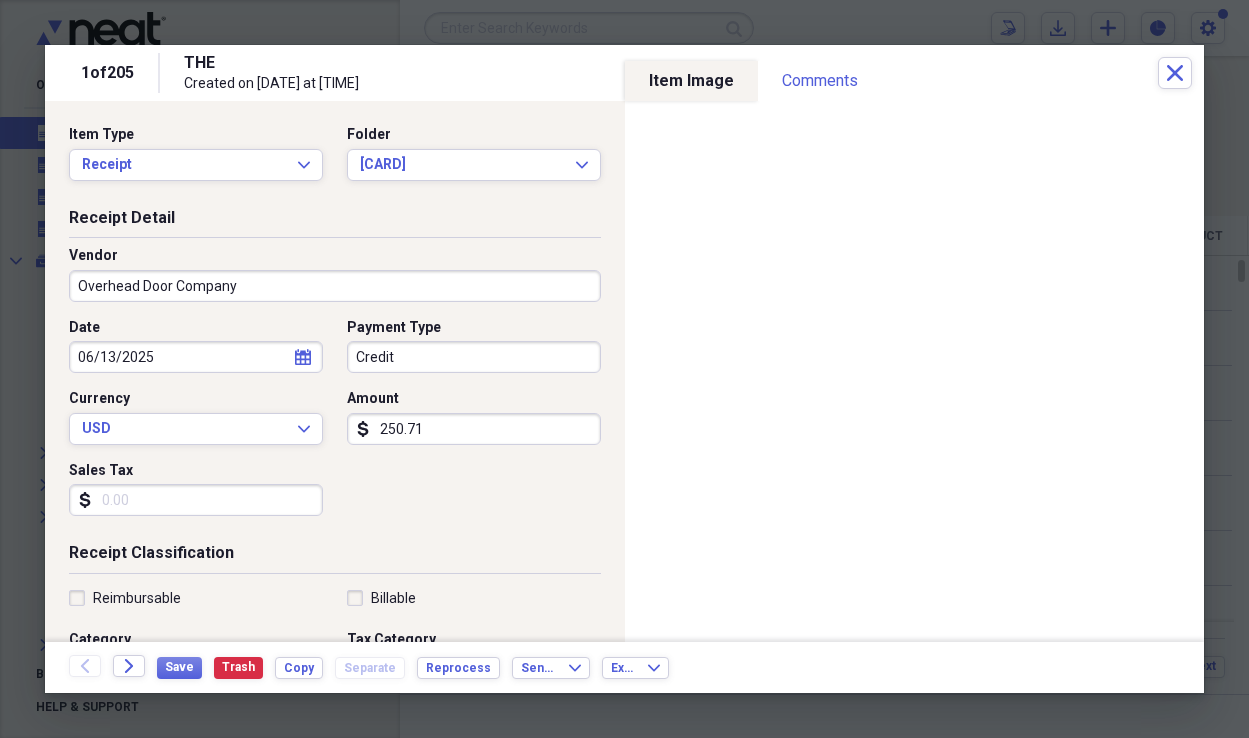 select on "5" 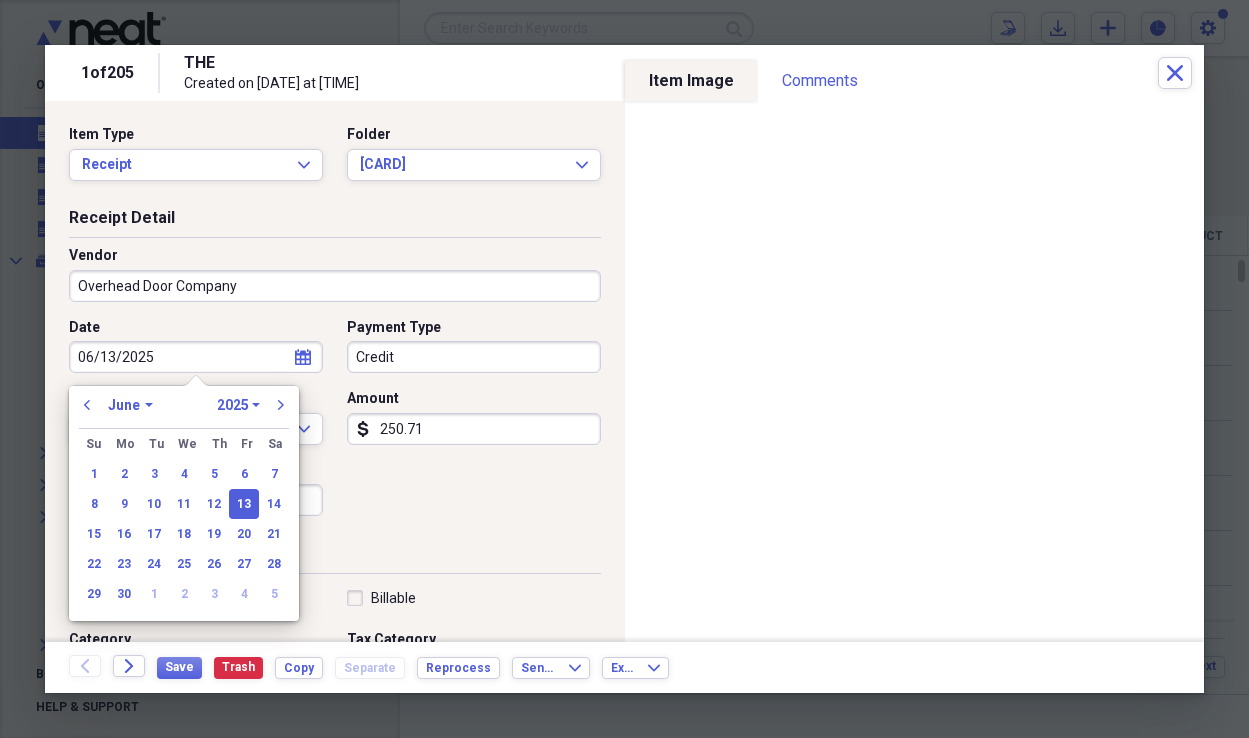 click on "06/13/2025" at bounding box center [196, 357] 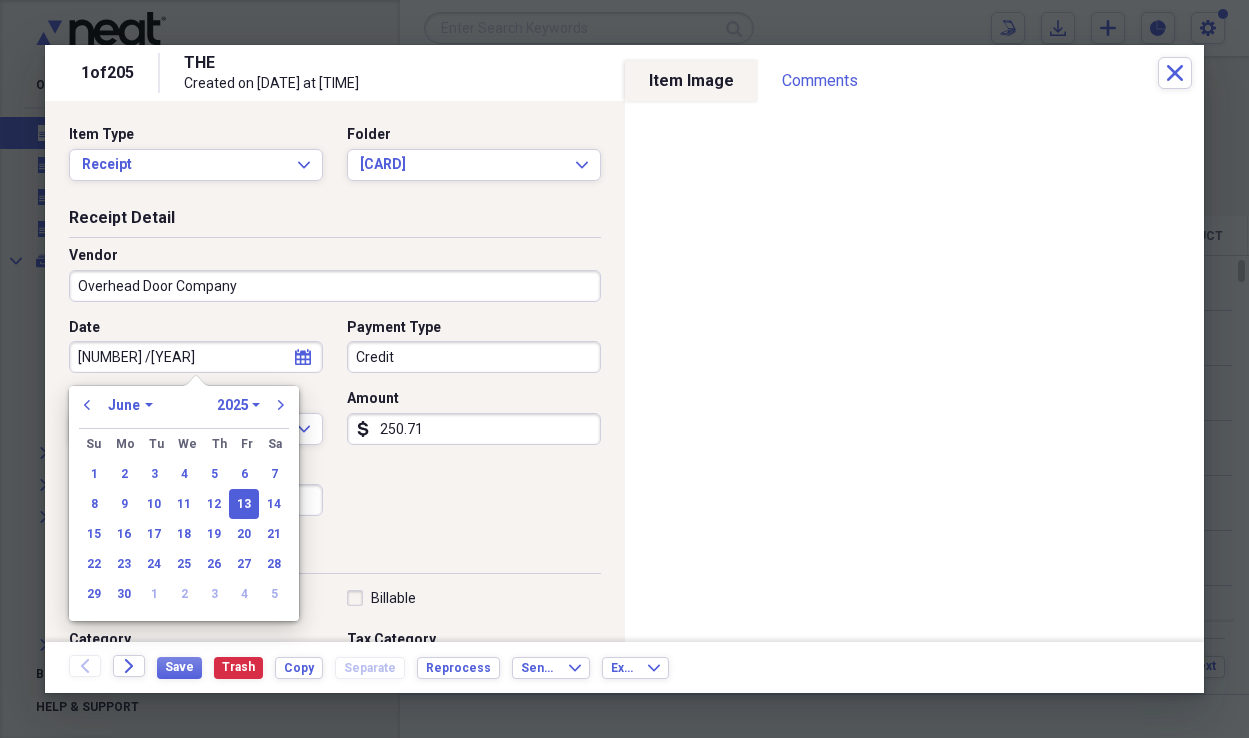 type on "[NUMBER] [MONTH]/[YEAR]" 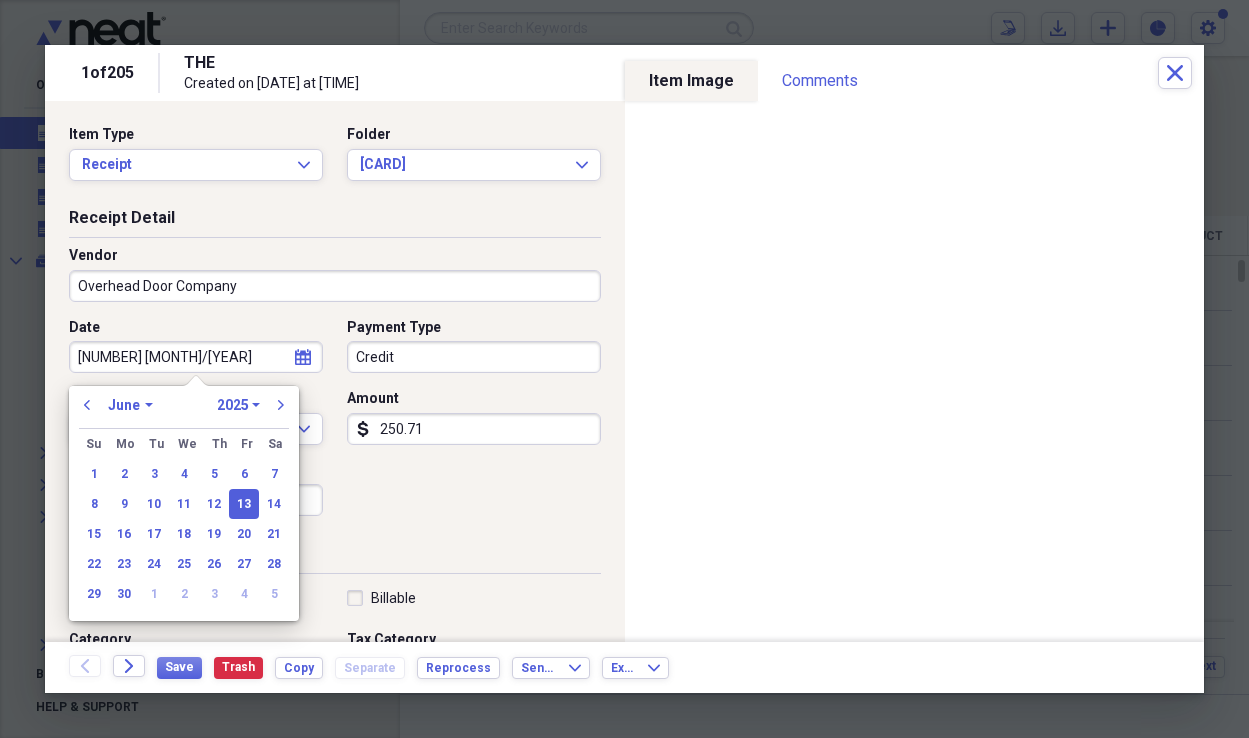 select on "7" 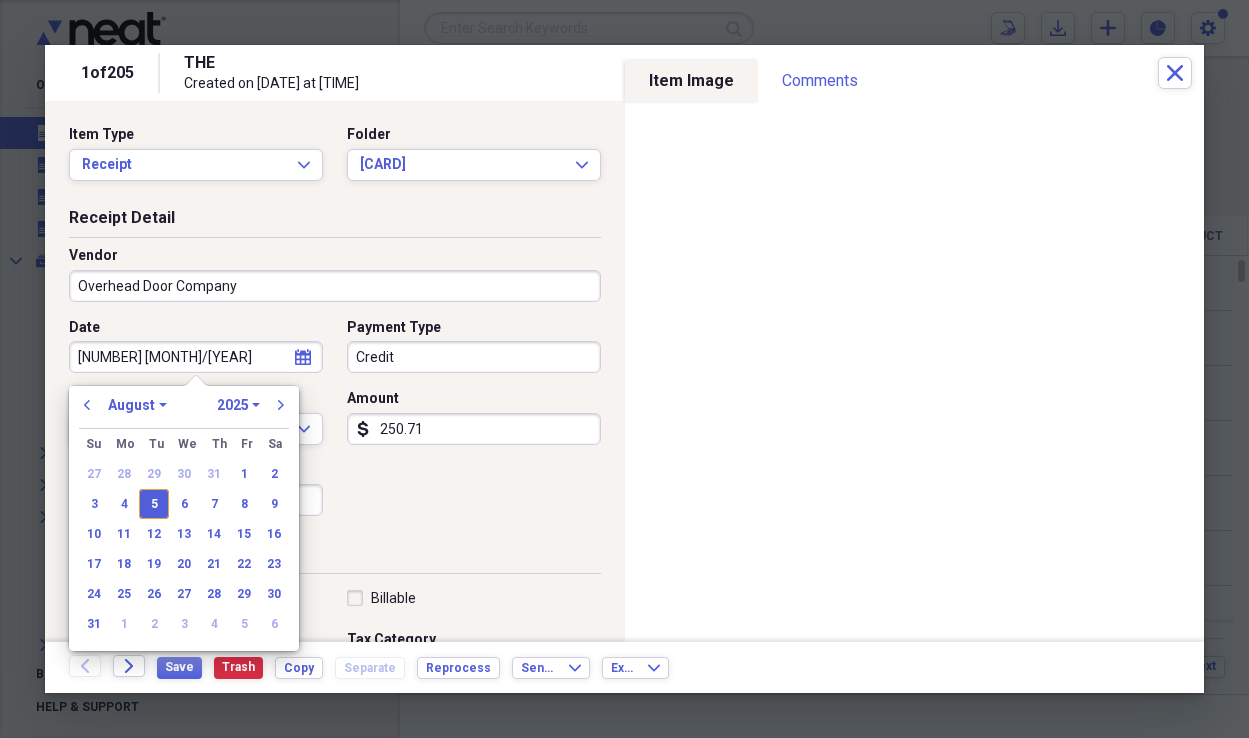 type on "08/05/2025" 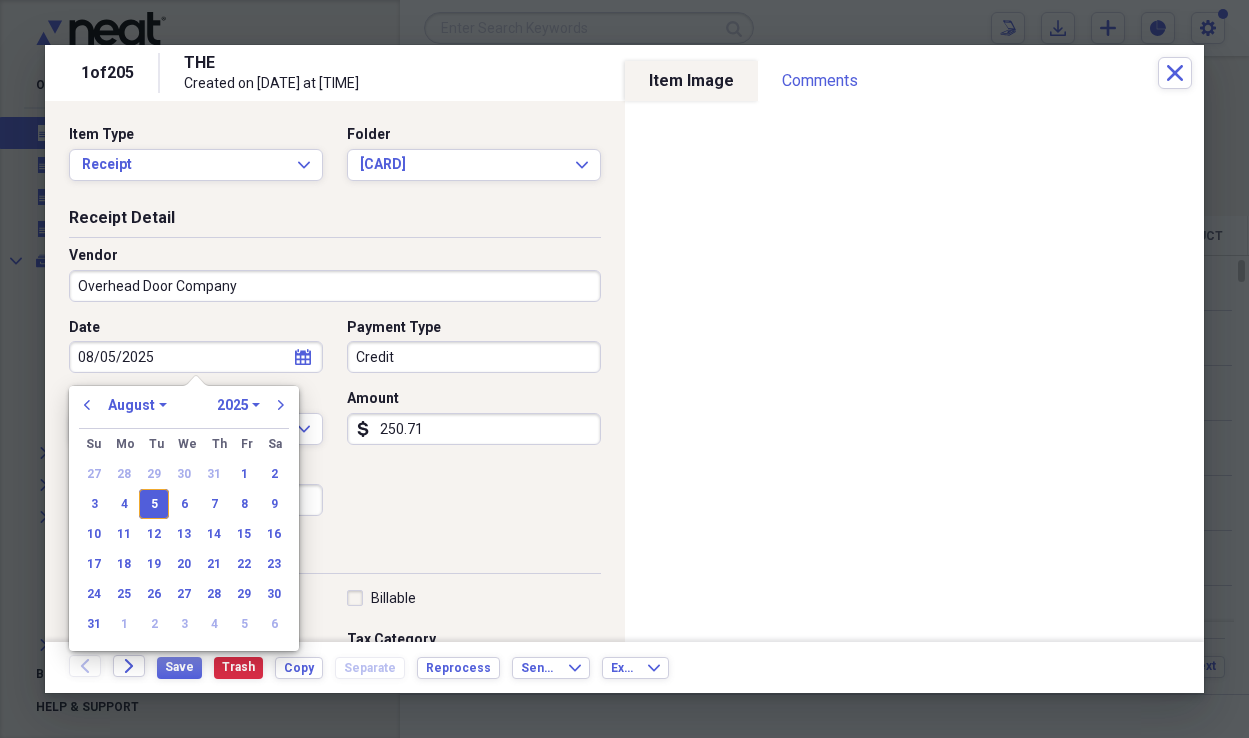 type 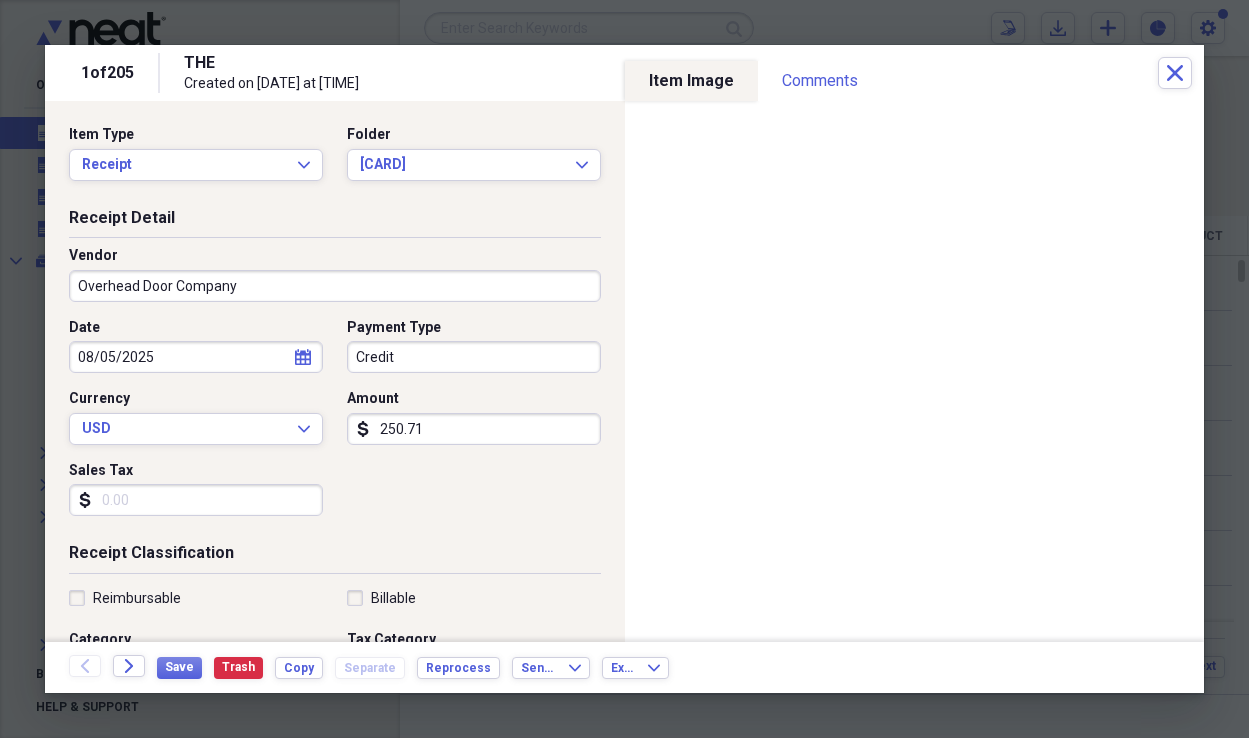 type 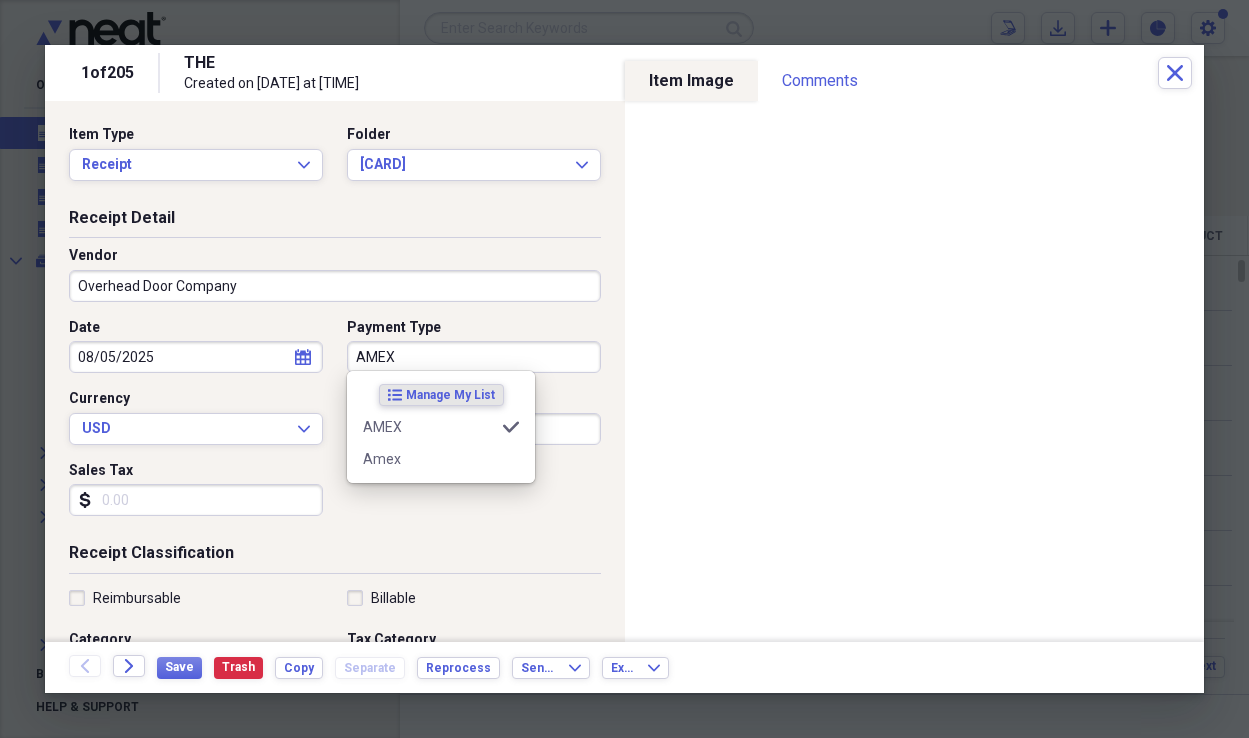 type on "AMEX" 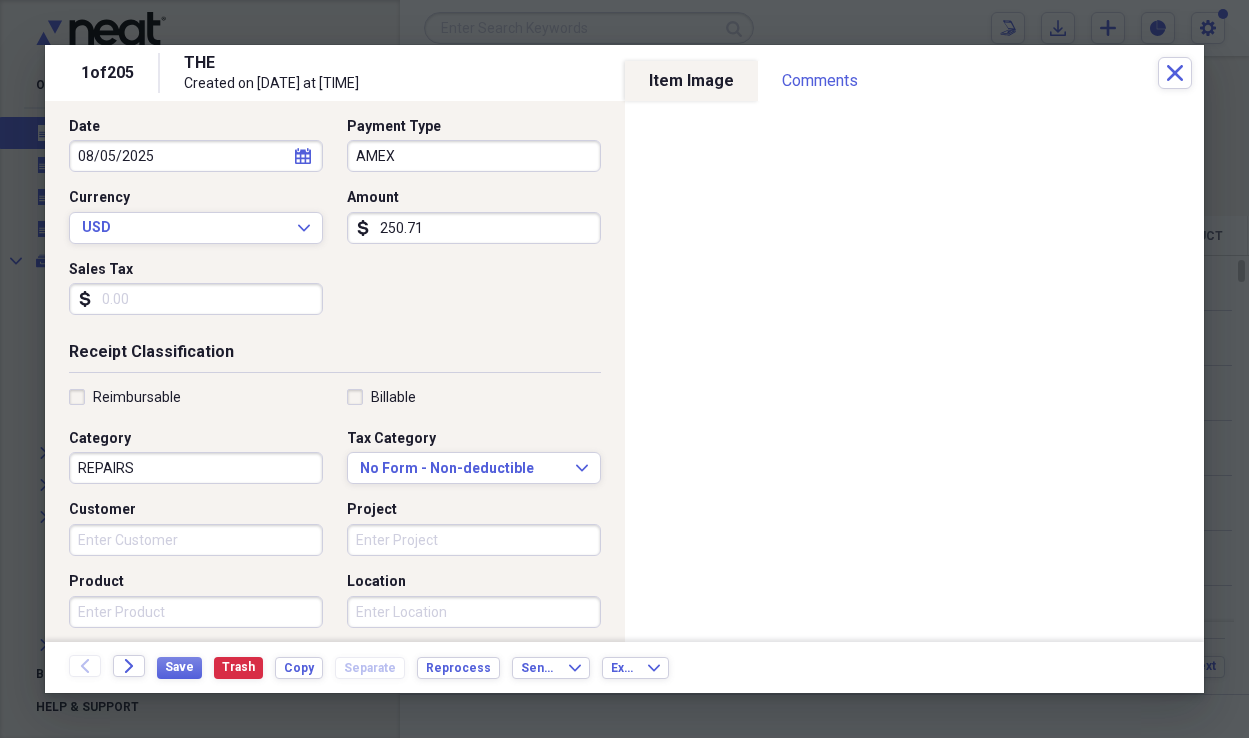 scroll, scrollTop: 205, scrollLeft: 0, axis: vertical 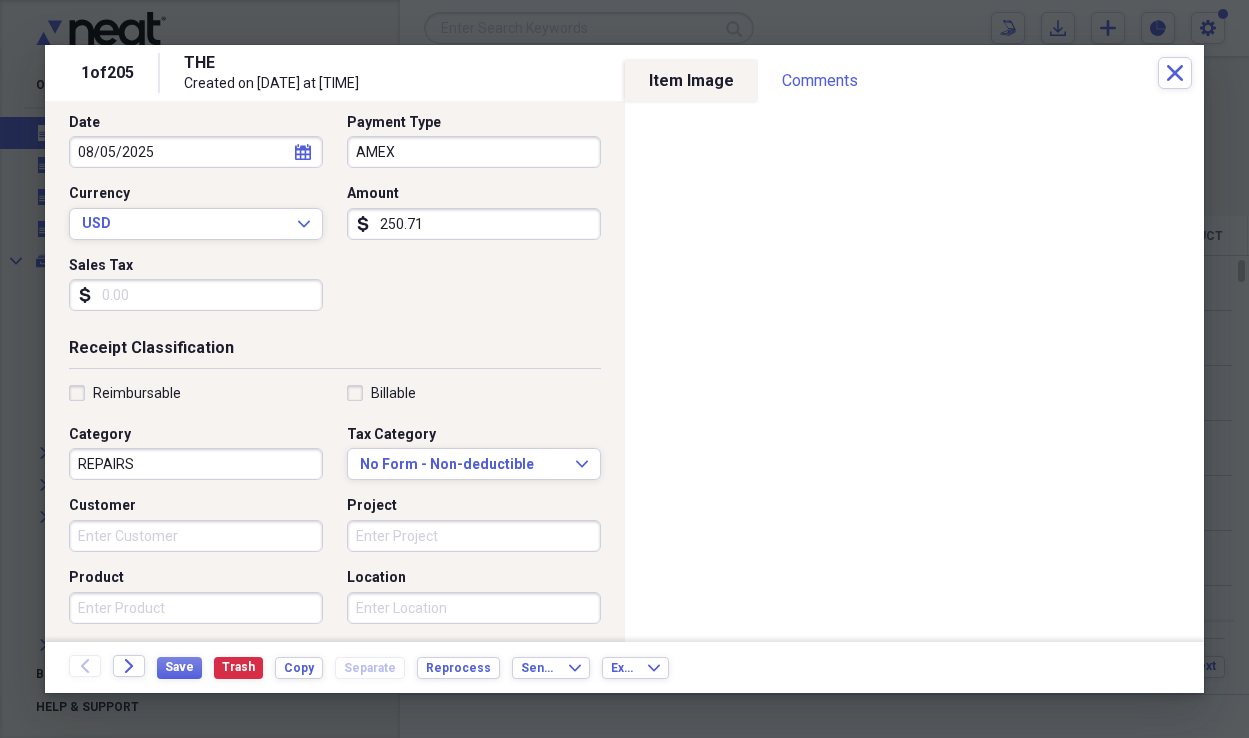 click on "REPAIRS" at bounding box center (196, 464) 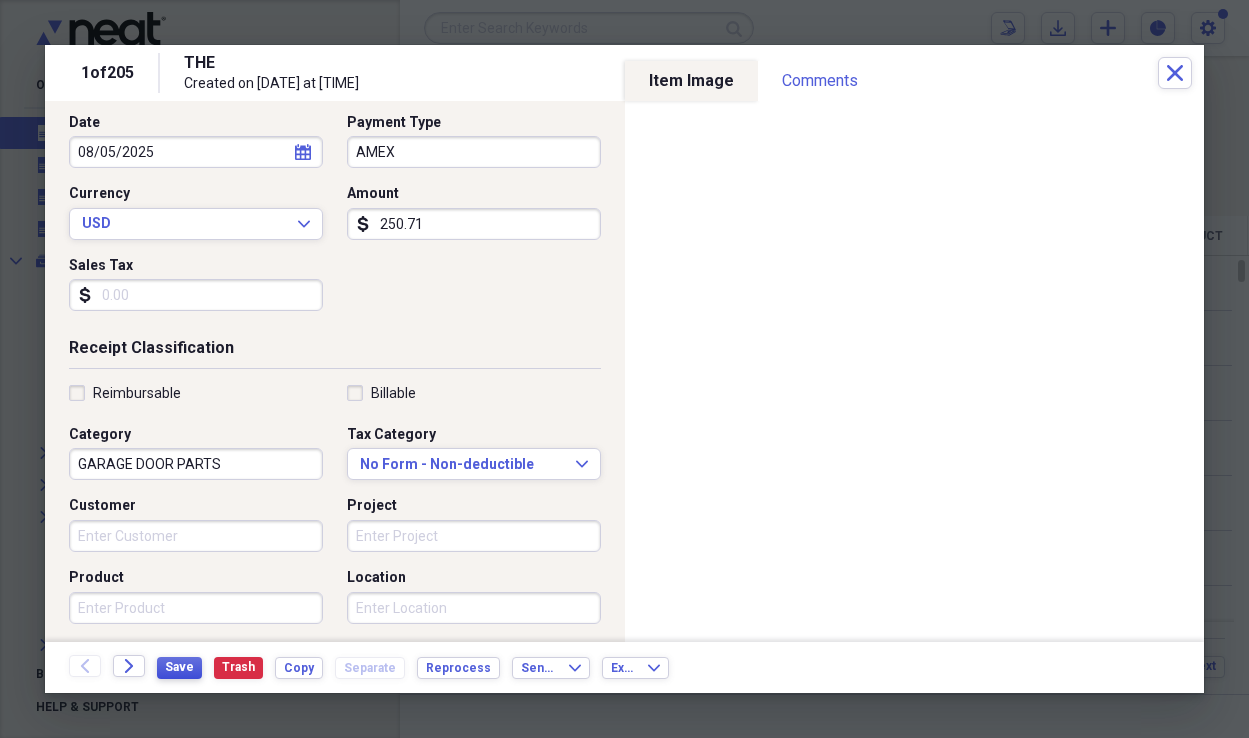 type on "GARAGE DOOR PARTS" 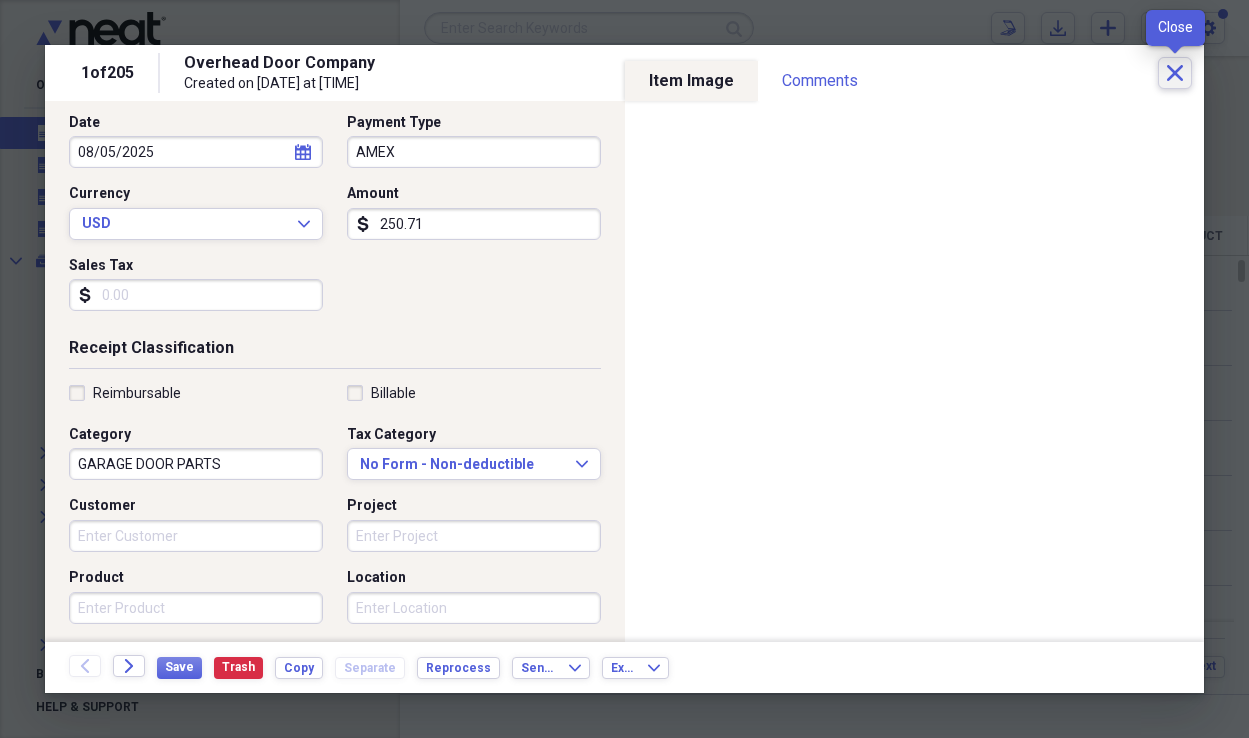 click on "Close" at bounding box center (1175, 73) 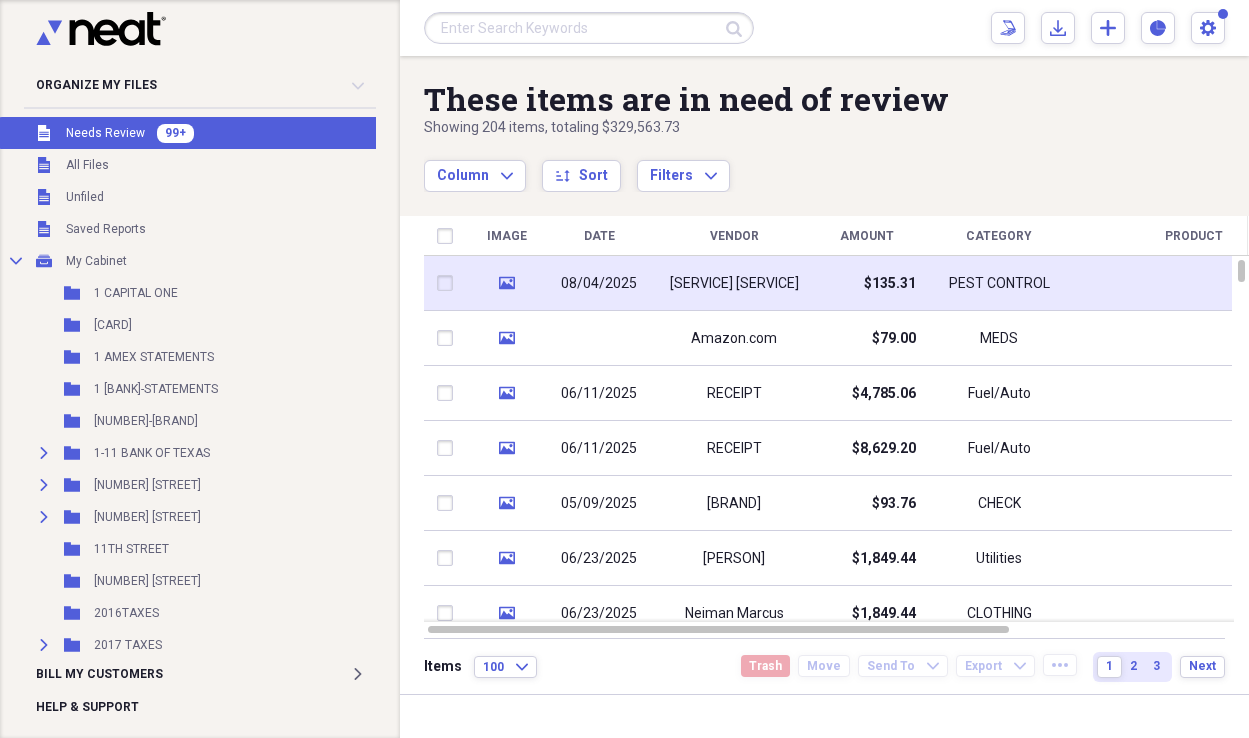 click on "$135.31" at bounding box center (890, 284) 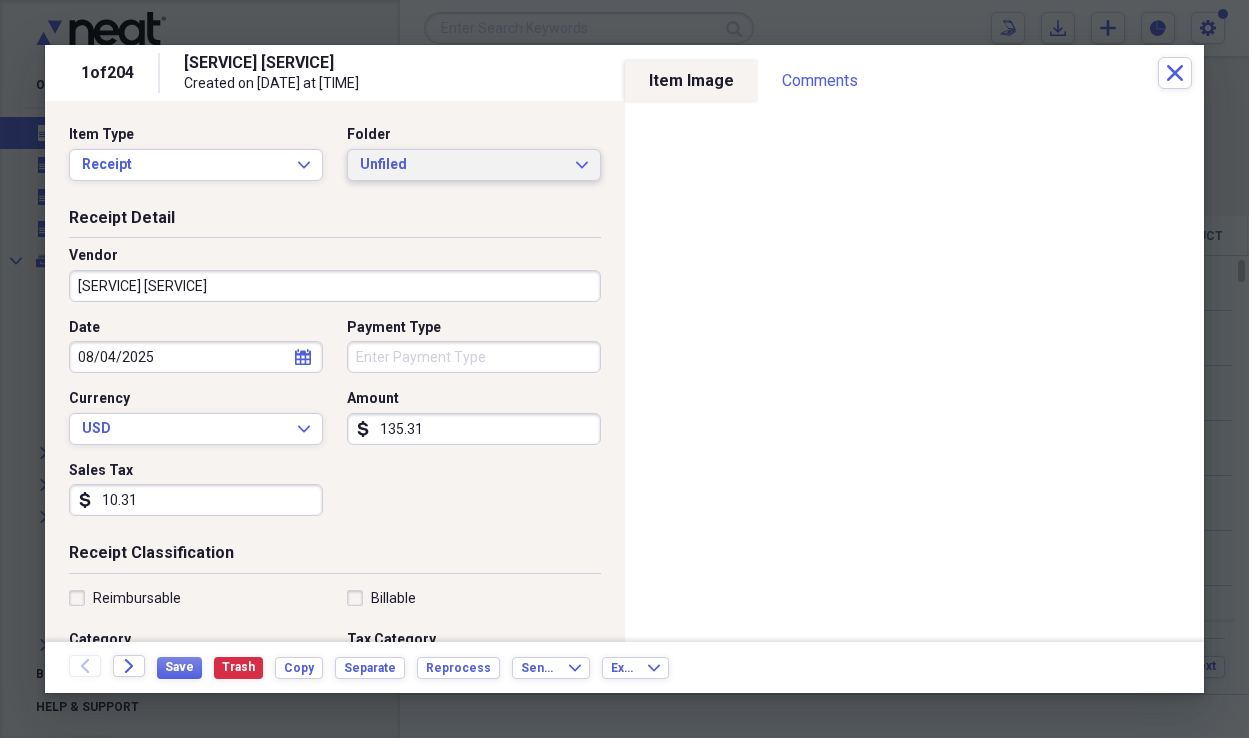 click on "Expand" 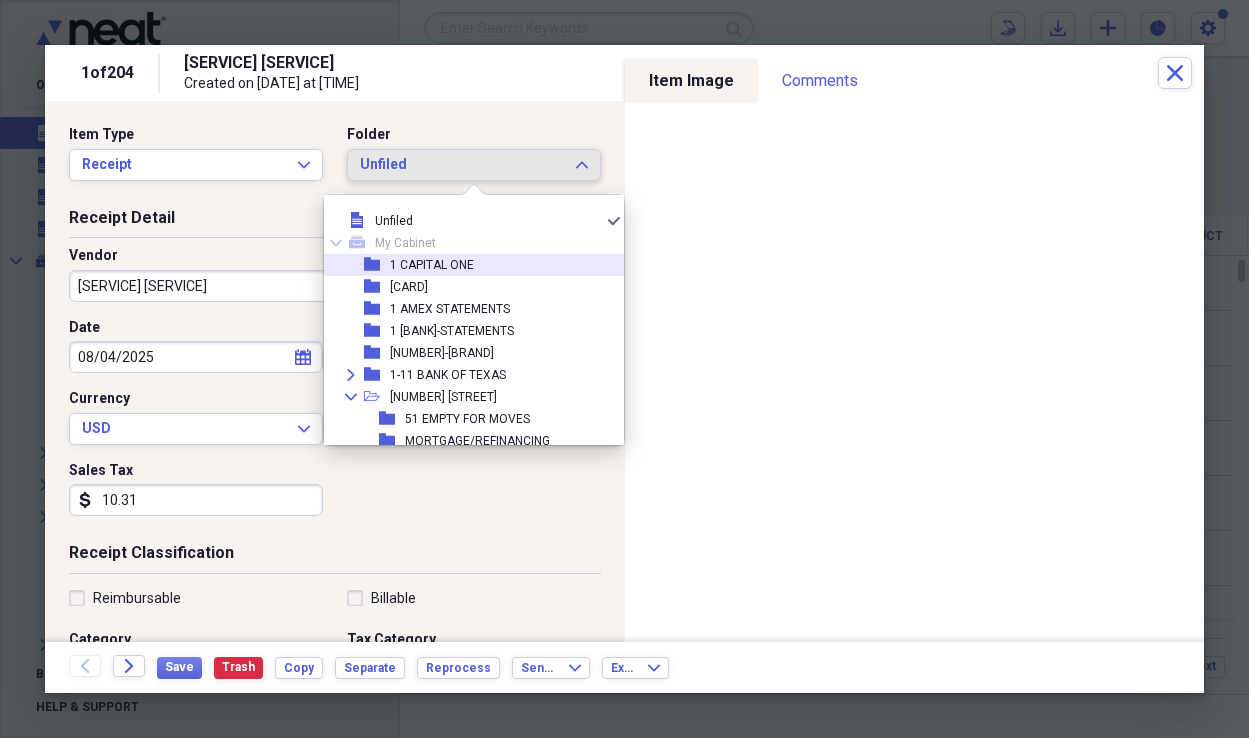 click on "folder 1 CAPITAL ONE" at bounding box center (466, 265) 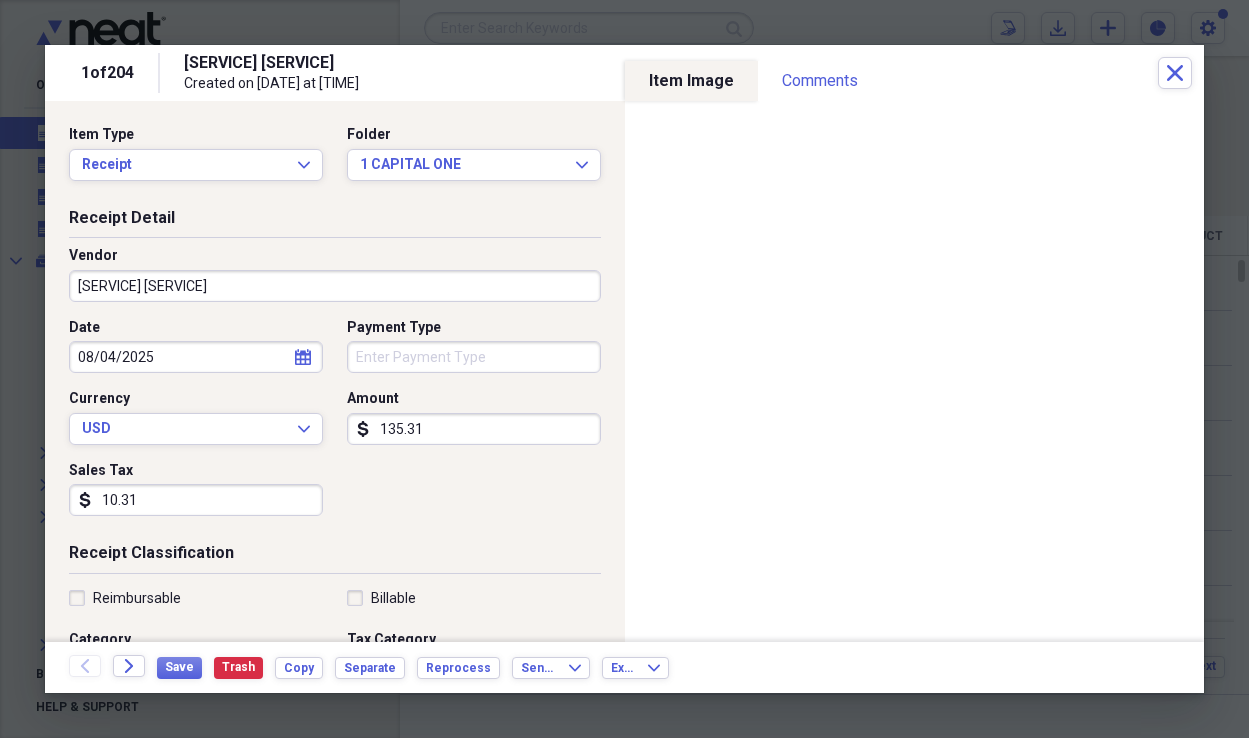 click on "10.31" at bounding box center [196, 500] 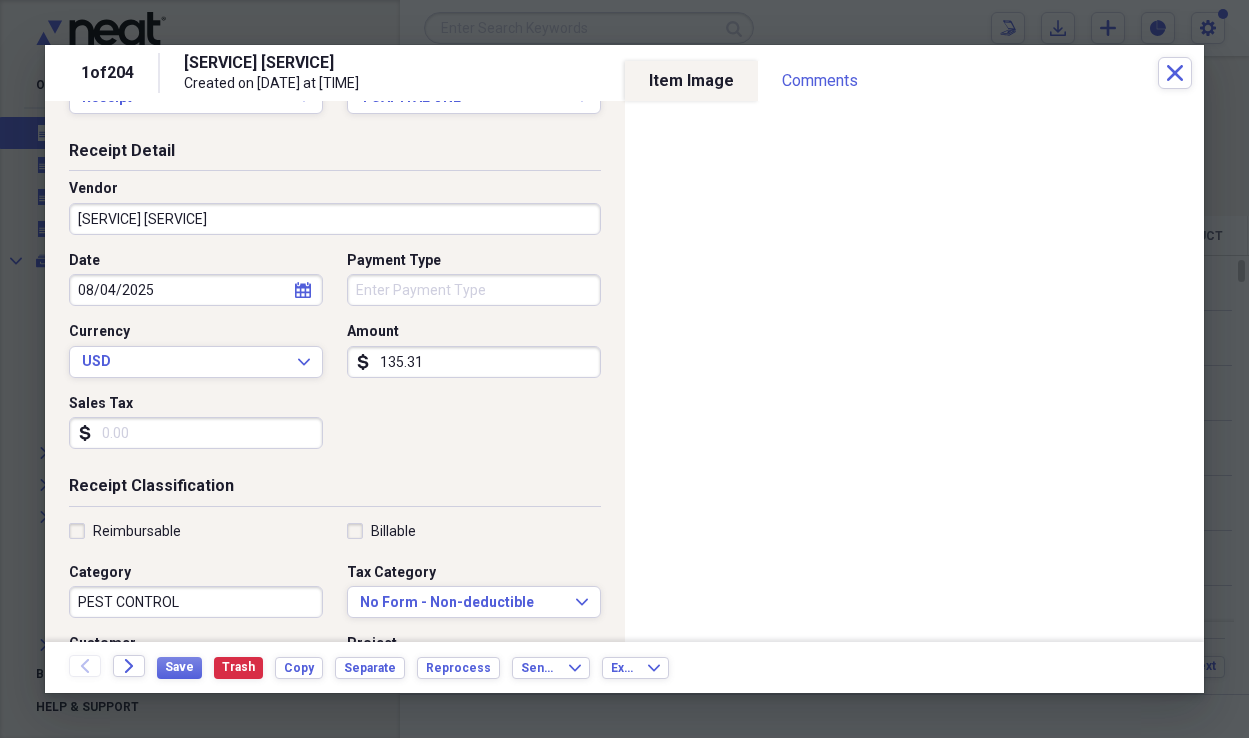 scroll, scrollTop: 0, scrollLeft: 0, axis: both 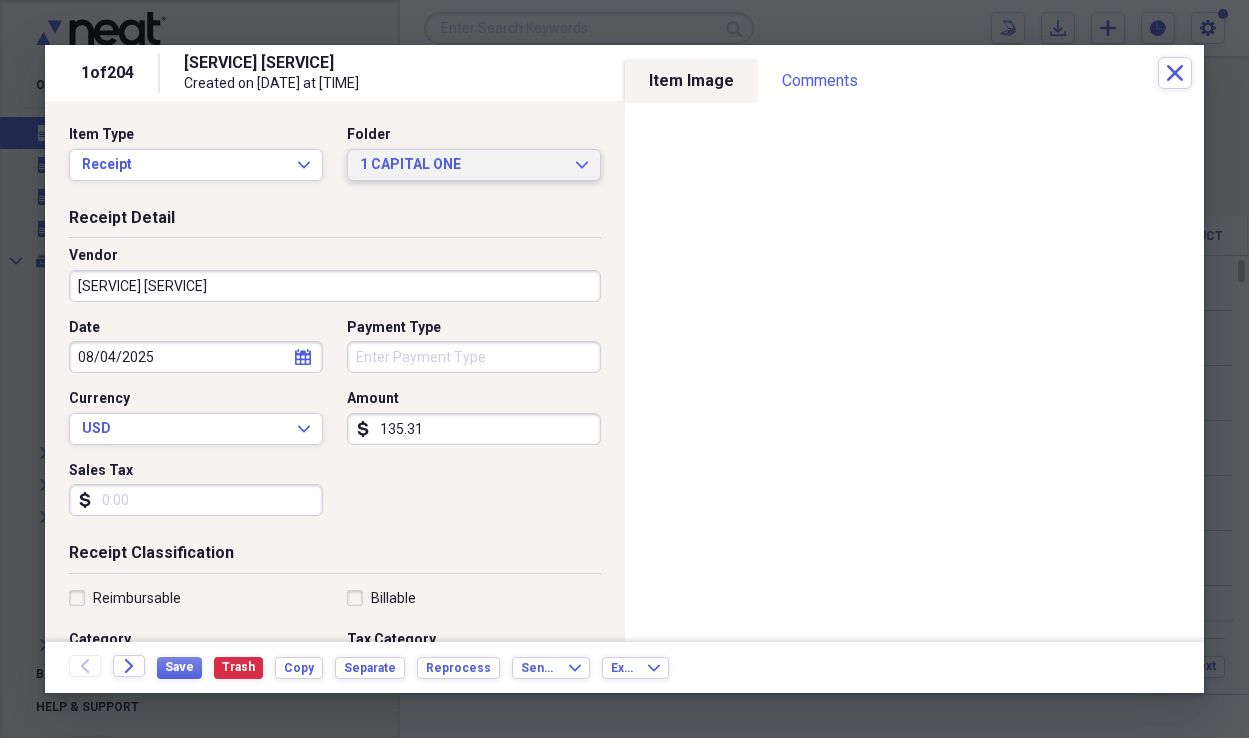 type 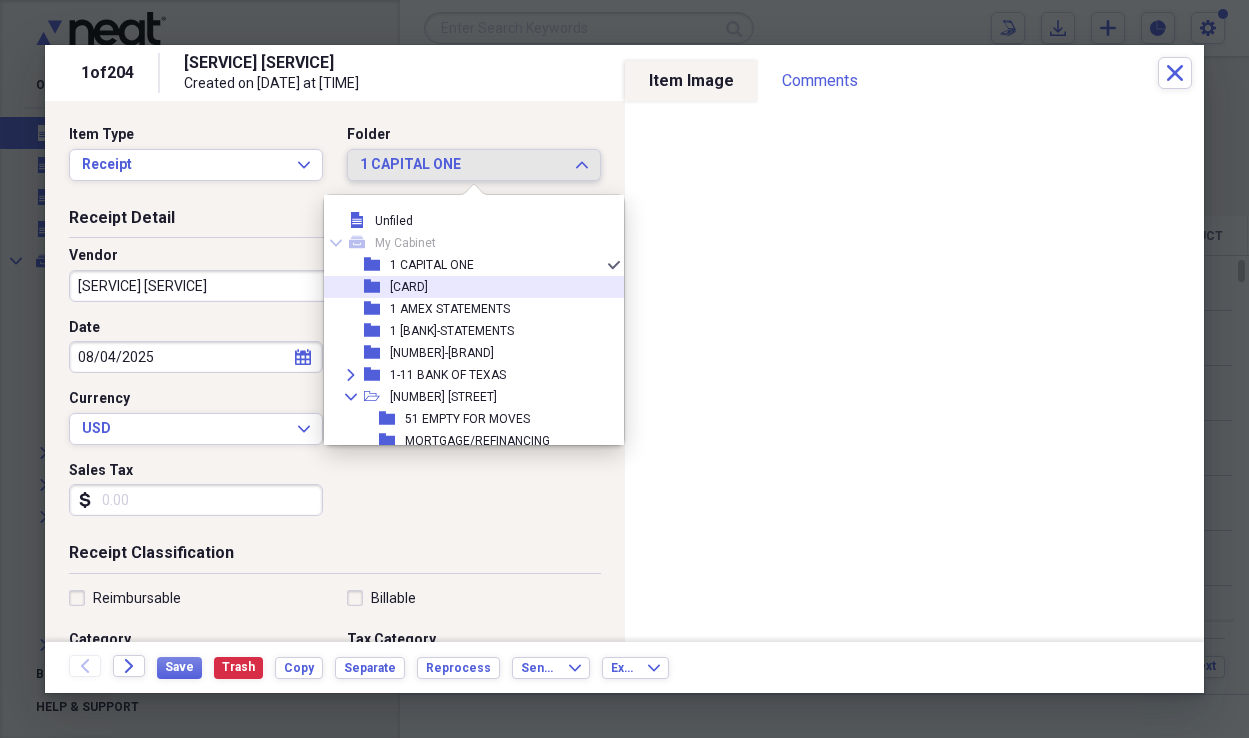 click on "folder [NUMBER] [BRAND]" at bounding box center [466, 287] 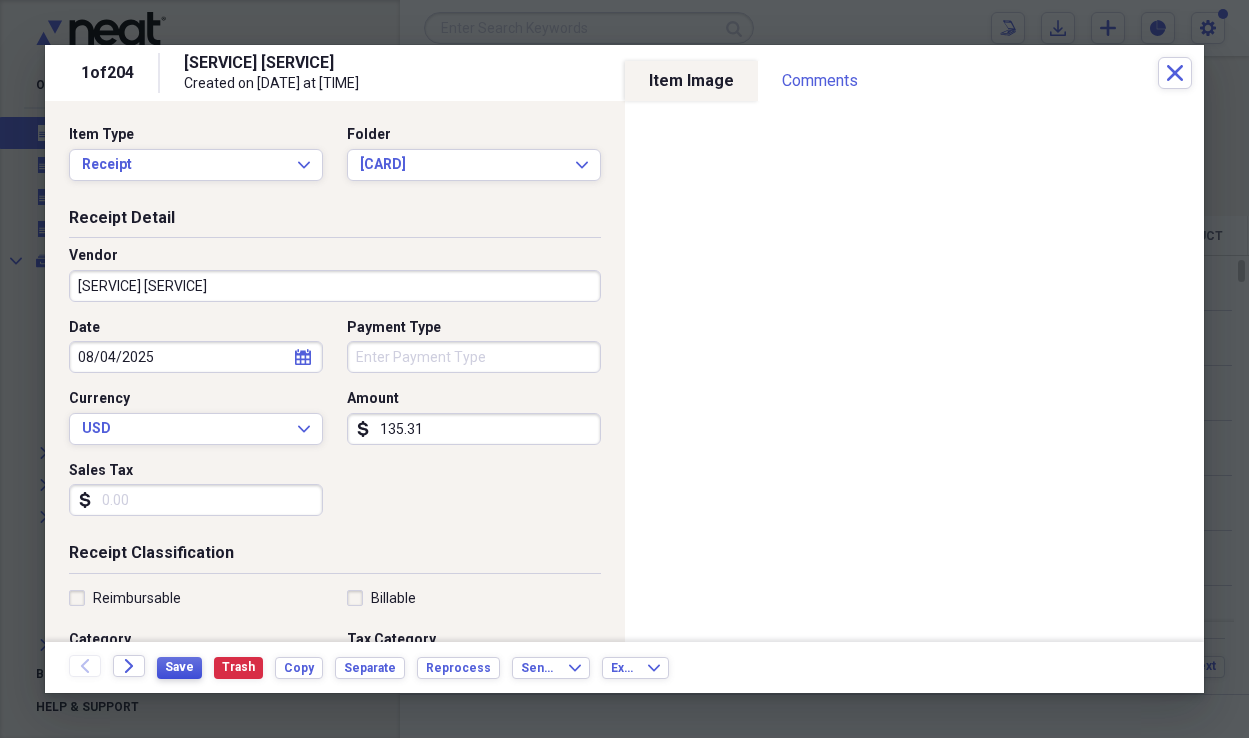 click on "Save" at bounding box center [179, 668] 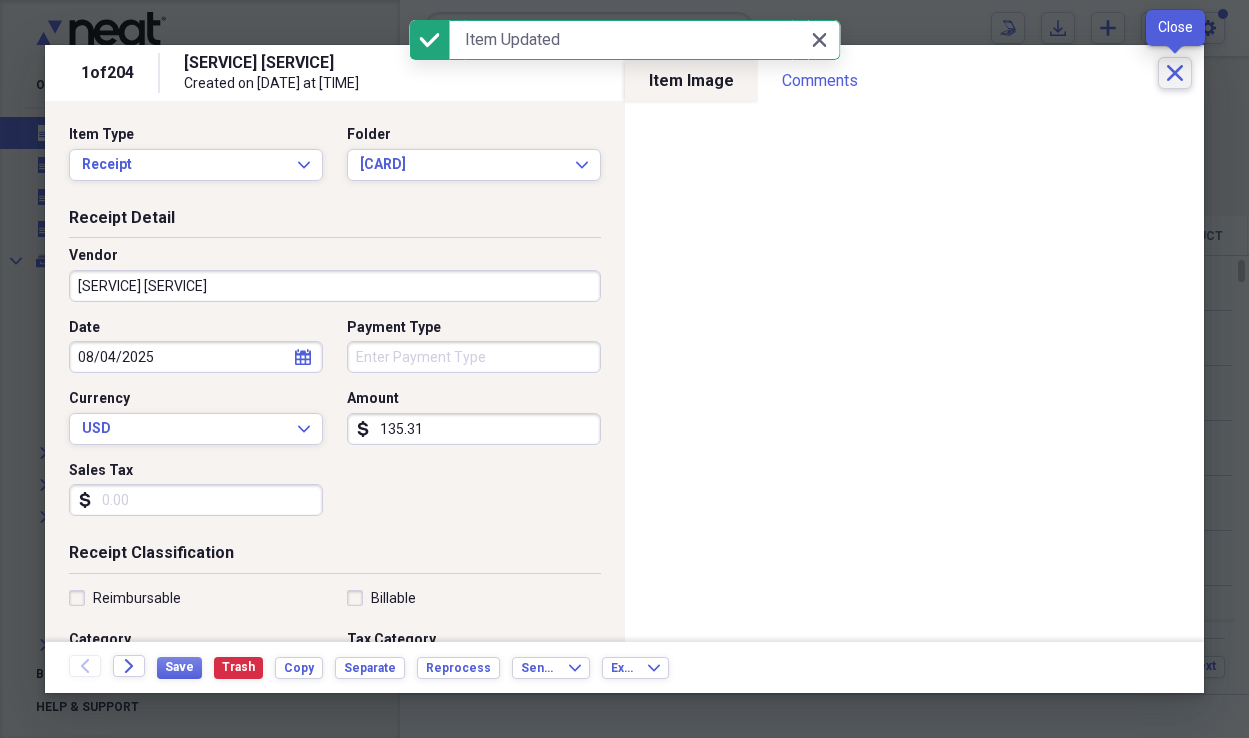click on "Close" 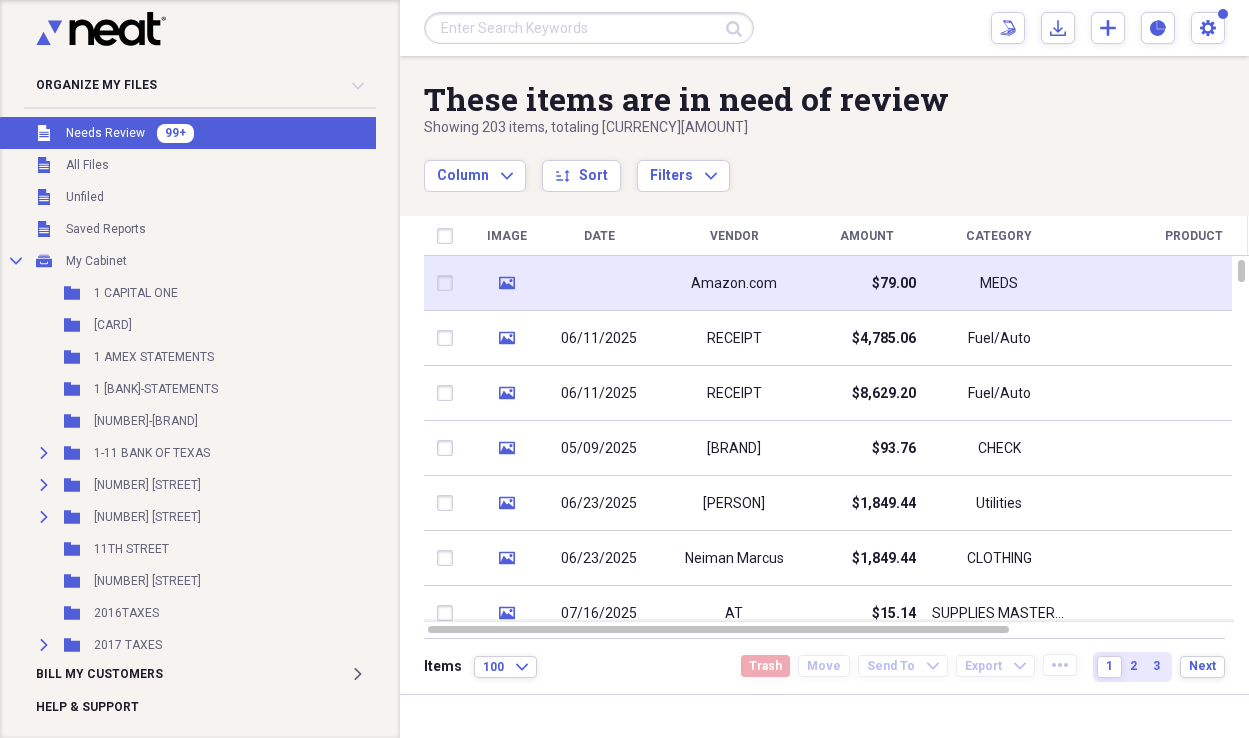 click on "$79.00" at bounding box center [866, 283] 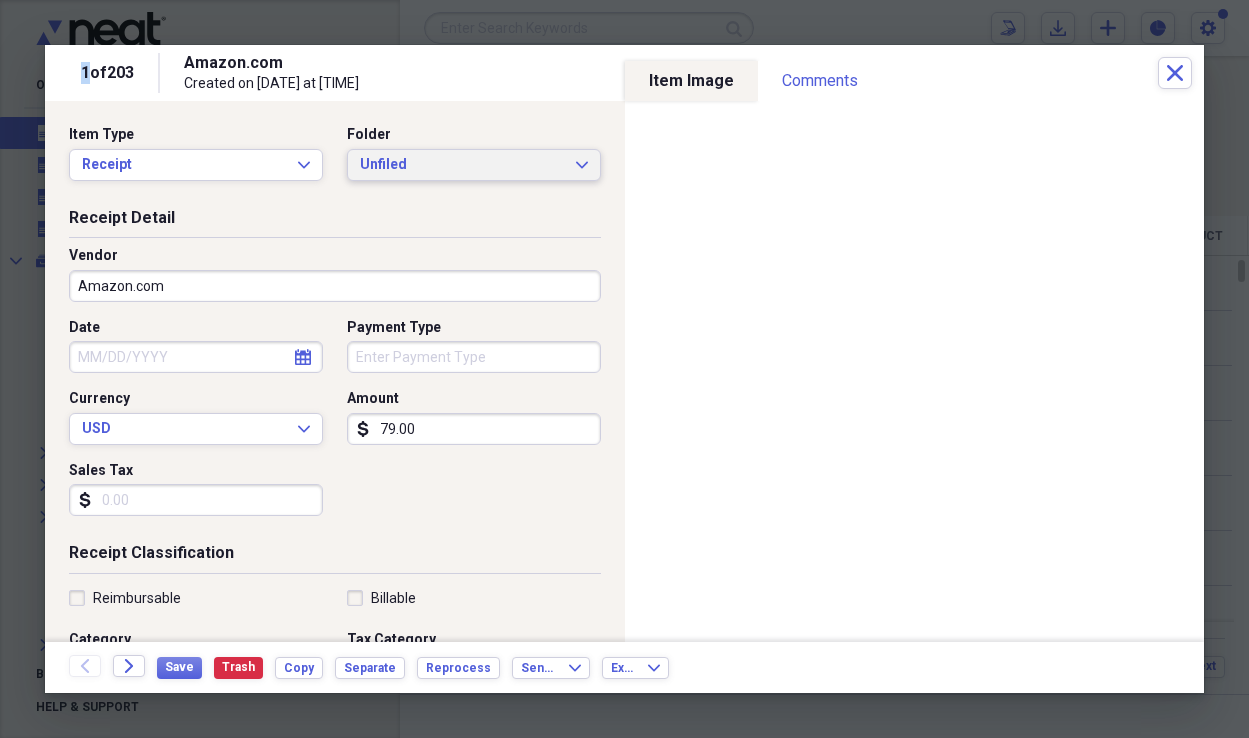 click on "Expand" 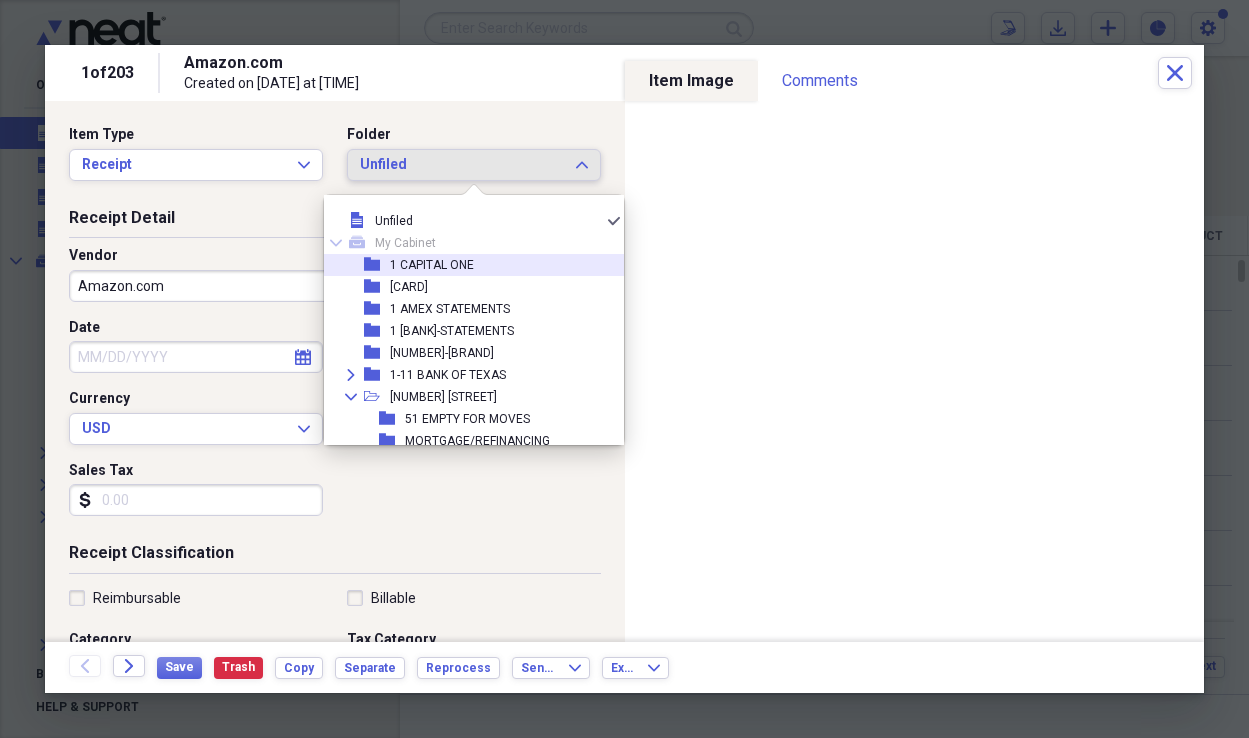 click on "1 CAPITAL ONE" at bounding box center (432, 265) 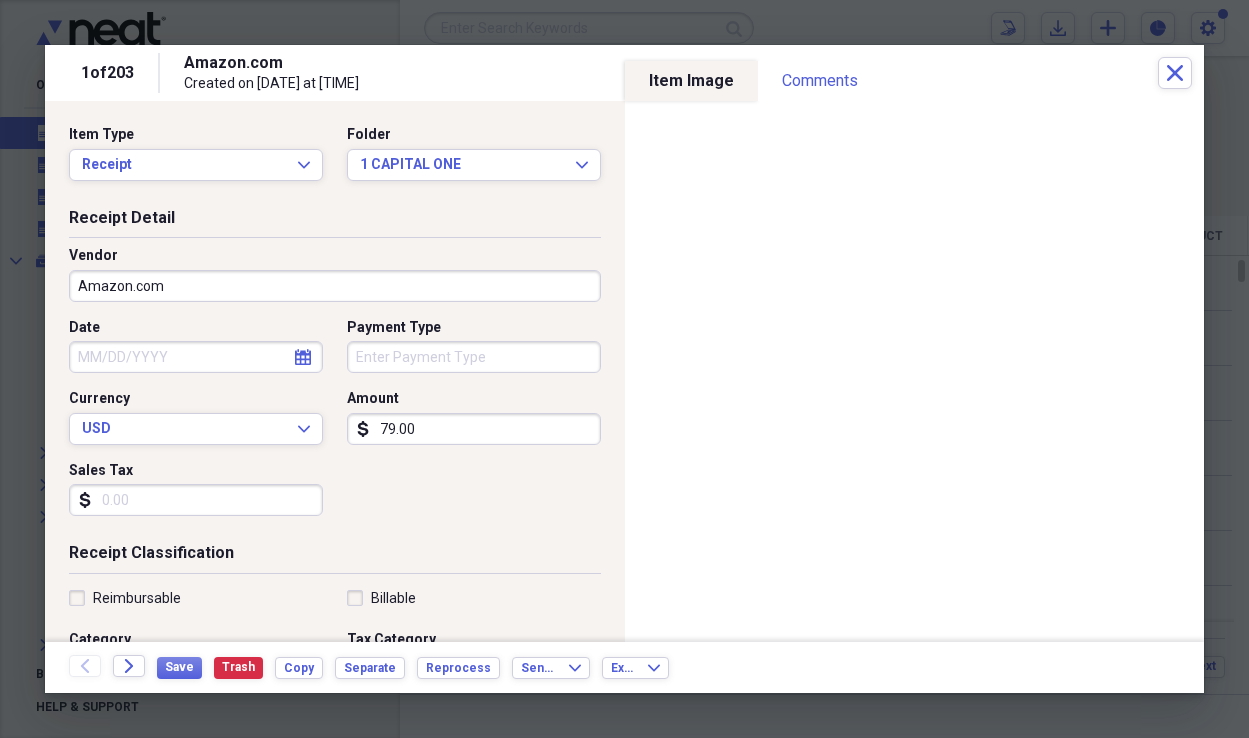 select on "7" 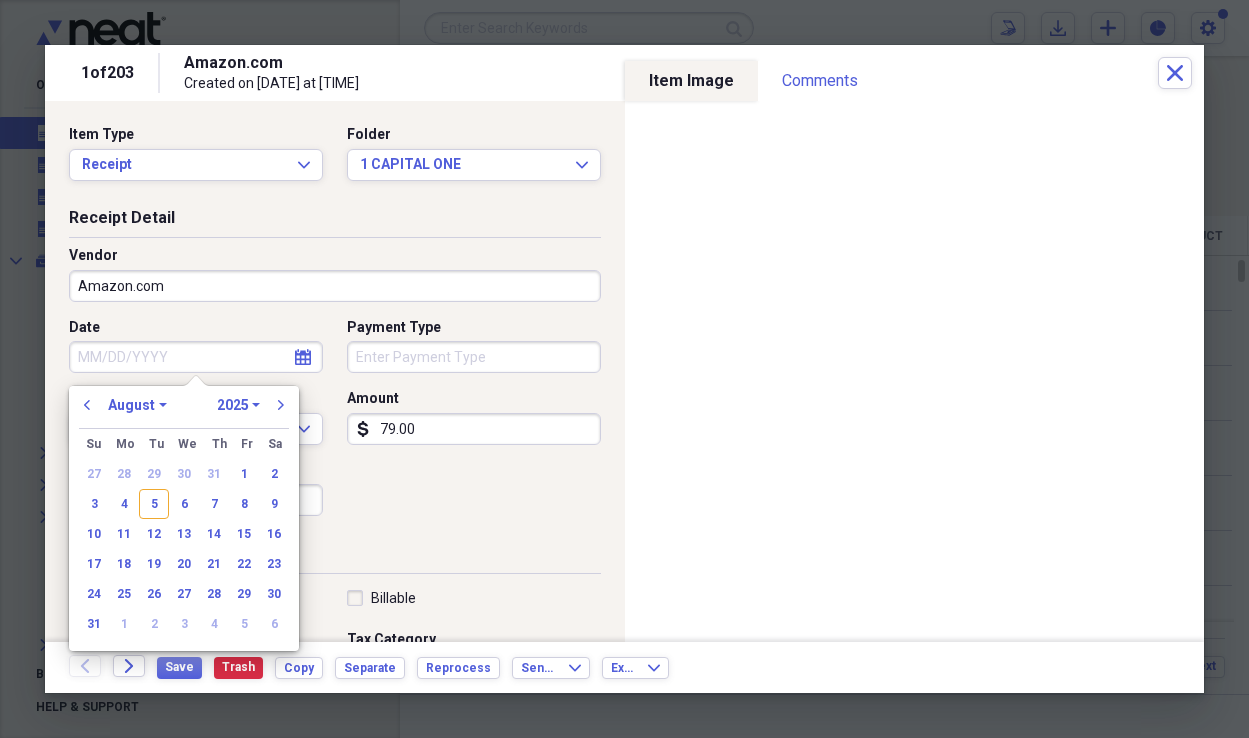 click on "Date" at bounding box center [196, 357] 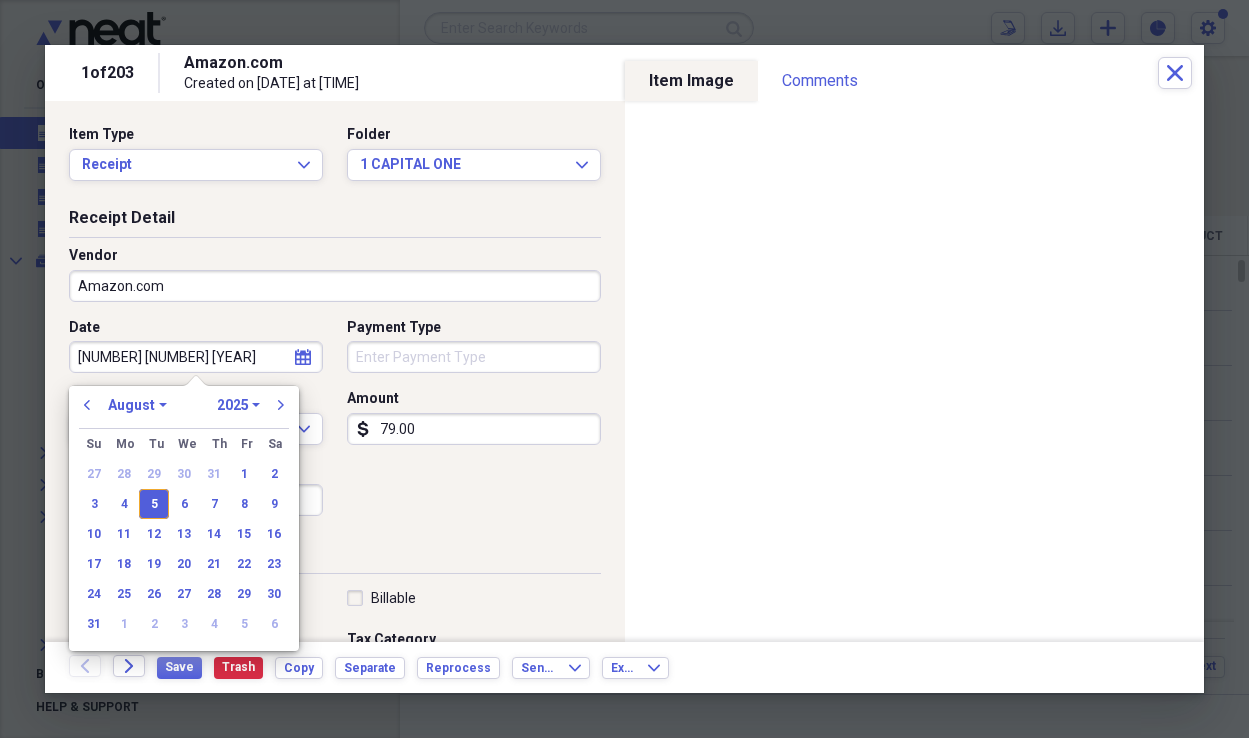 type on "08/05/2025" 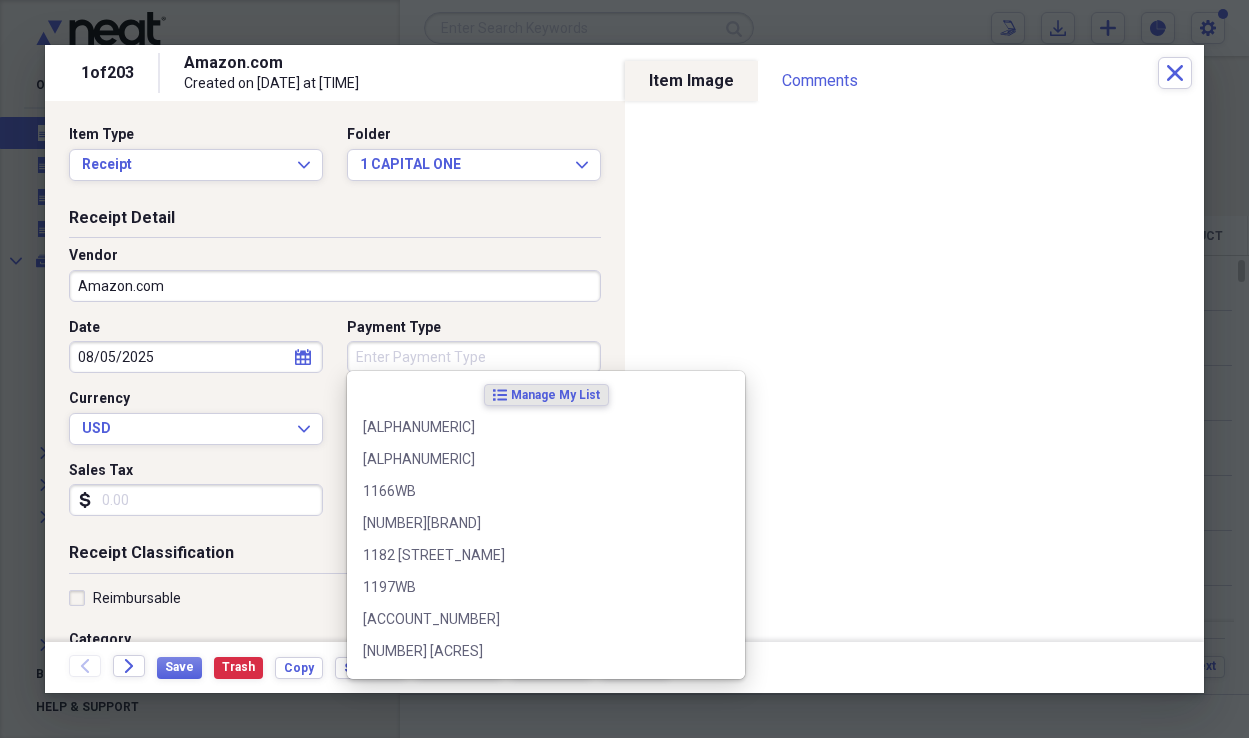 click on "Payment Type" at bounding box center (474, 357) 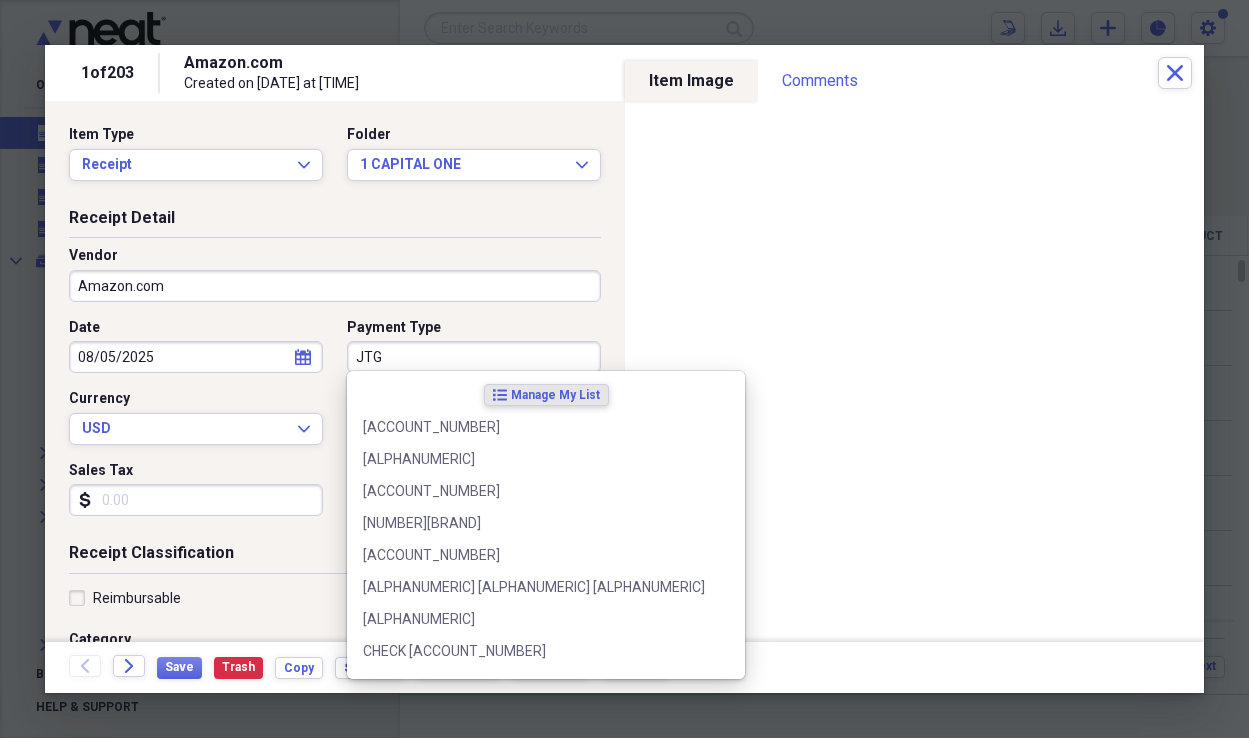 type on "JTG" 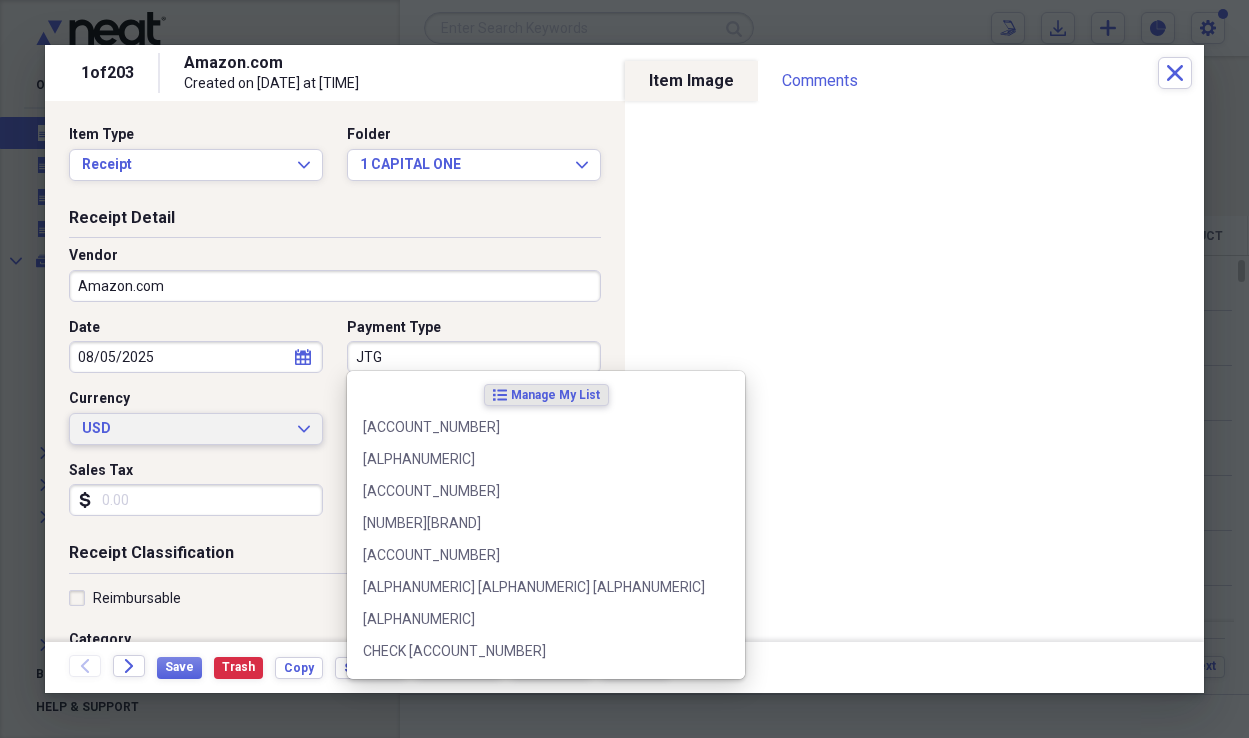 type 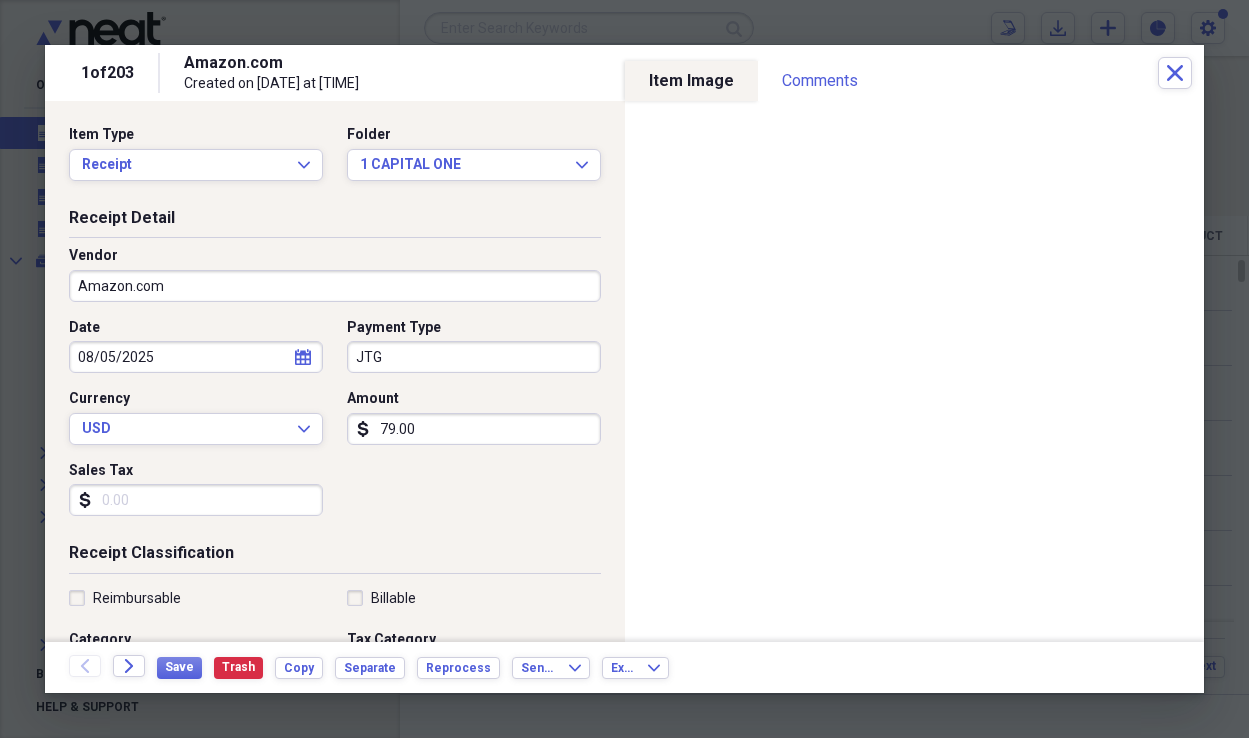 scroll, scrollTop: 293, scrollLeft: 0, axis: vertical 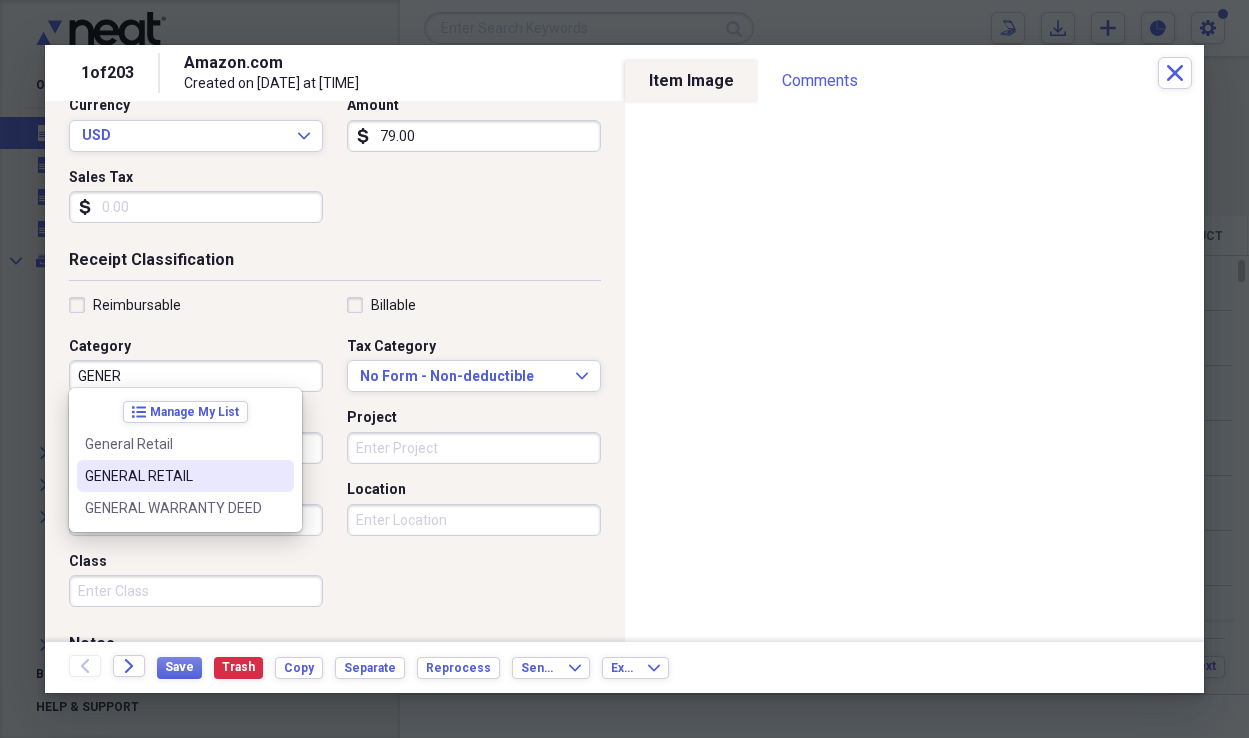 click on "GENERAL RETAIL" at bounding box center [185, 476] 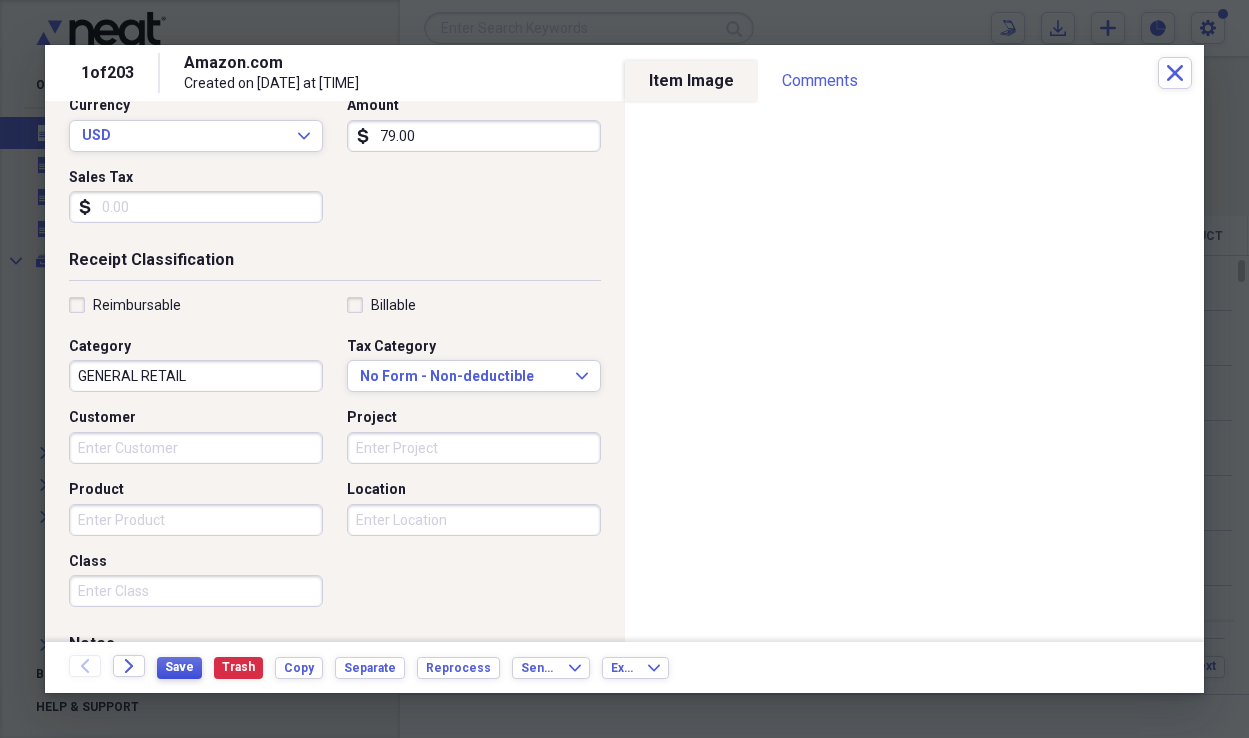 click on "Save" at bounding box center (179, 667) 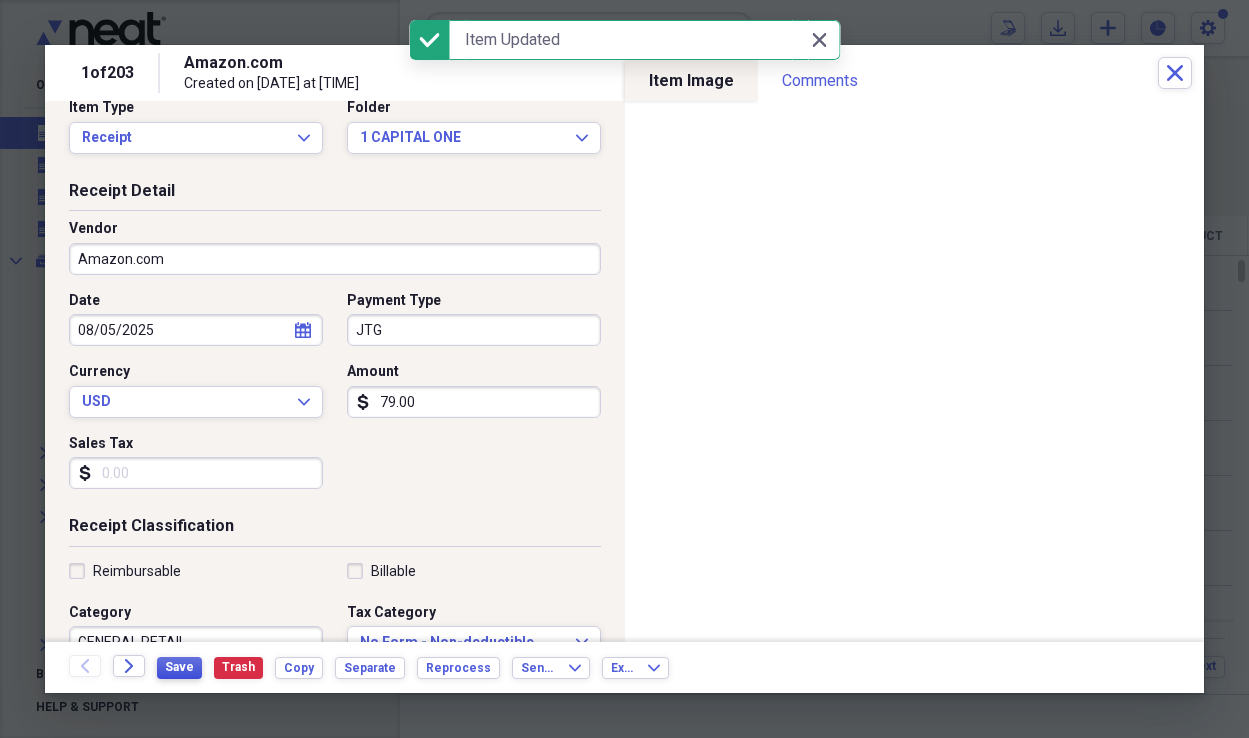 scroll, scrollTop: 0, scrollLeft: 0, axis: both 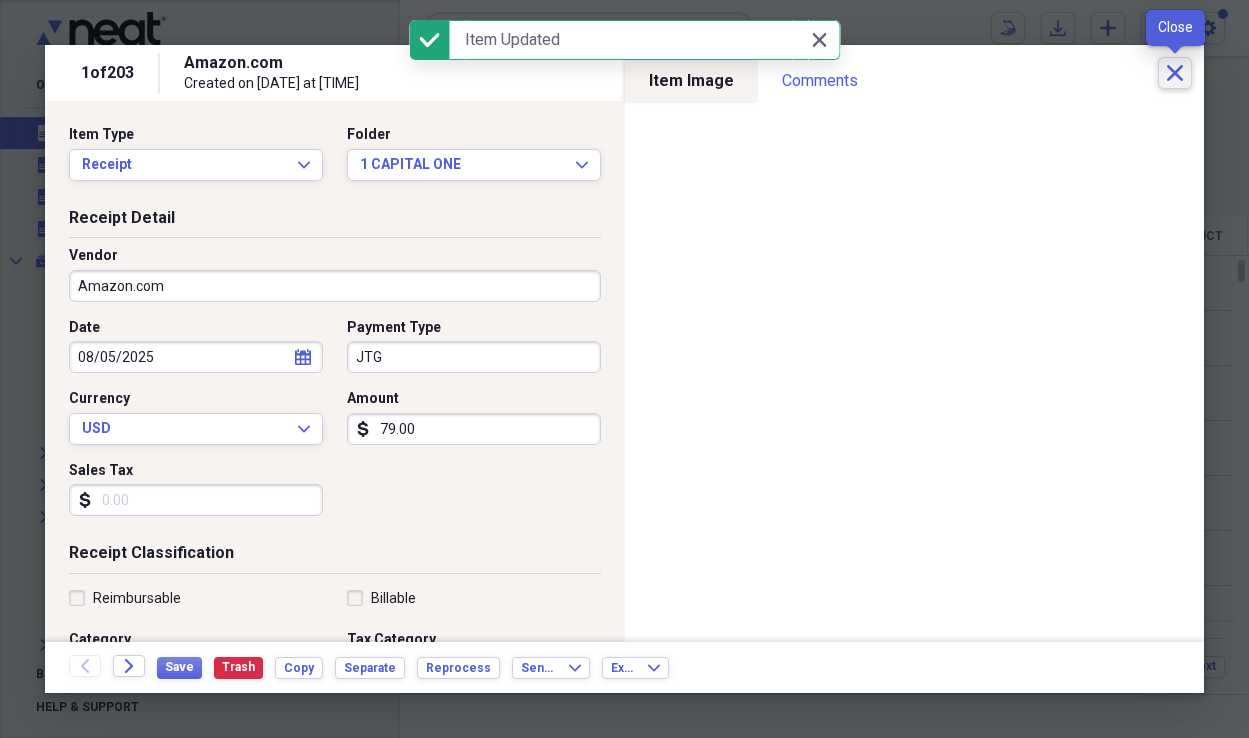 click on "Close" at bounding box center [1175, 73] 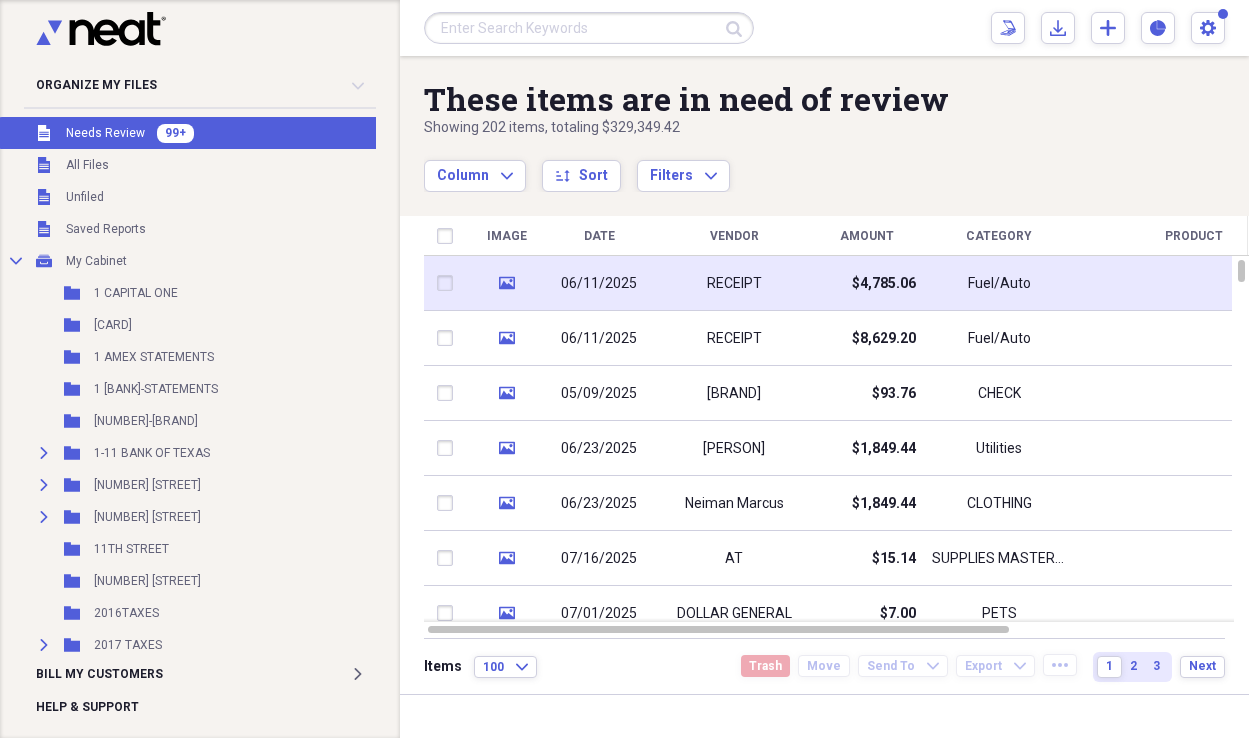 click on "RECEIPT" at bounding box center [734, 283] 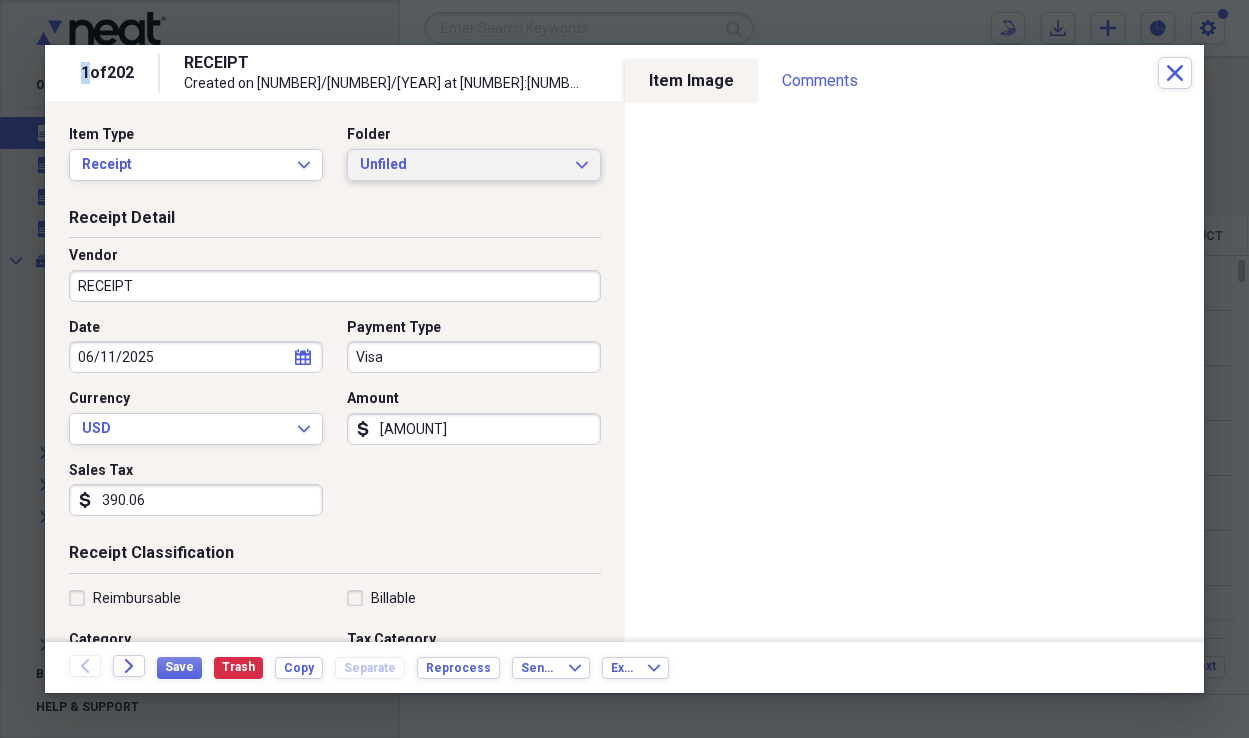 click on "Expand" 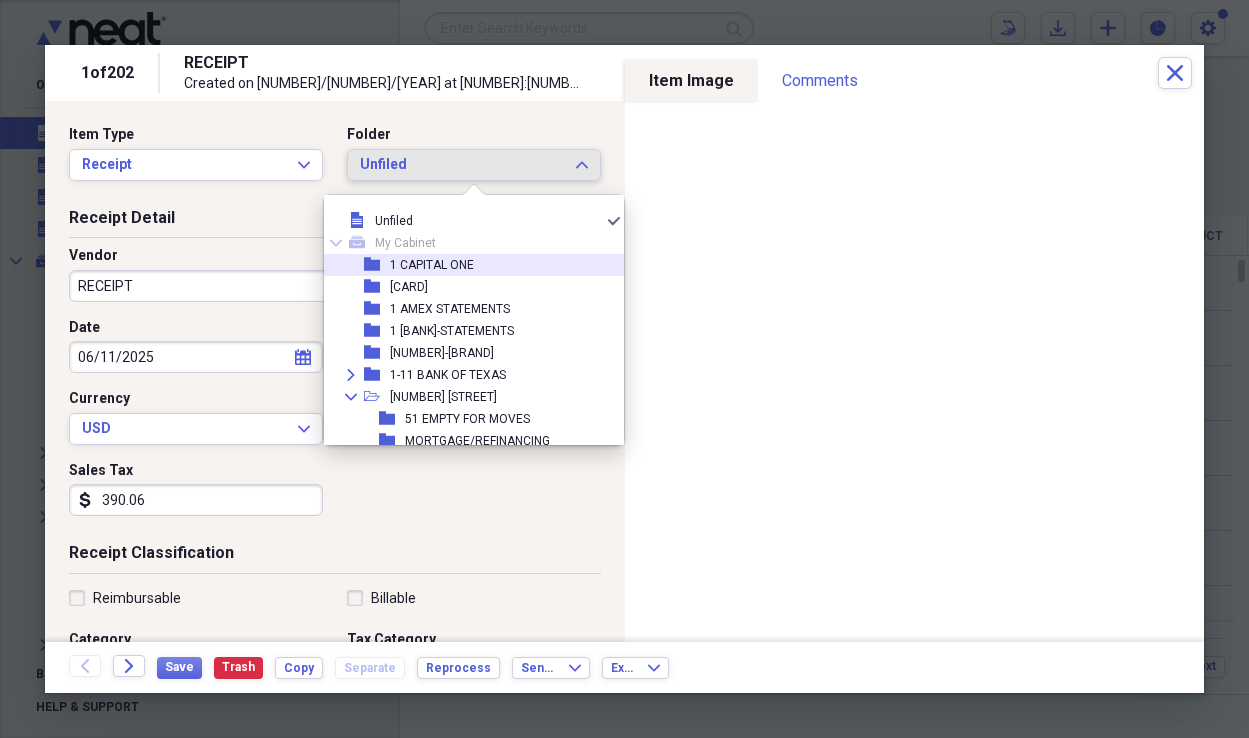 click on "folder 1 CAPITAL ONE" at bounding box center (466, 265) 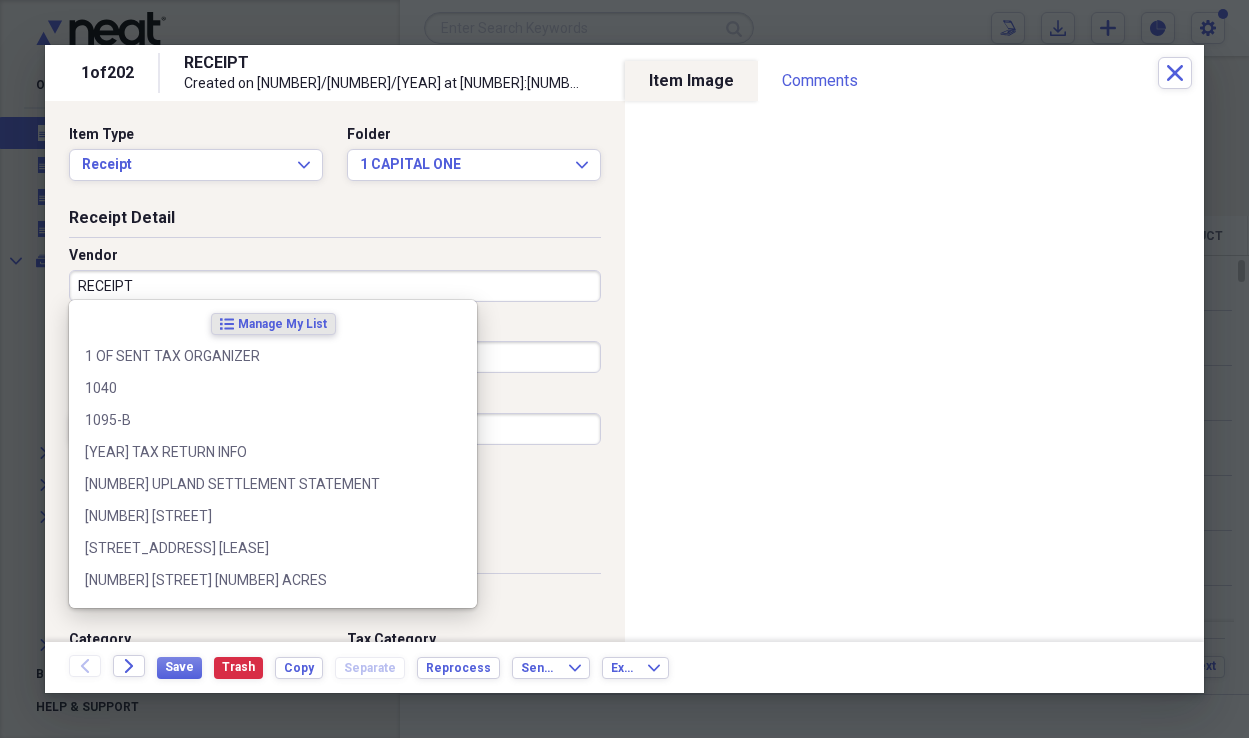 click on "RECEIPT" at bounding box center (335, 286) 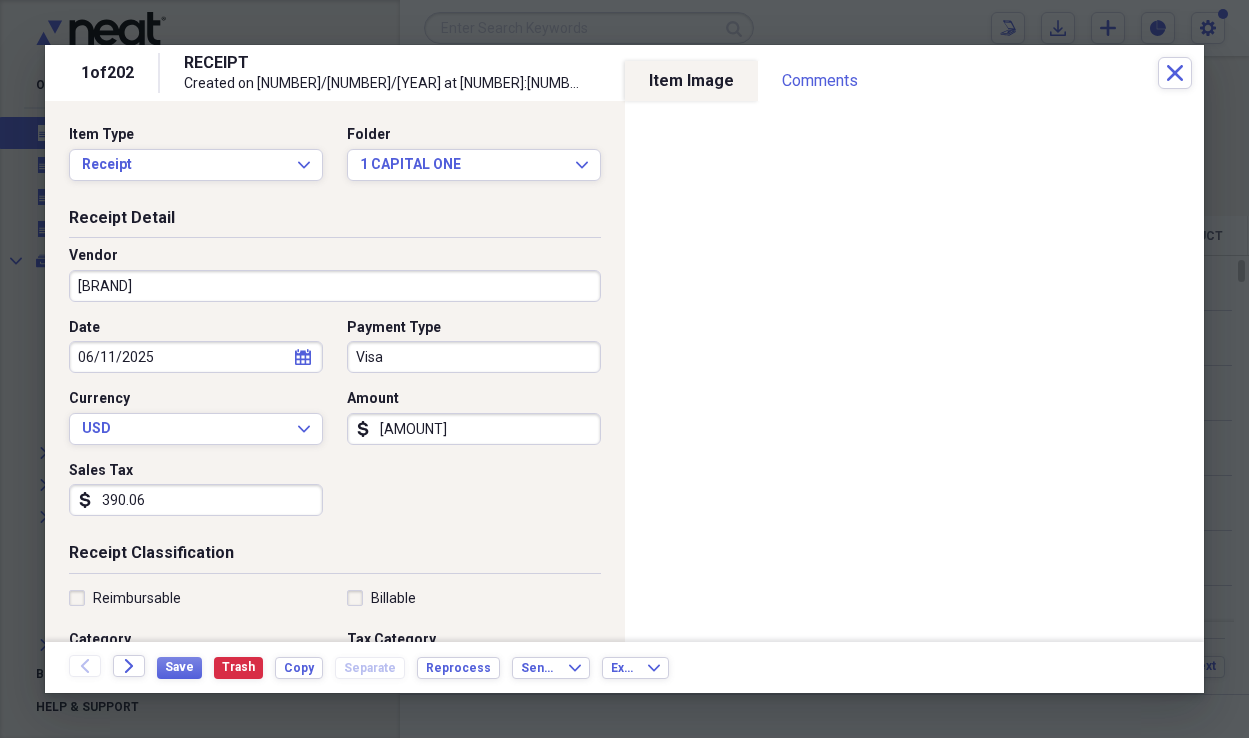 type on "[BRAND]" 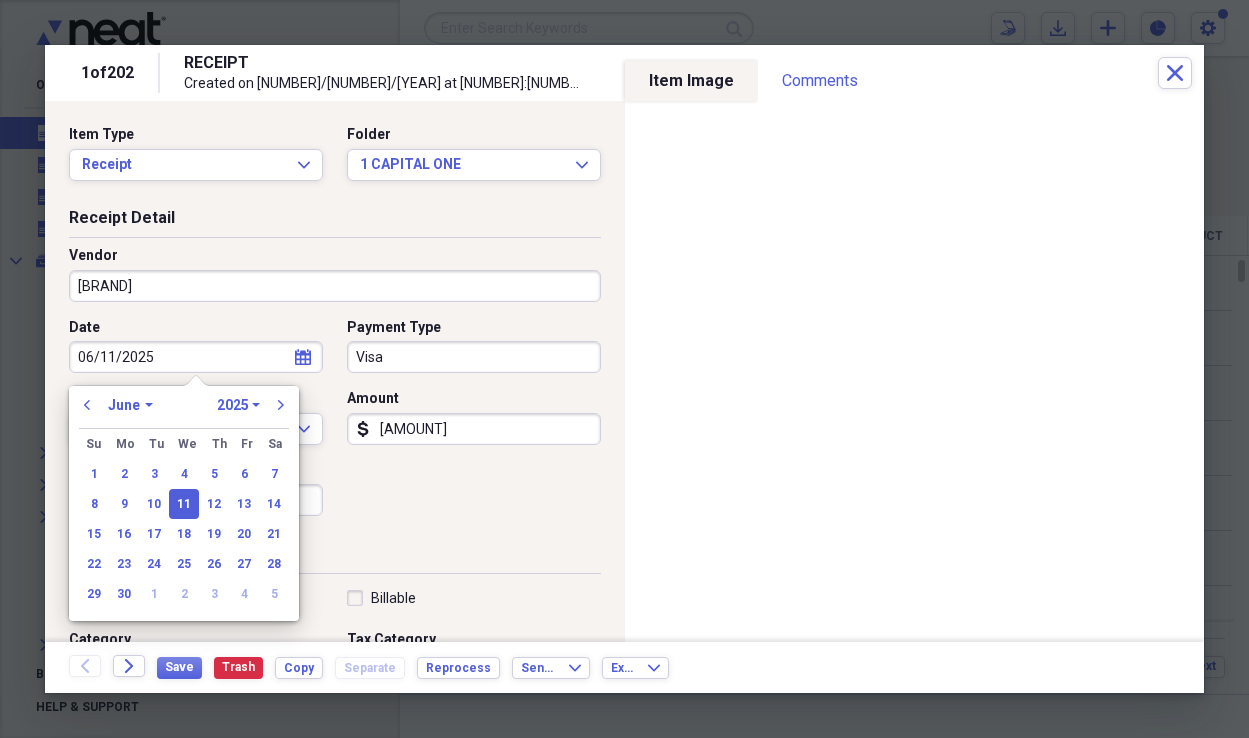 type 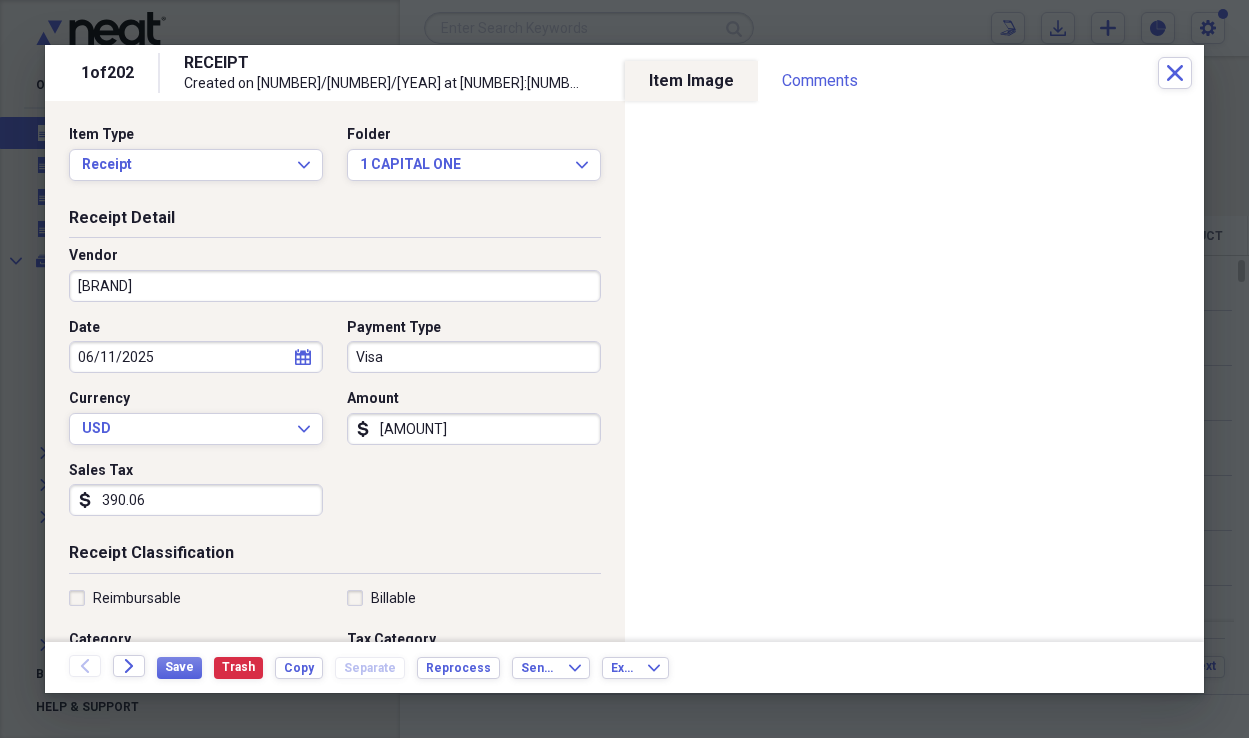 type 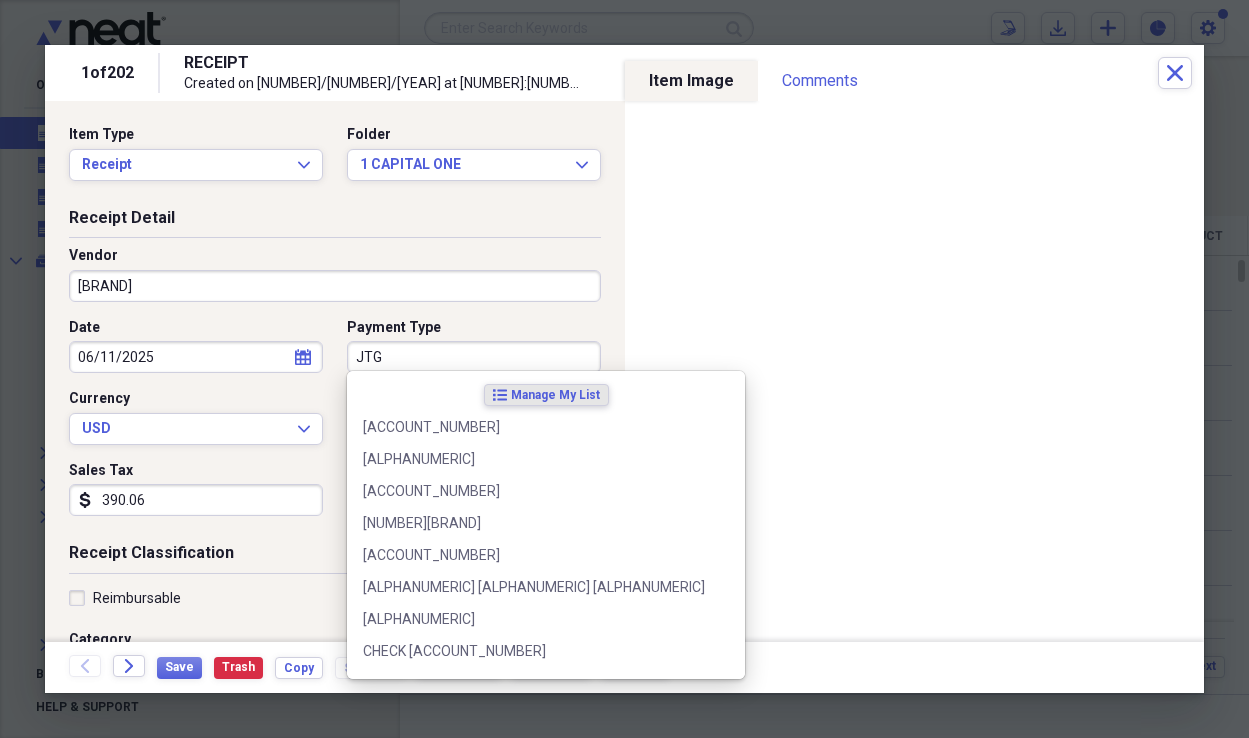type on "JTG" 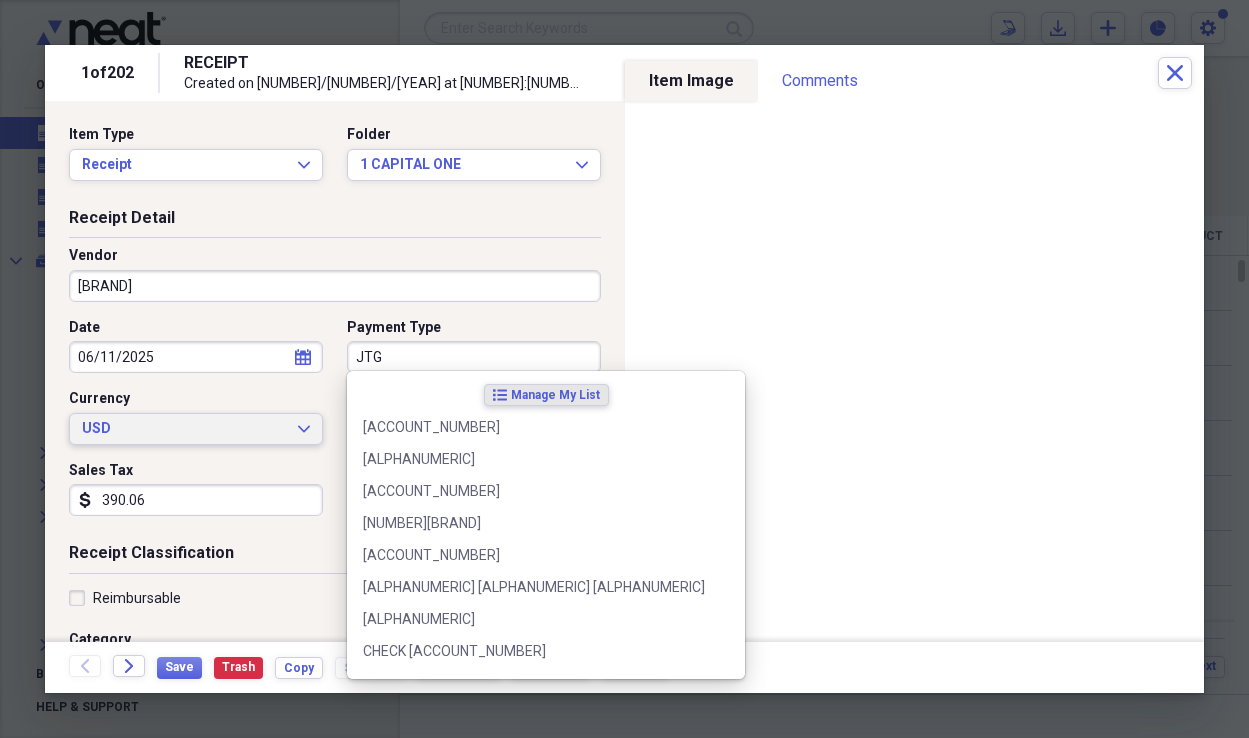 type 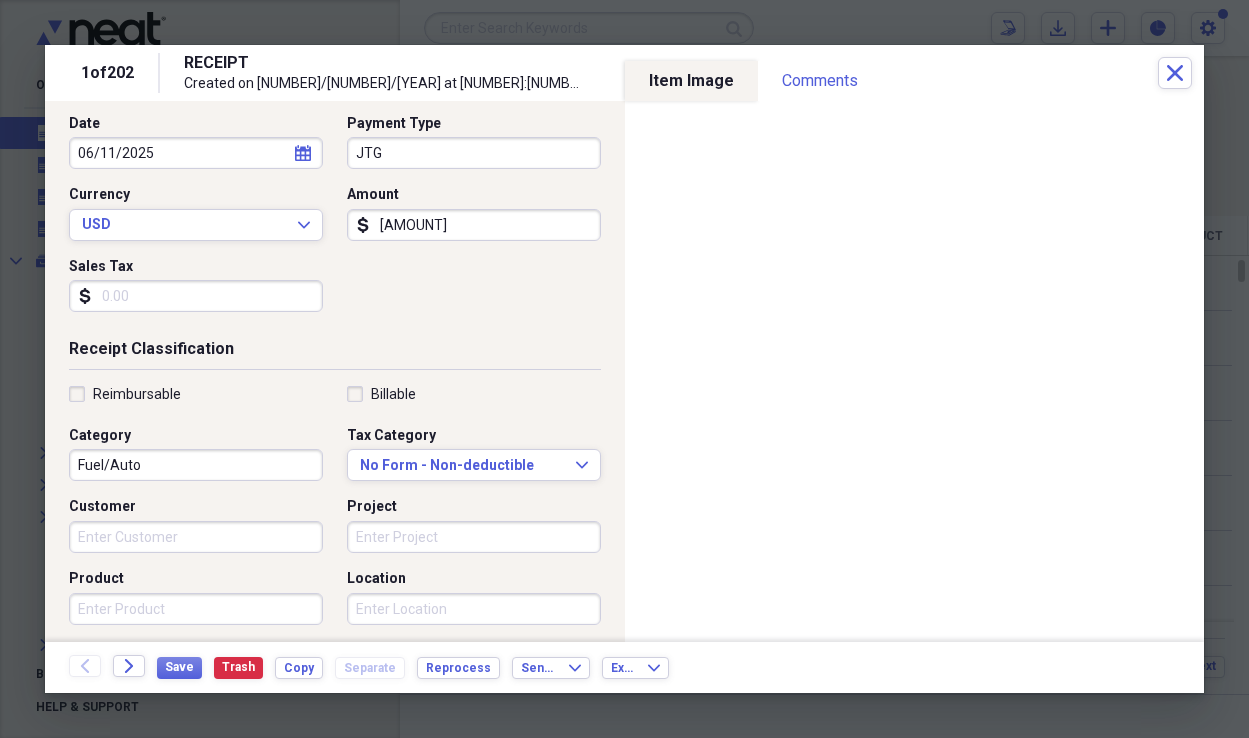 scroll, scrollTop: 218, scrollLeft: 0, axis: vertical 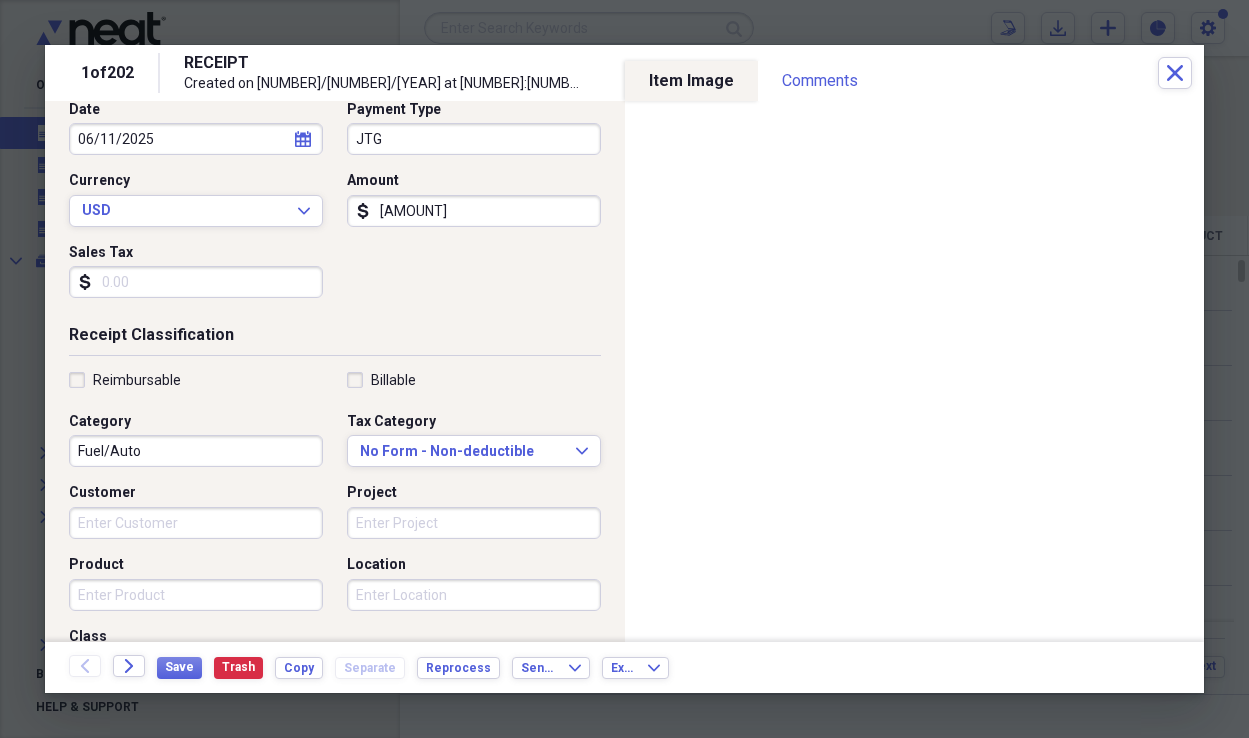 type 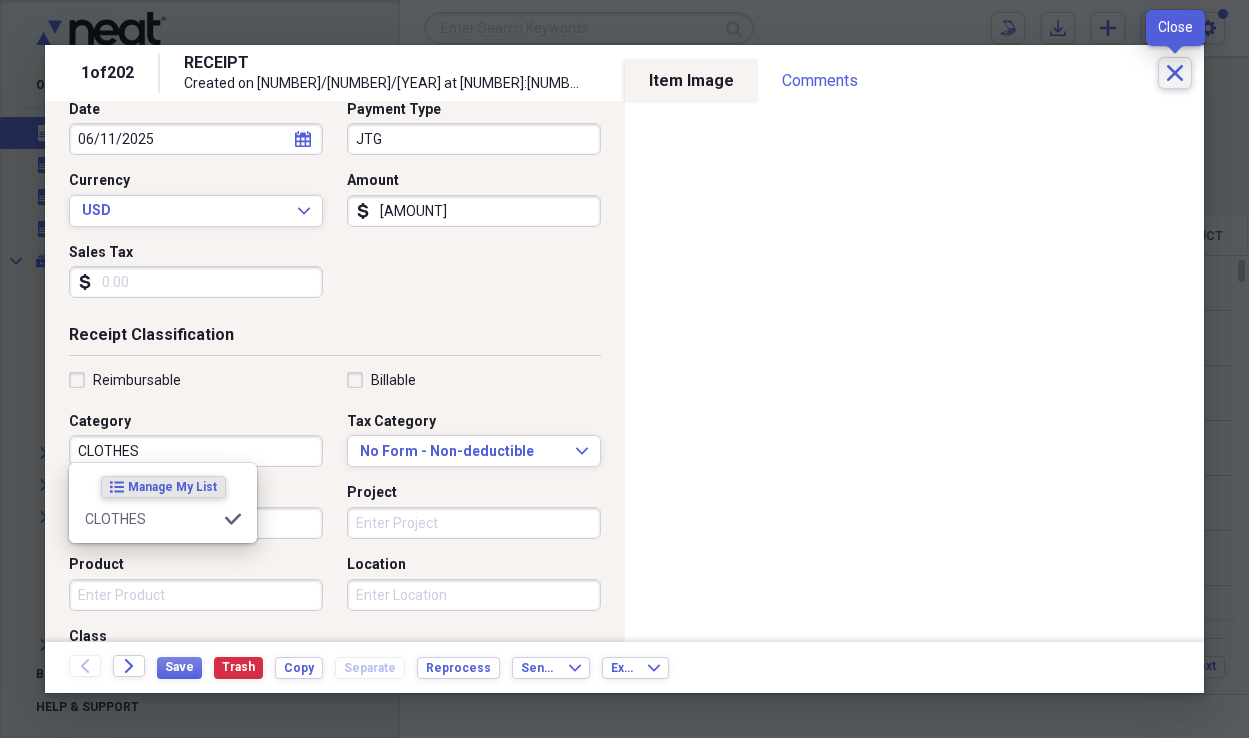 type on "CLOTHES" 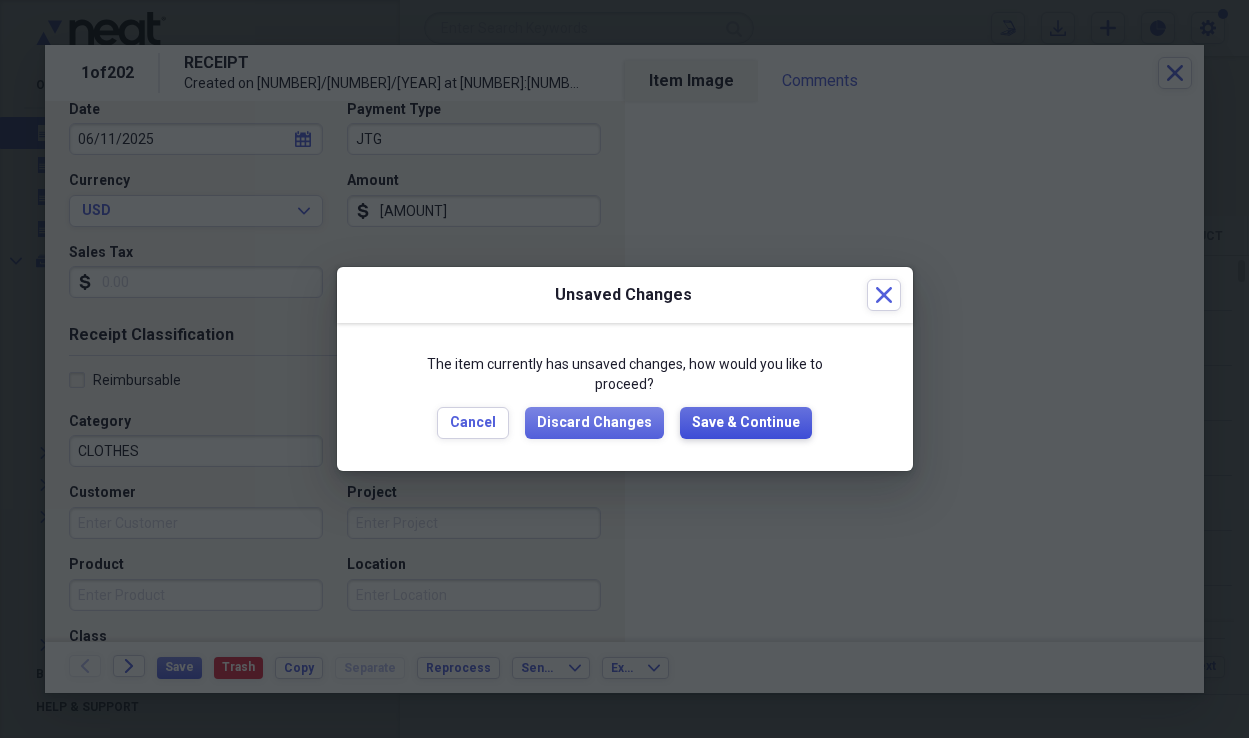 click on "Save & Continue" at bounding box center [746, 423] 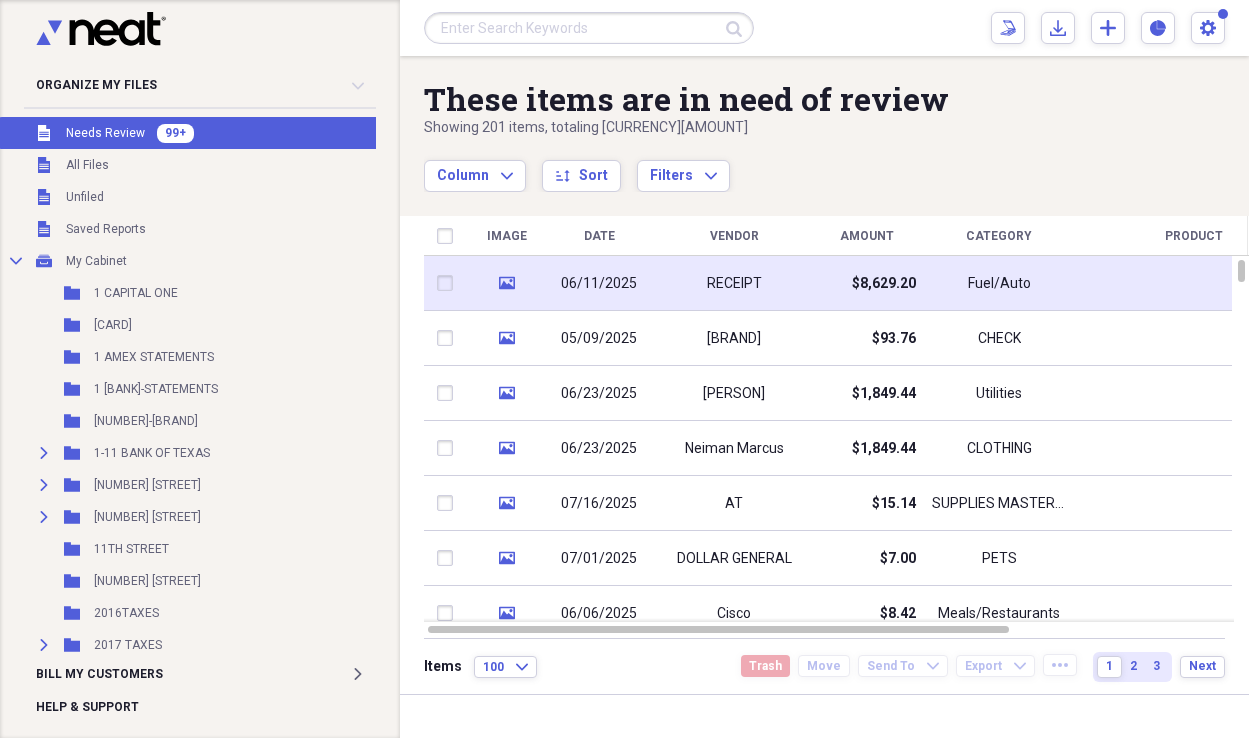 click on "RECEIPT" at bounding box center (734, 284) 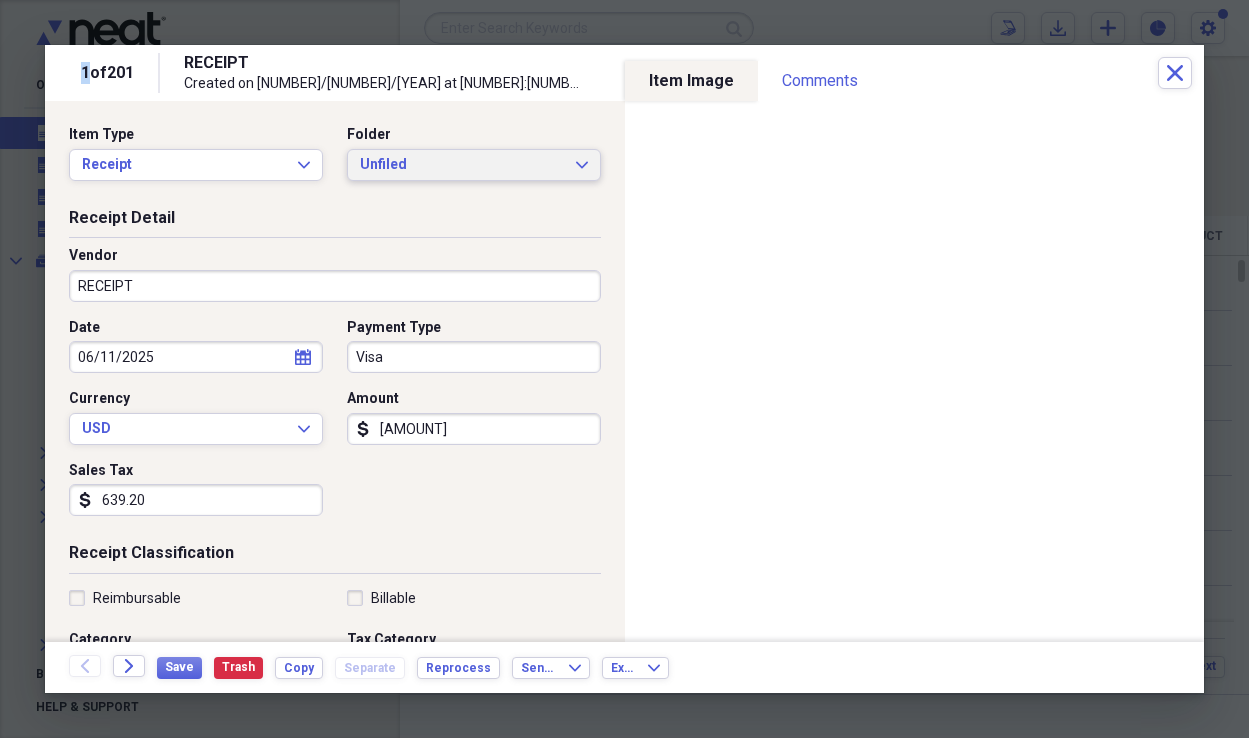 click on "Expand" 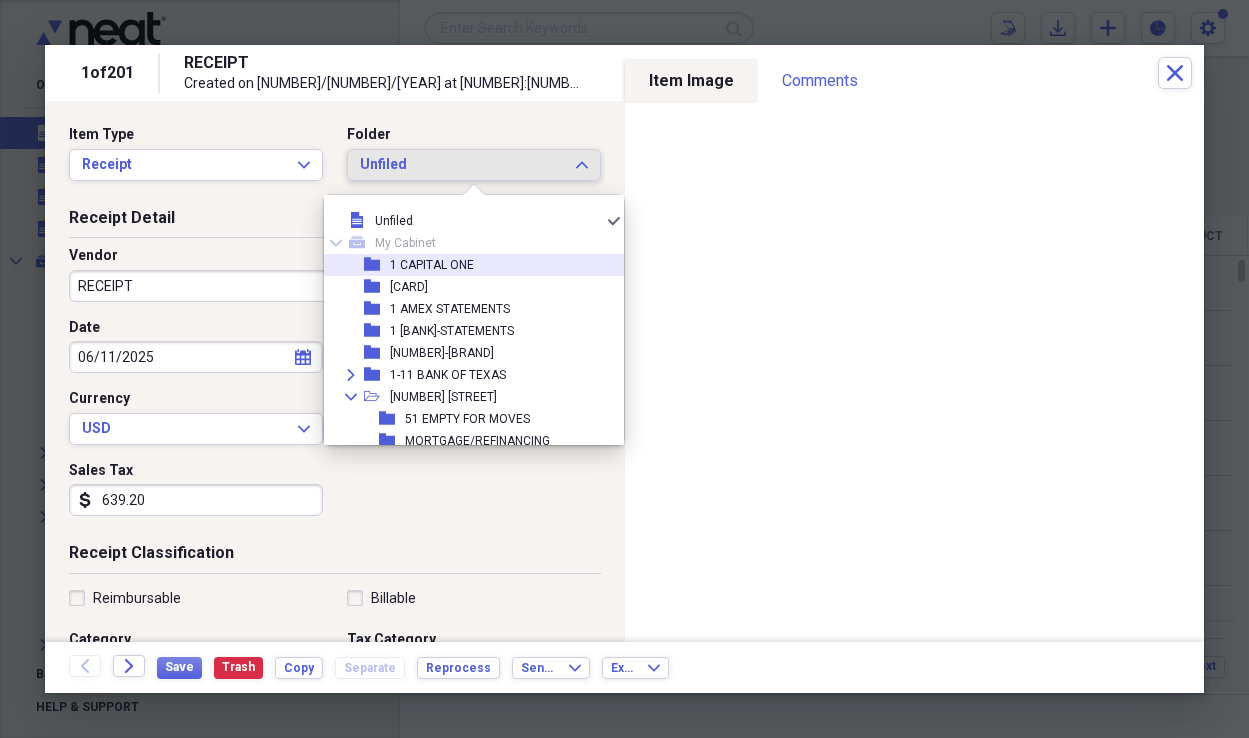 click on "1 CAPITAL ONE" at bounding box center (432, 265) 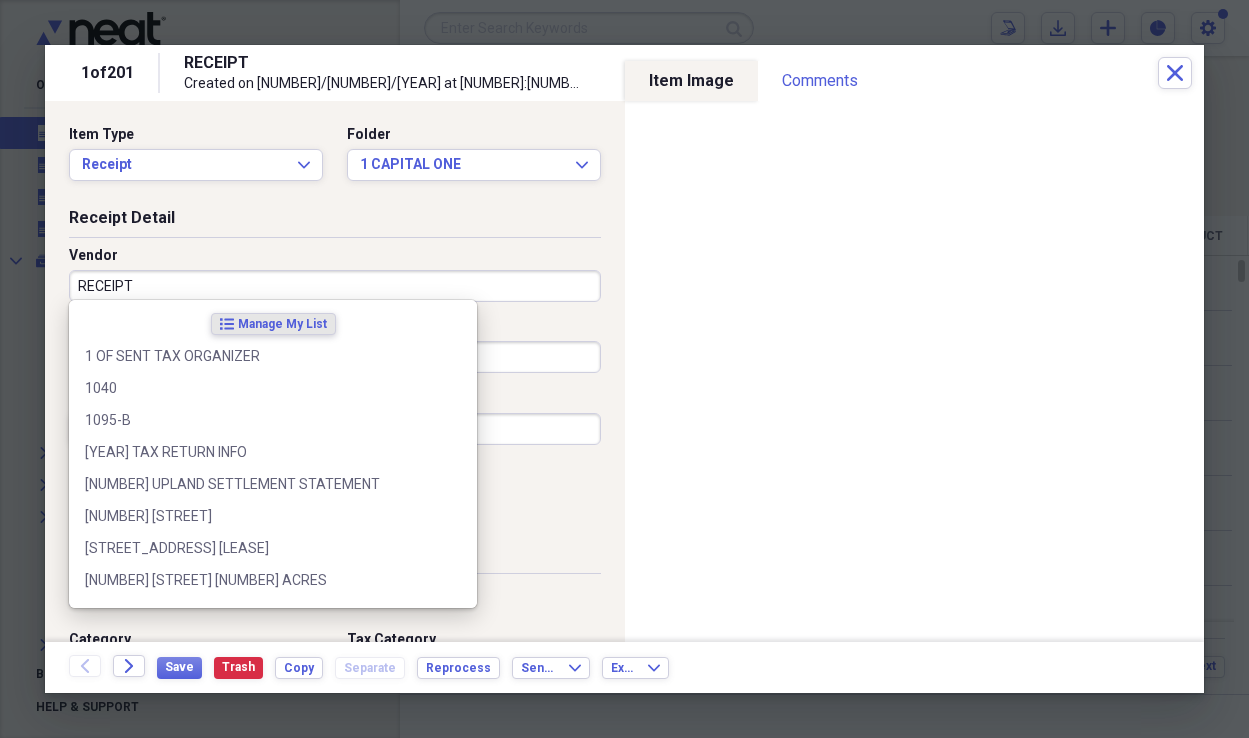 click on "RECEIPT" at bounding box center [335, 286] 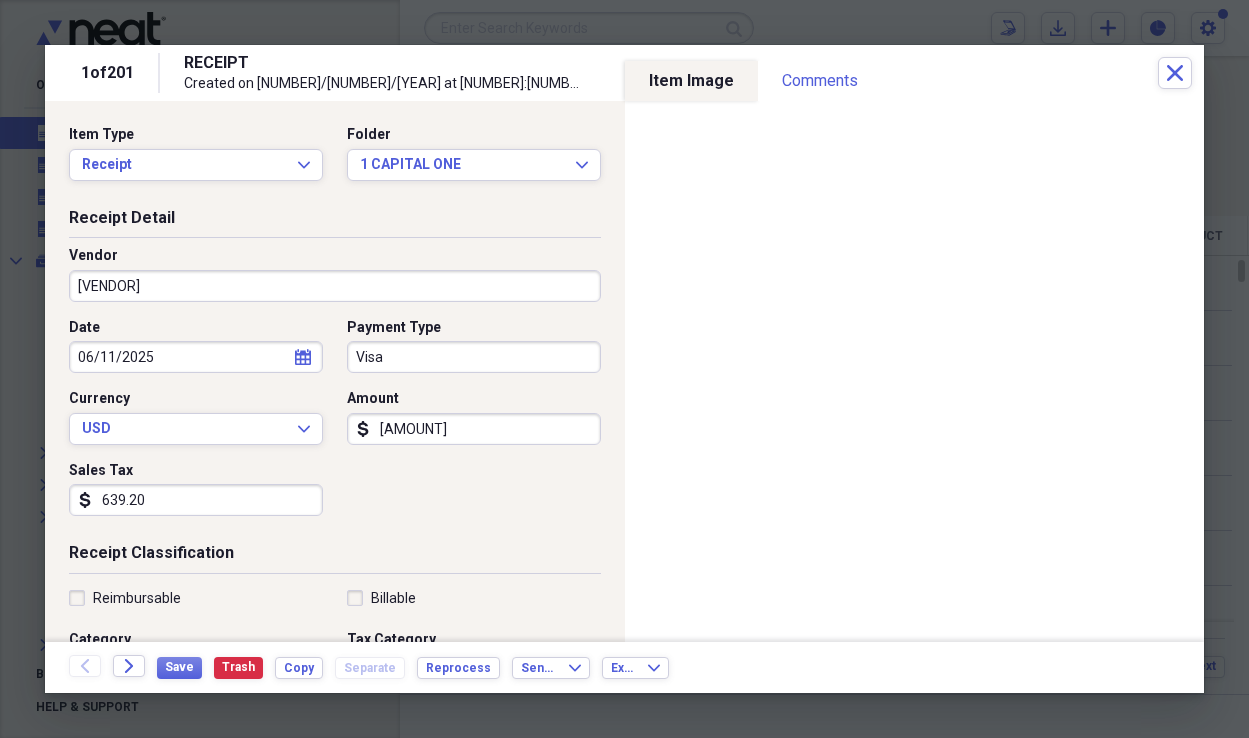 type on "[VENDOR]" 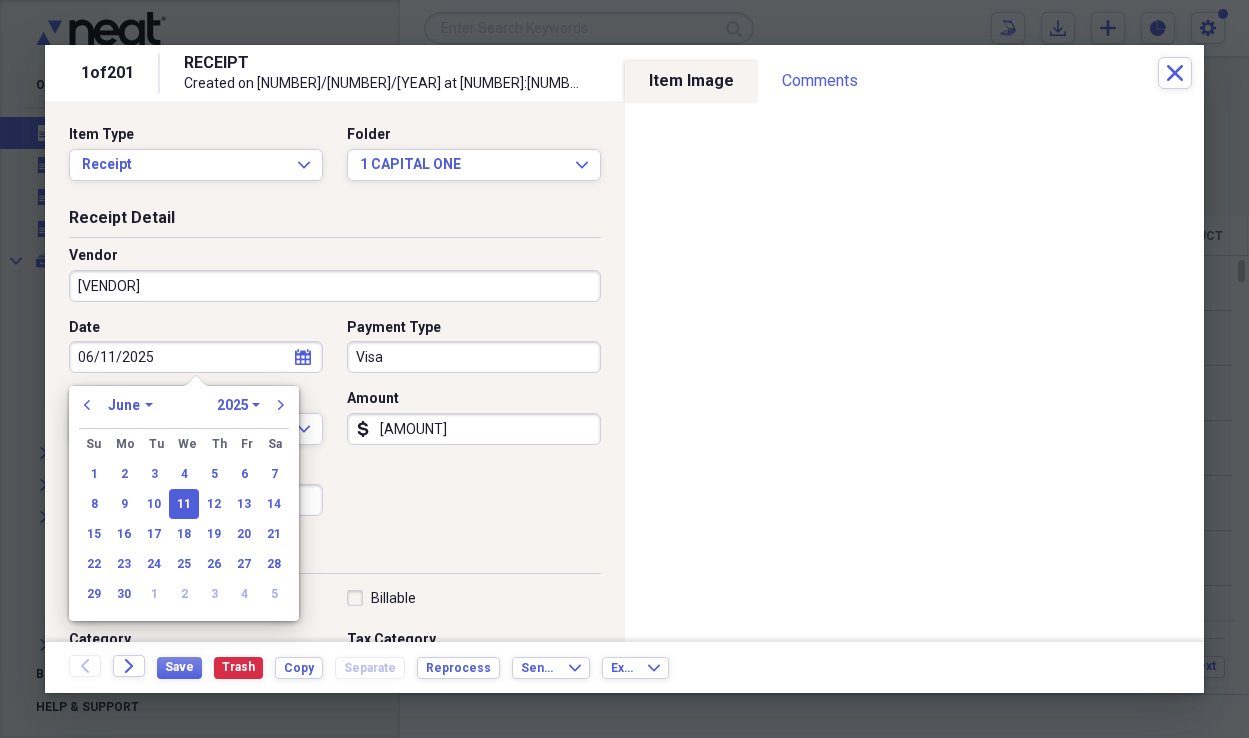 type 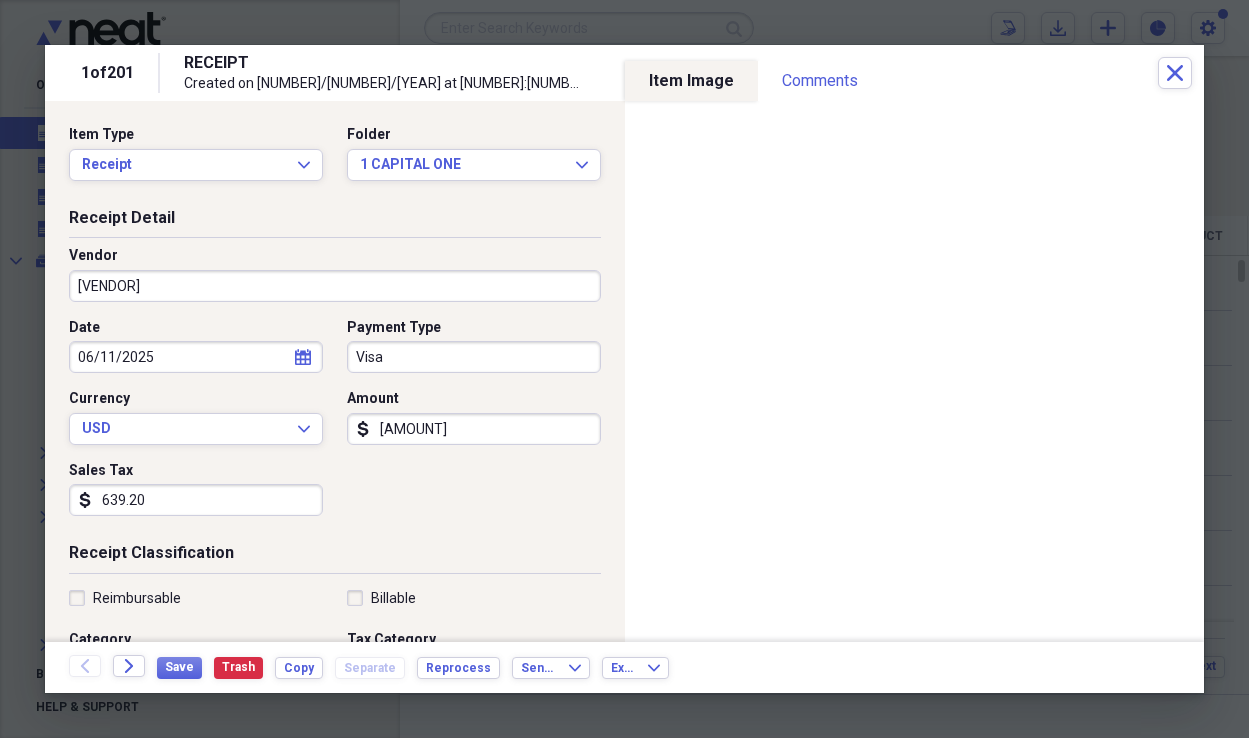click on "639.20" at bounding box center [196, 500] 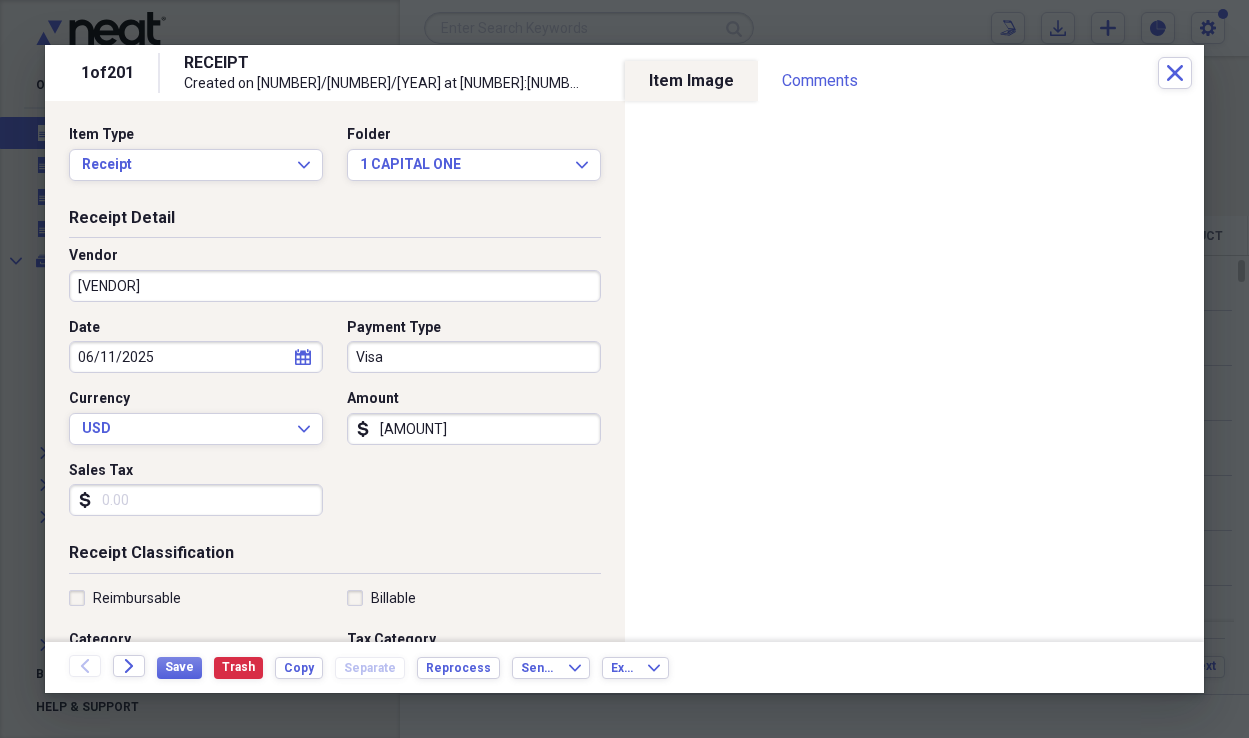 type 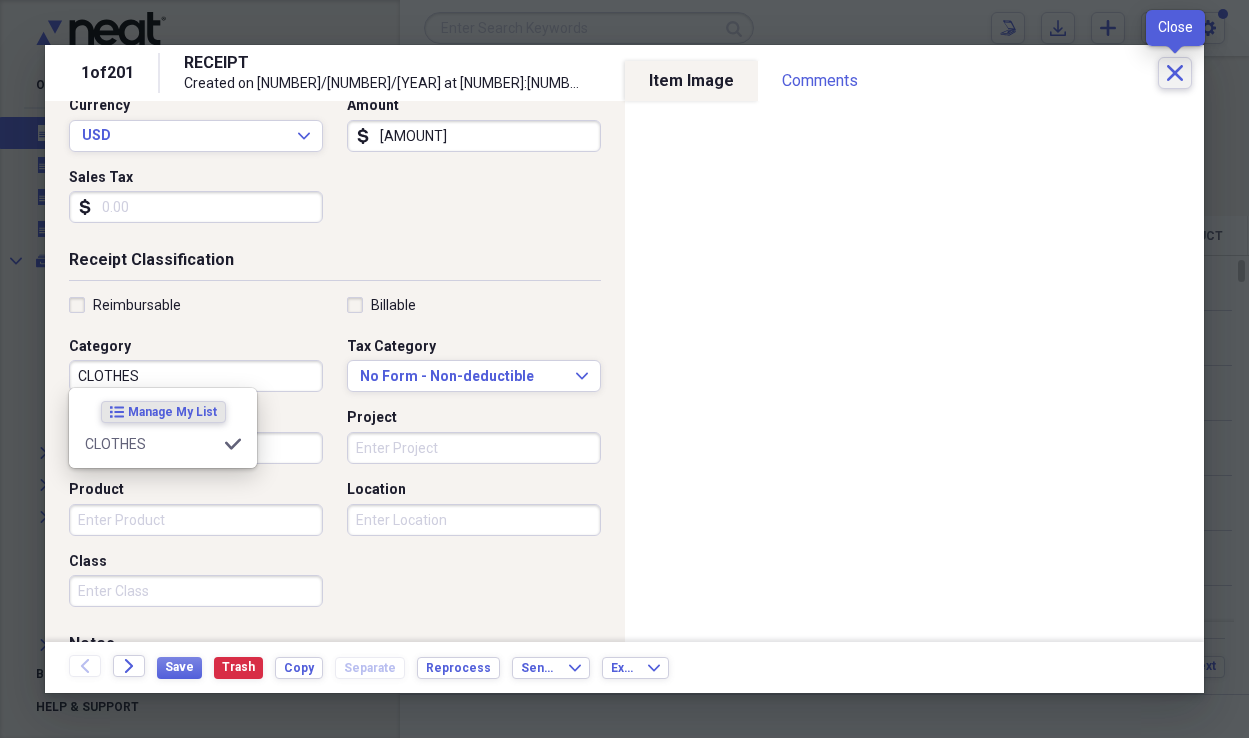 type on "CLOTHES" 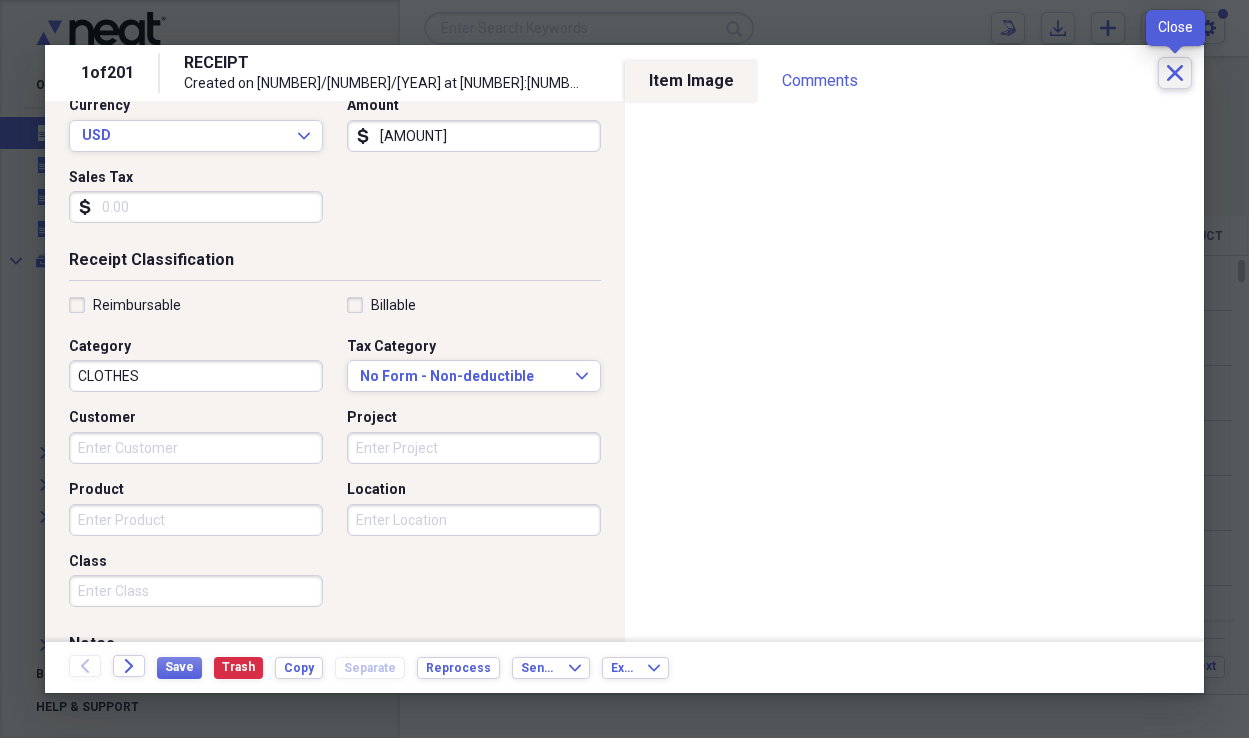 click on "Close" at bounding box center (1175, 73) 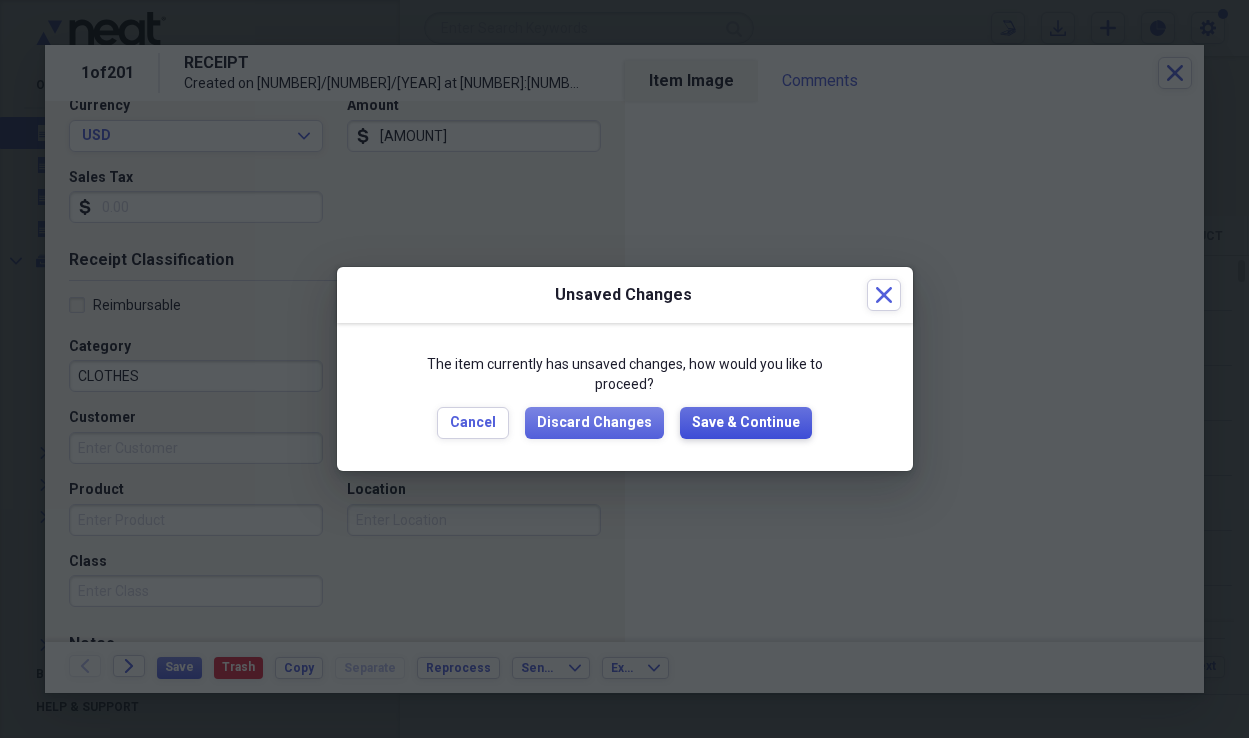 click on "Save & Continue" at bounding box center (746, 423) 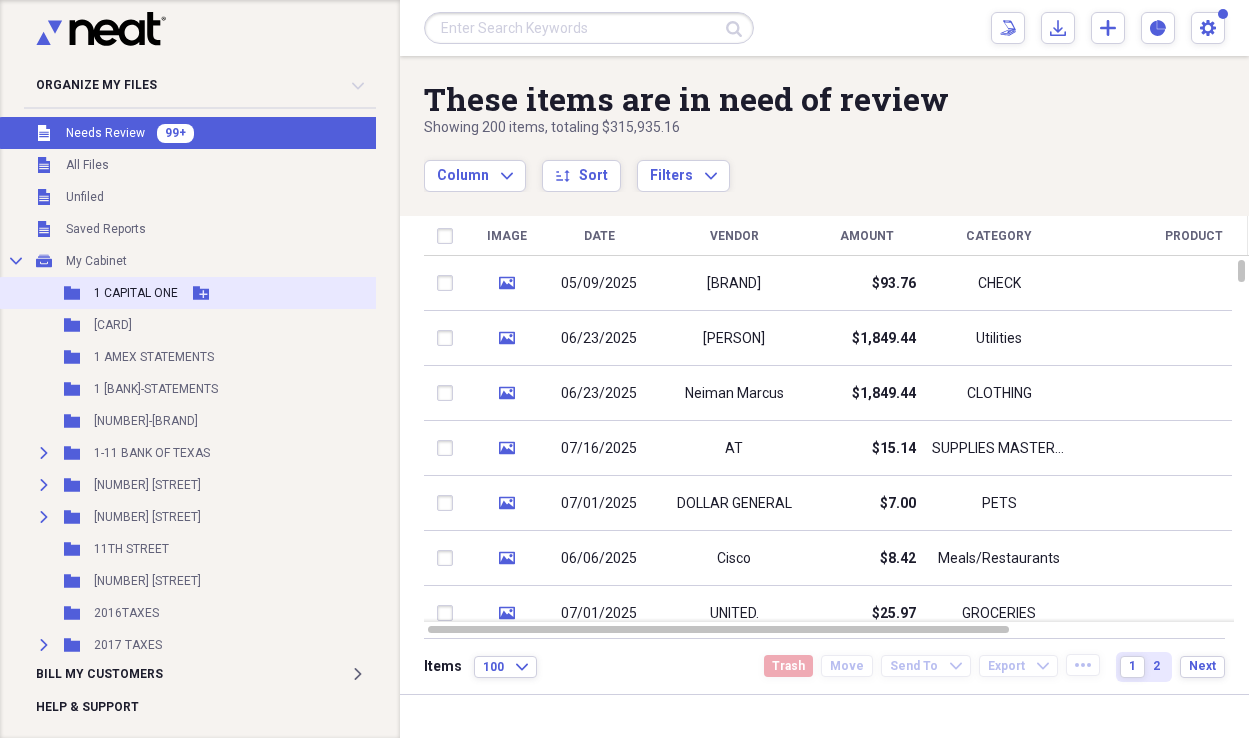 click on "1 CAPITAL ONE" at bounding box center (136, 293) 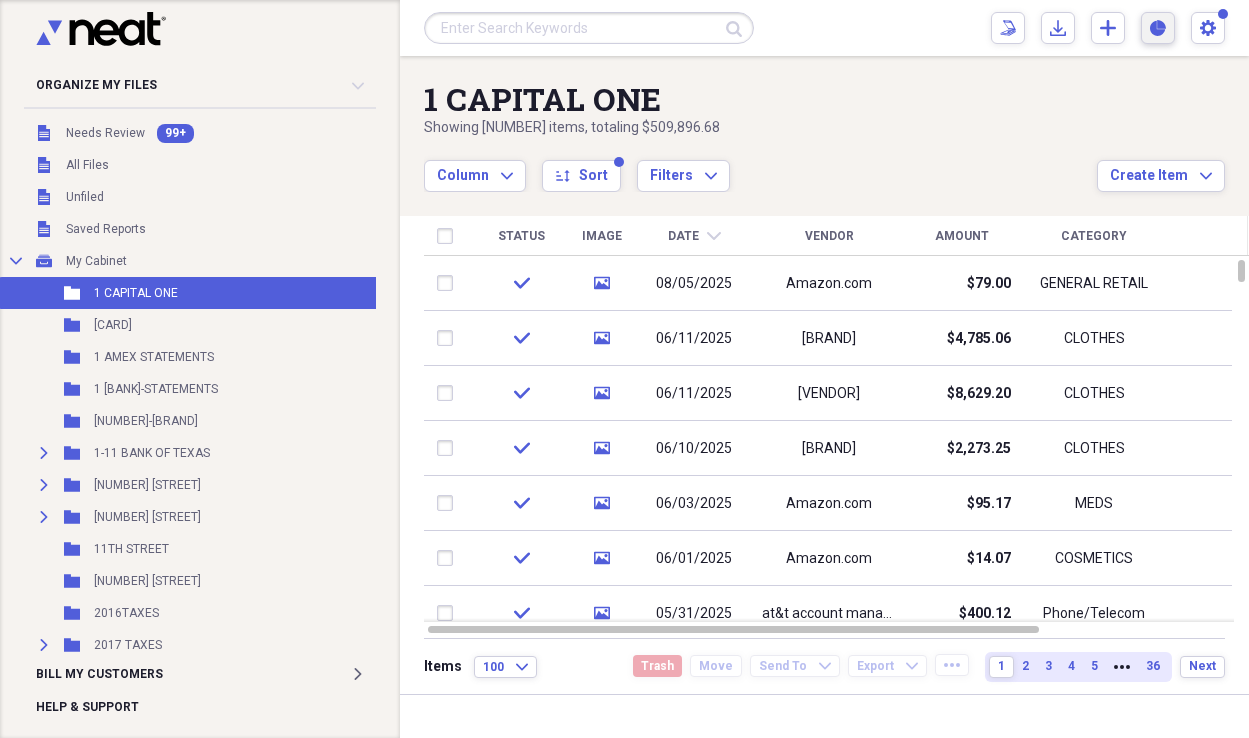 click 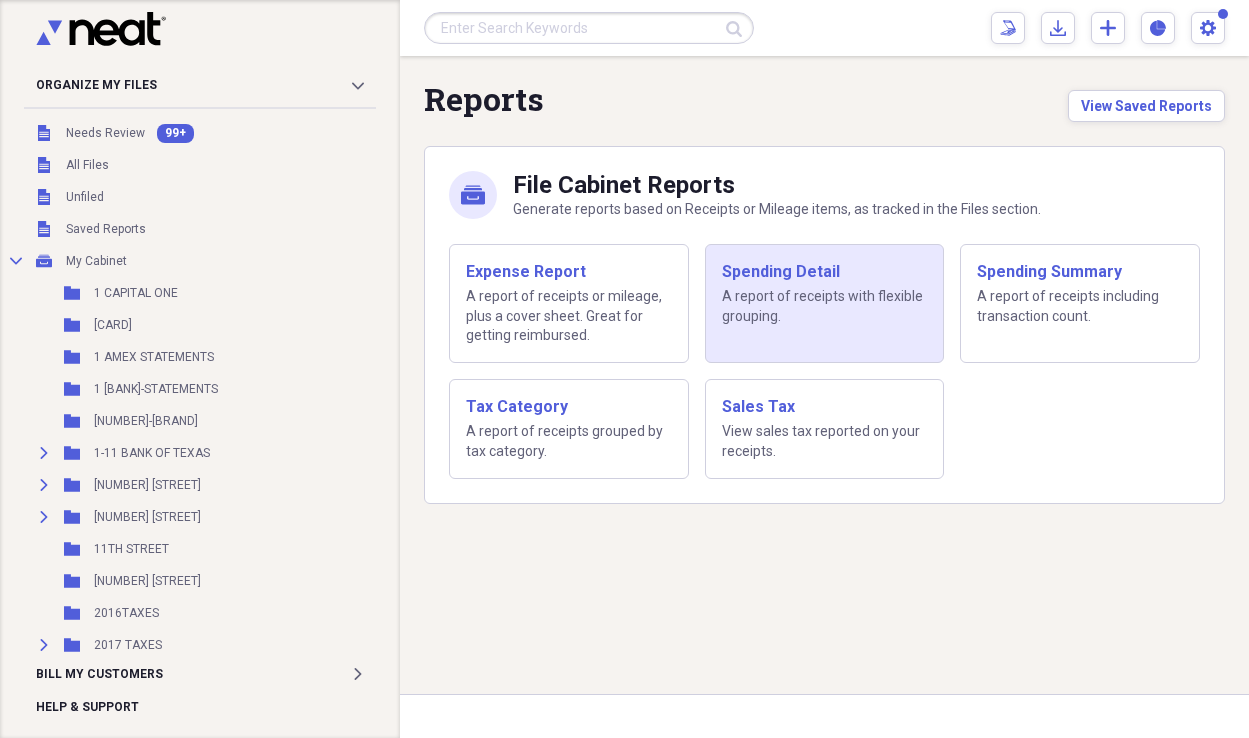 click on "Spending Detail A report of receipts with flexible grouping." at bounding box center [825, 294] 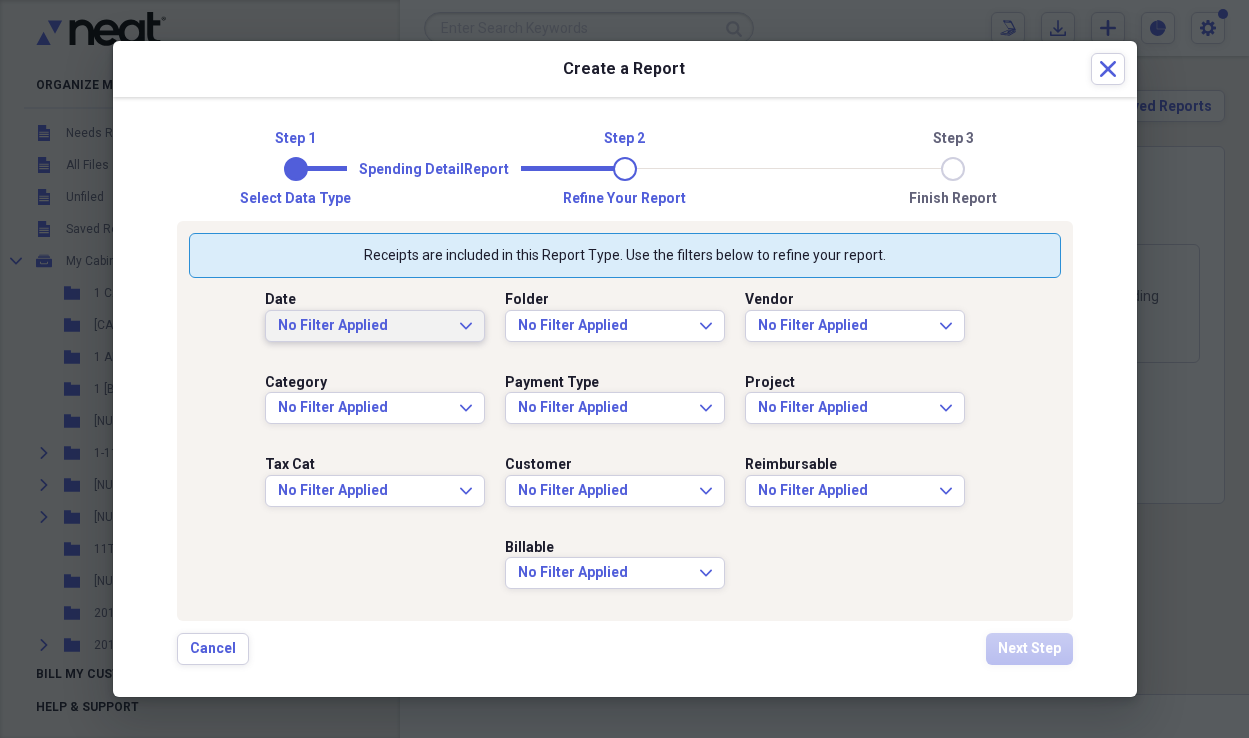 click on "No Filter Applied Expand" at bounding box center (375, 326) 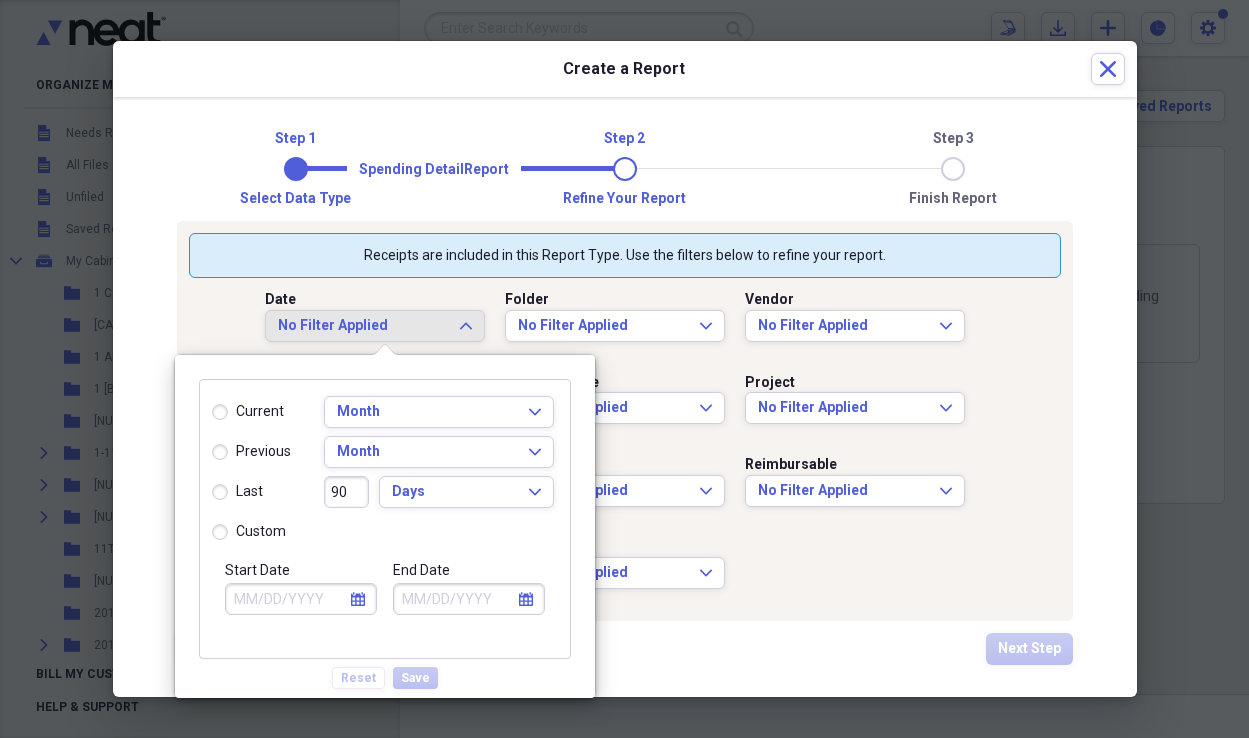 select on "7" 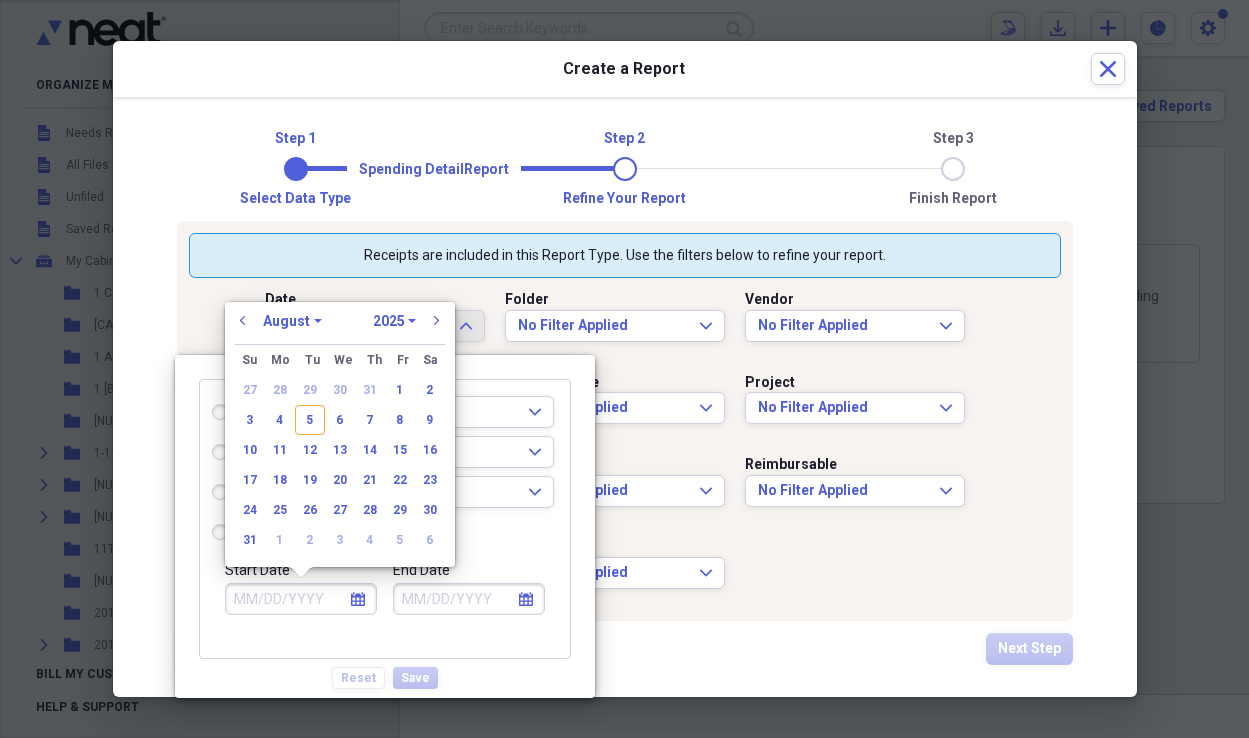 click on "Start Date" at bounding box center (301, 599) 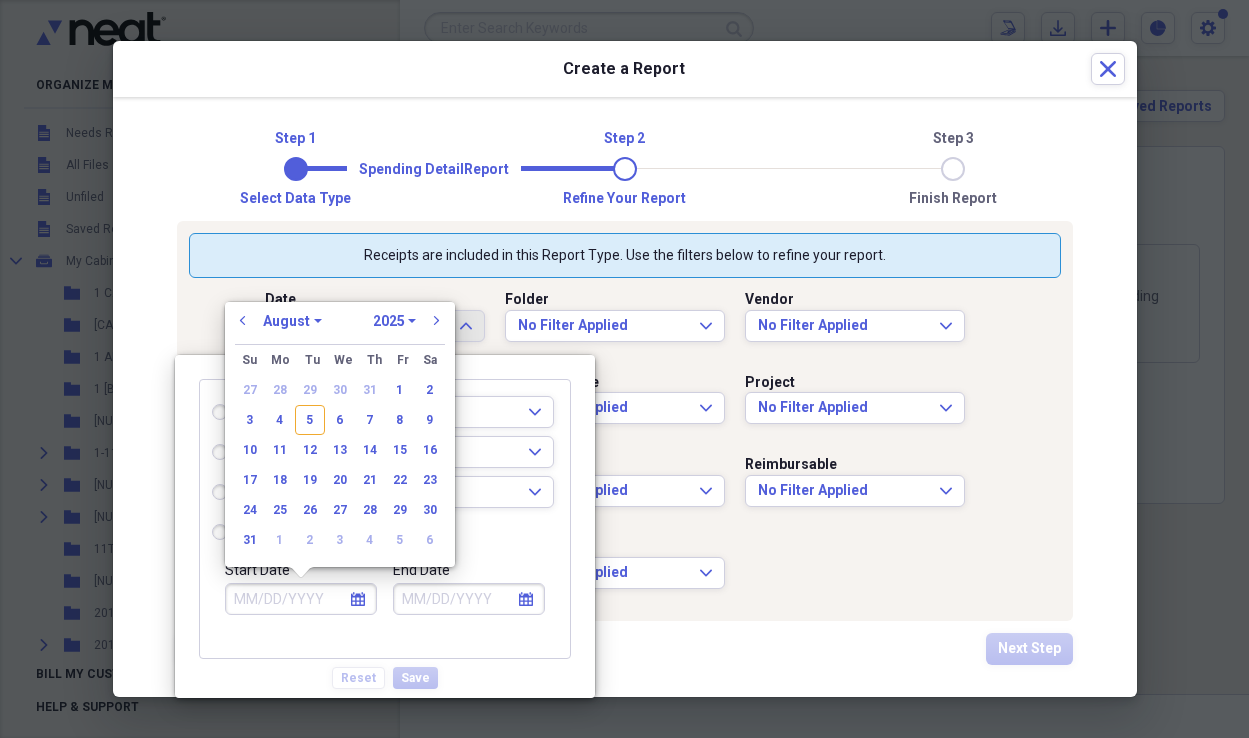 radio on "true" 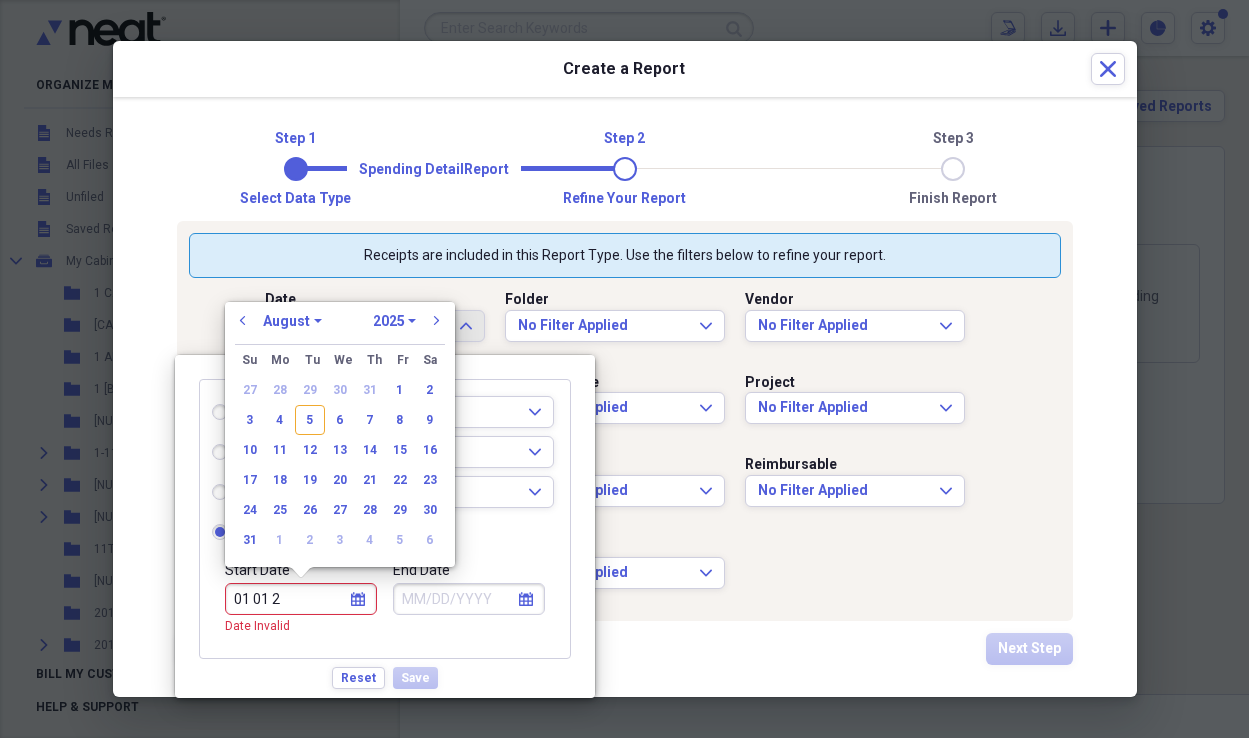 type on "[DATE]" 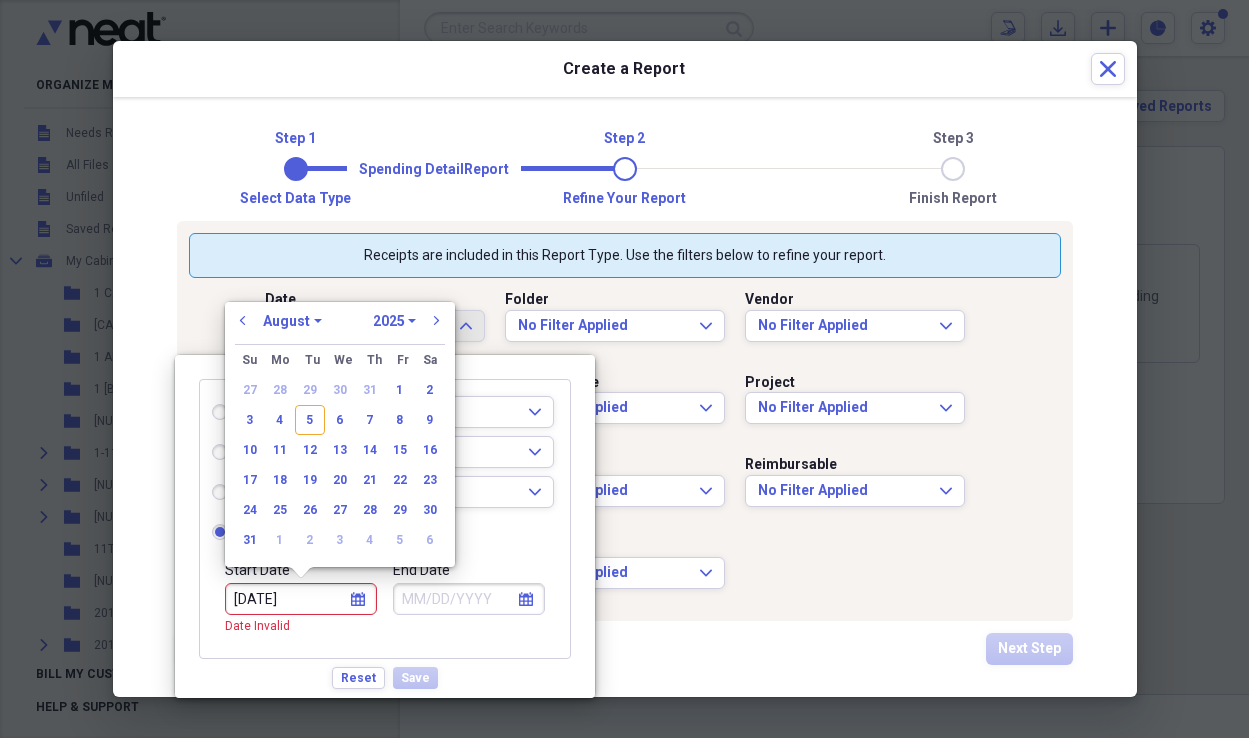 select on "0" 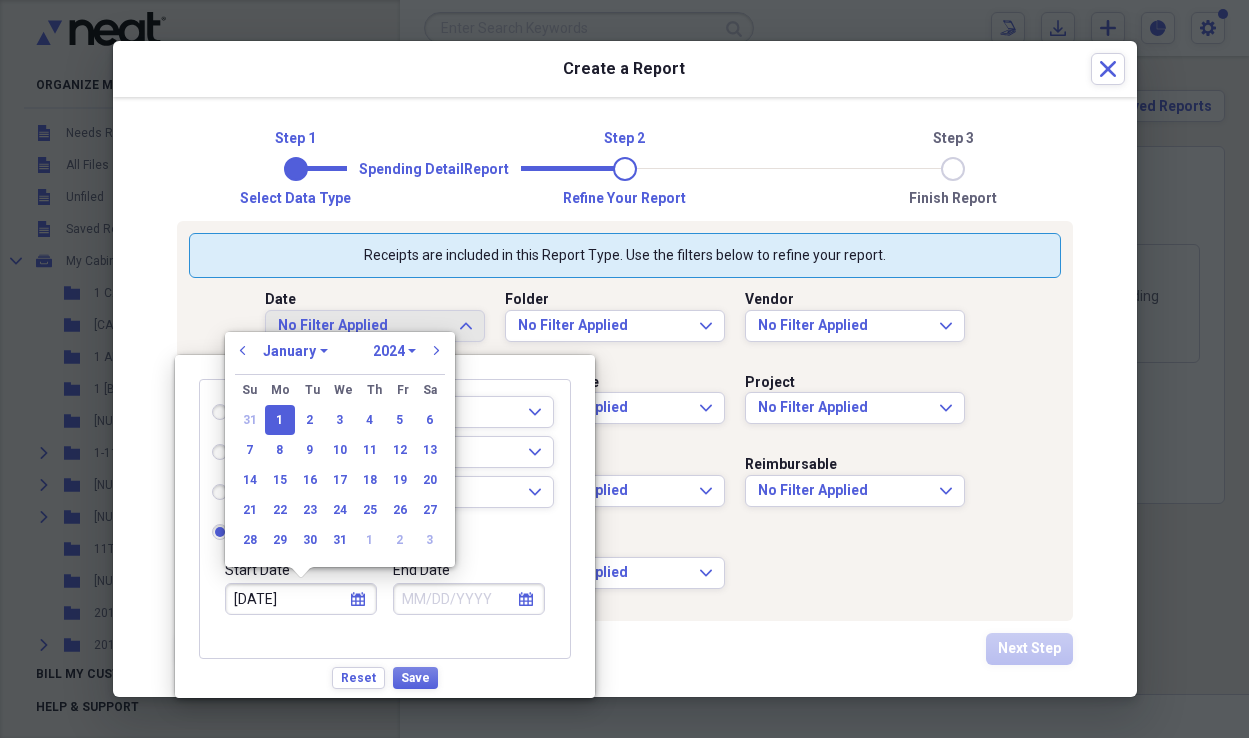 type on "01/01/2024" 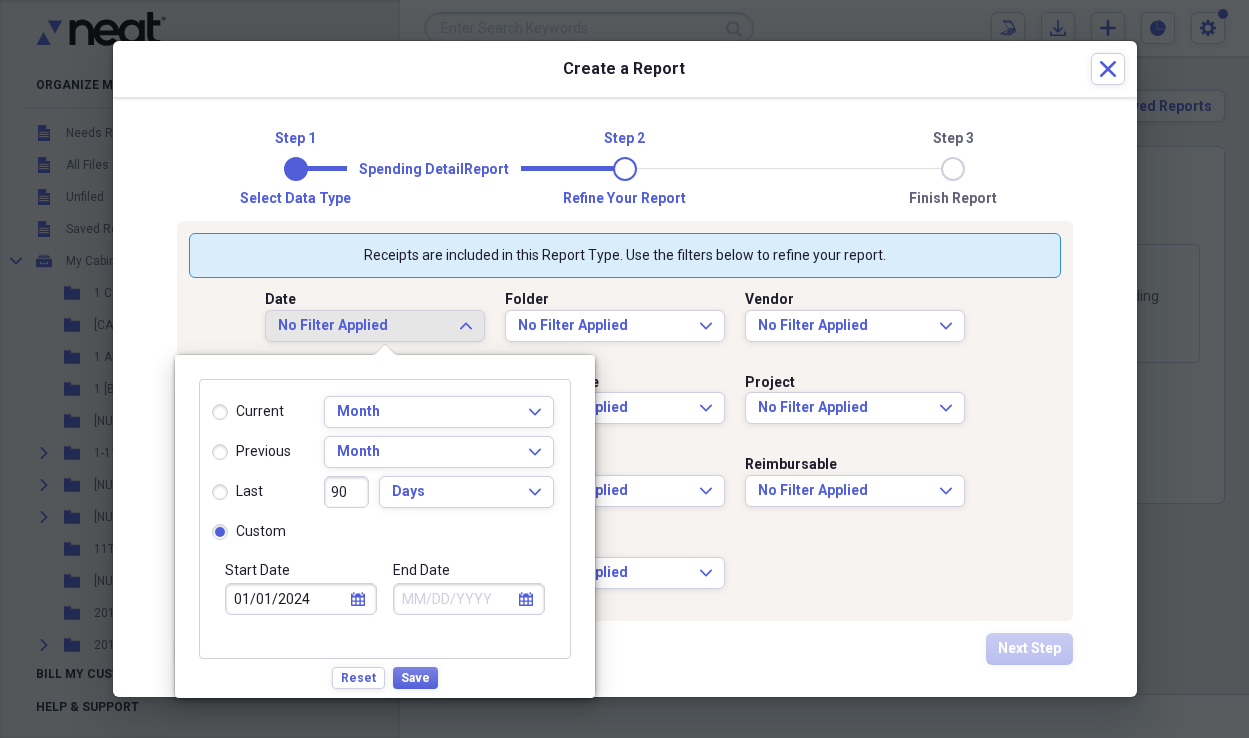 click 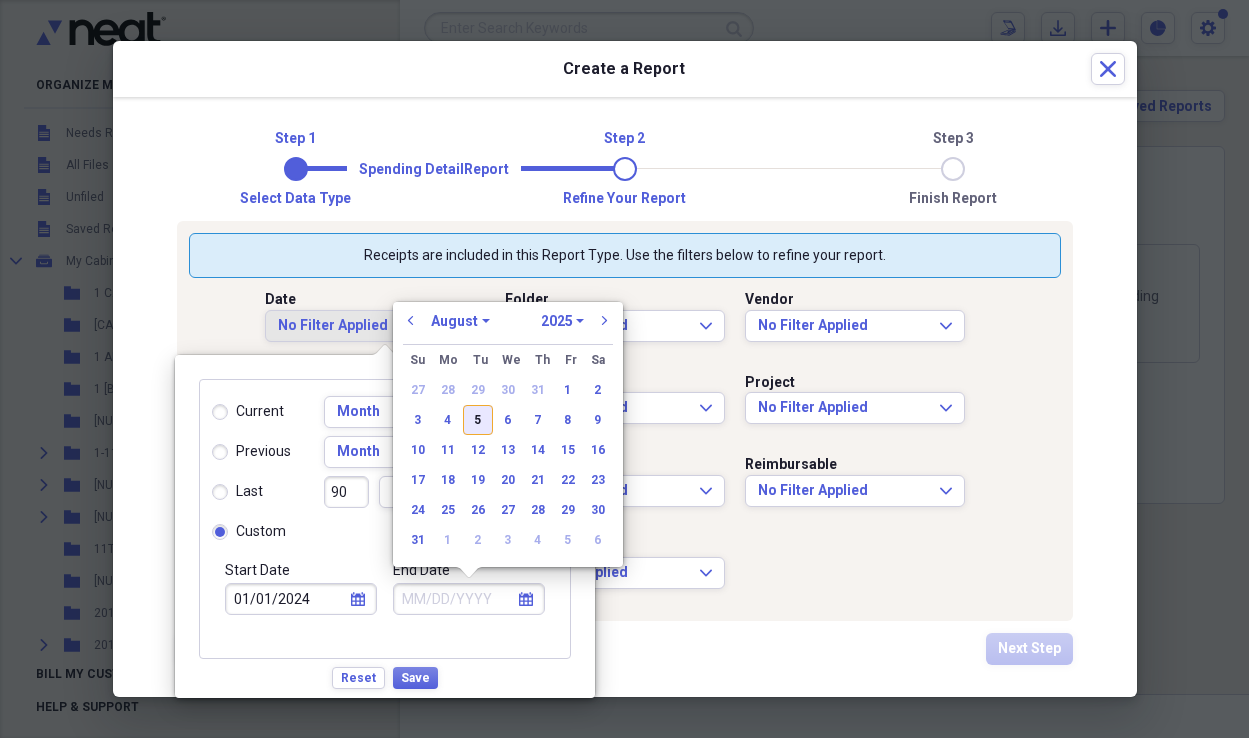 click on "5" at bounding box center (478, 420) 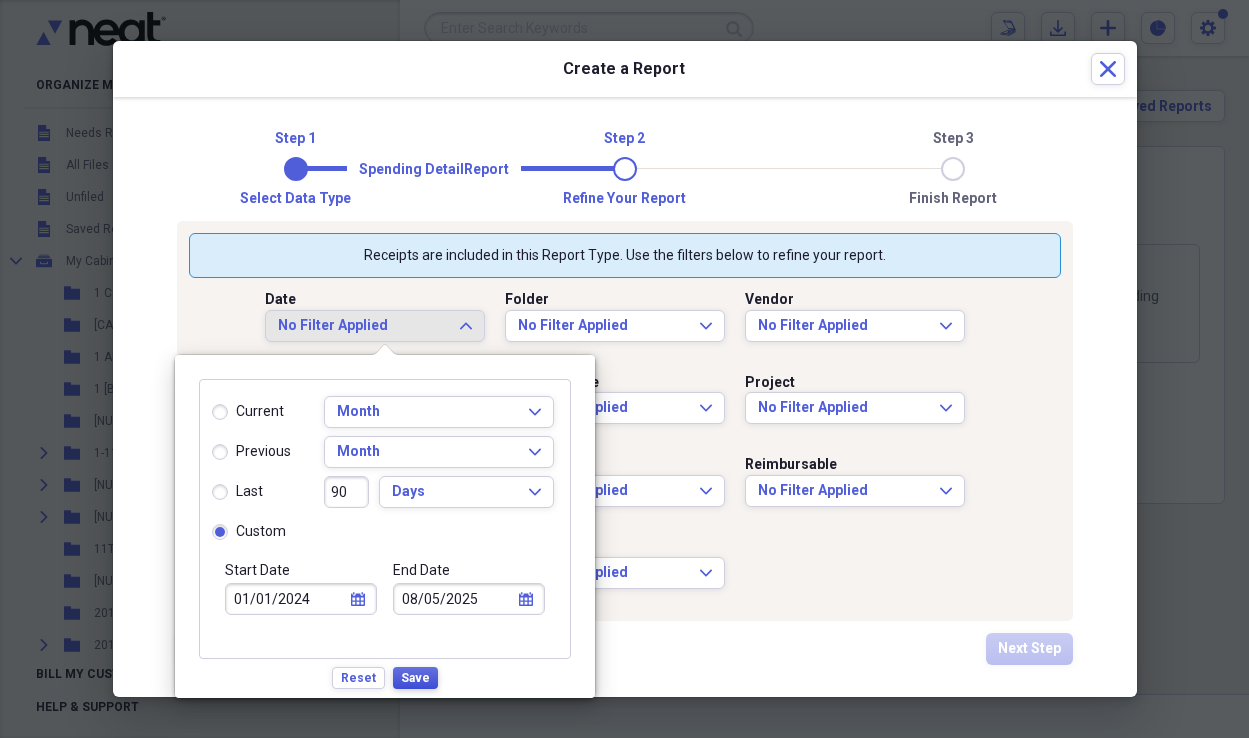 click on "Save" at bounding box center [415, 678] 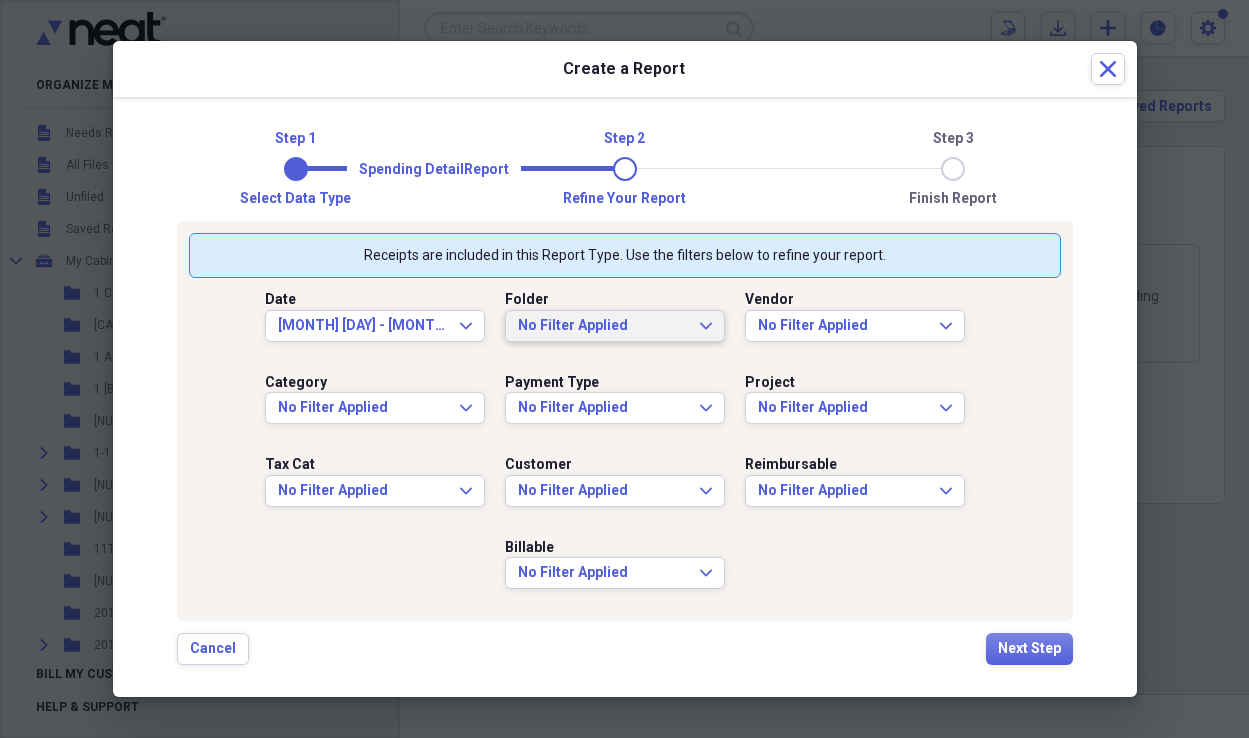 click on "Expand" 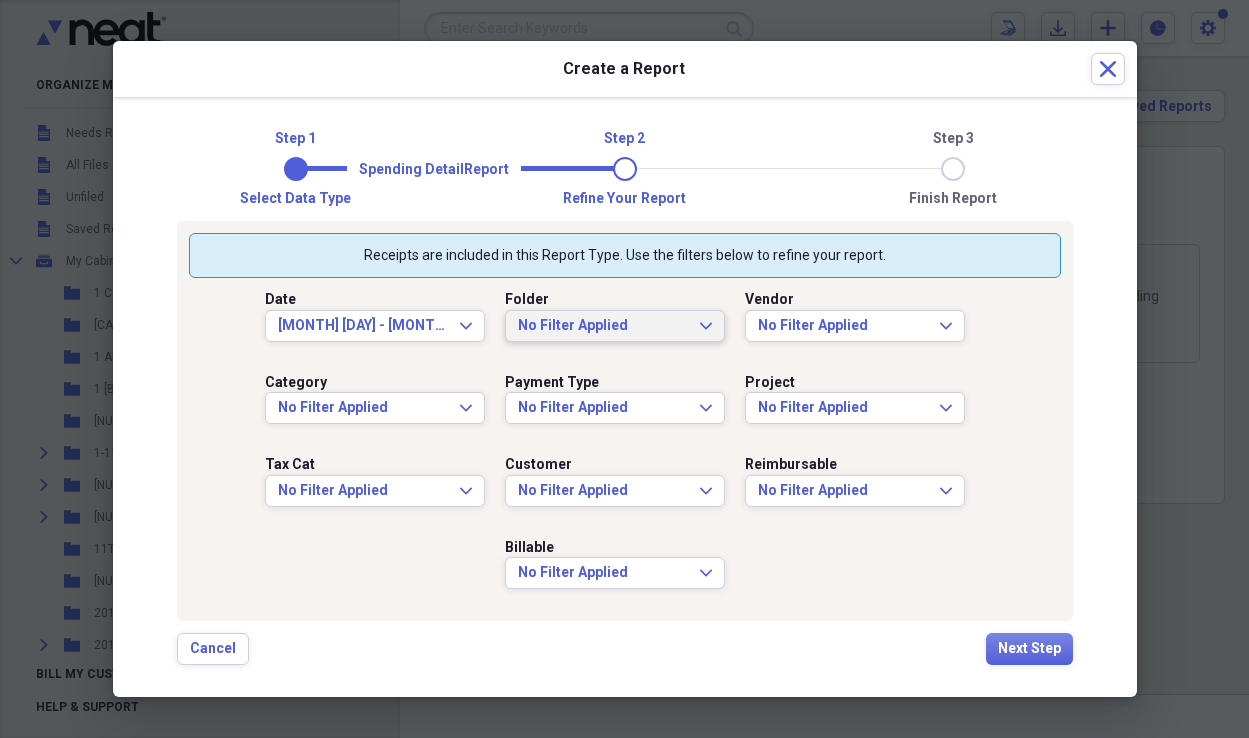 click on "Project No Filter Applied Expand" at bounding box center (865, 399) 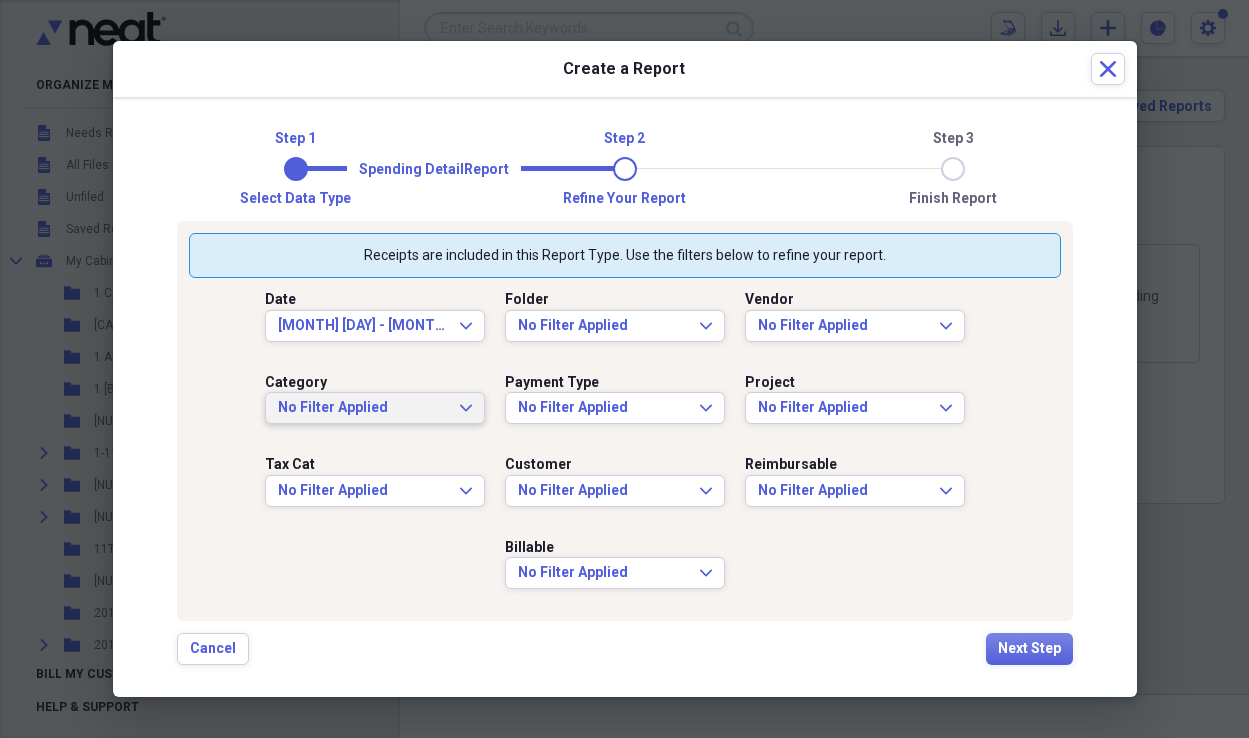 click on "Expand" 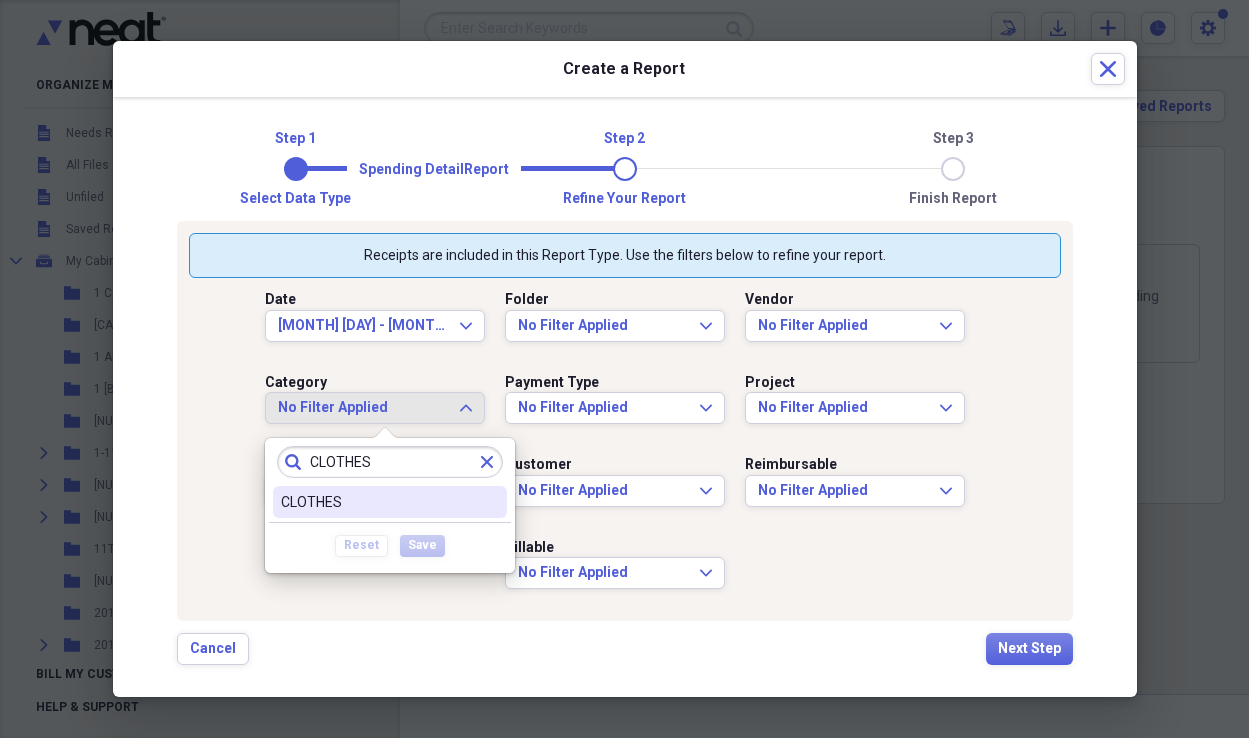type on "CLOTHES" 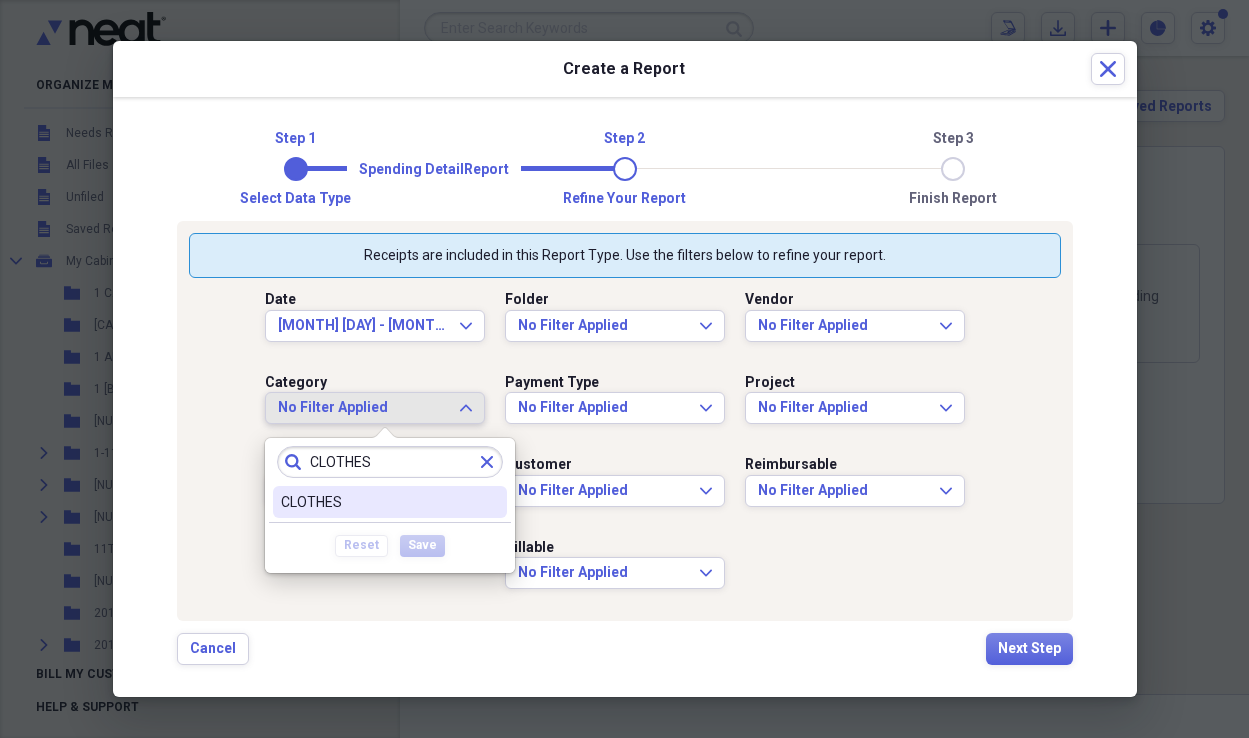 click on "Date [NUMBER]/[NUMBER]/[YEAR] - [NUMBER]/[NUMBER]/[YEAR] Expand Folder No Filter Applied Expand Vendor No Filter Applied Expand Category No Filter Applied Expand Payment Type No Filter Applied Expand Project No Filter Applied Expand Tax Cat No Filter Applied Expand Customer No Filter Applied Expand Reimbursable No Filter Applied Expand Billable No Filter Applied Expand" at bounding box center (625, 443) 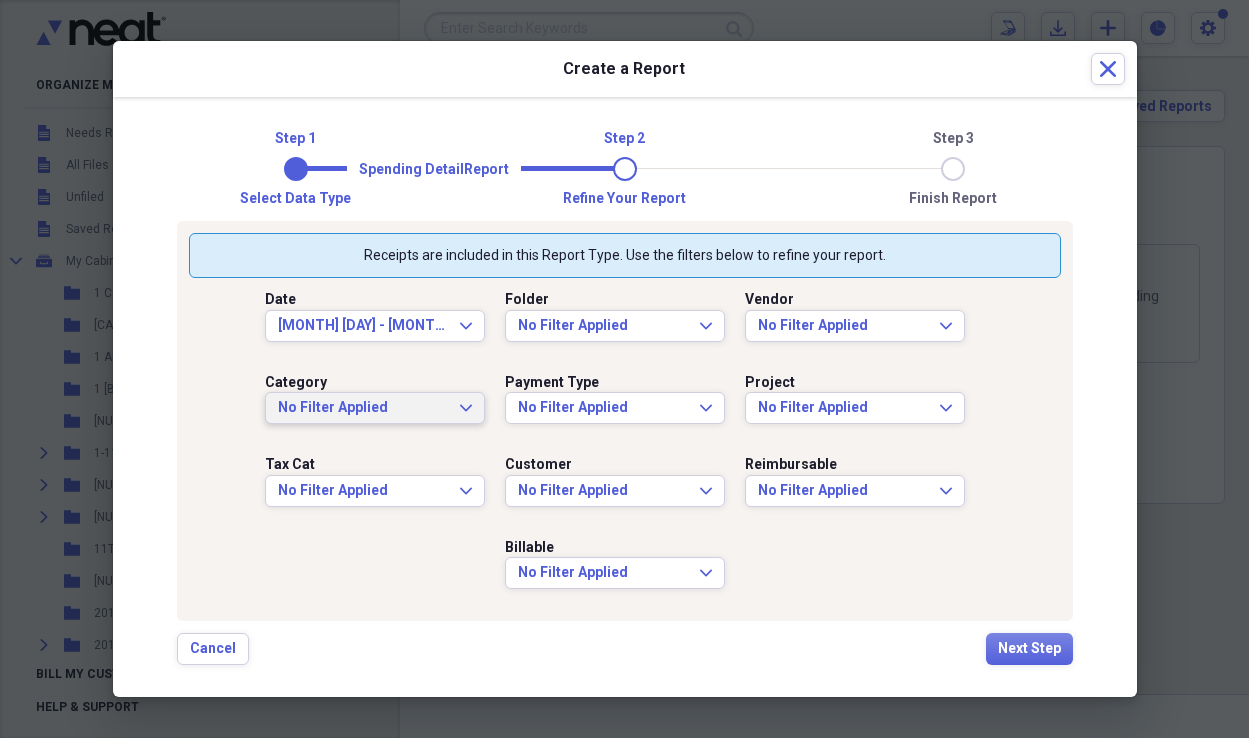 click on "No Filter Applied Expand" at bounding box center [375, 408] 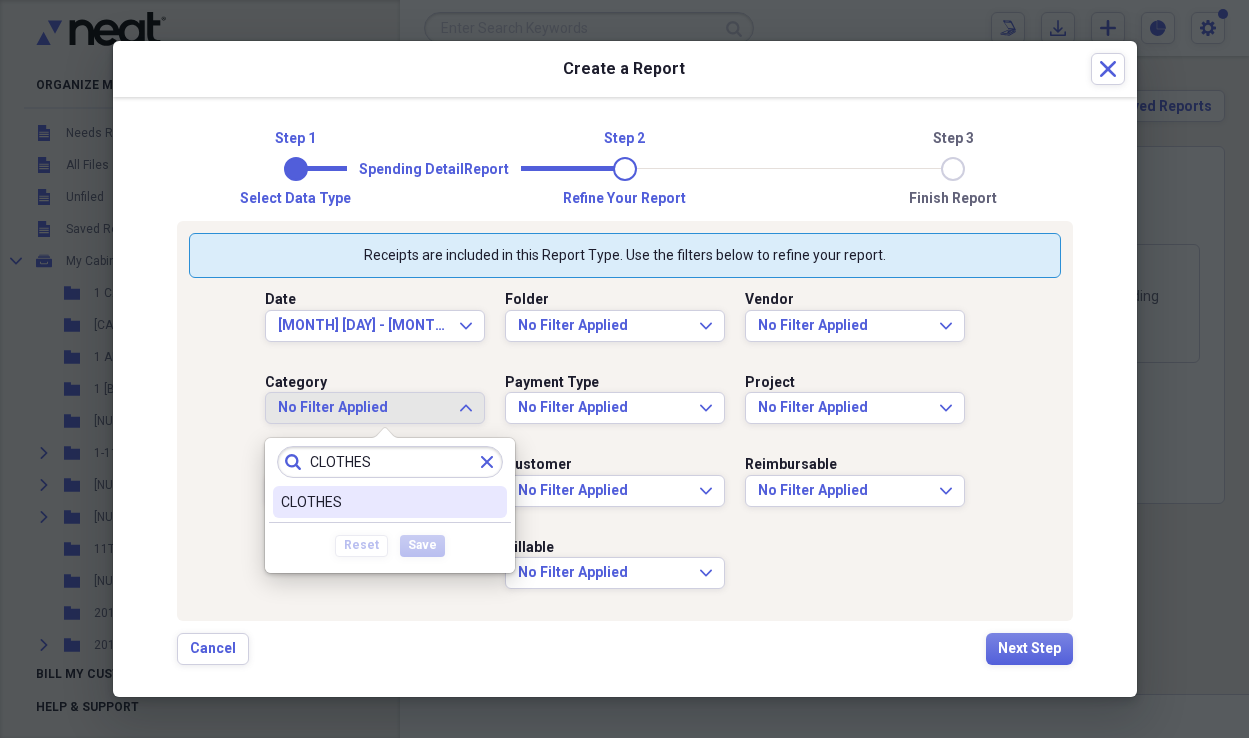 type on "CLOTHES" 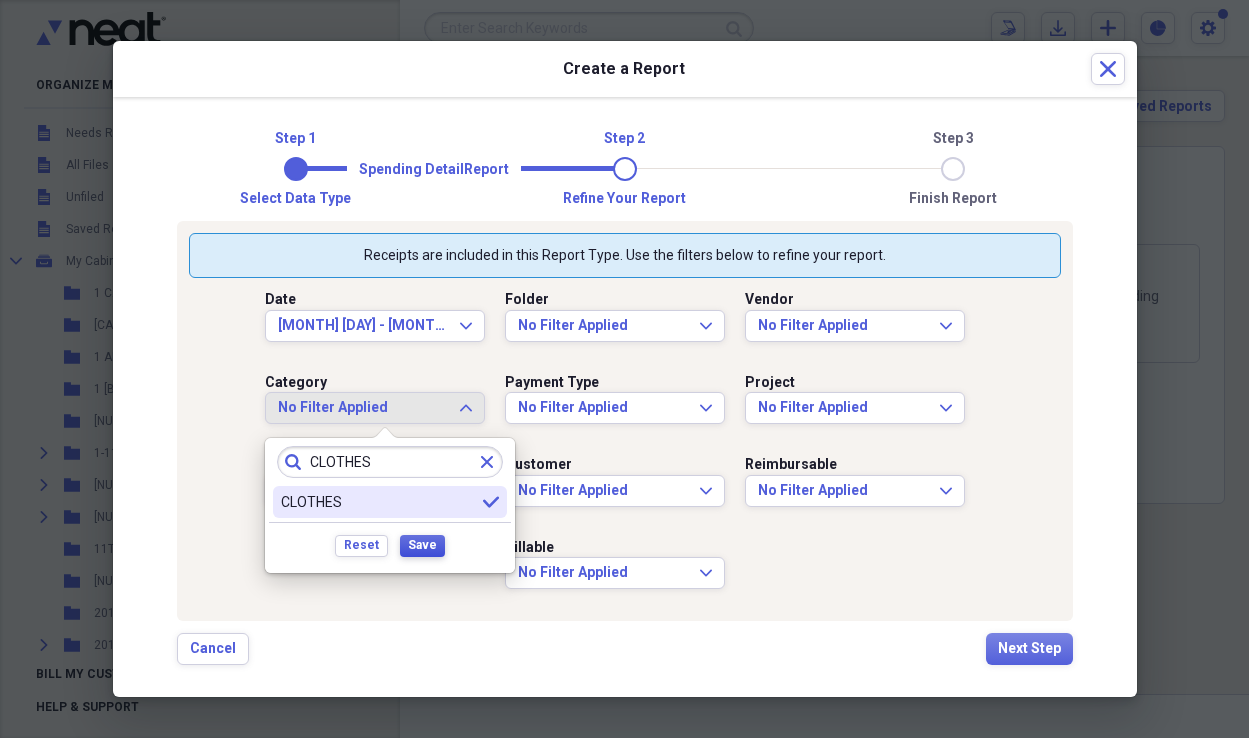 click on "Save" at bounding box center (422, 545) 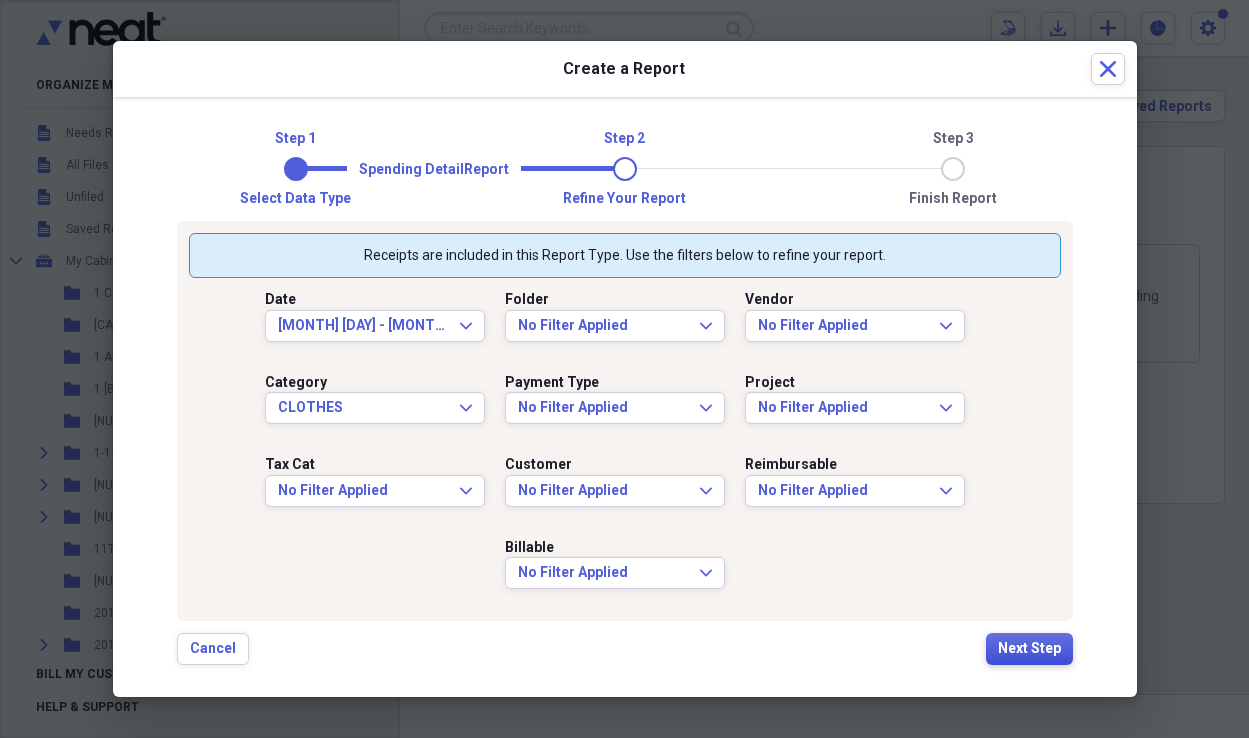 click on "Next Step" at bounding box center [1029, 649] 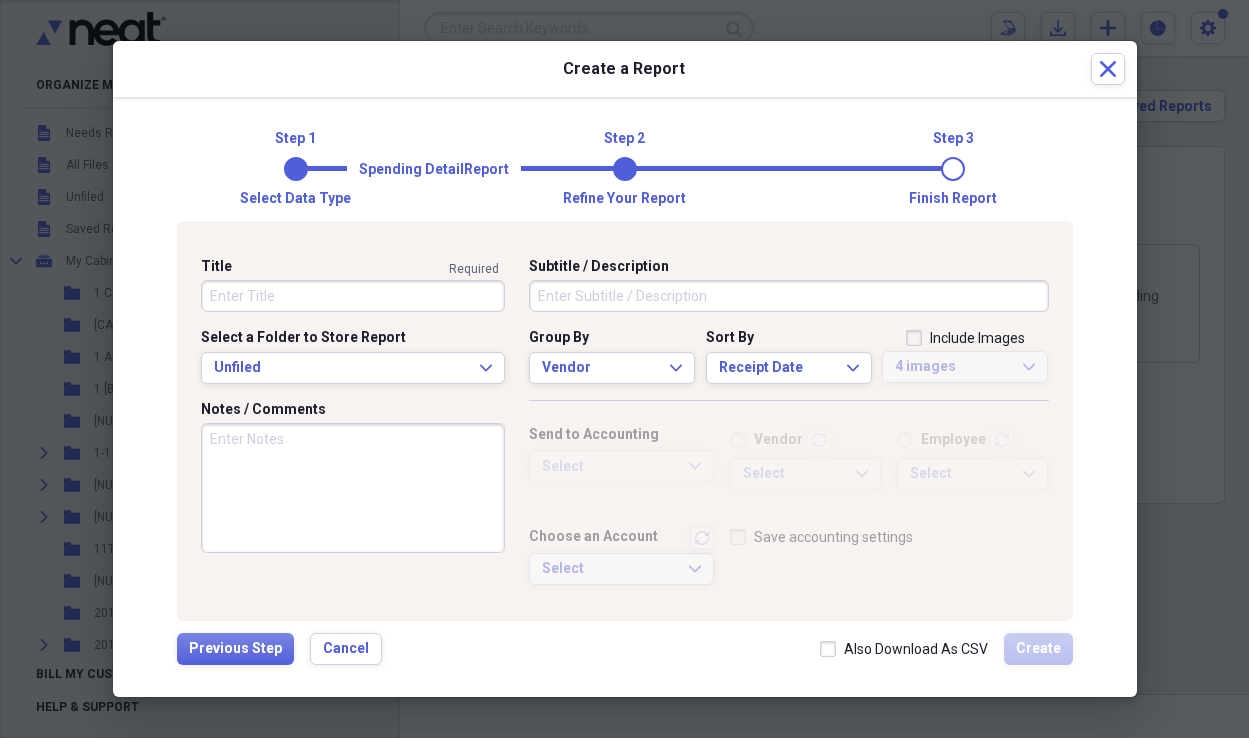click on "Title" at bounding box center [353, 296] 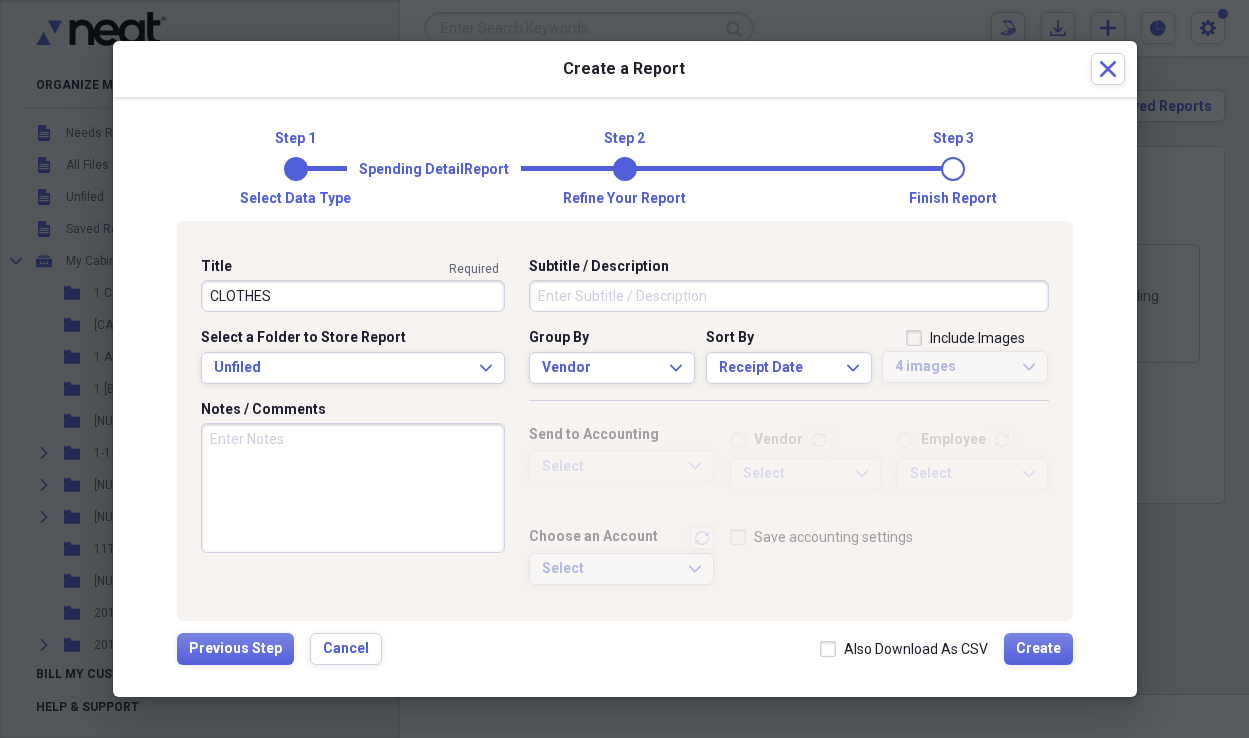 type on "CLOTHES" 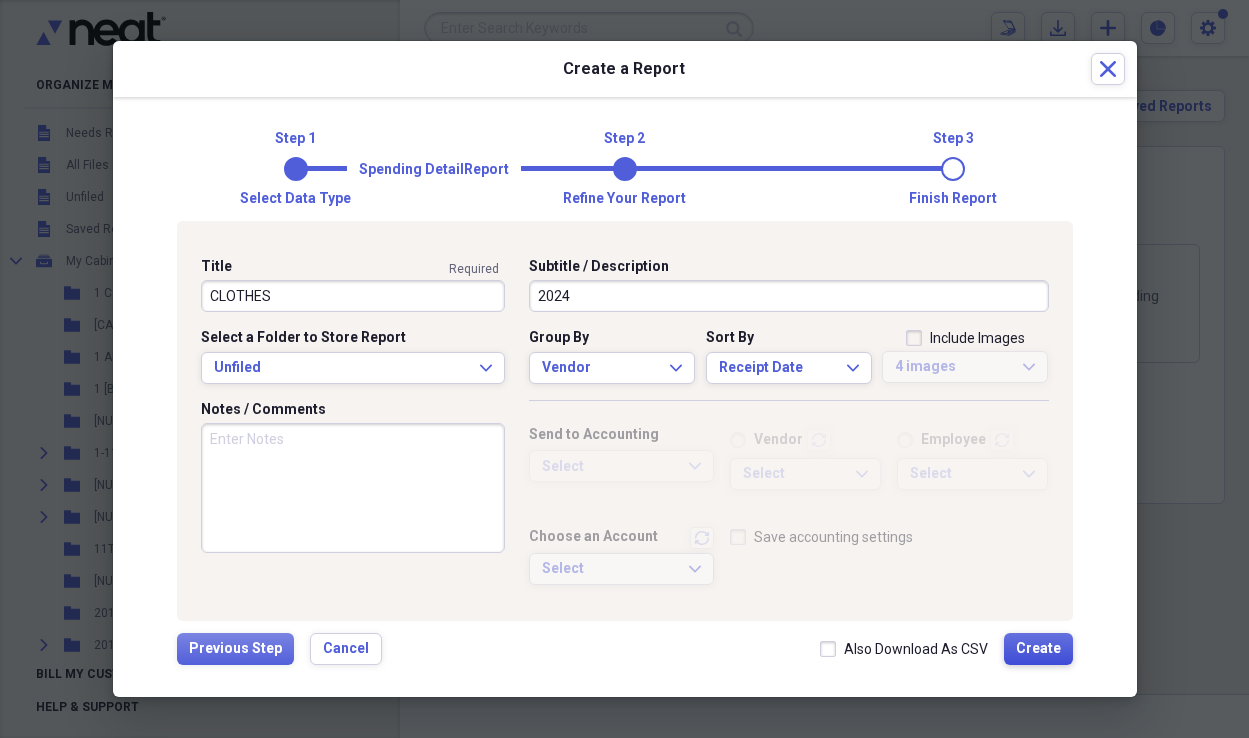 type on "2024" 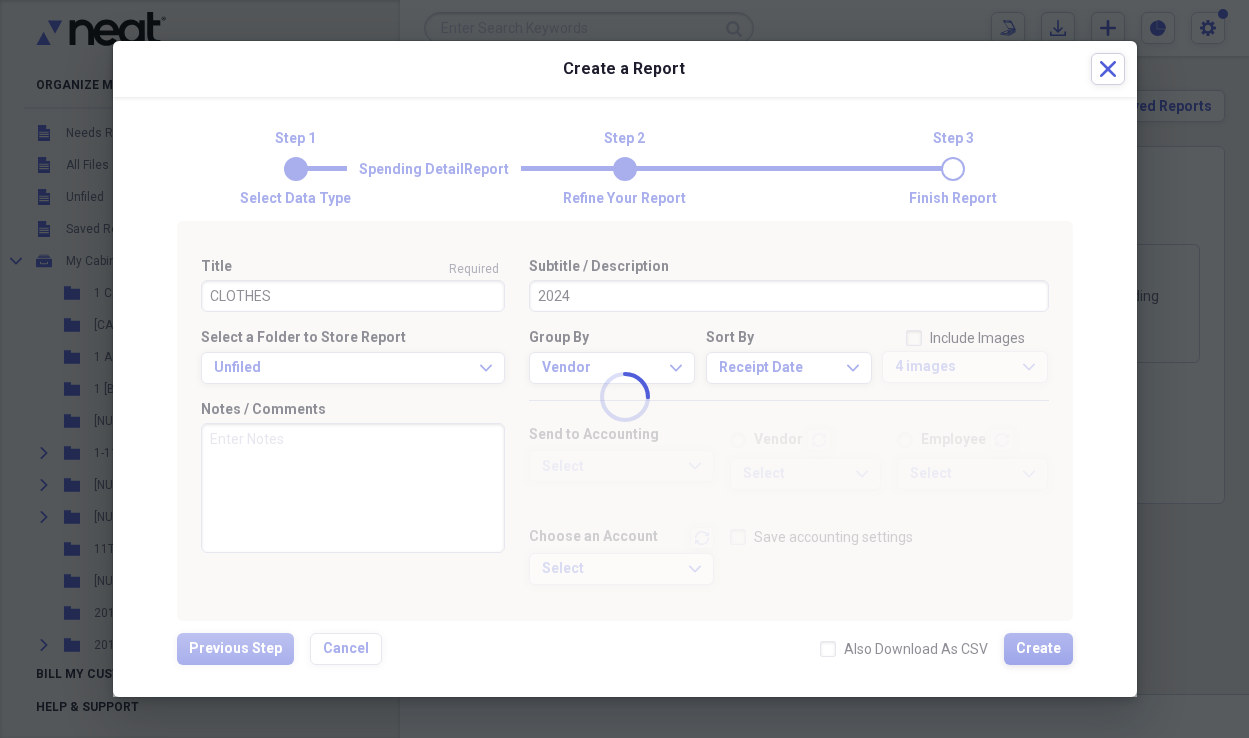 type 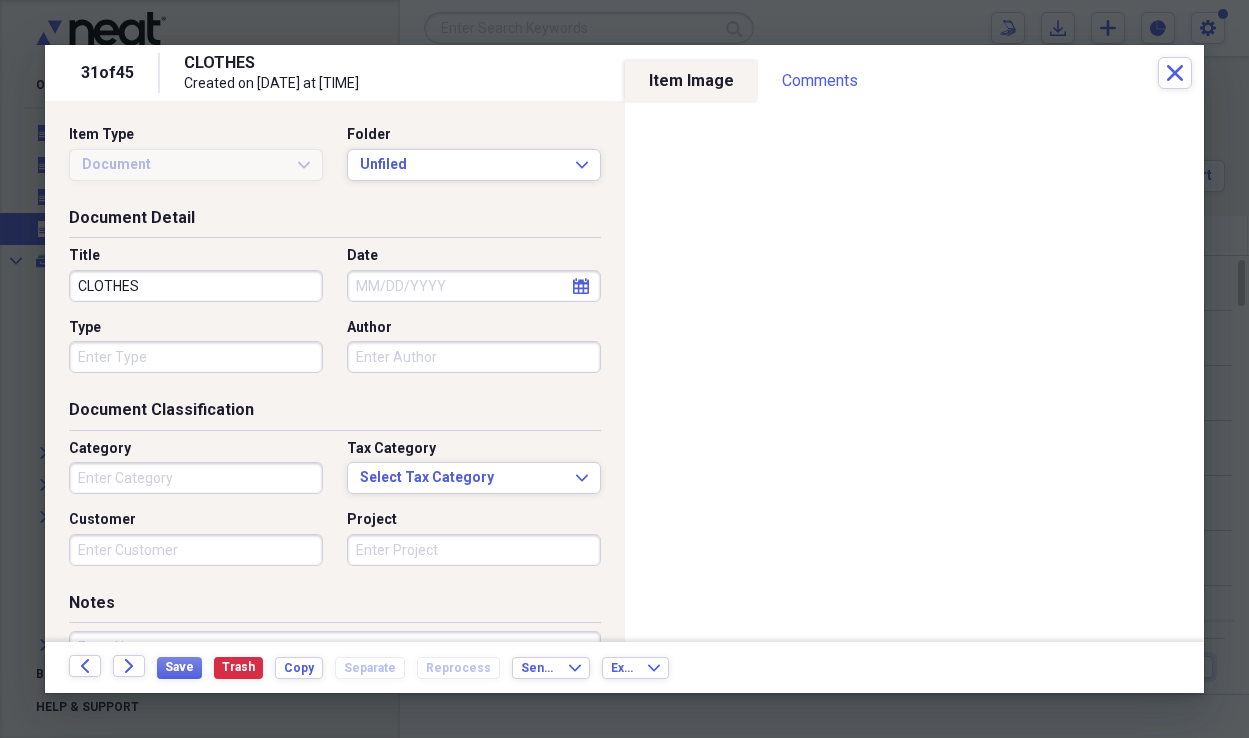 type on "Sports" 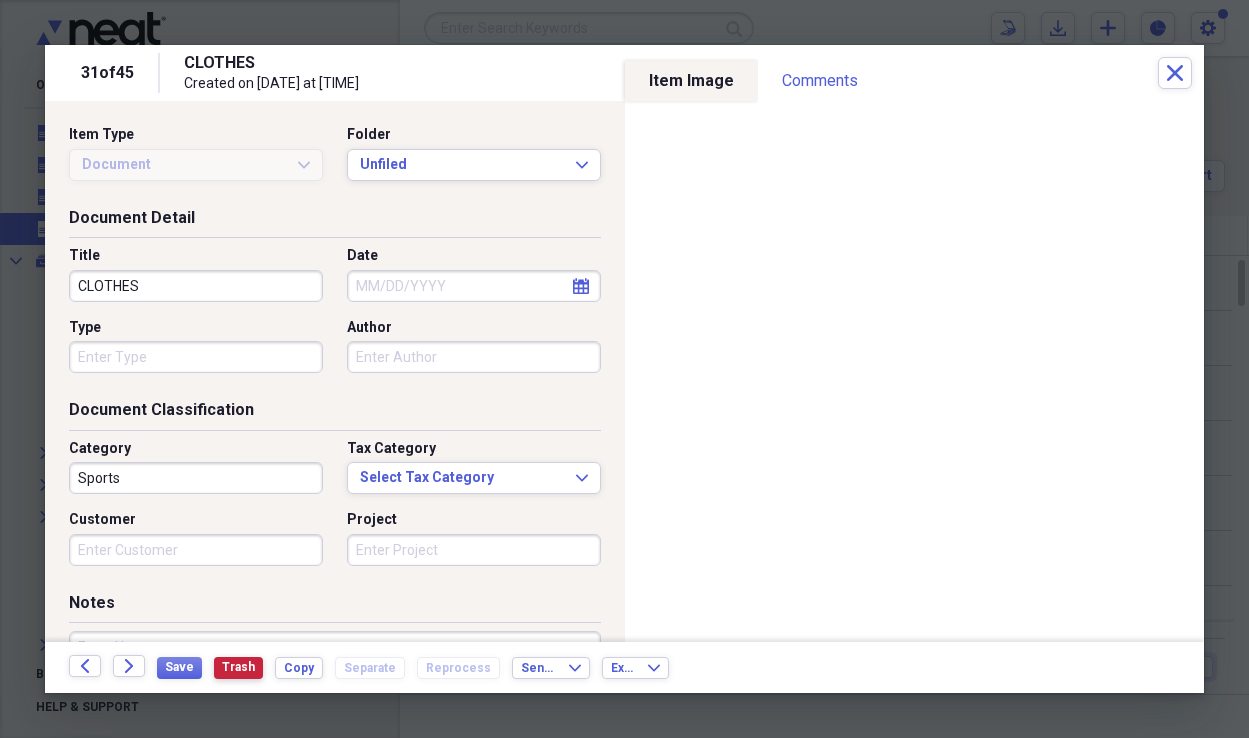 click on "Trash" at bounding box center [238, 667] 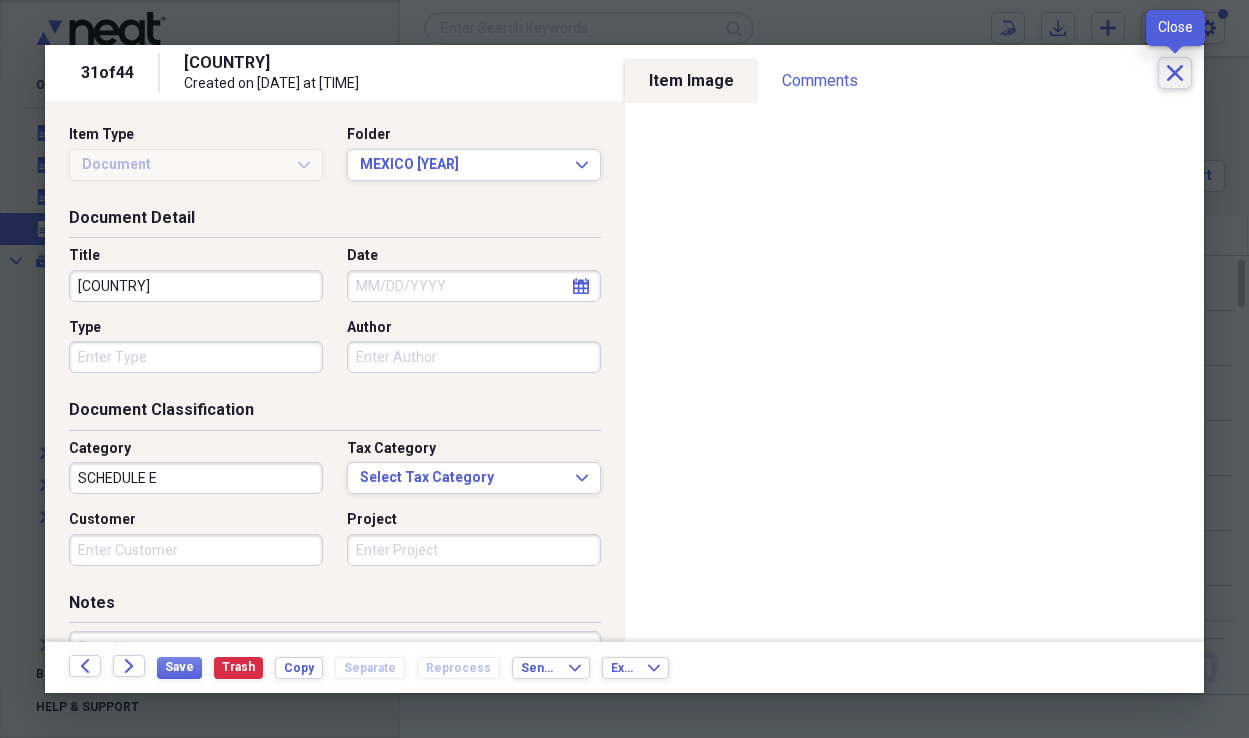 click 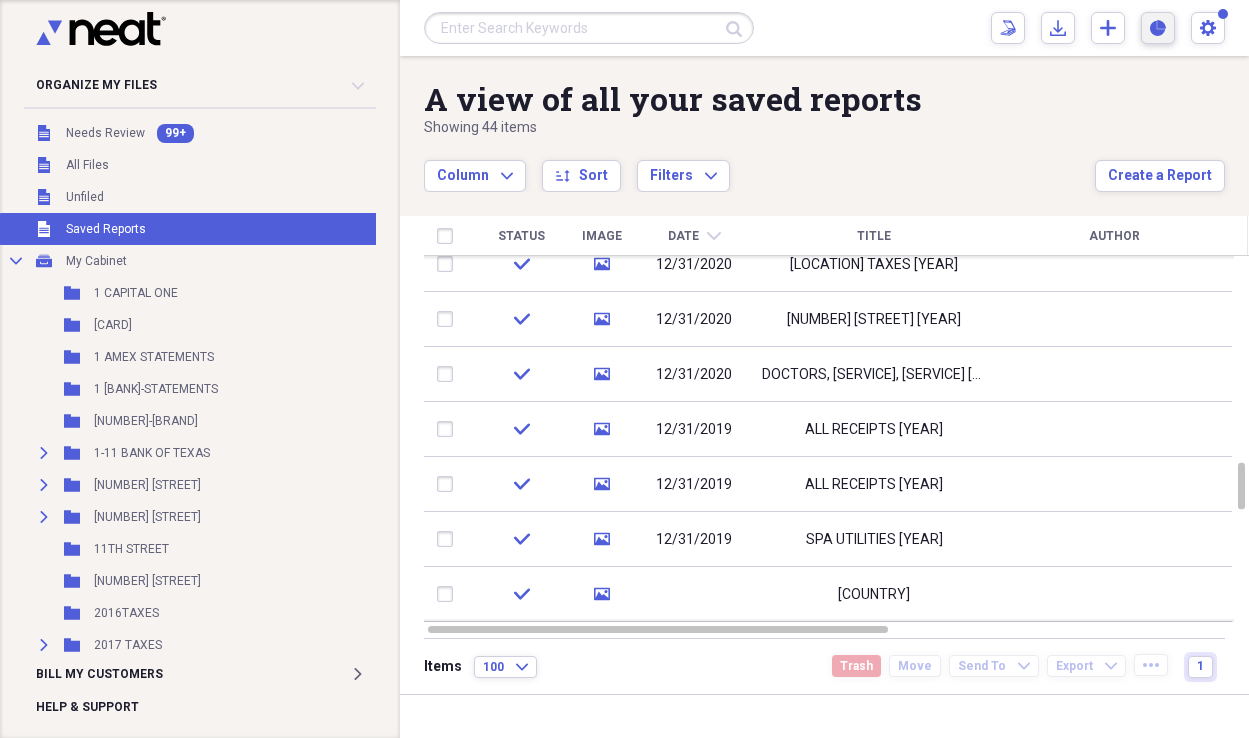 click 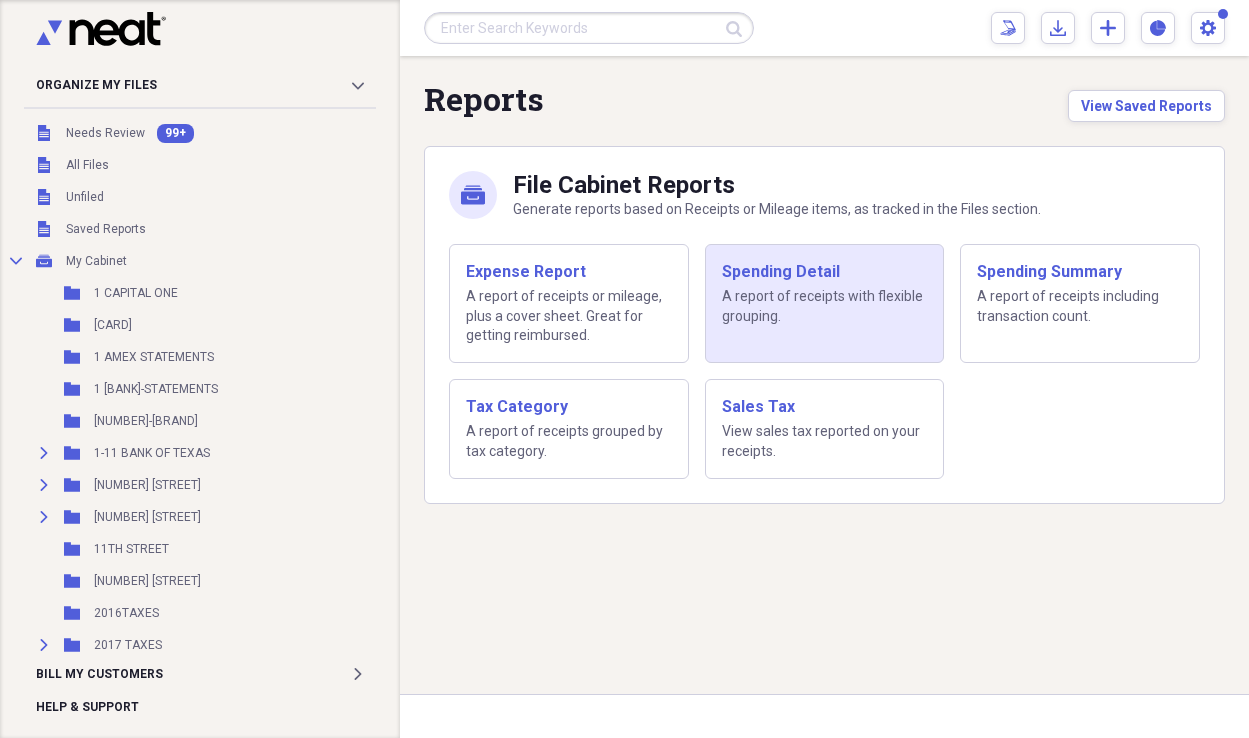 click on "Spending Detail A report of receipts with flexible grouping." at bounding box center [825, 303] 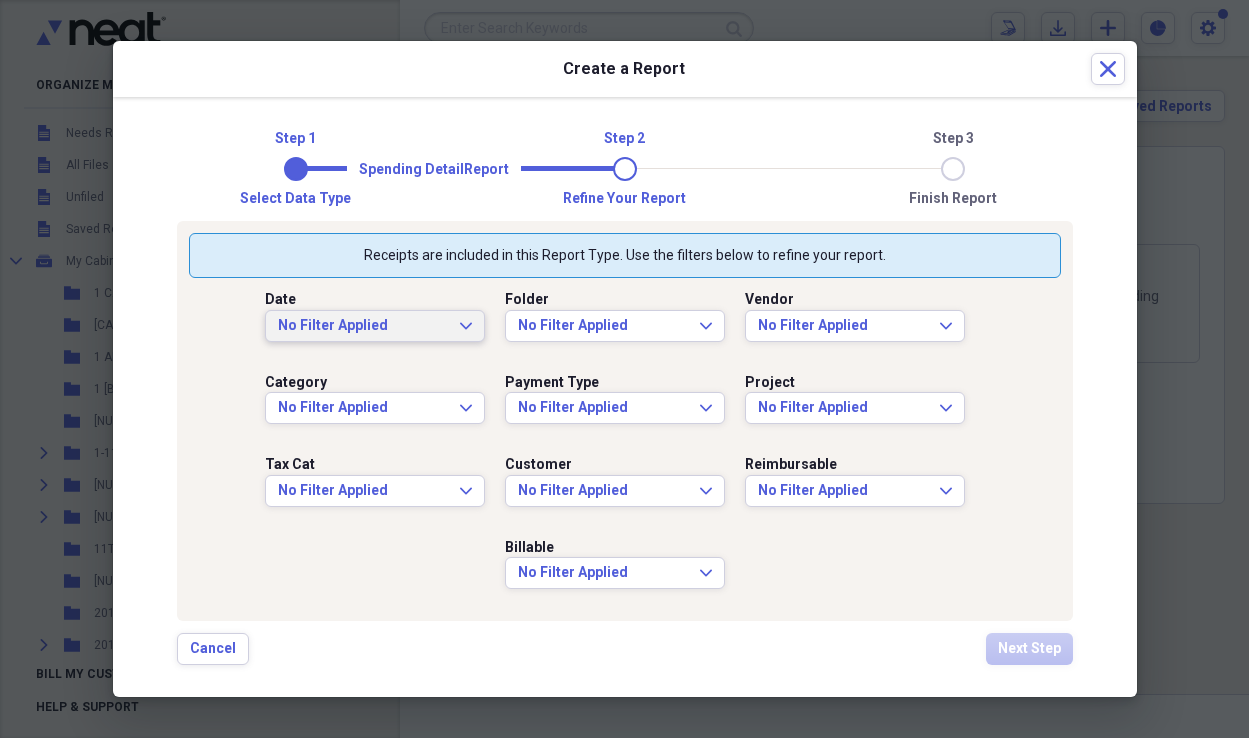 click on "No Filter Applied Expand" at bounding box center (375, 326) 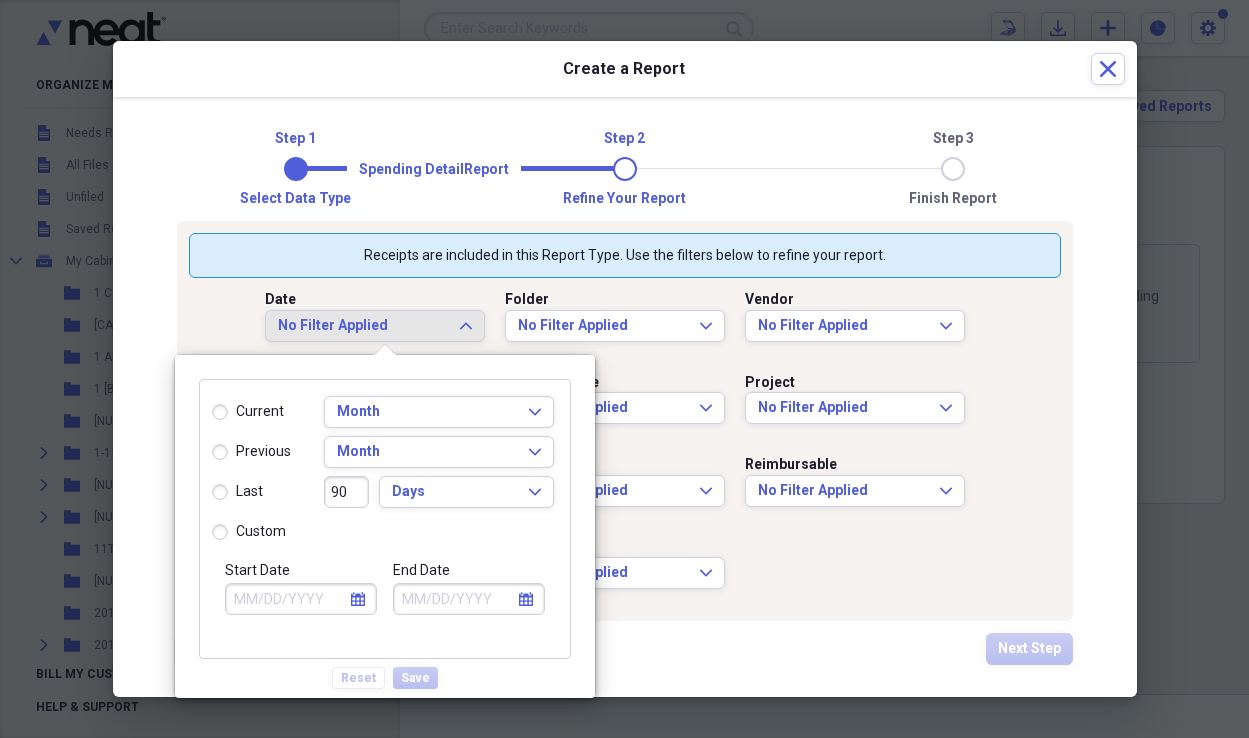 select on "7" 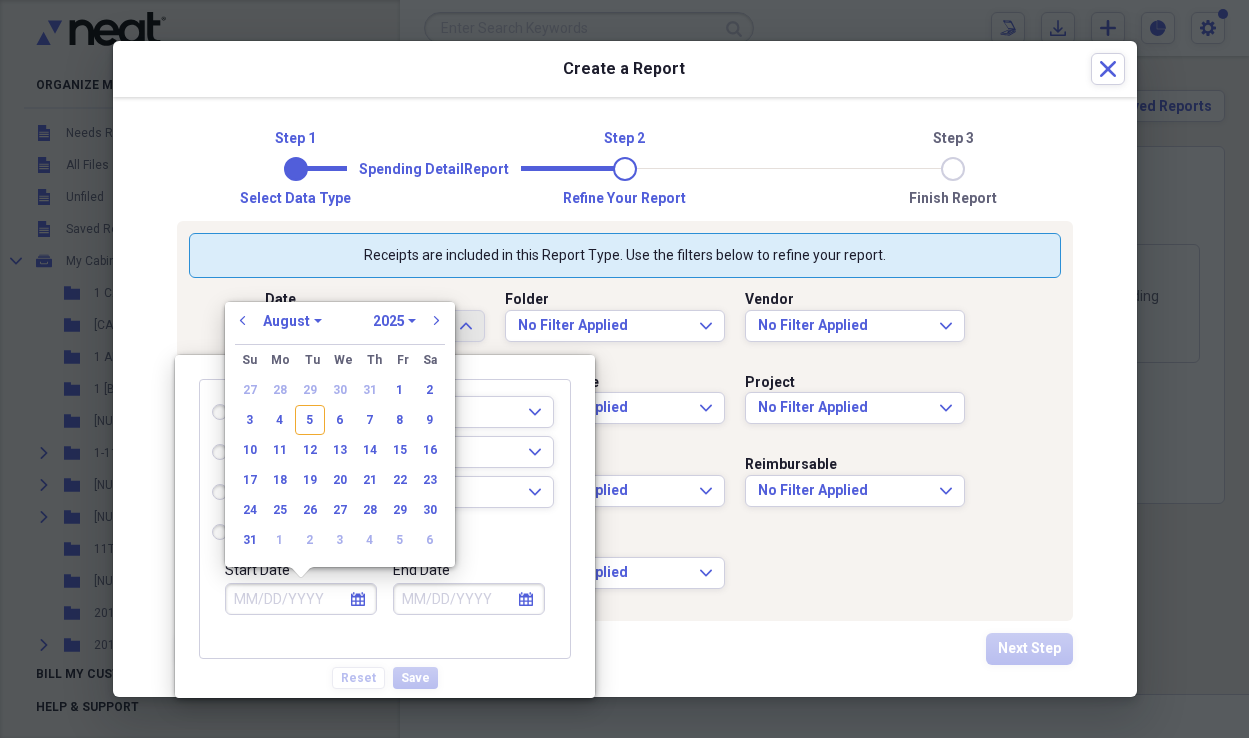 click on "Start Date" at bounding box center (301, 599) 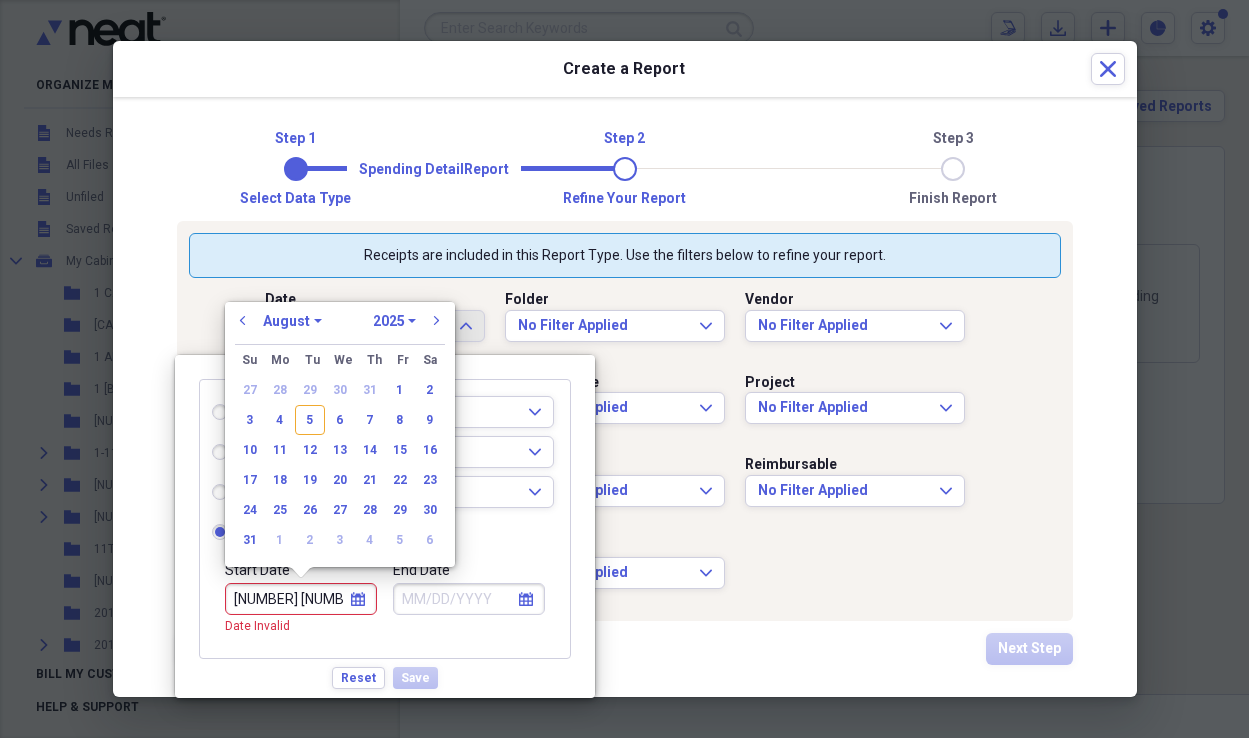 type on "1 1 20" 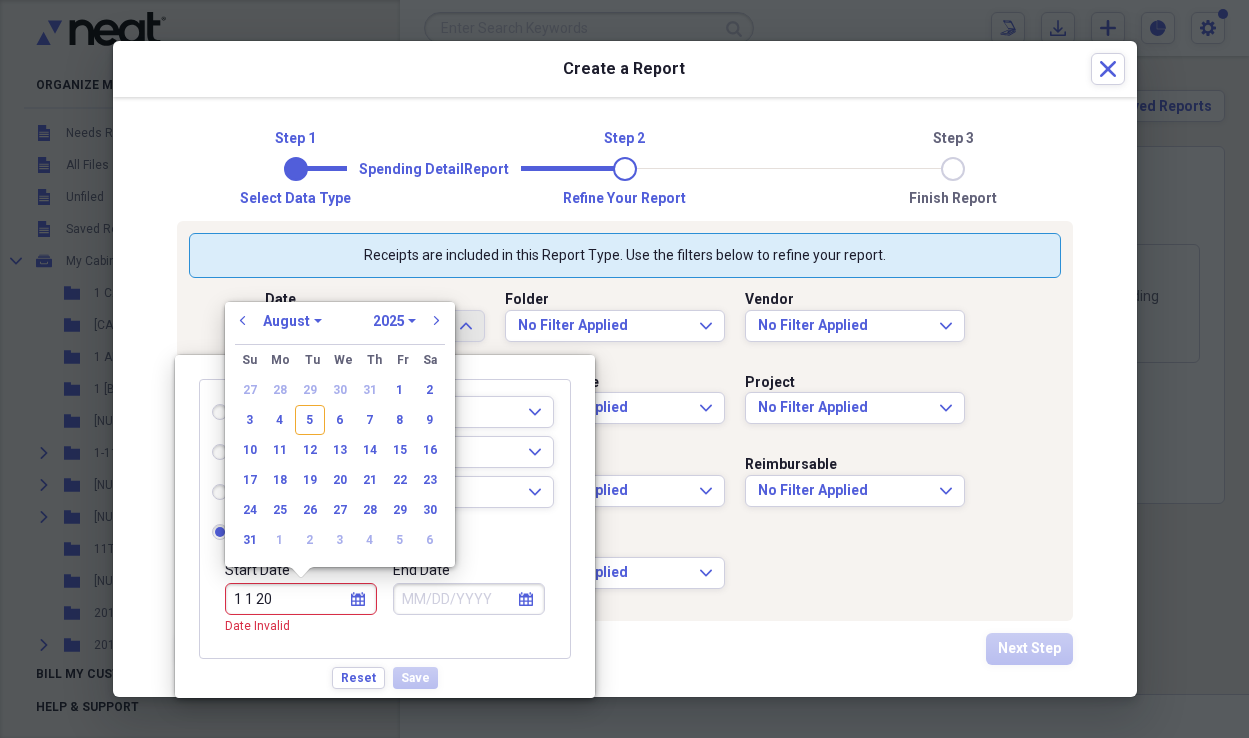 select on "0" 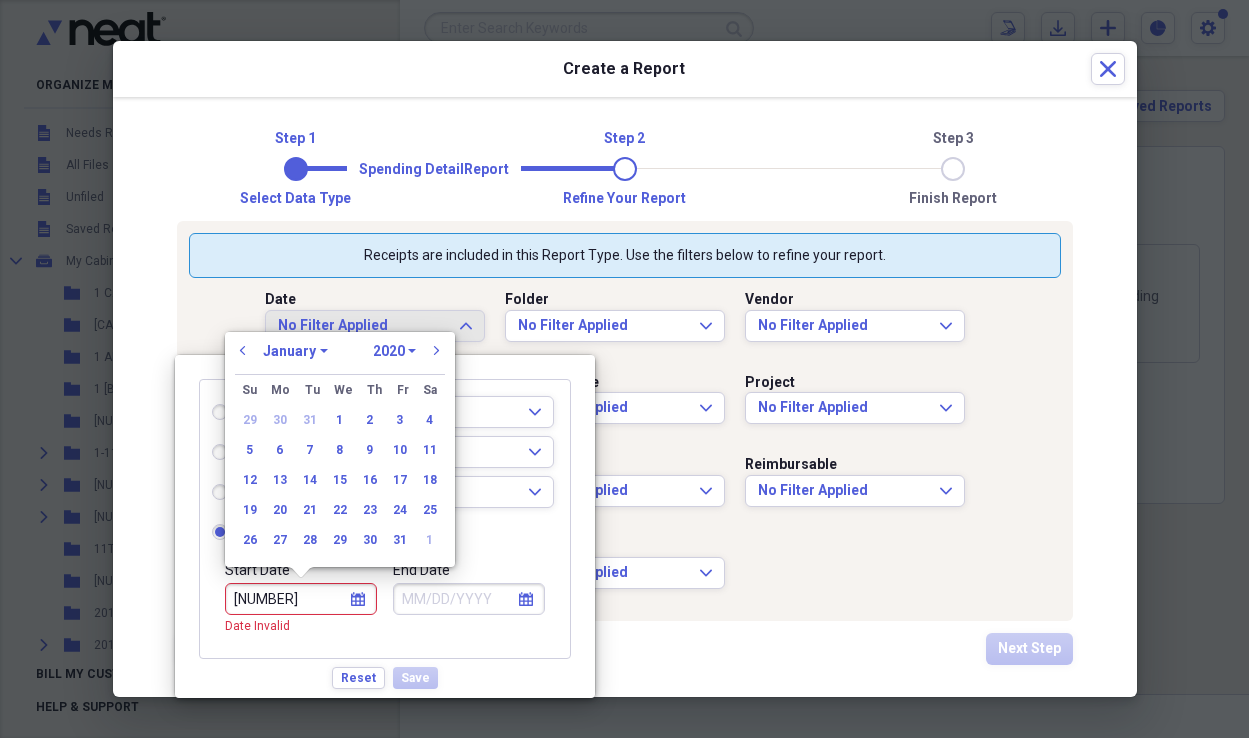 type on "[NUMBER] [NUMBER] [YEAR]" 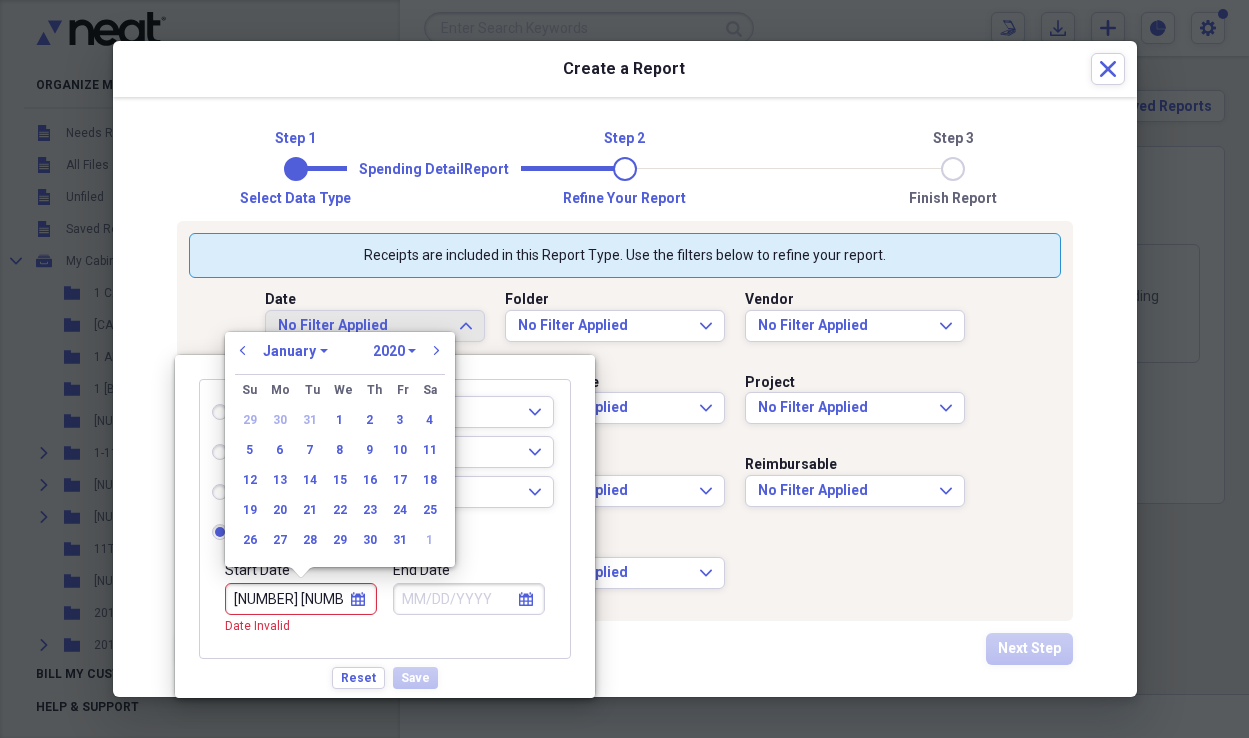 select on "2024" 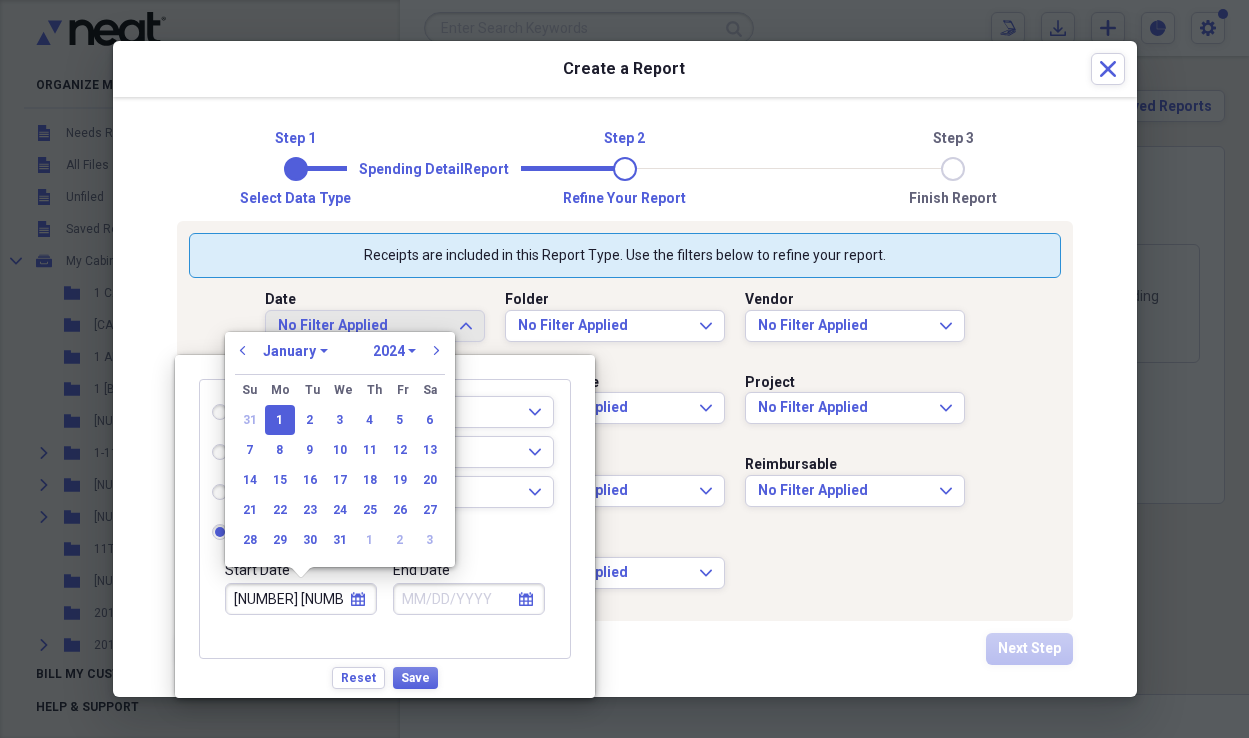 type on "01/01/2024" 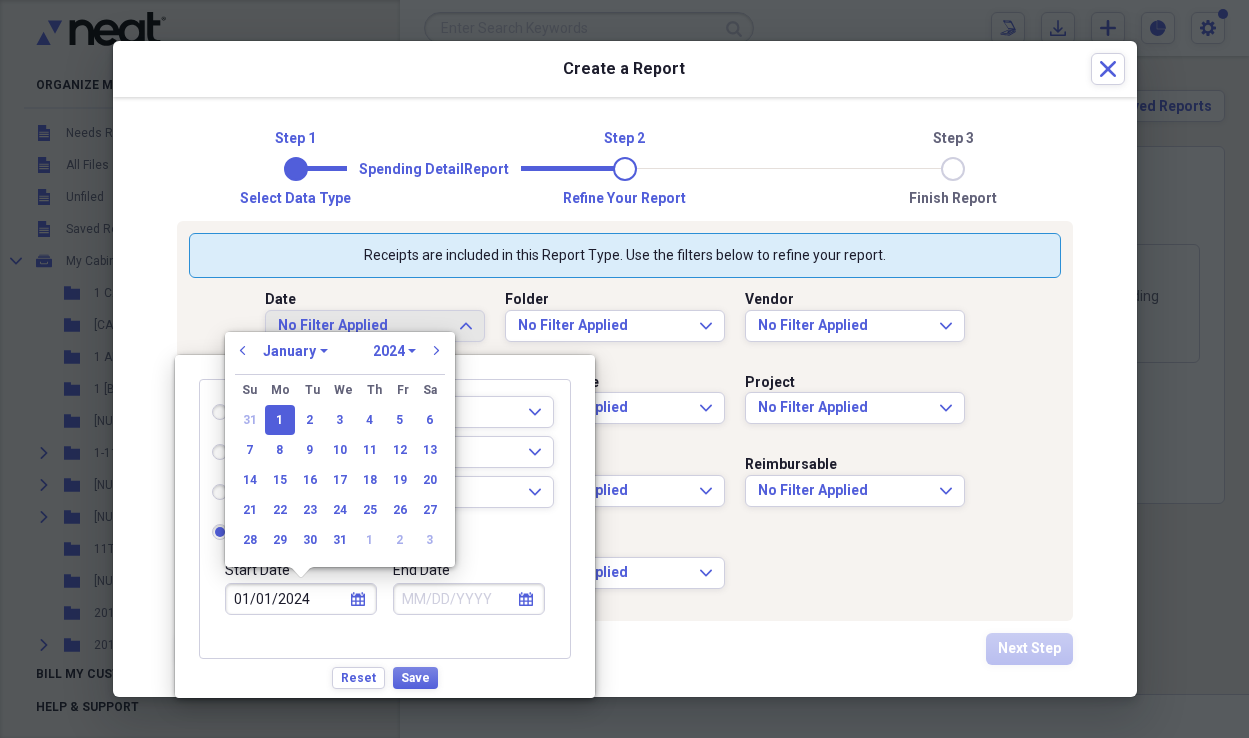 select on "7" 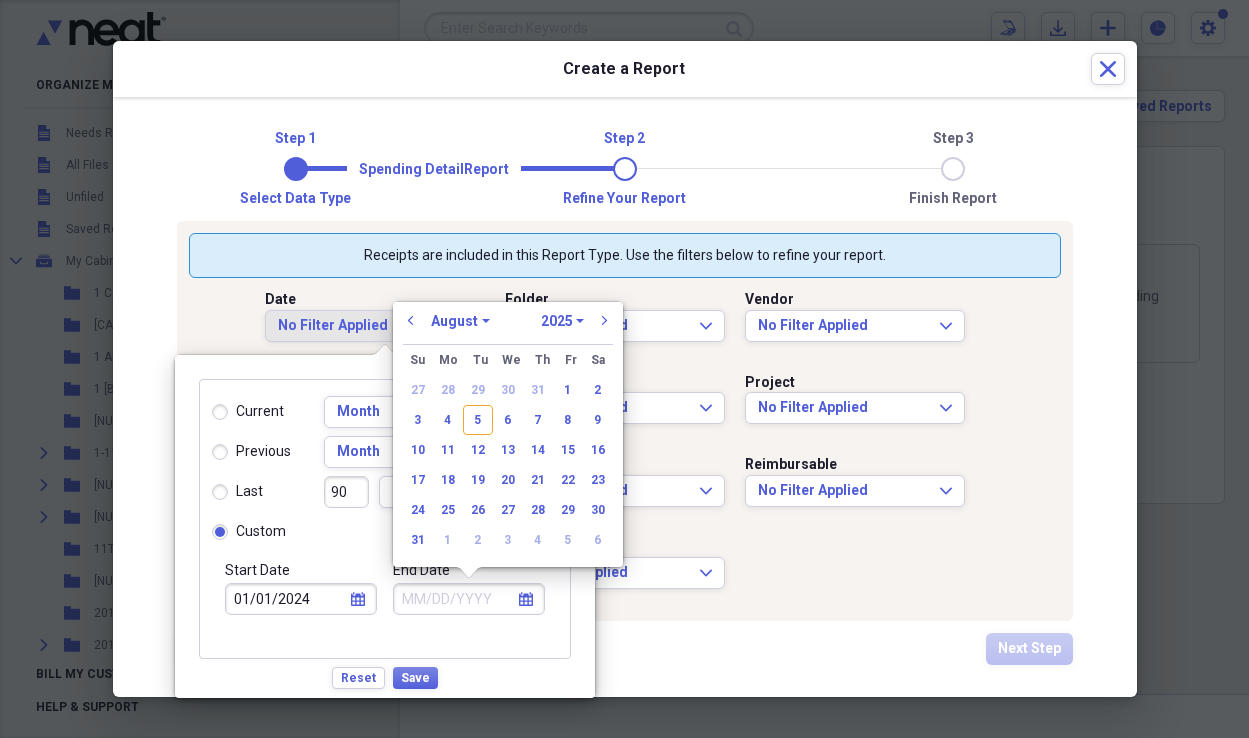 click on "End Date" at bounding box center (469, 599) 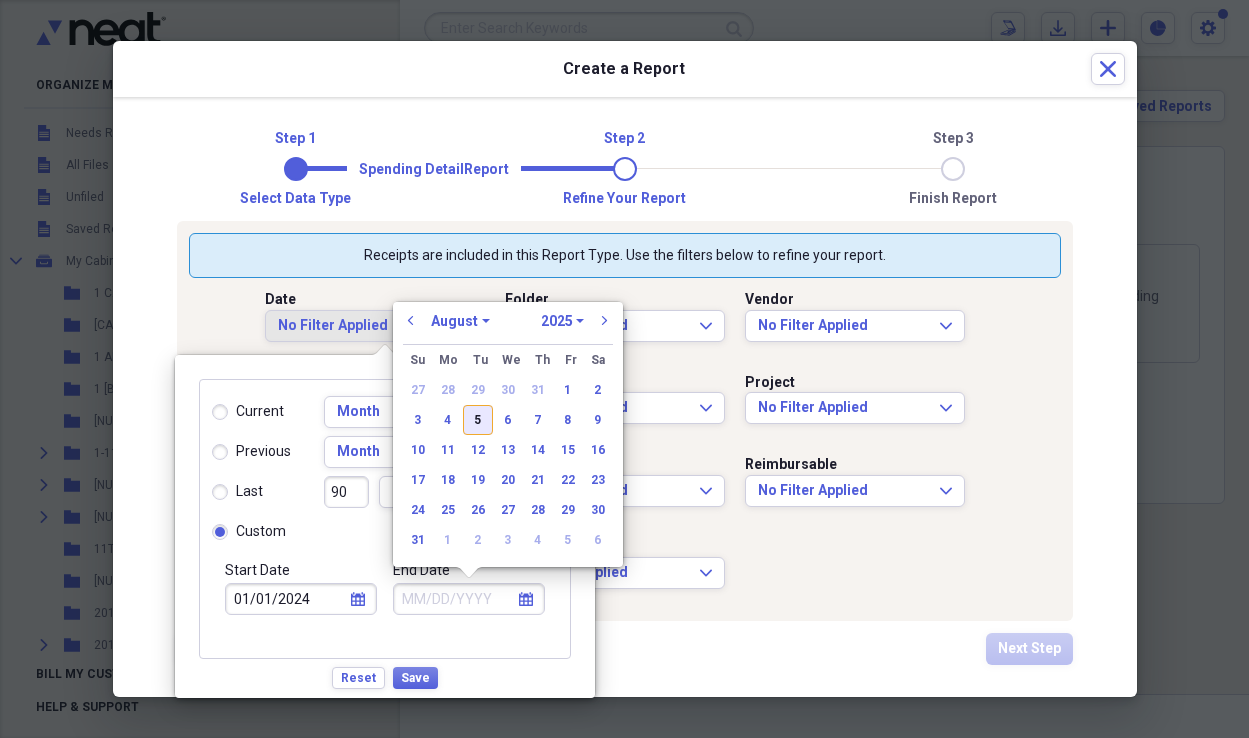 click on "5" at bounding box center [478, 420] 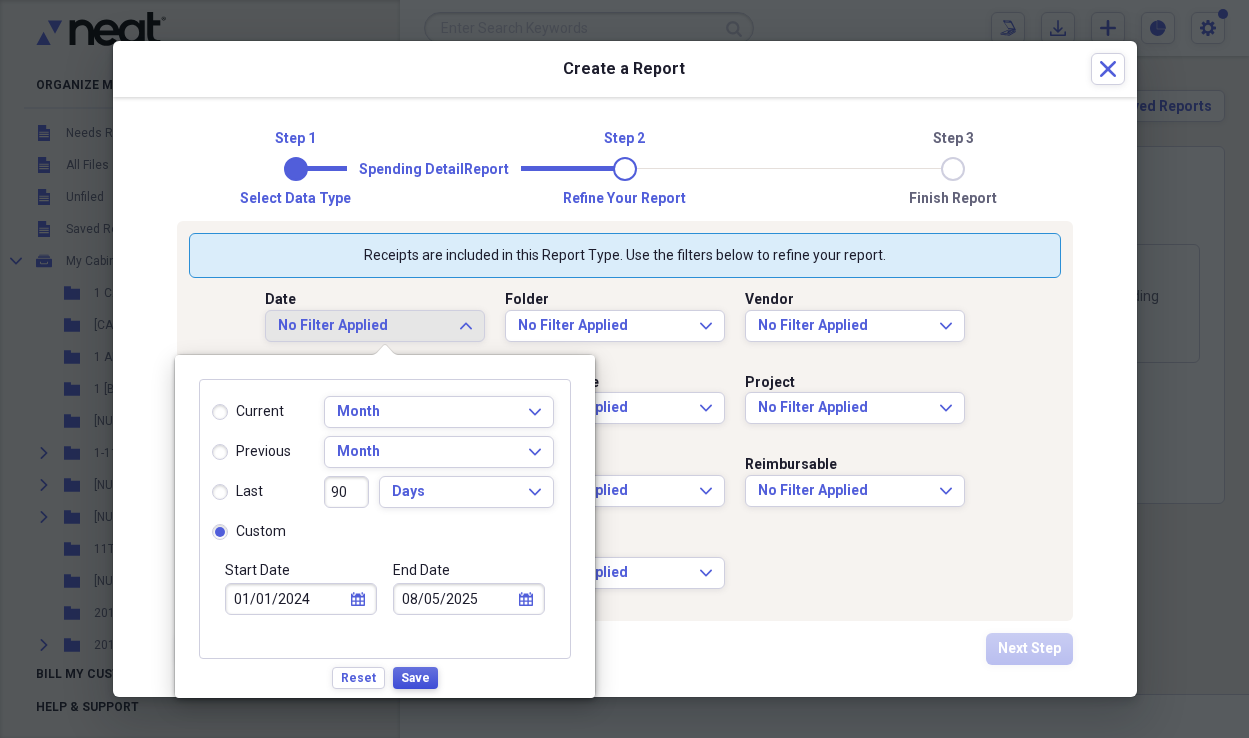 click on "Save" at bounding box center [415, 678] 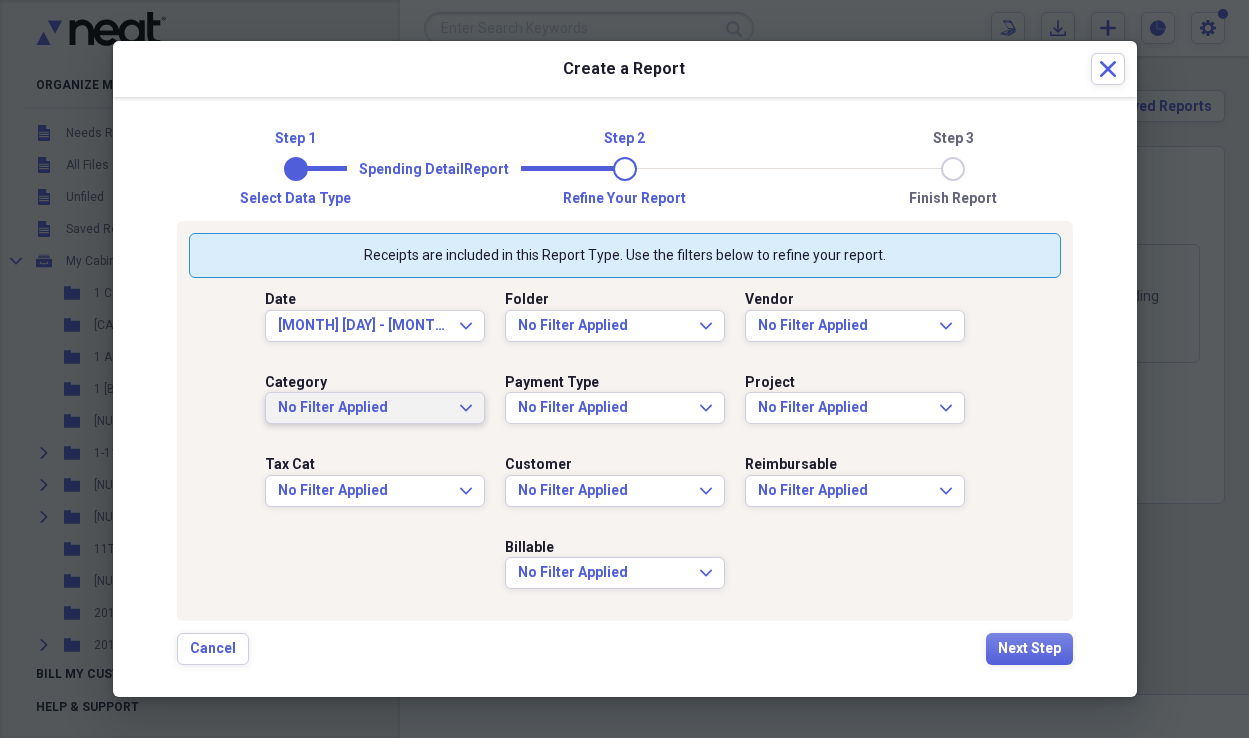 click on "No Filter Applied Expand" at bounding box center [375, 408] 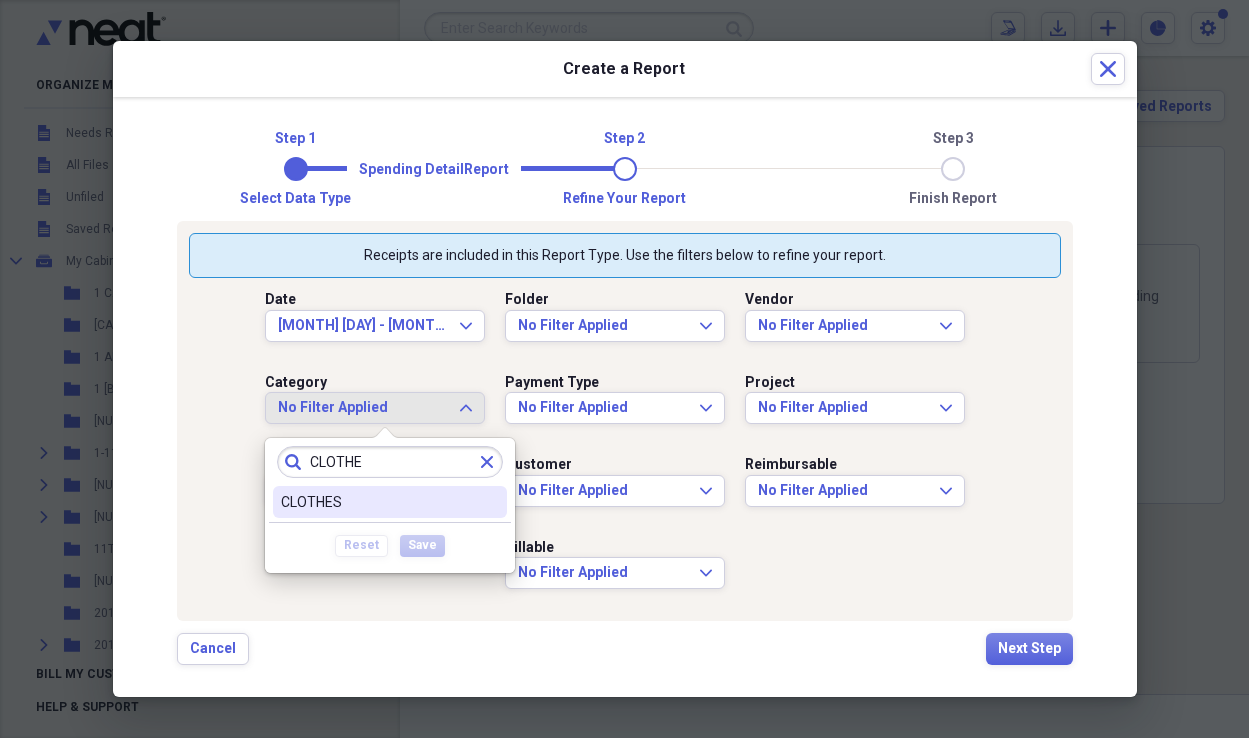type on "CLOTHE" 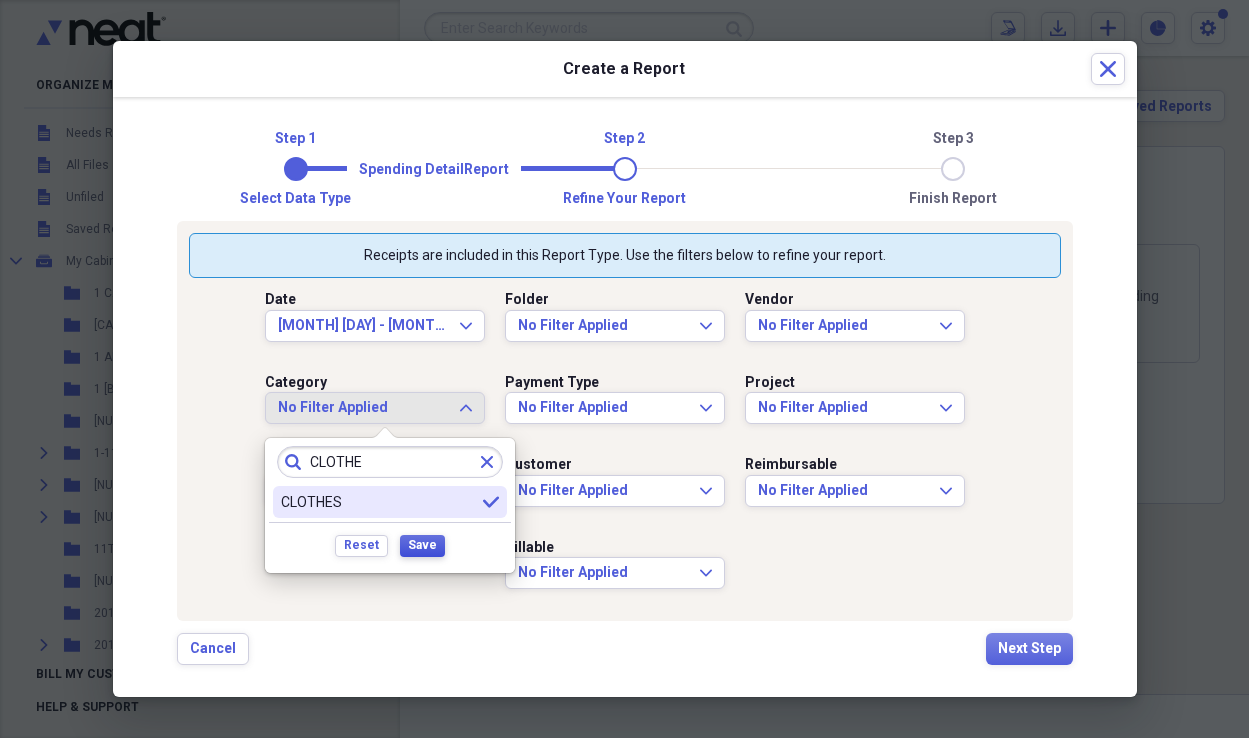 click on "Save" at bounding box center (422, 545) 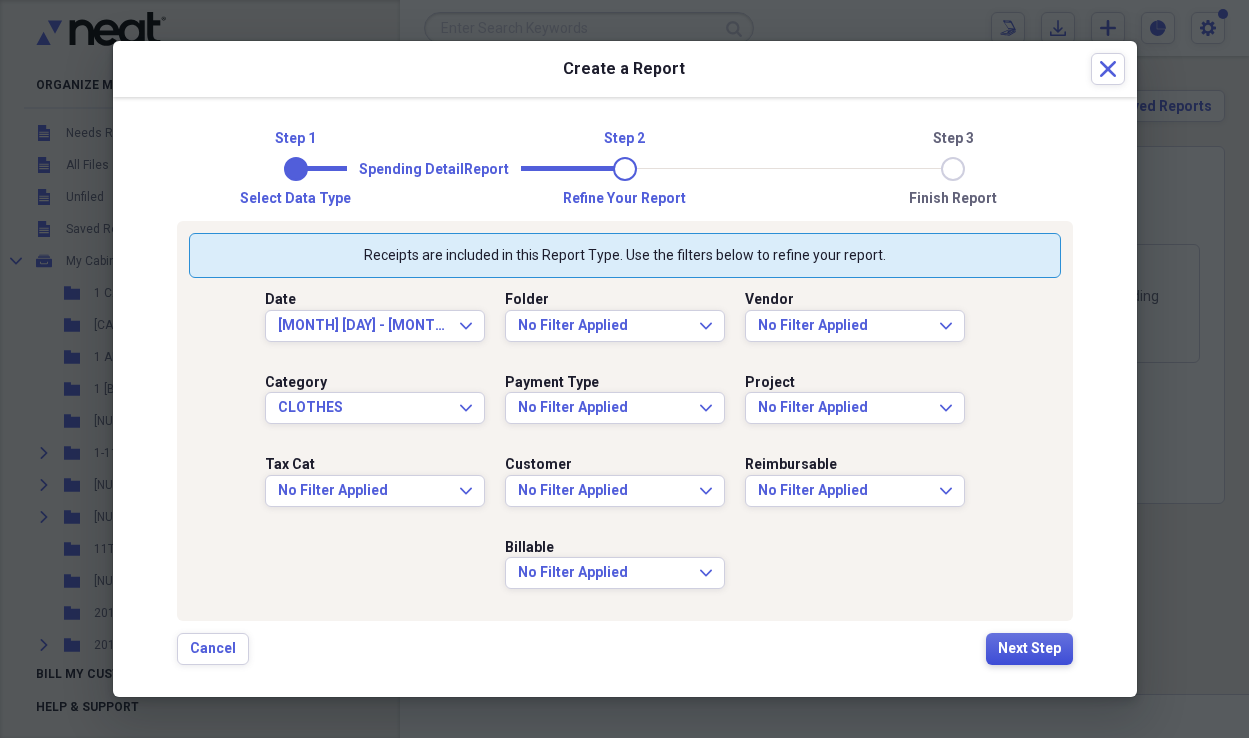 click on "Next Step" at bounding box center (1029, 649) 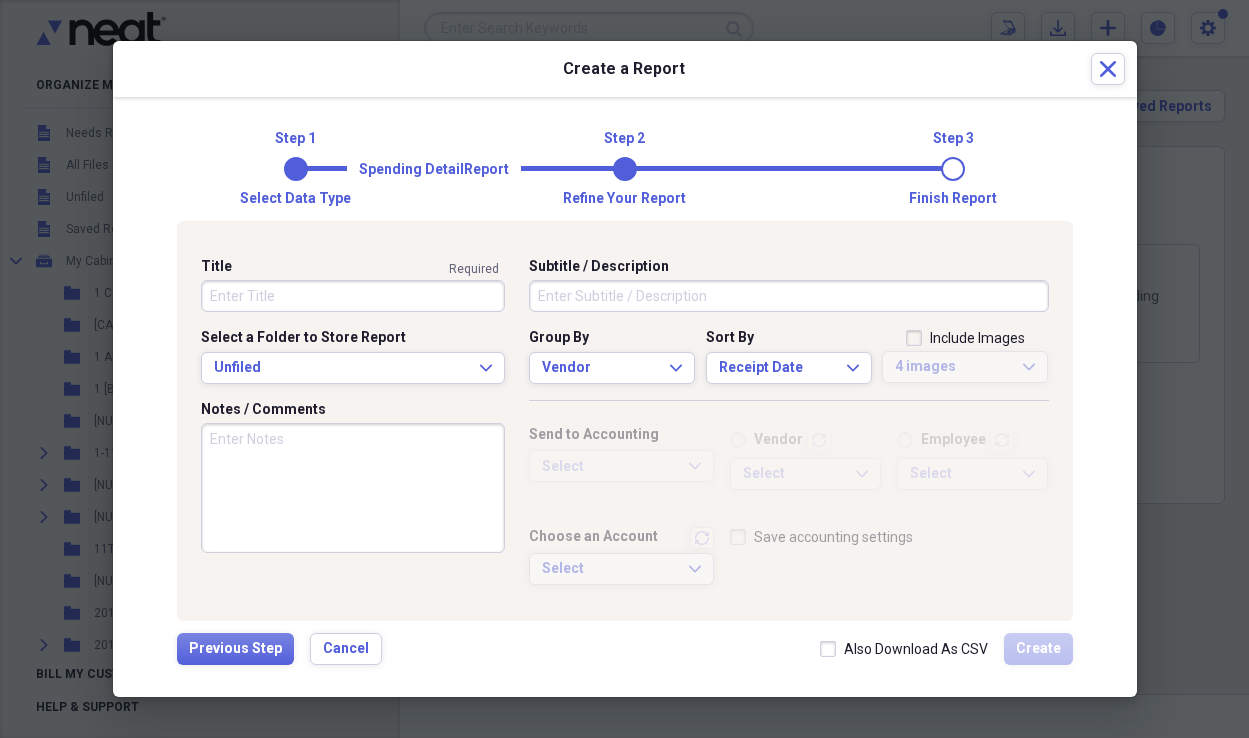 click on "Title" at bounding box center (353, 296) 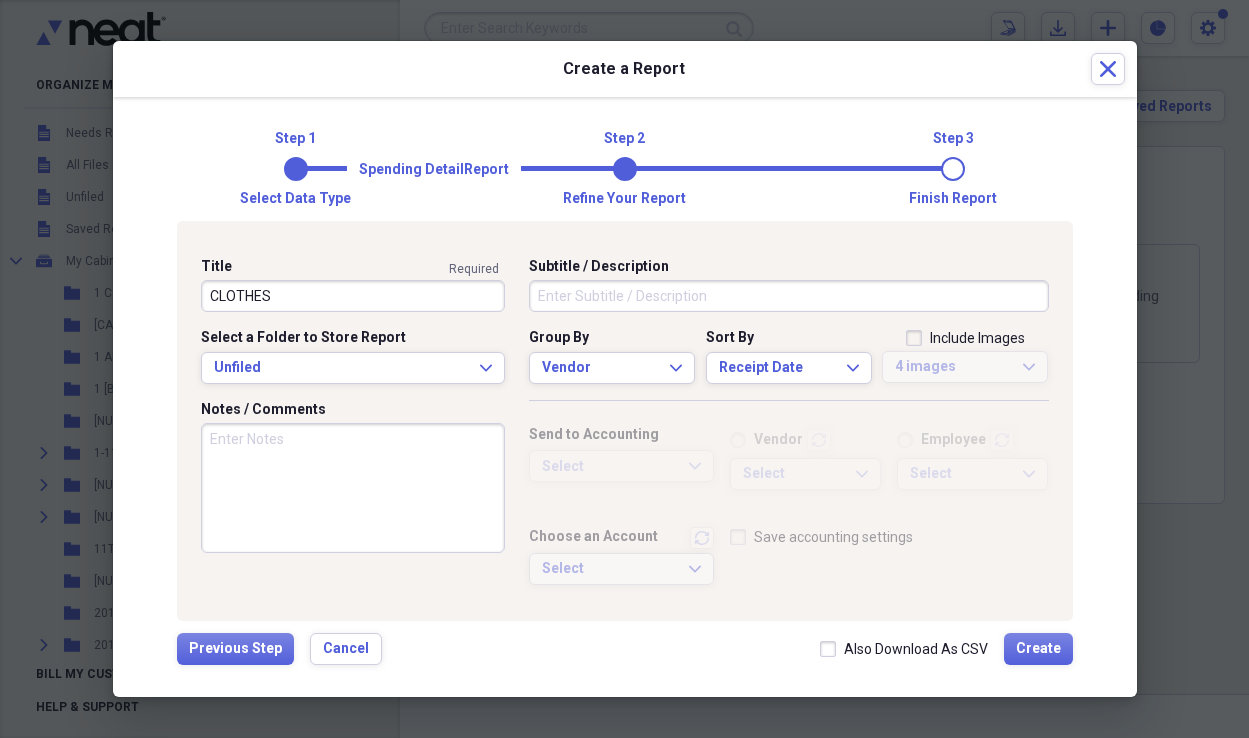 type on "CLOTHES" 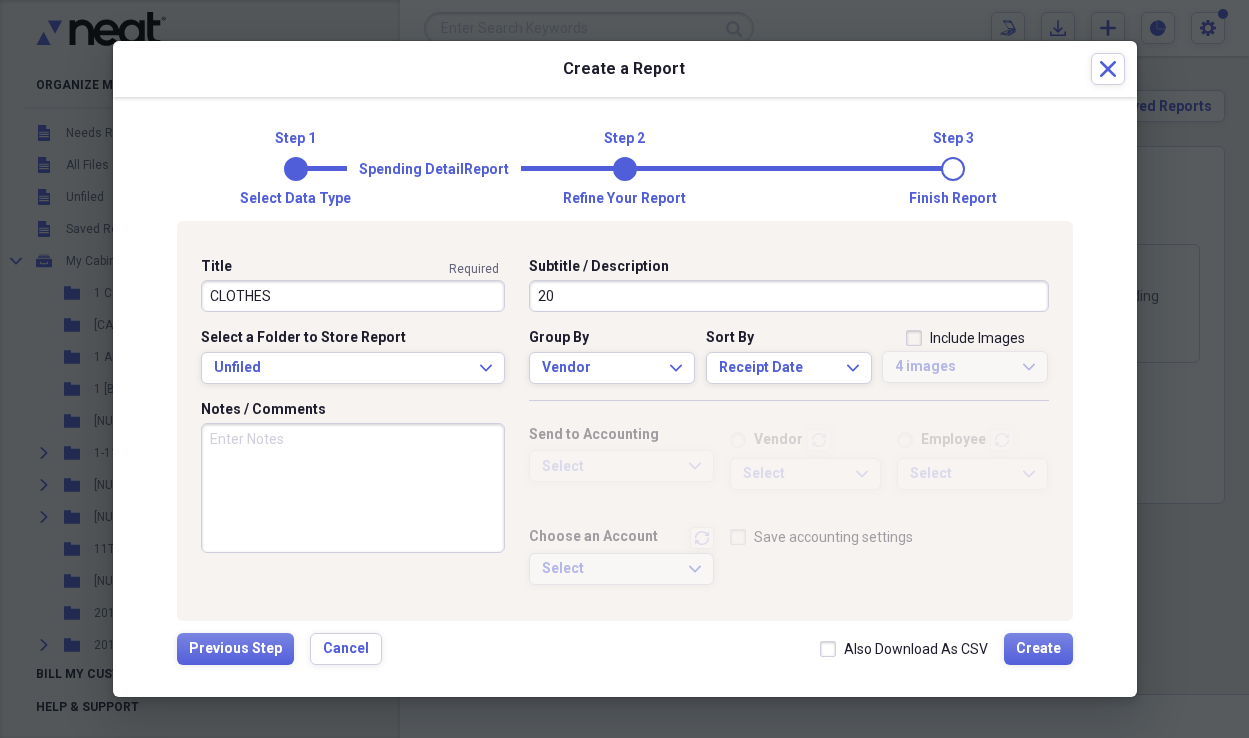 type on "2" 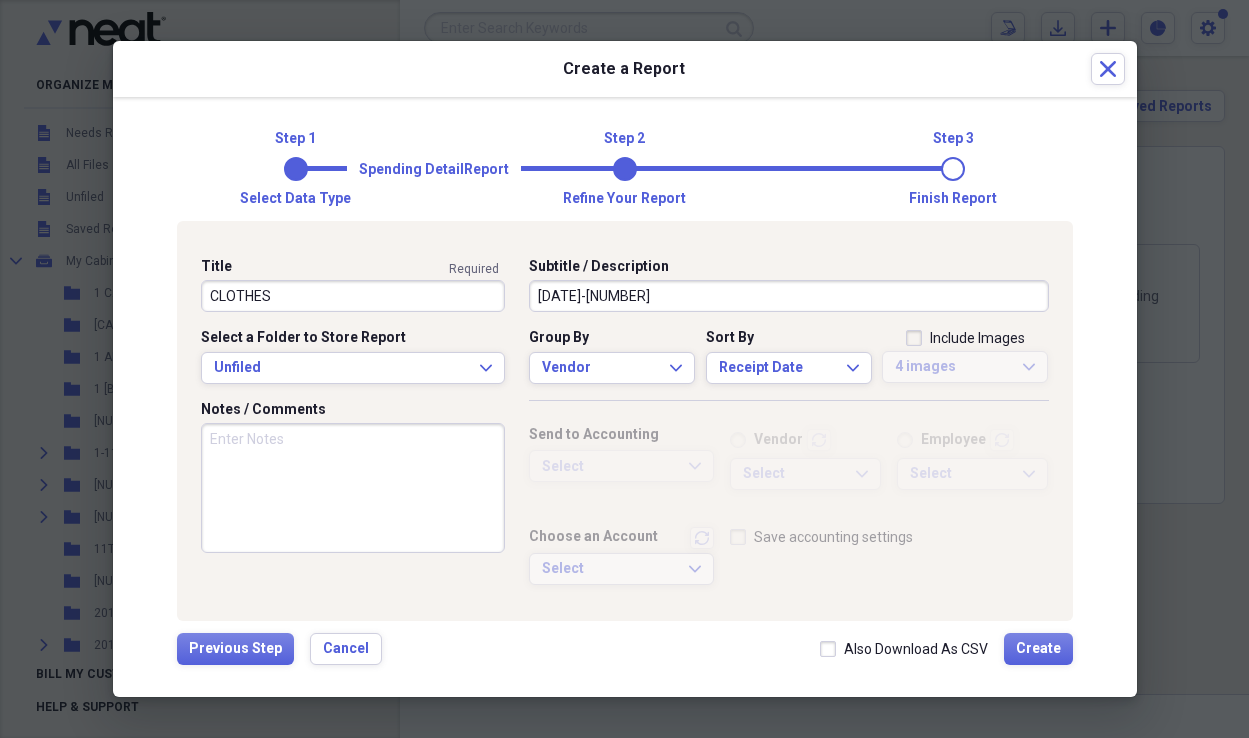type on "[DATE]-[NUMBER]" 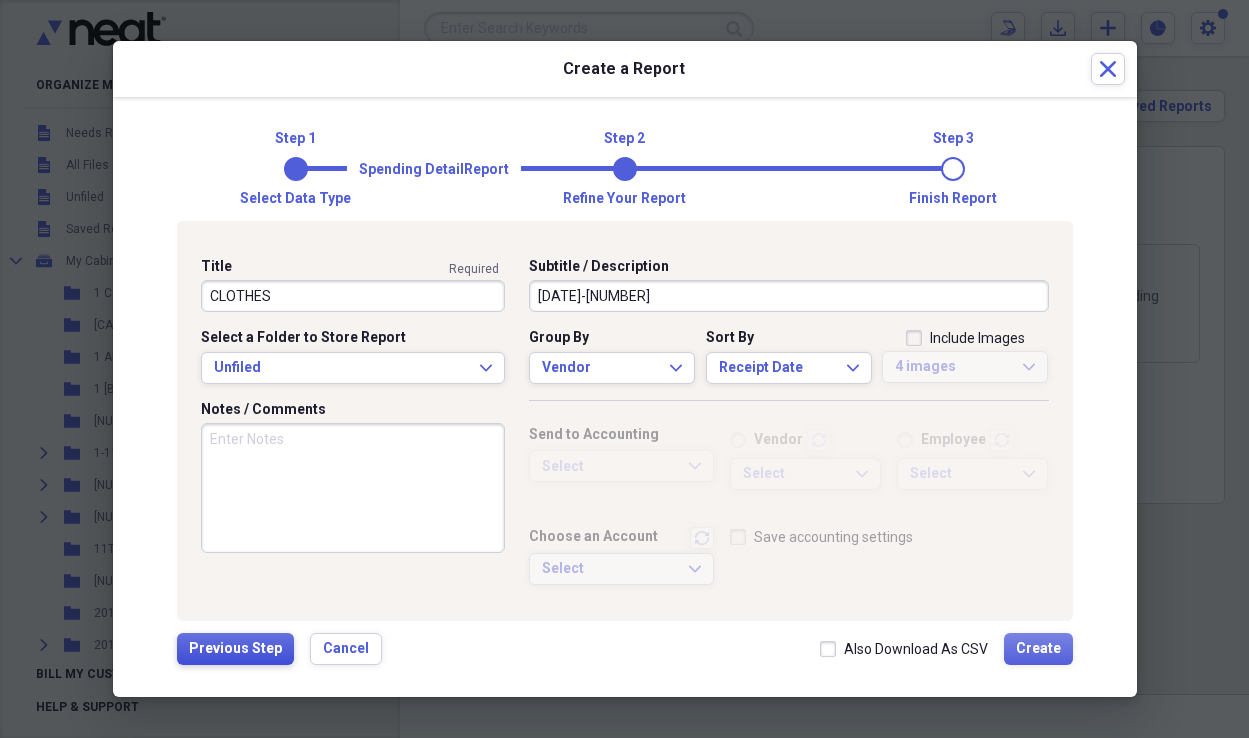 click on "Previous Step" at bounding box center [235, 649] 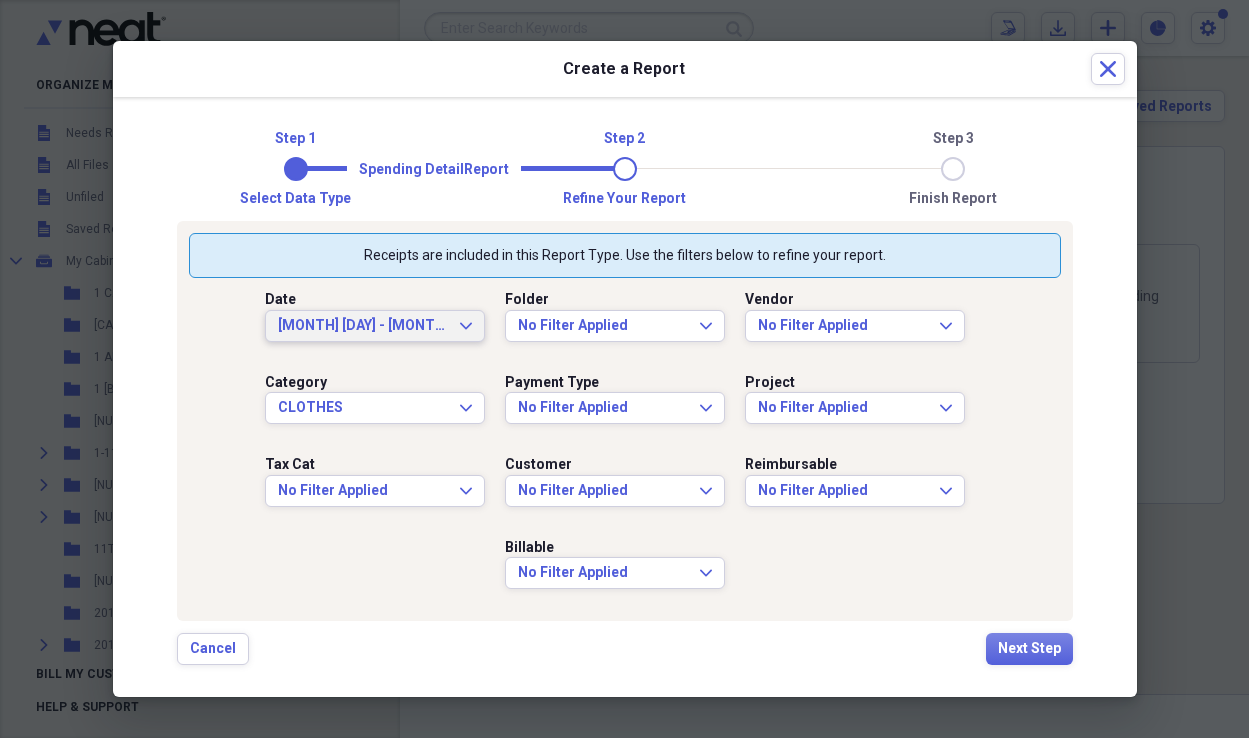 click on "[NUMBER]/[NUMBER]/[YEAR] - [NUMBER]/[NUMBER]/[YEAR] Expand" at bounding box center [375, 326] 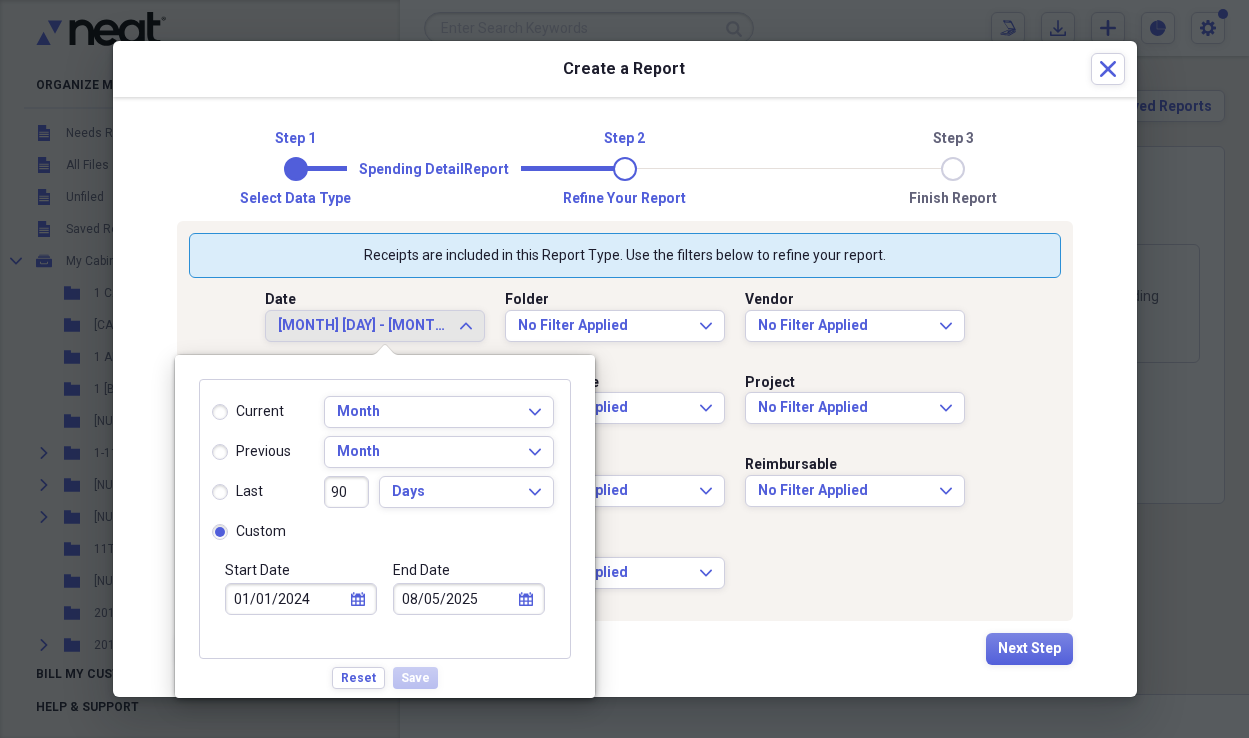 select on "7" 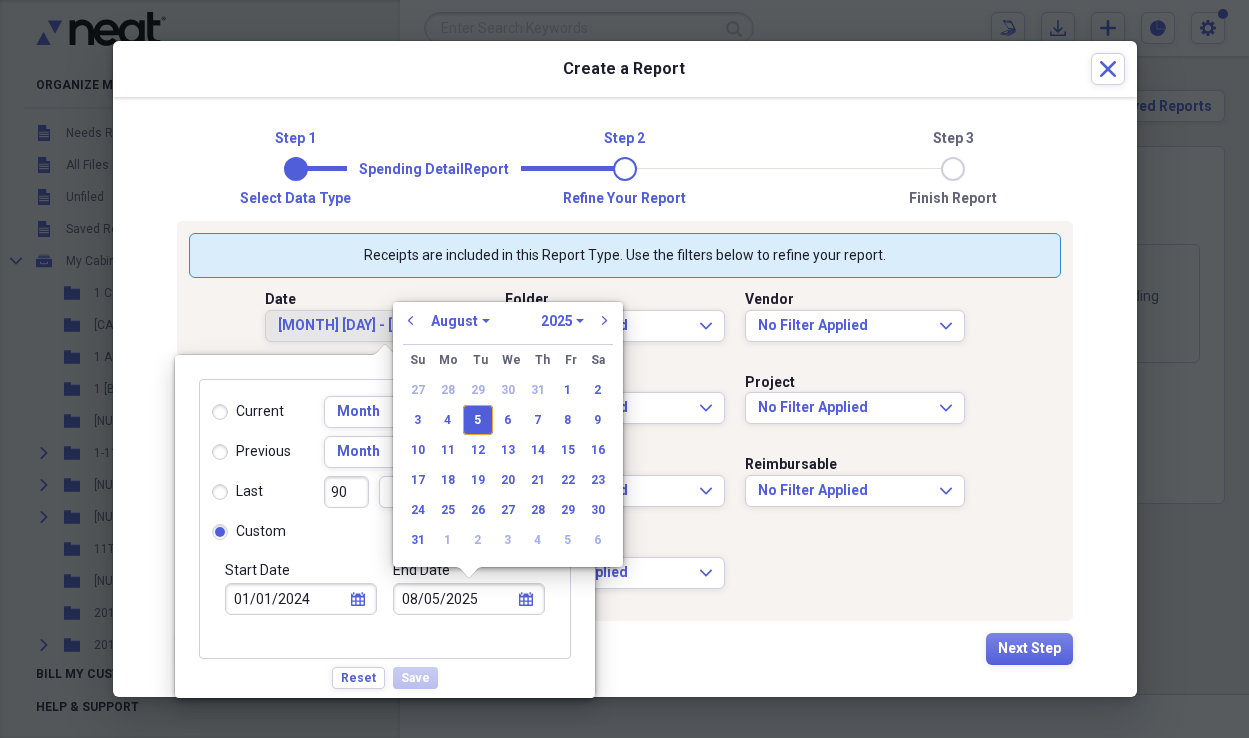 drag, startPoint x: 478, startPoint y: 598, endPoint x: 328, endPoint y: 597, distance: 150.00333 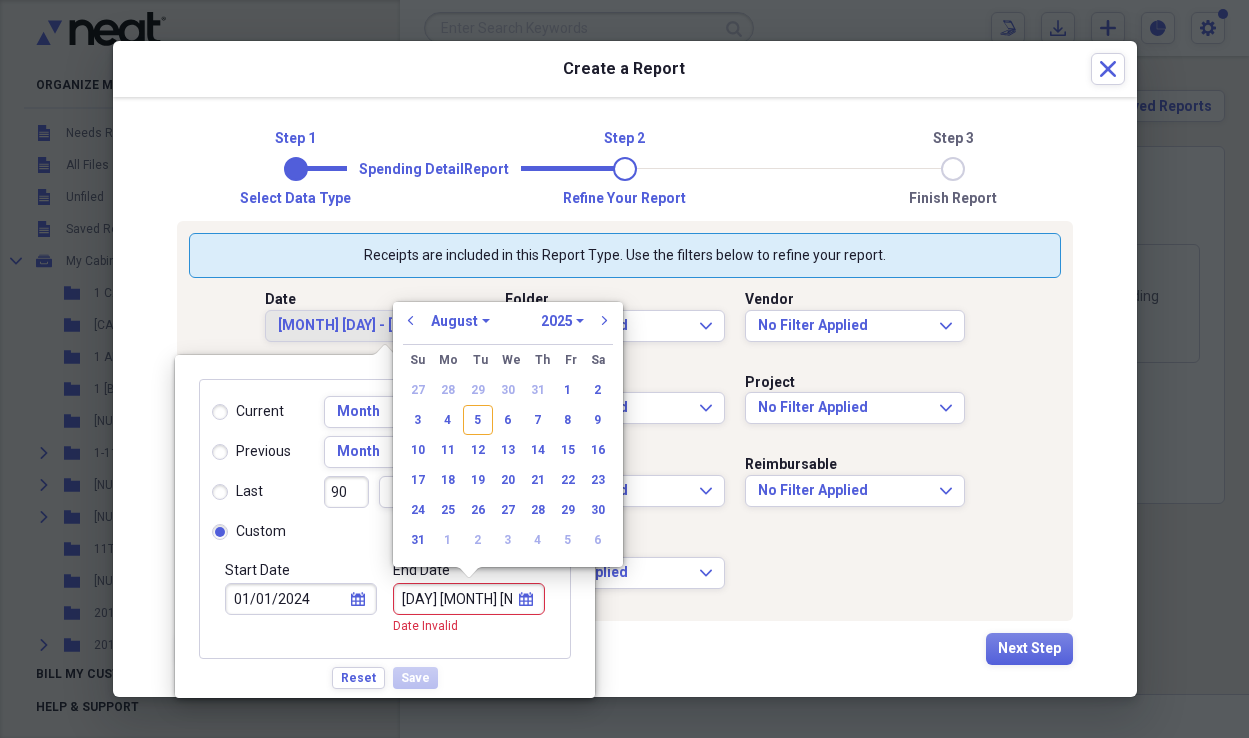 type on "12 31 20" 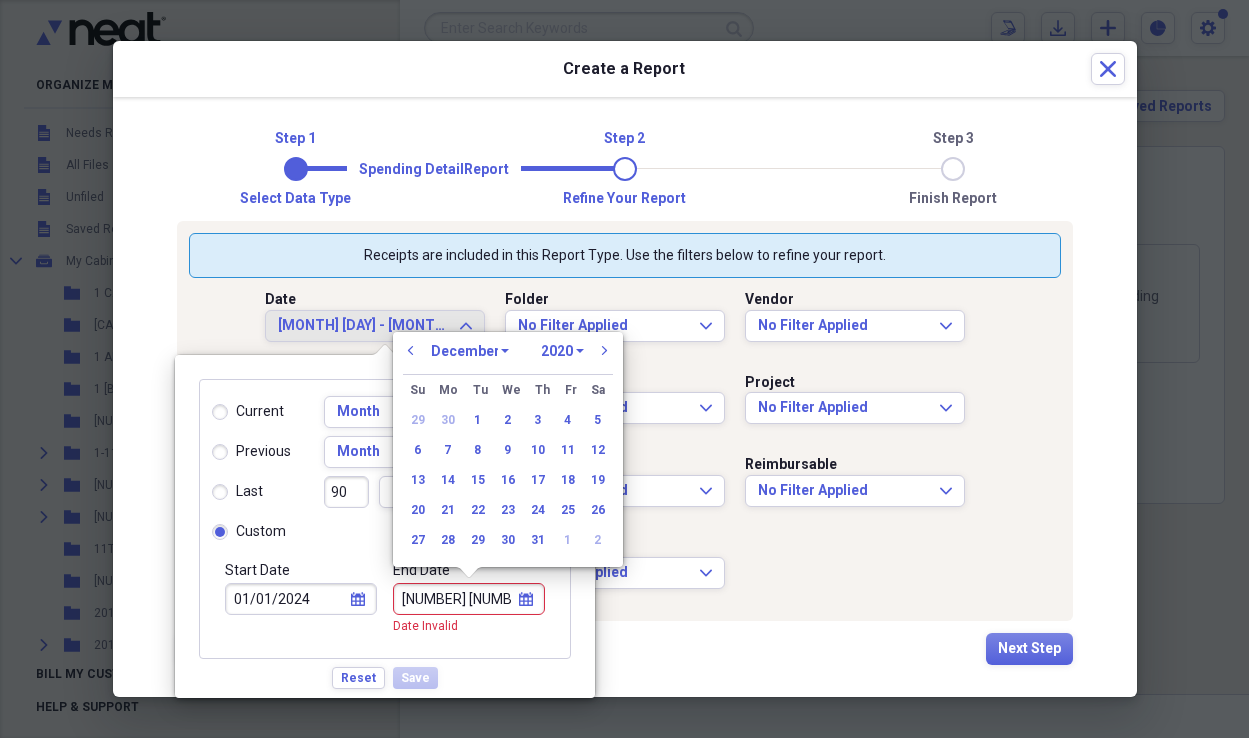 type on "[MONTH] [DAY] [YEAR]" 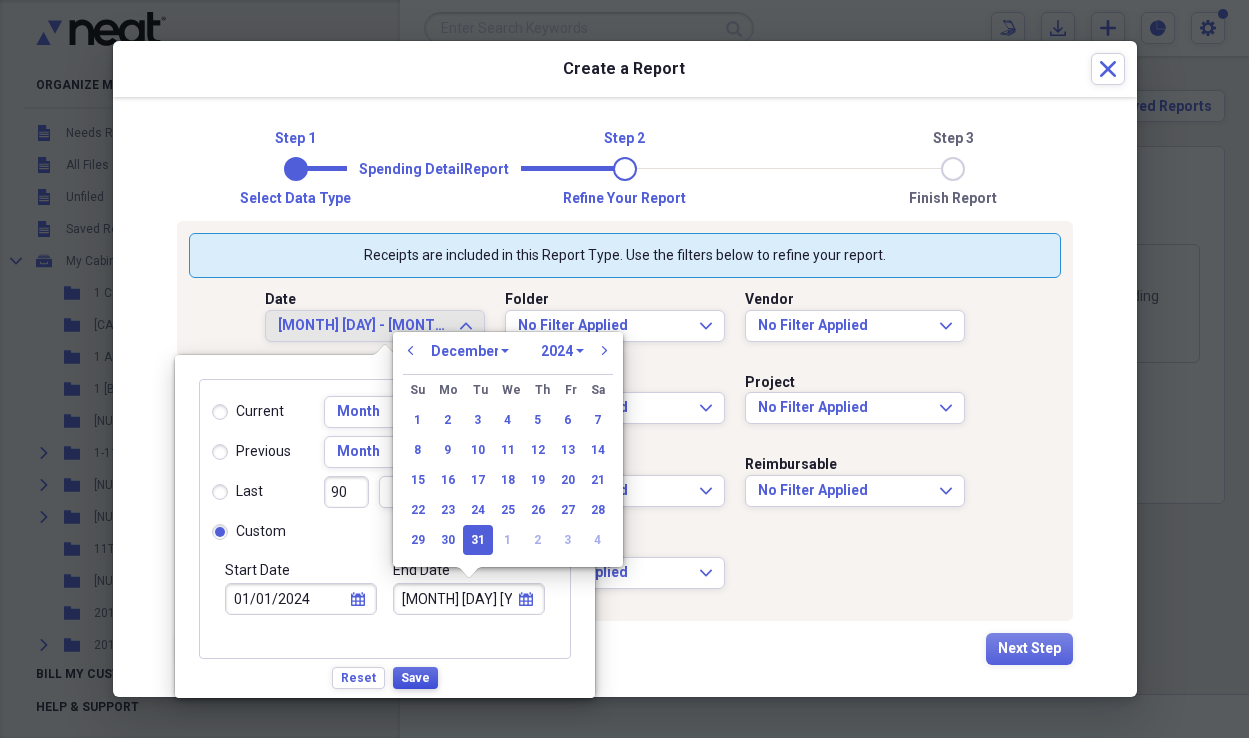 type on "12/31/2024" 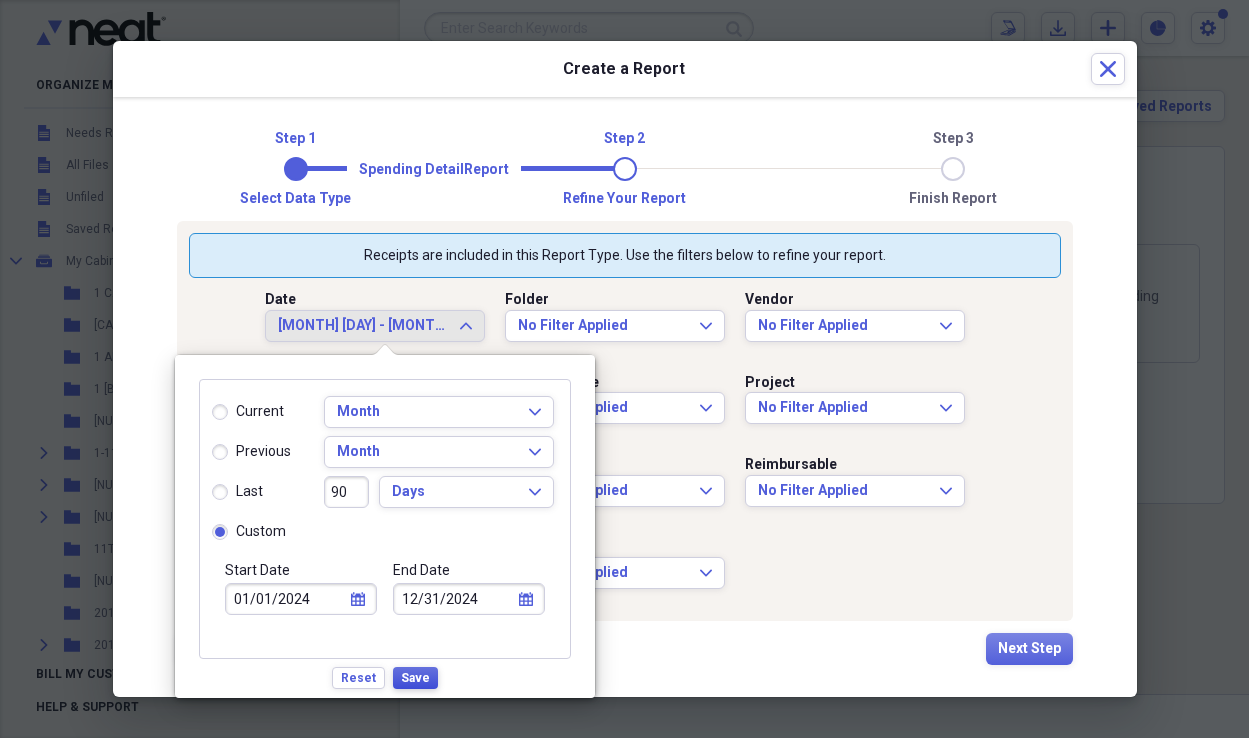 click on "Save" at bounding box center (415, 678) 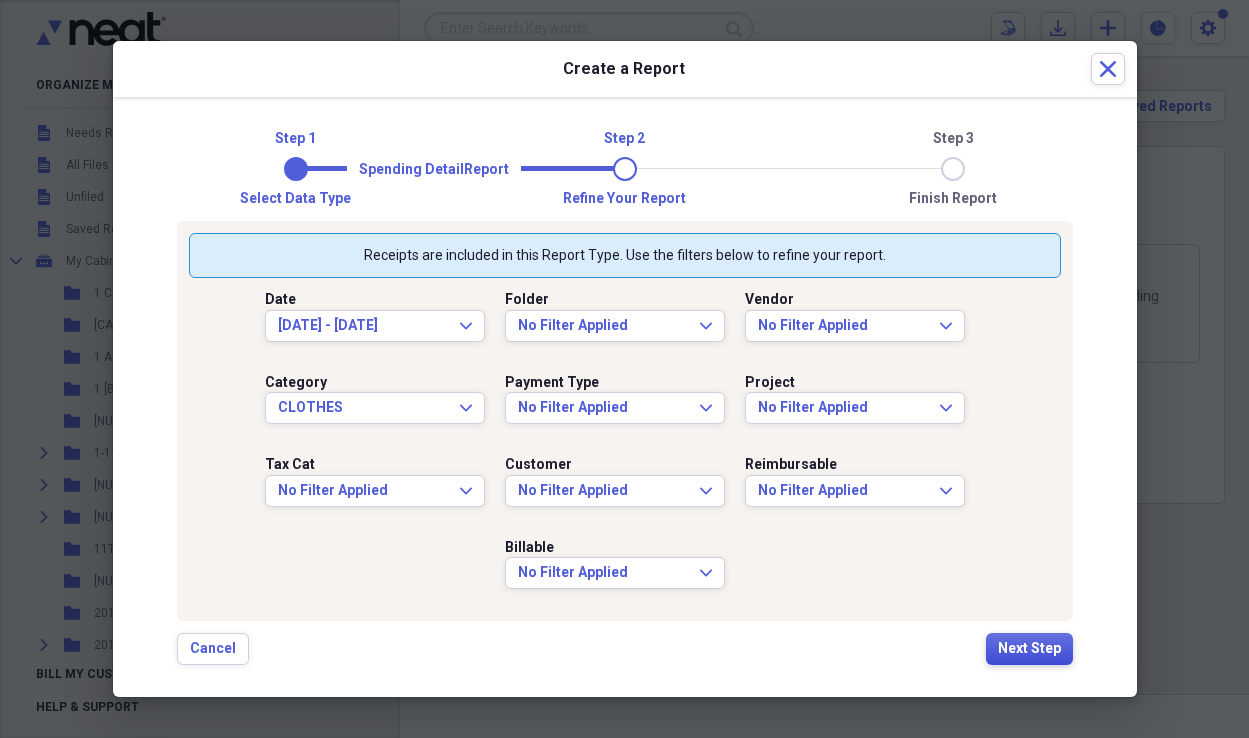 click on "Next Step" at bounding box center (1029, 649) 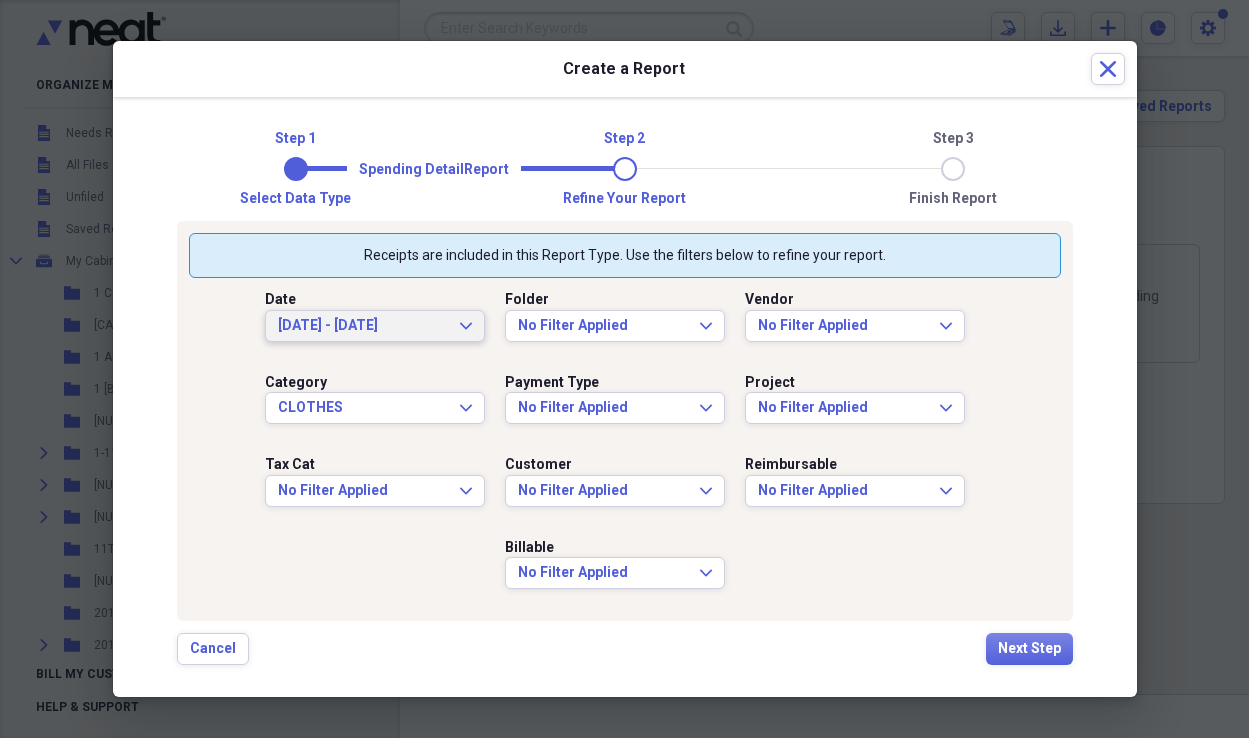 click on "Expand" 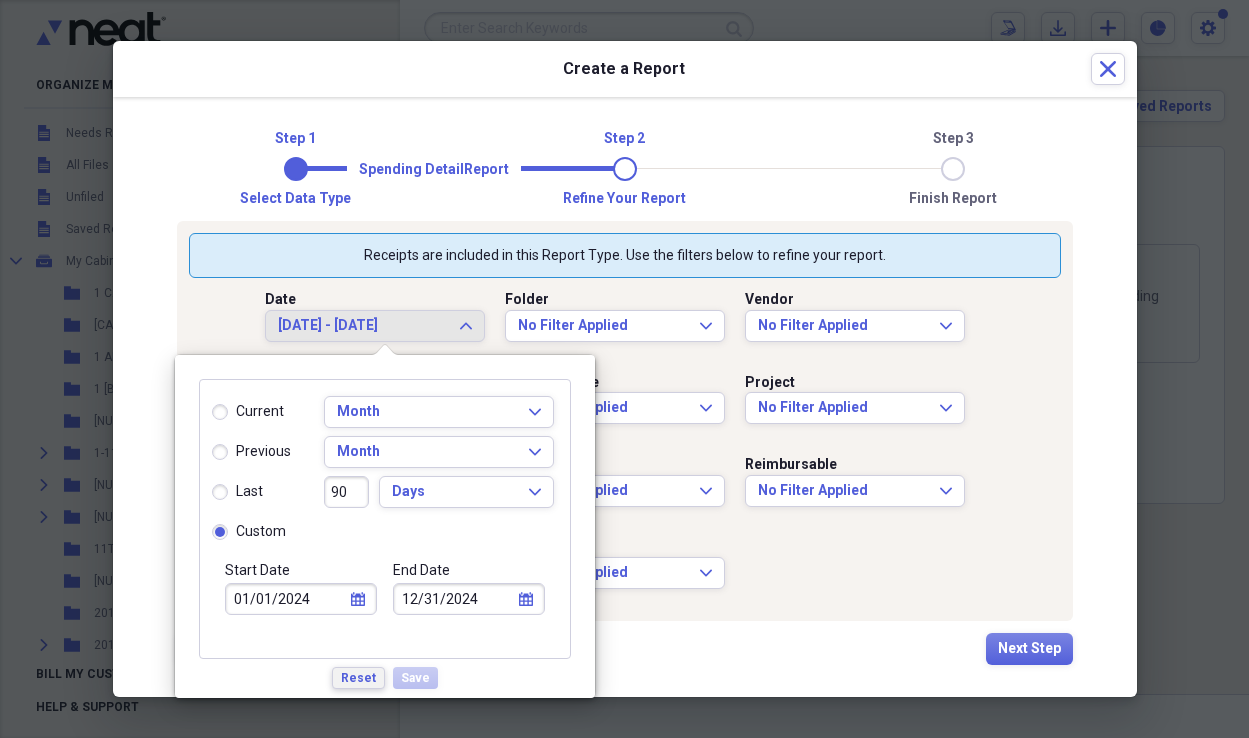 click on "Reset" at bounding box center [358, 678] 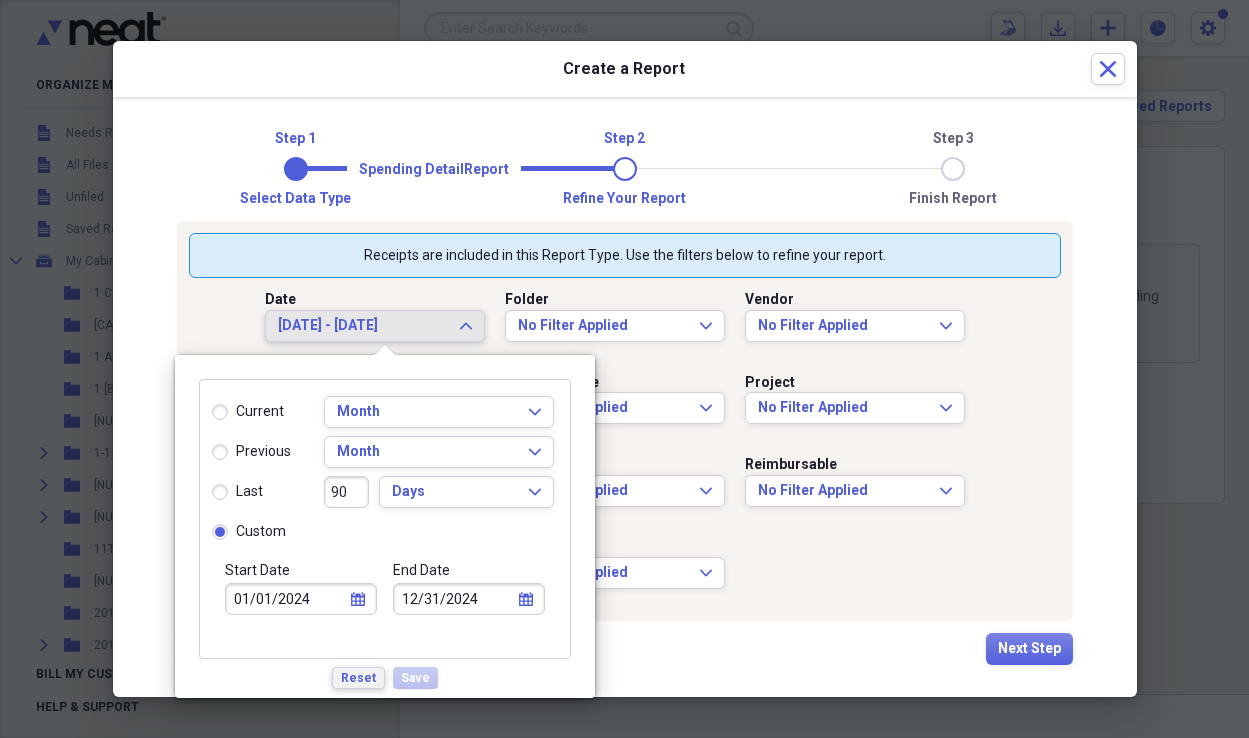 radio on "false" 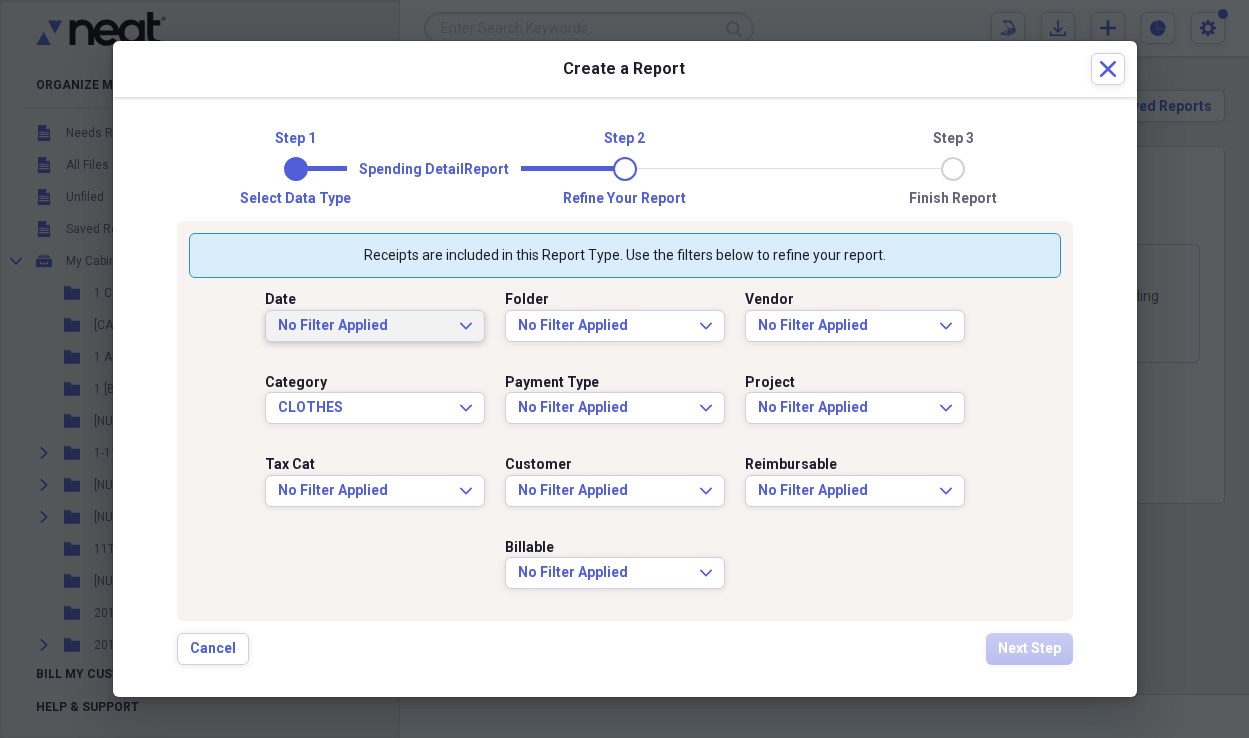 click on "No Filter Applied Expand" at bounding box center [375, 326] 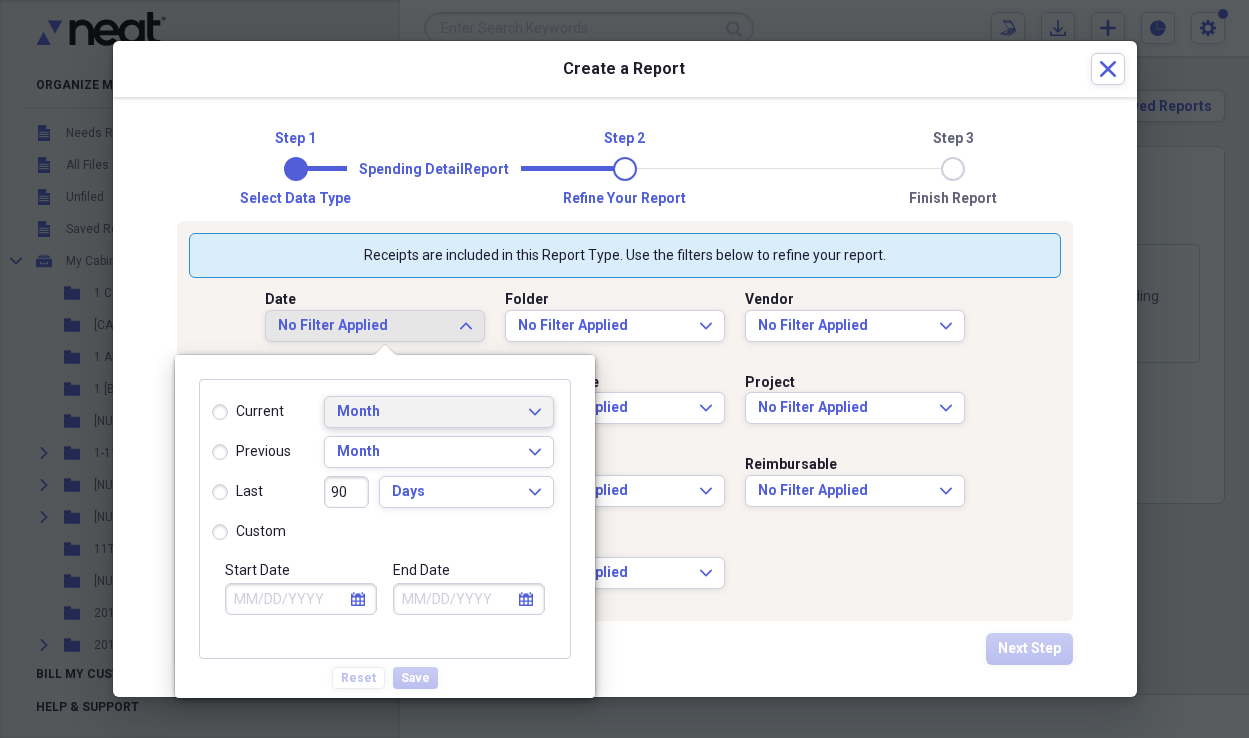 click on "Expand" 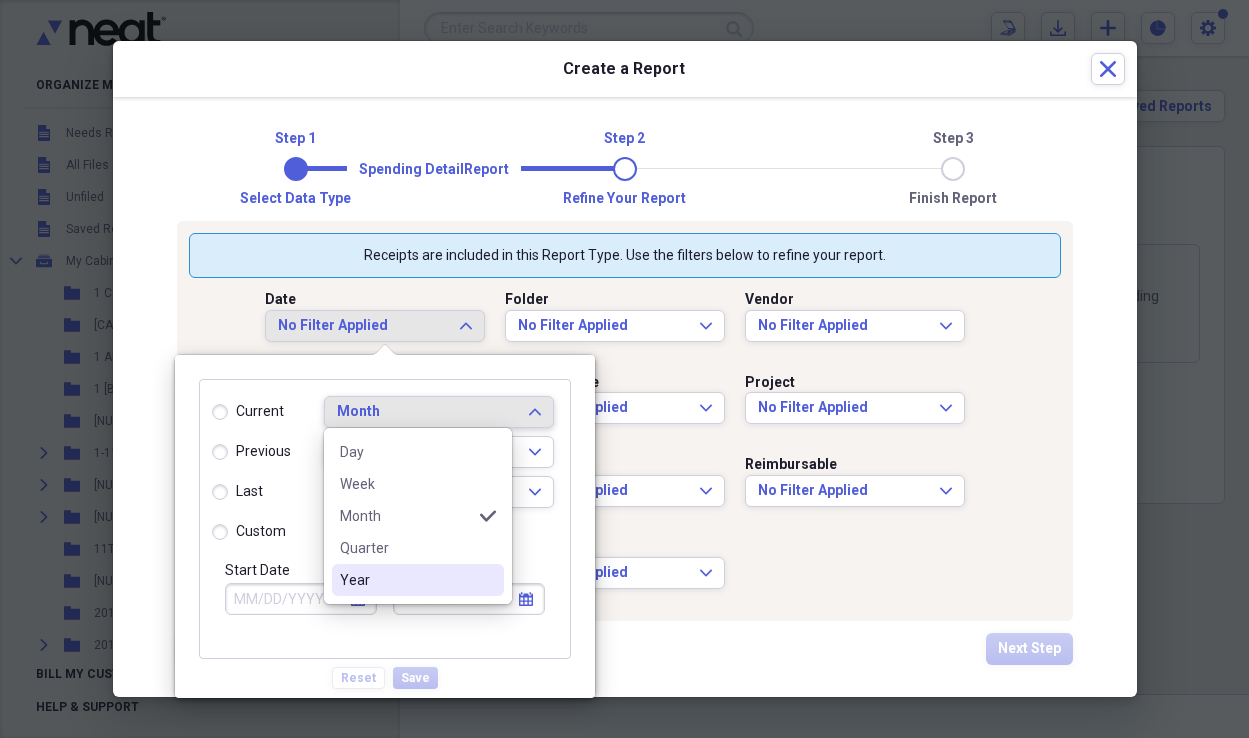 click on "Year" at bounding box center (406, 580) 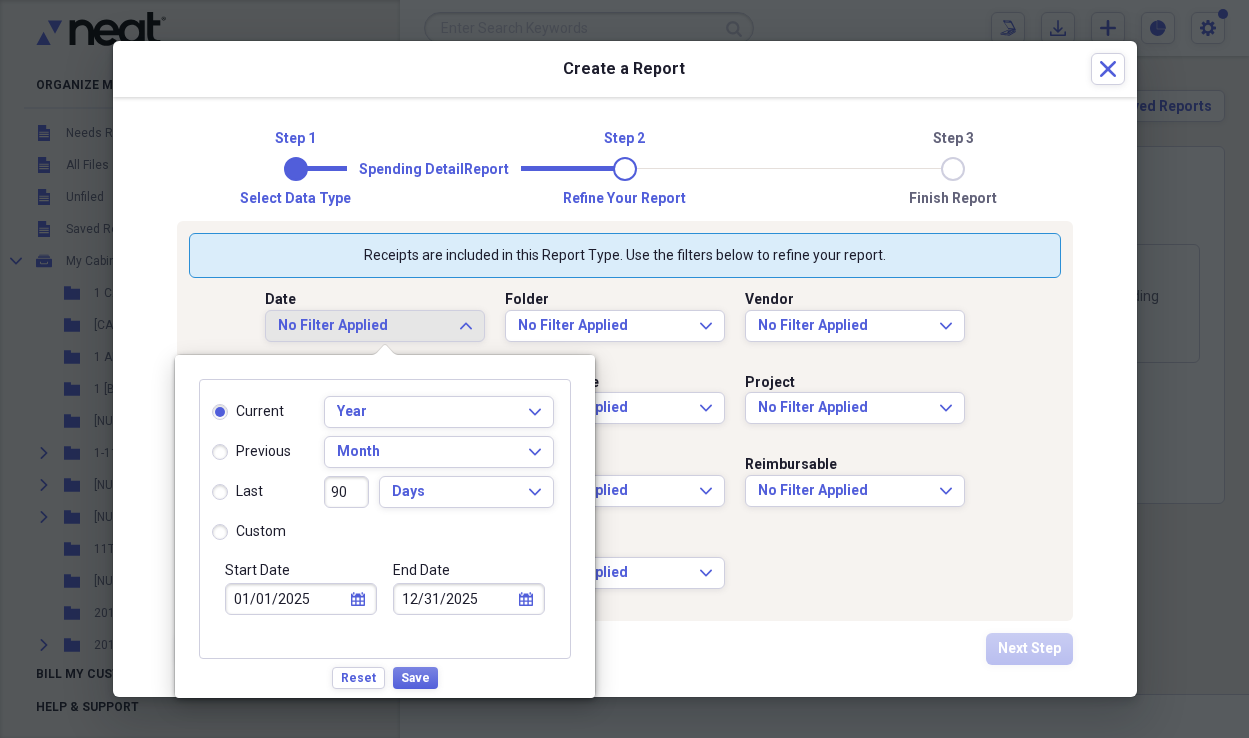 click on "last" at bounding box center (237, 492) 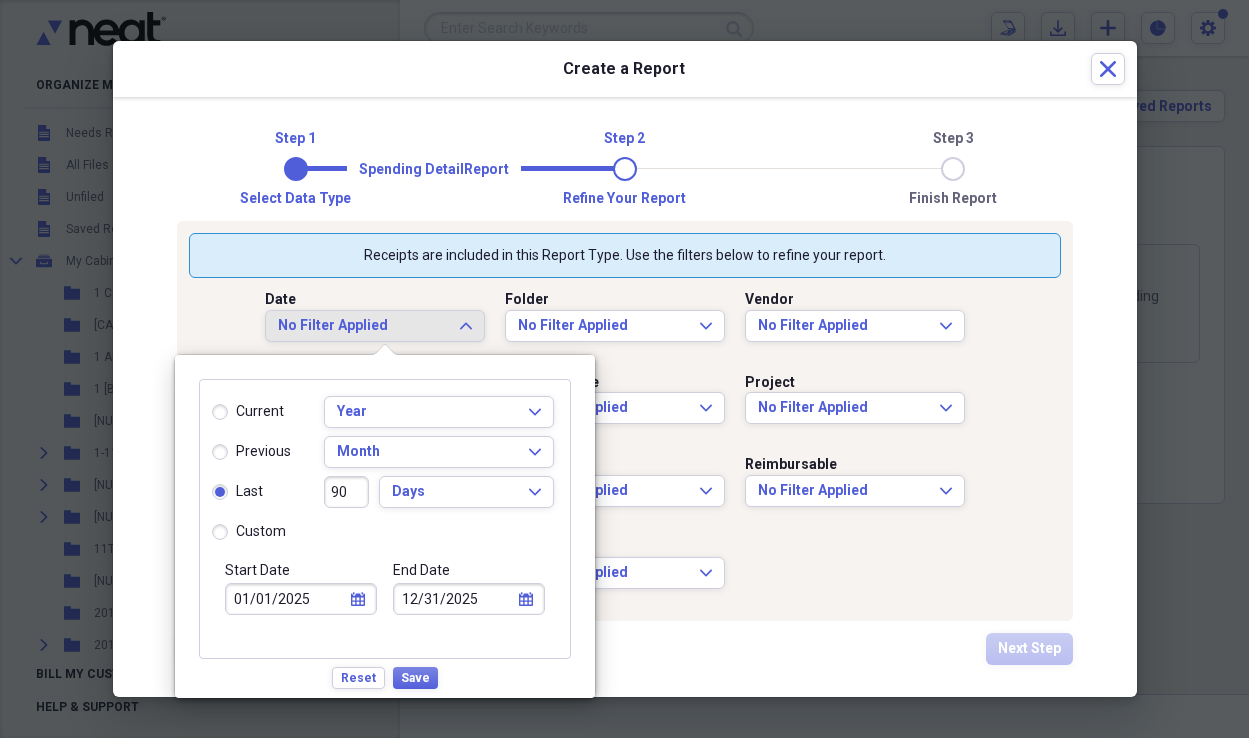 type on "05/08/2025" 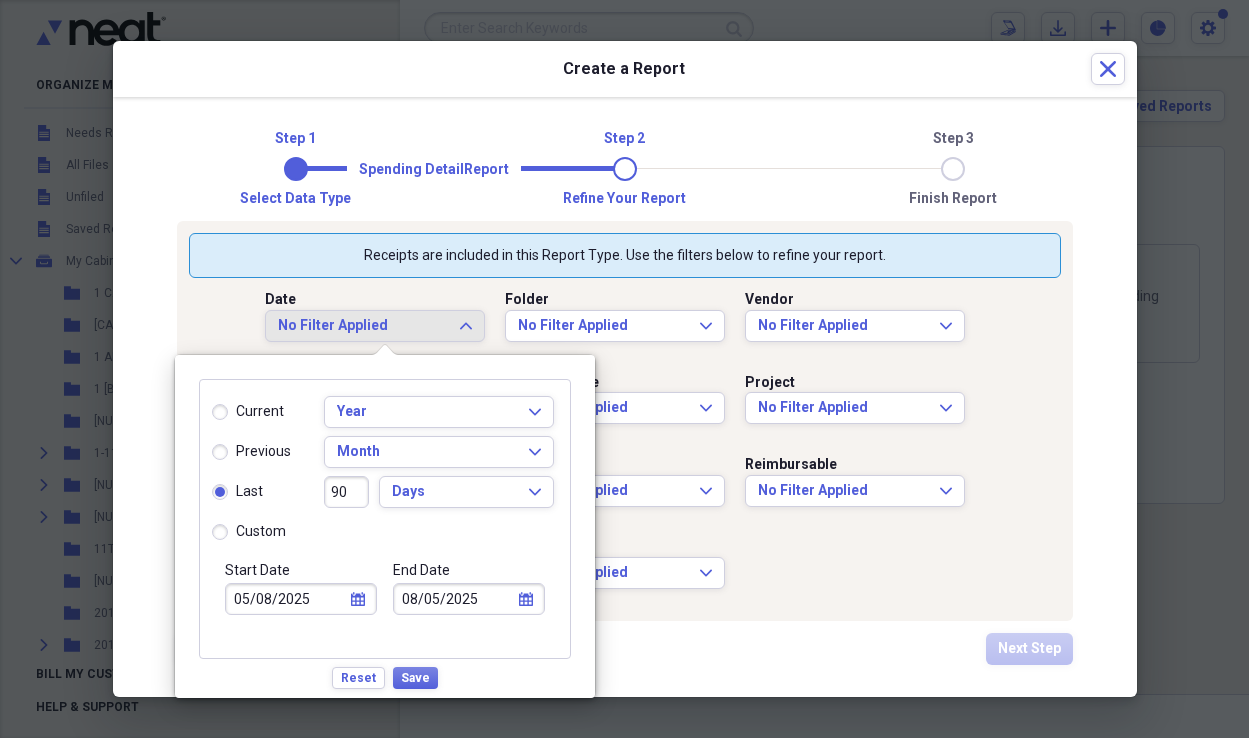 click on "custom" at bounding box center (249, 532) 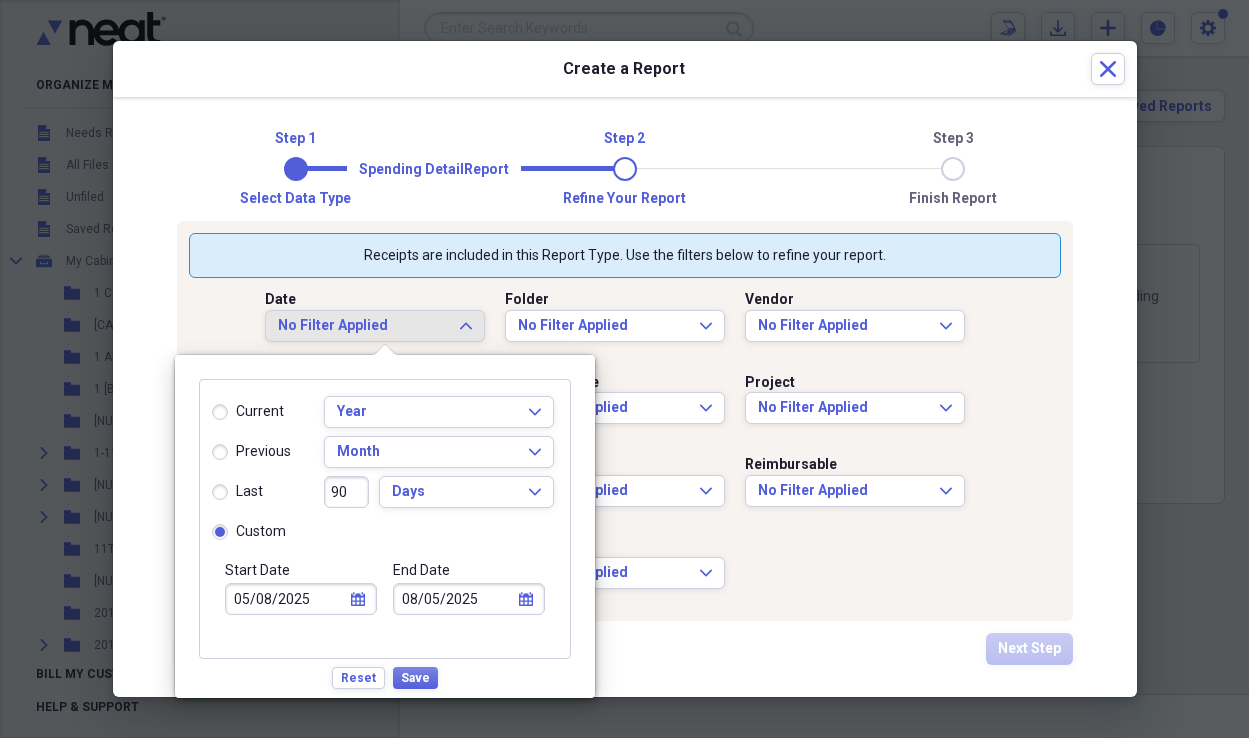 type 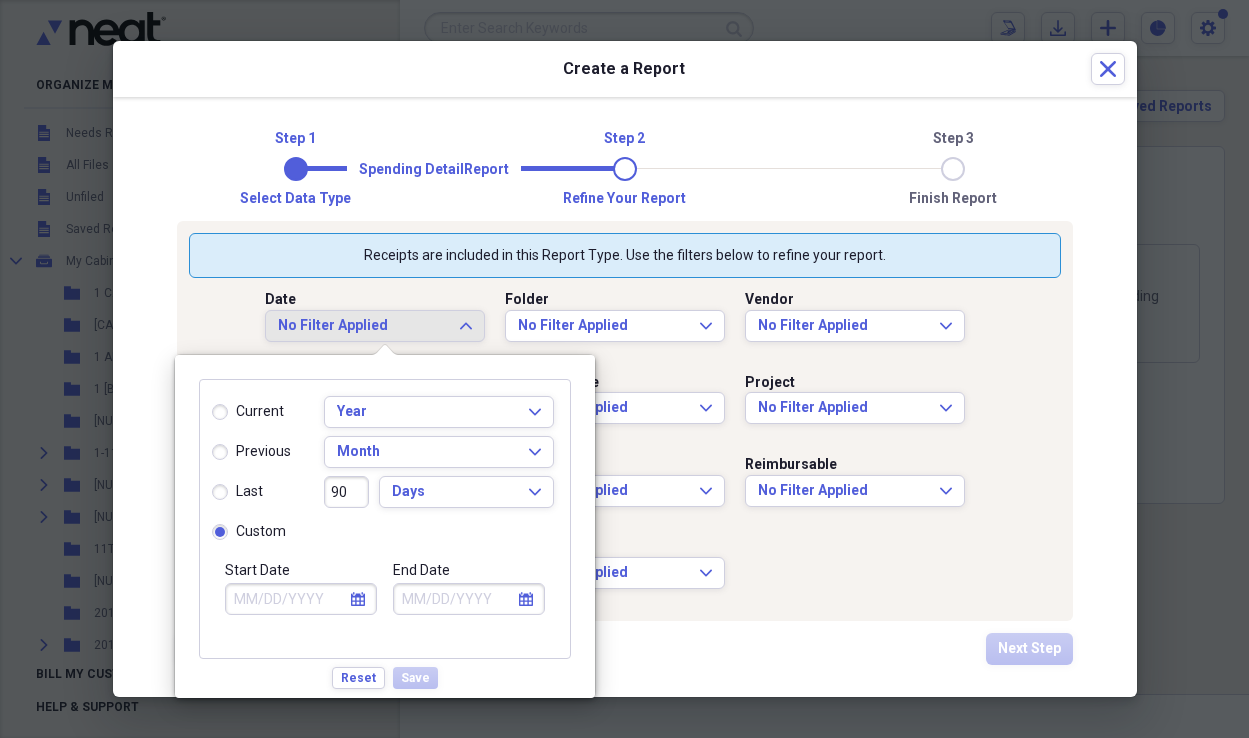 click on "Start Date" at bounding box center [301, 599] 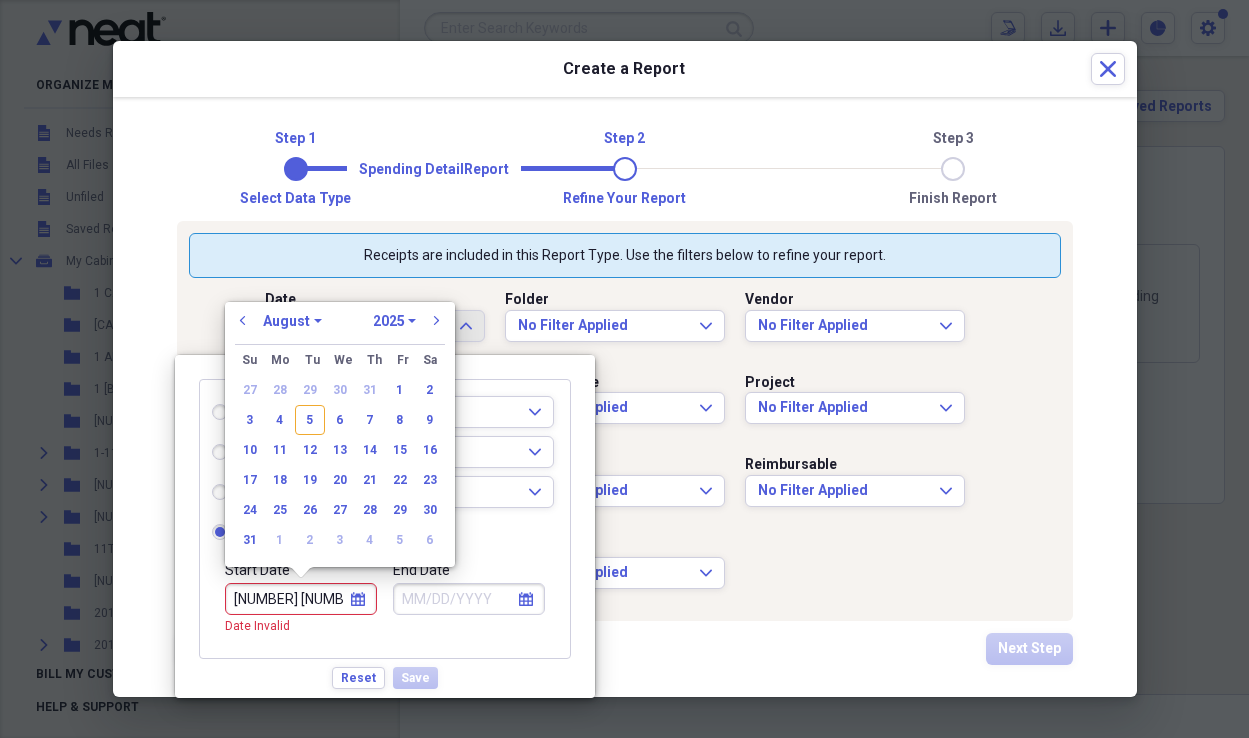 type on "1 1 20" 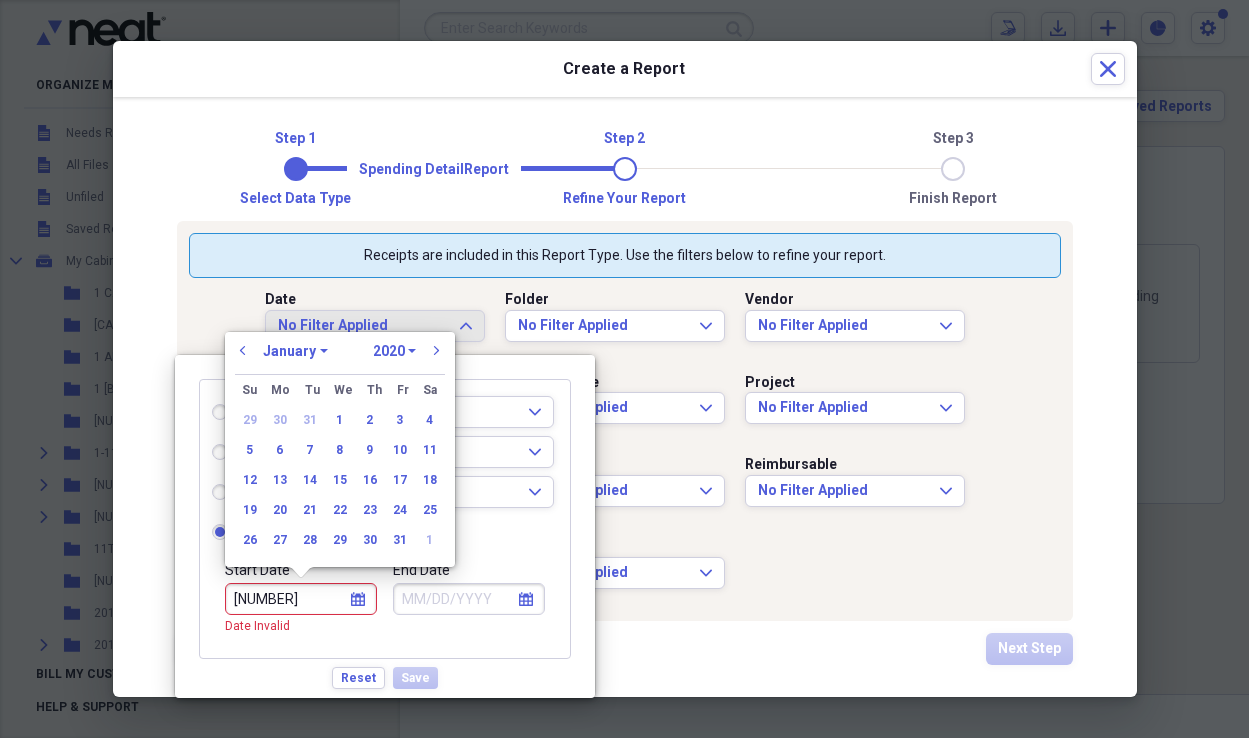 type on "[NUMBER] [NUMBER] [YEAR]" 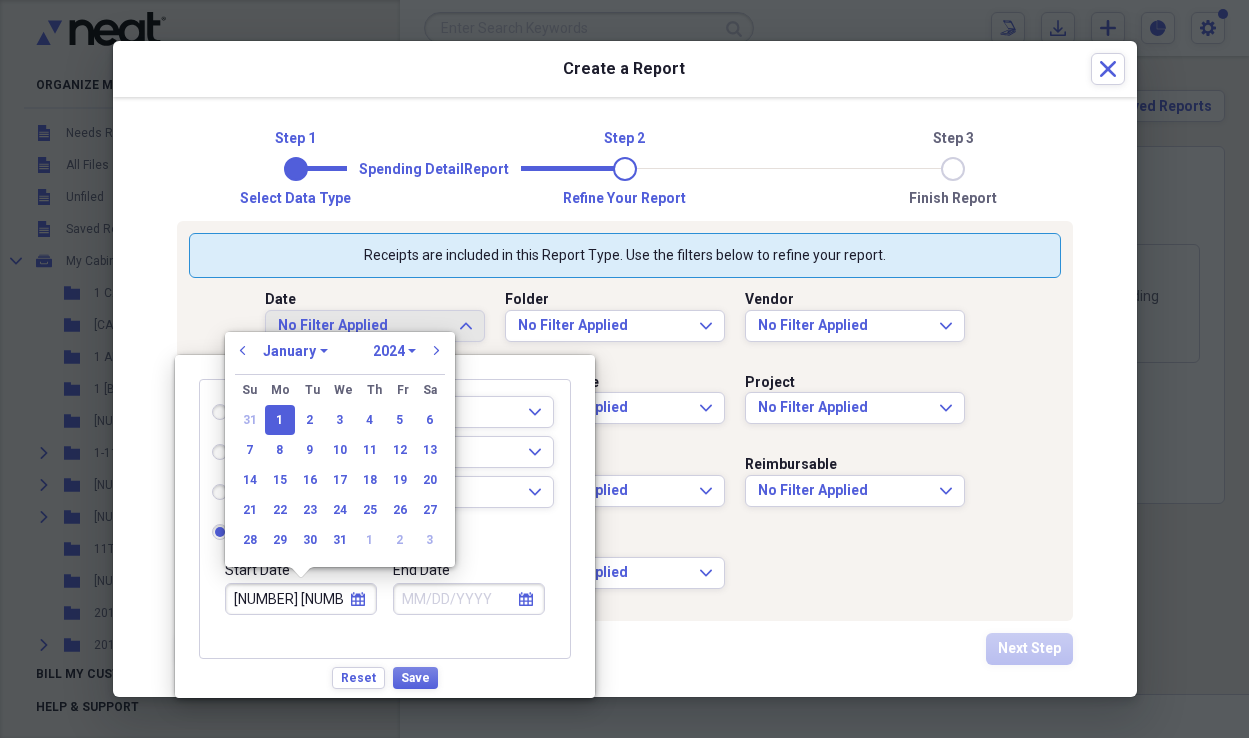 type on "01/01/2024" 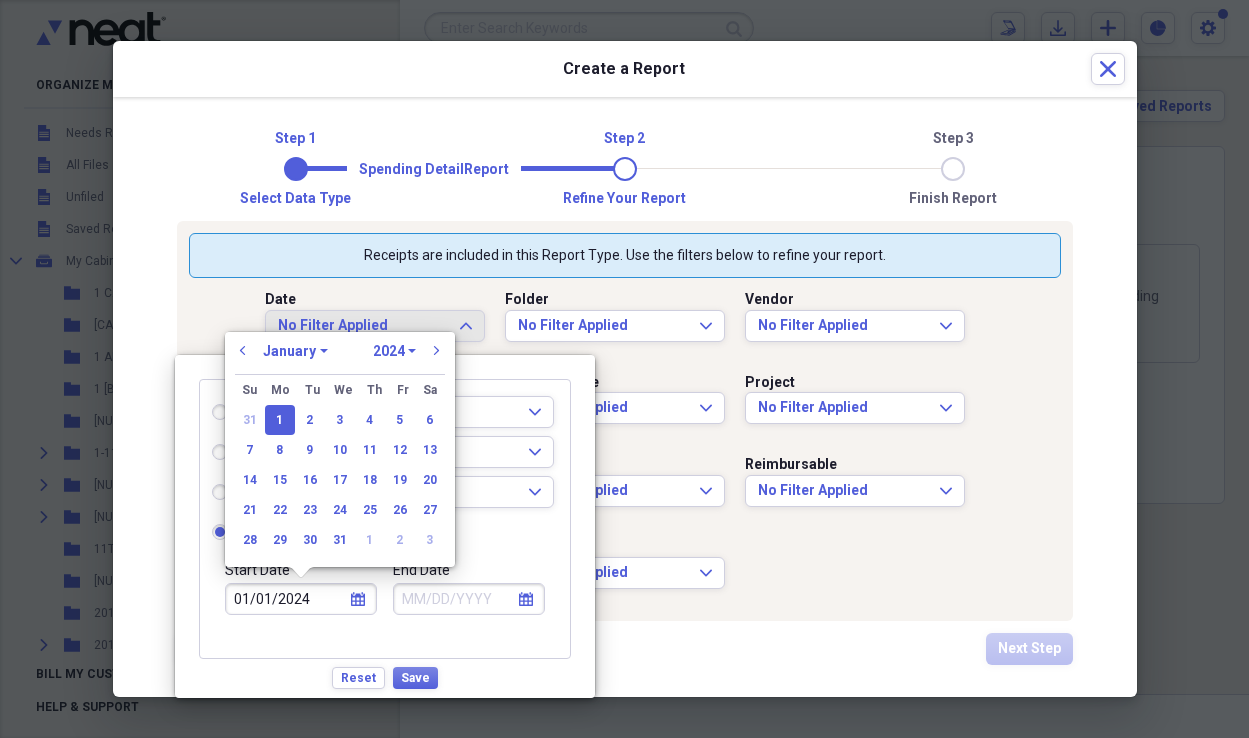 click on "1" at bounding box center [280, 420] 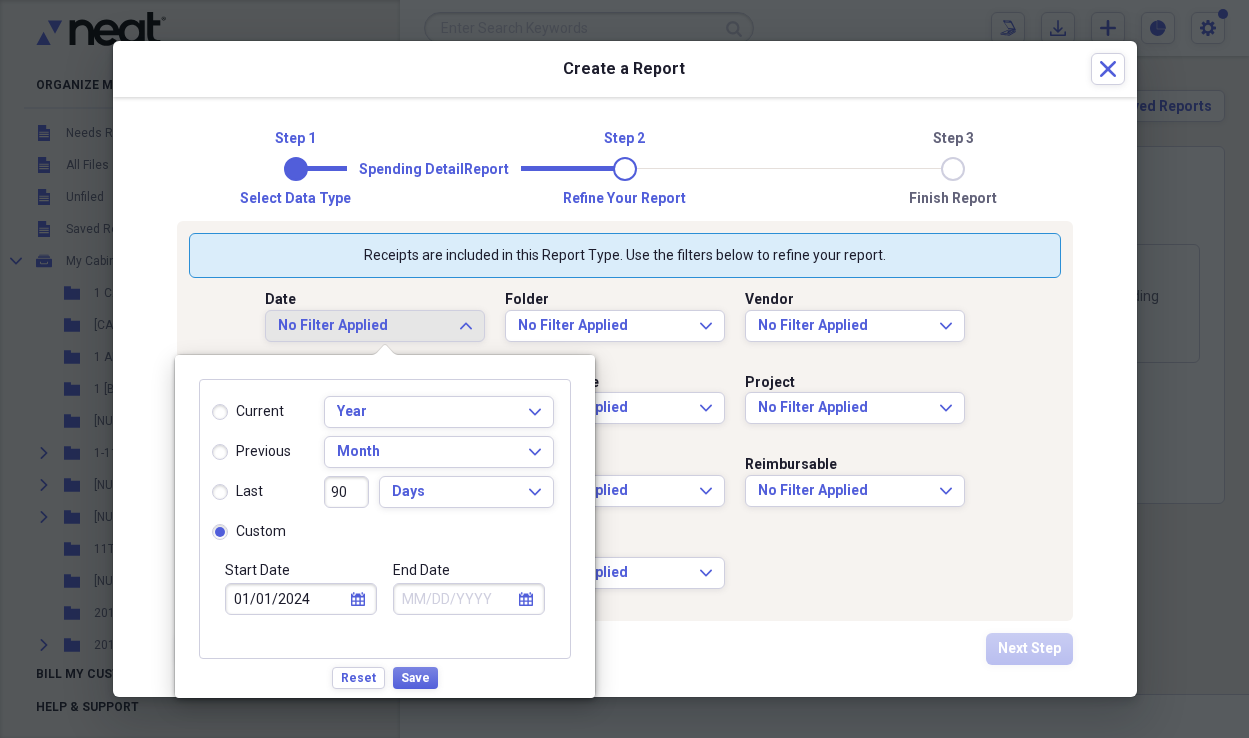 click on "End Date" at bounding box center (469, 599) 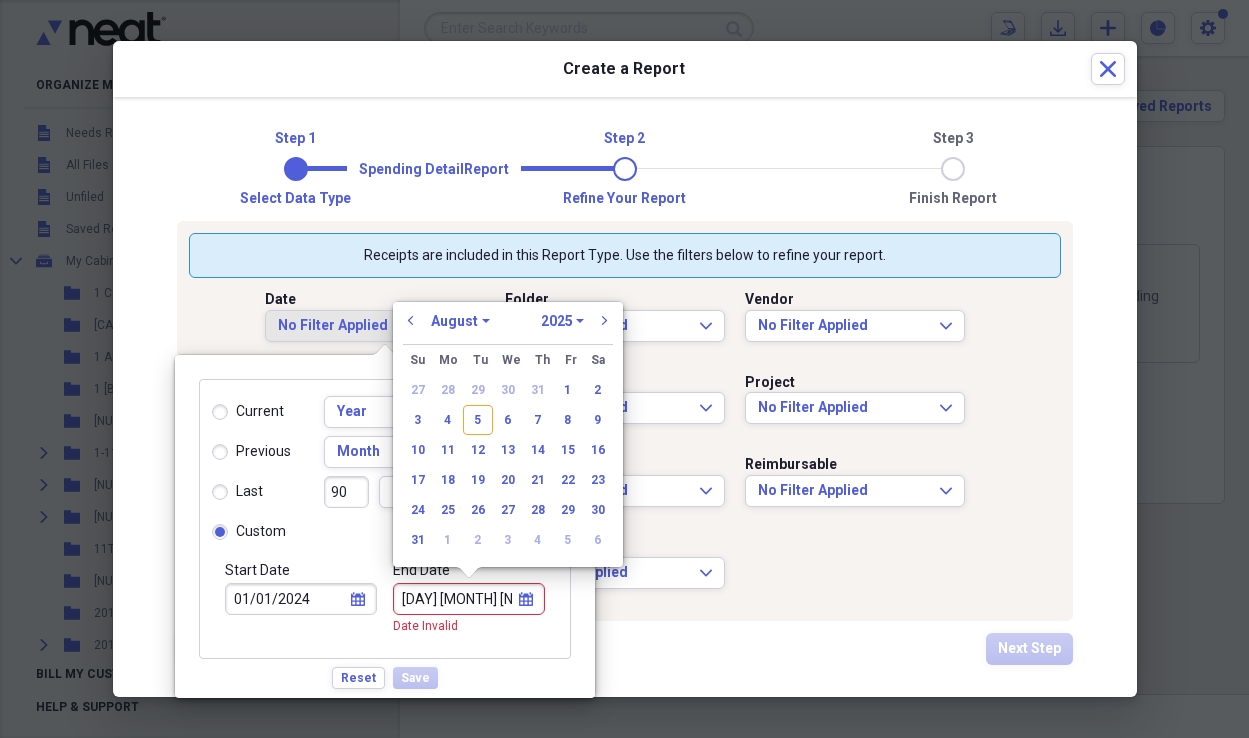 type on "12 31 20" 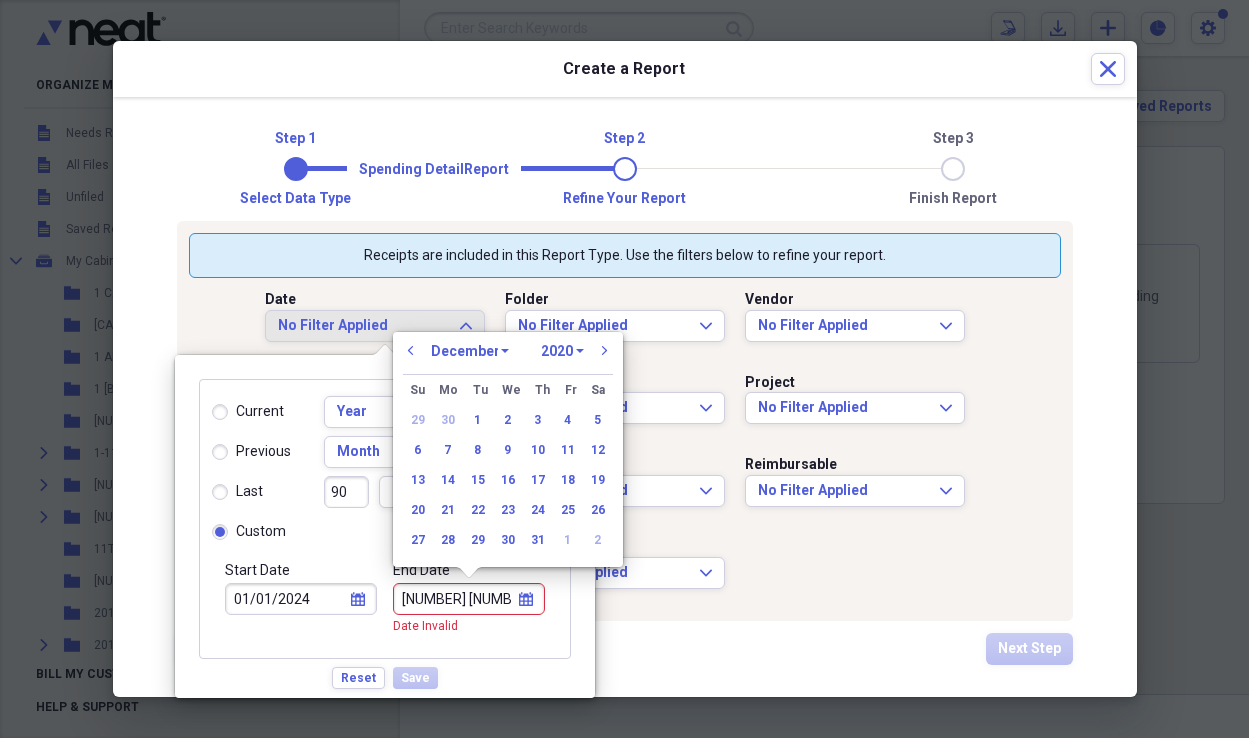 type on "[MONTH] [DAY] [YEAR]" 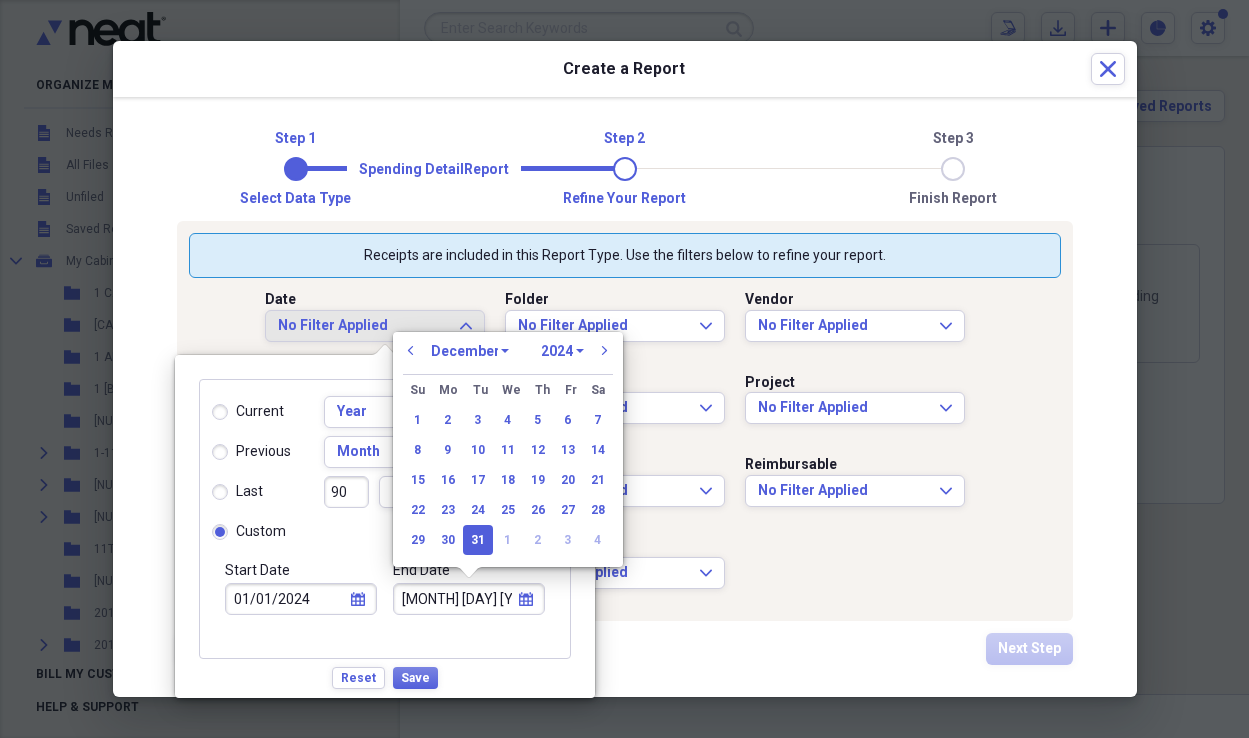 type on "12/31/2024" 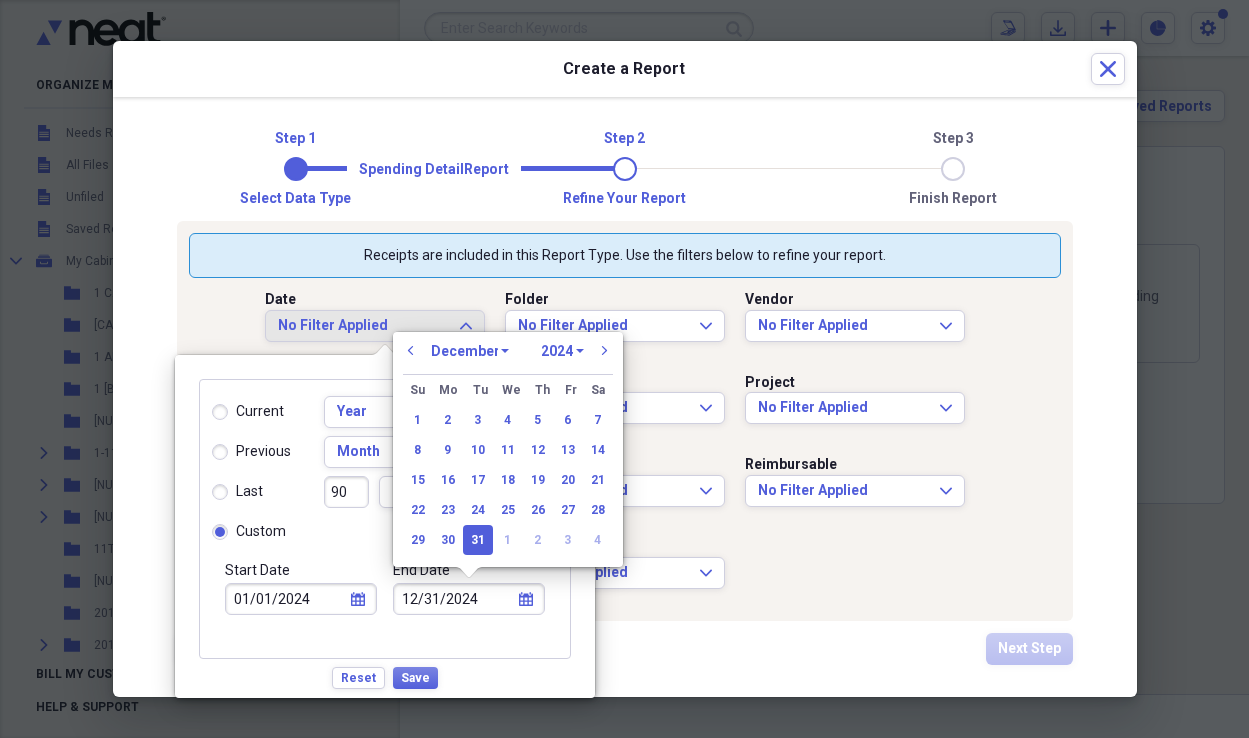 click on "31" at bounding box center [478, 540] 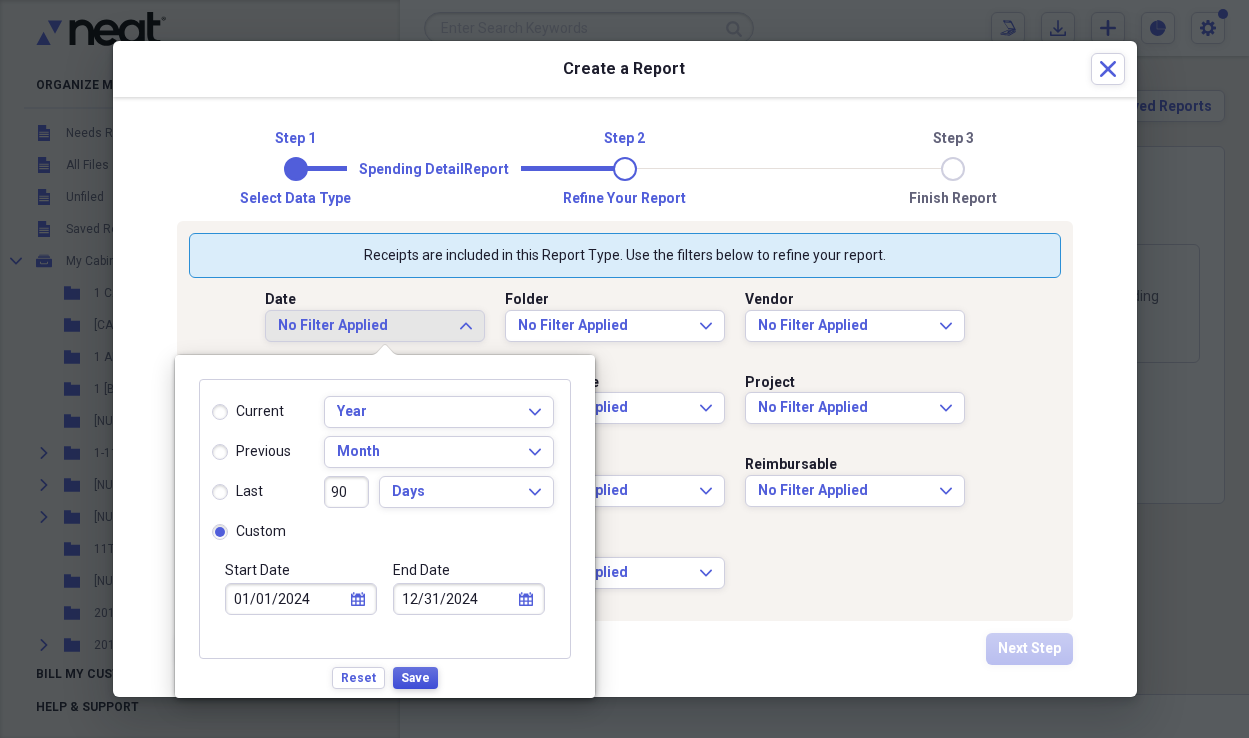 click on "Save" at bounding box center [415, 678] 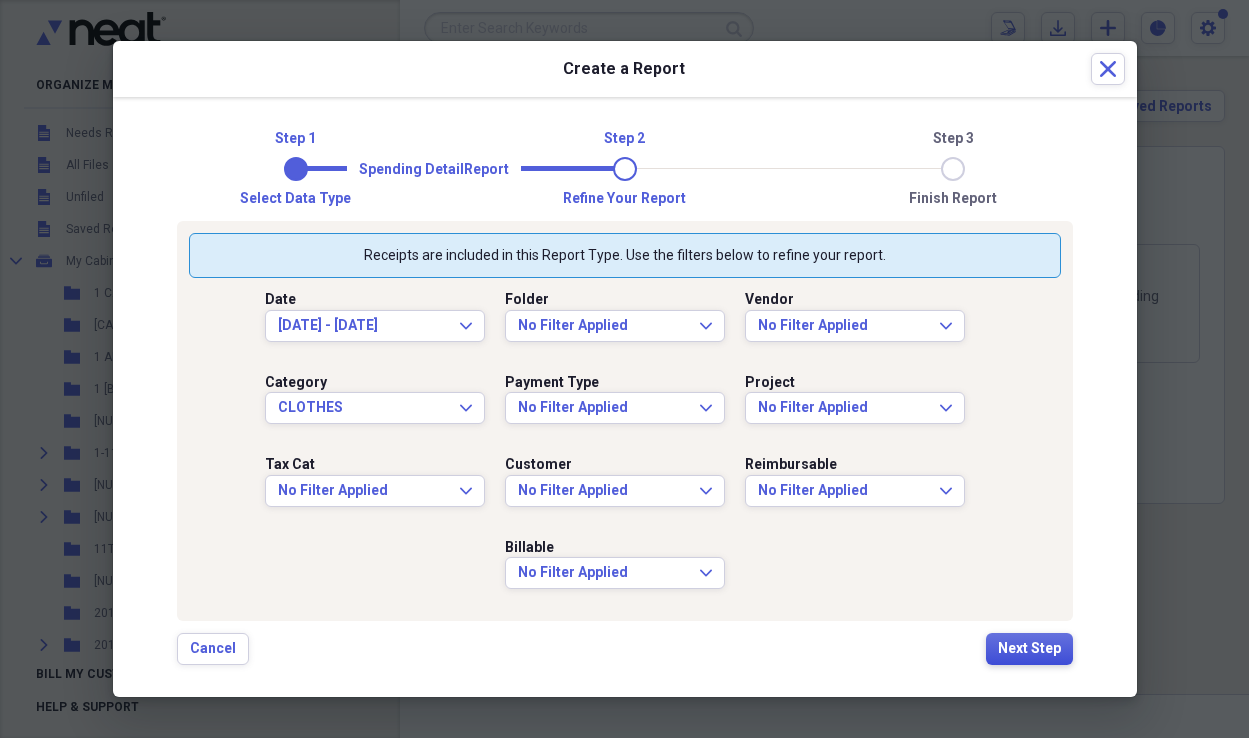 click on "Next Step" at bounding box center [1029, 649] 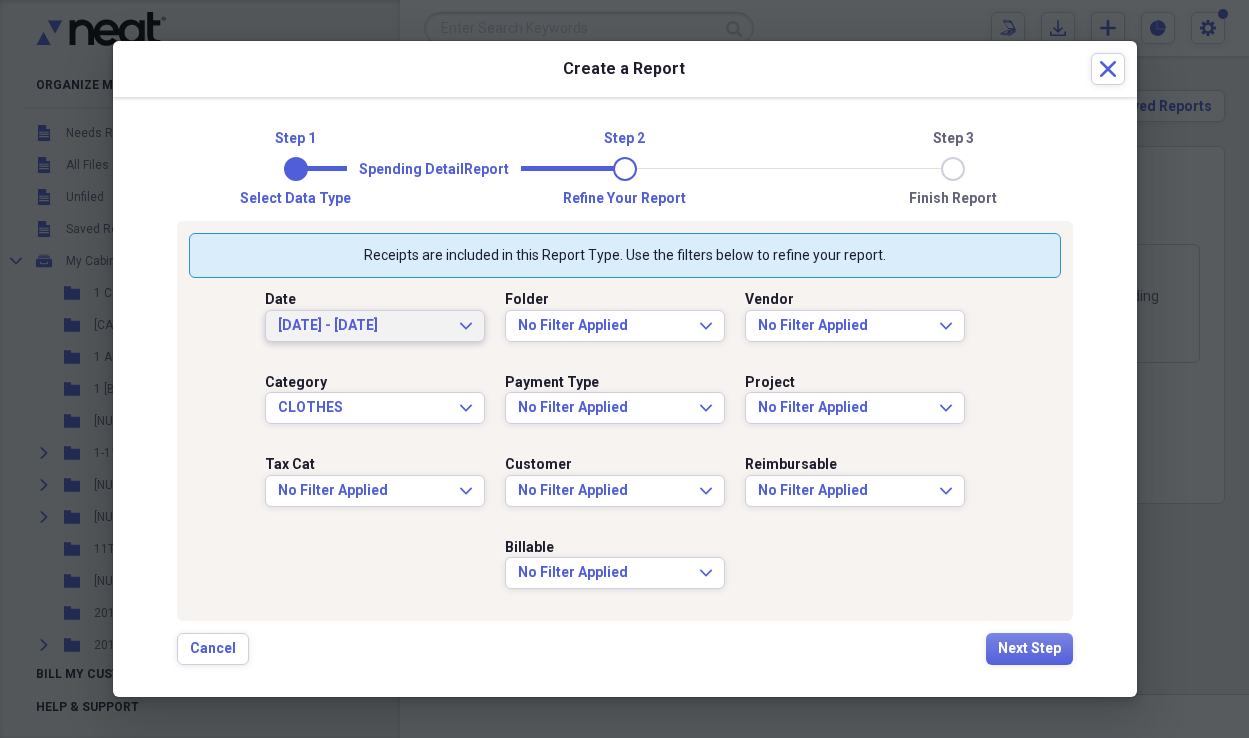 click on "Expand" 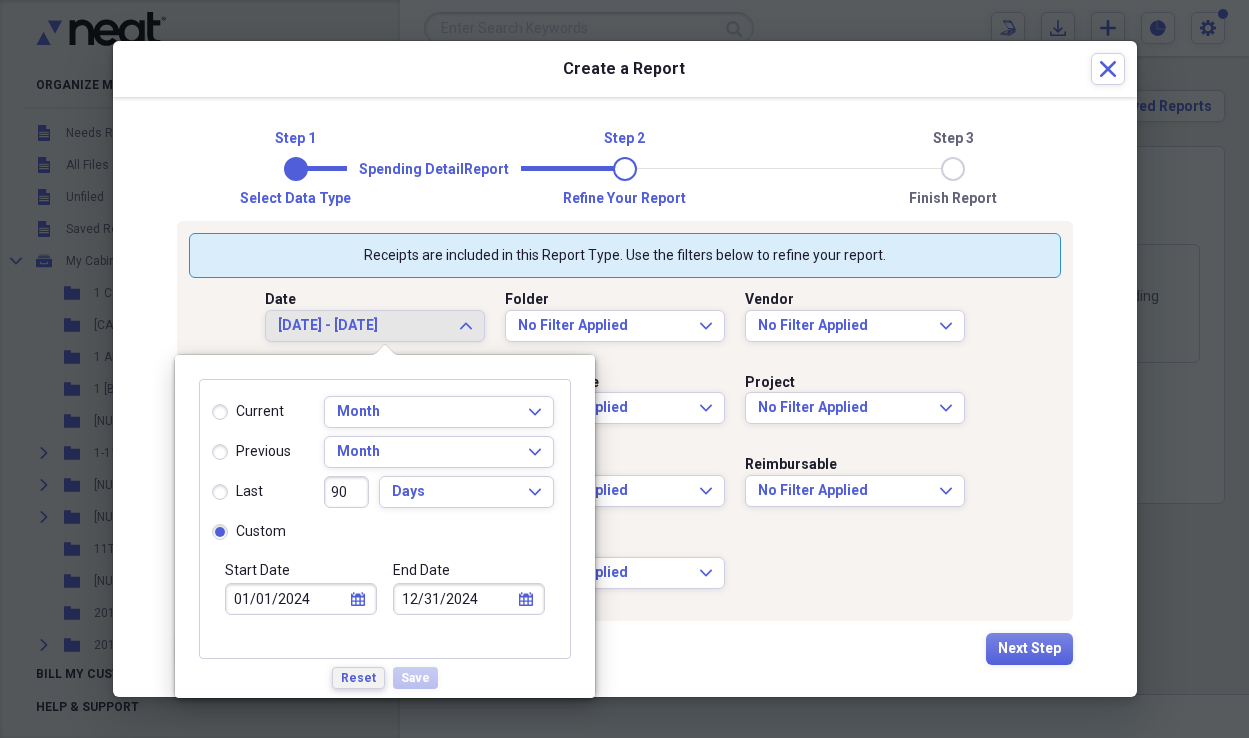 click on "Reset" at bounding box center (358, 678) 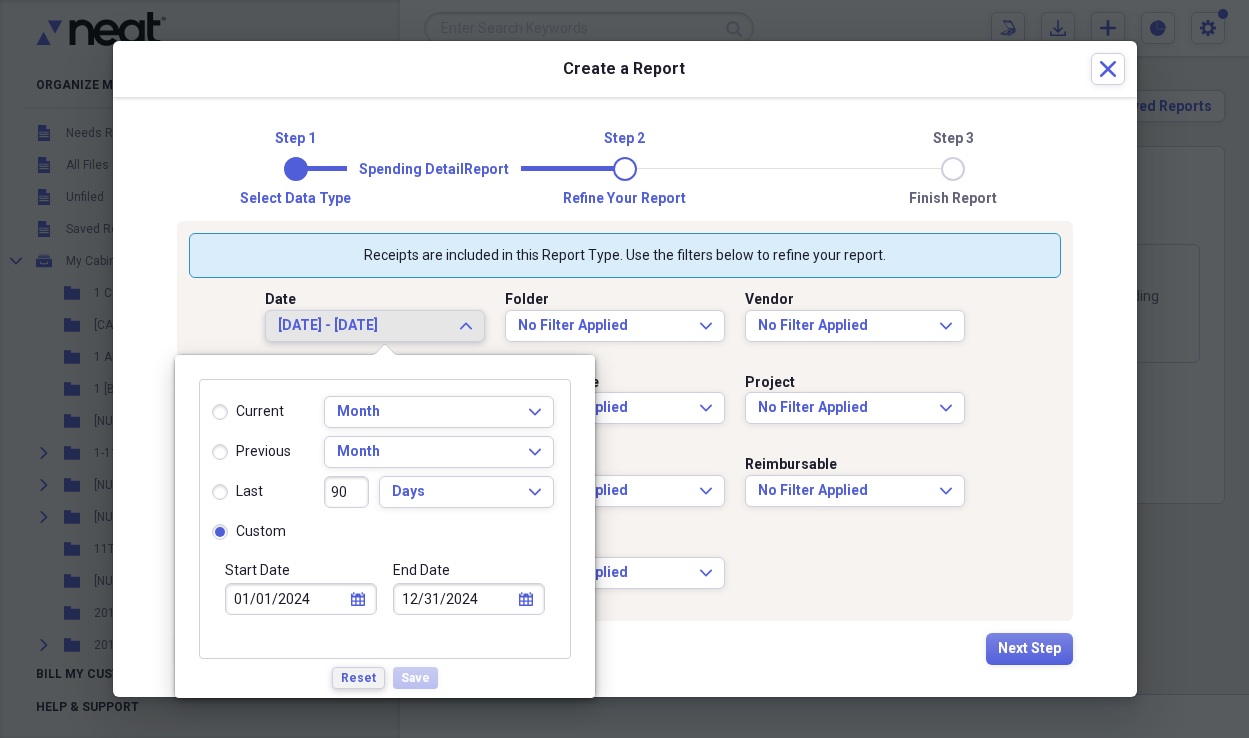 radio on "false" 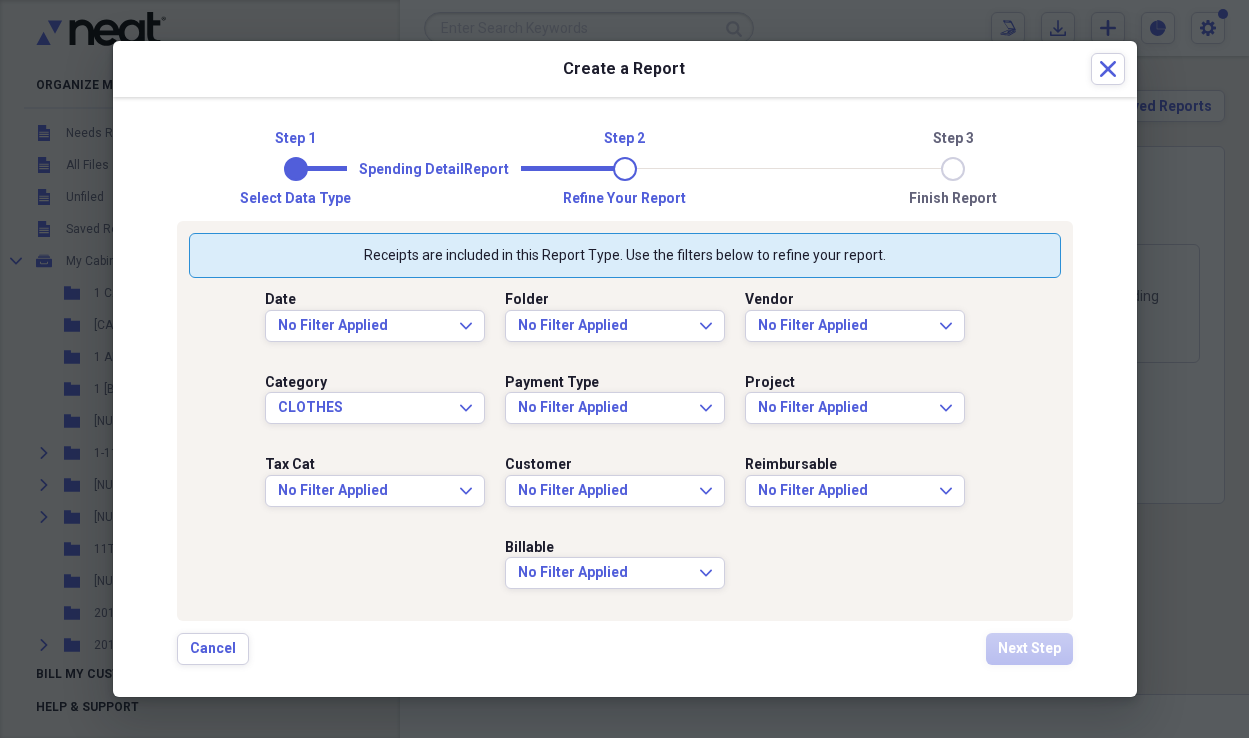 click on "Date No Filter Applied Expand Folder No Filter Applied Expand Vendor No Filter Applied Expand Category CLOTHES Expand Payment Type No Filter Applied Expand Project No Filter Applied Expand Tax Cat No Filter Applied Expand Customer No Filter Applied Expand Reimbursable No Filter Applied Expand Billable No Filter Applied Expand" at bounding box center (625, 443) 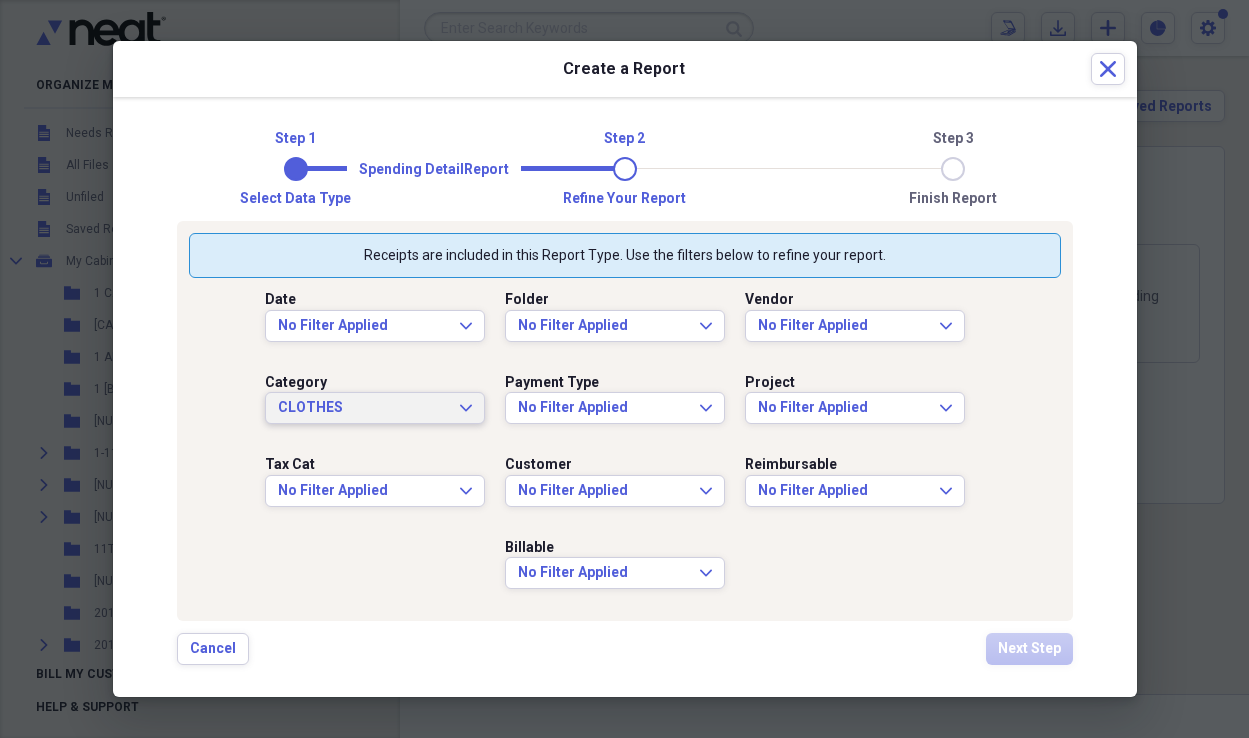 click on "CLOTHES" at bounding box center (363, 408) 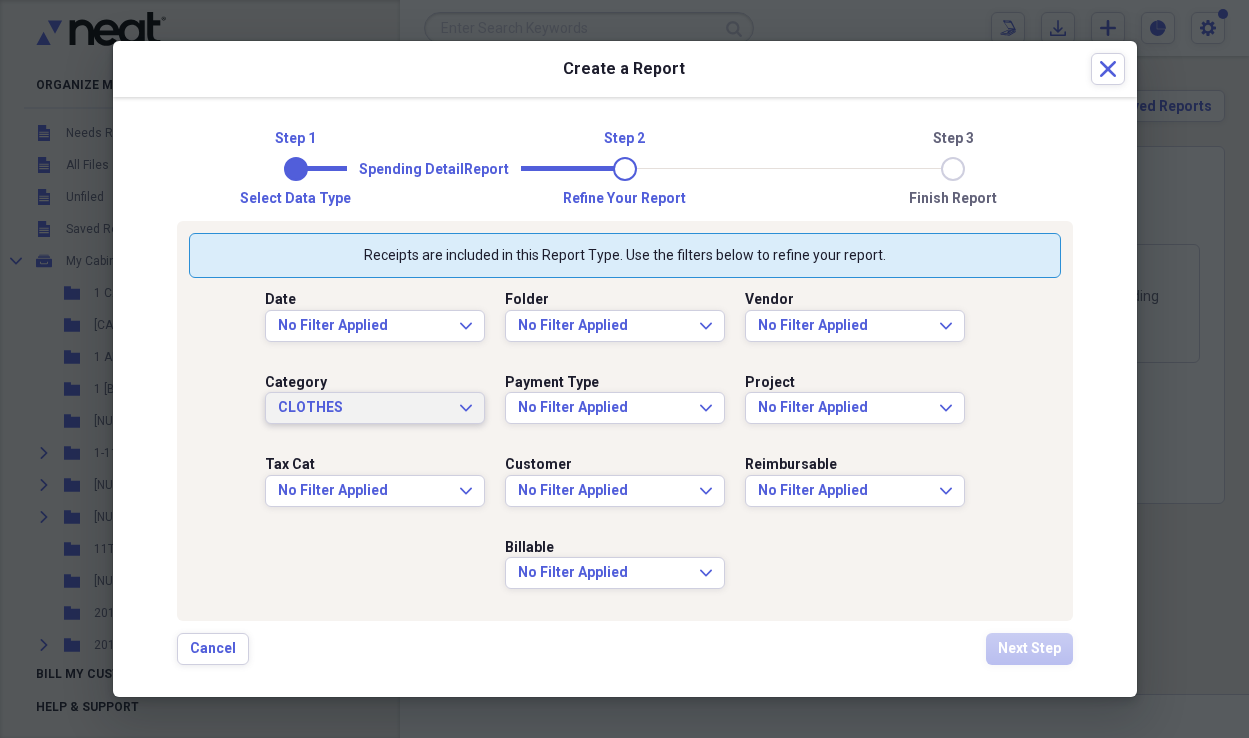 click on "Date No Filter Applied Expand Folder No Filter Applied Expand Vendor No Filter Applied Expand Category CLOTHES Expand Payment Type No Filter Applied Expand Project No Filter Applied Expand Tax Cat No Filter Applied Expand Customer No Filter Applied Expand Reimbursable No Filter Applied Expand Billable No Filter Applied Expand" at bounding box center (625, 443) 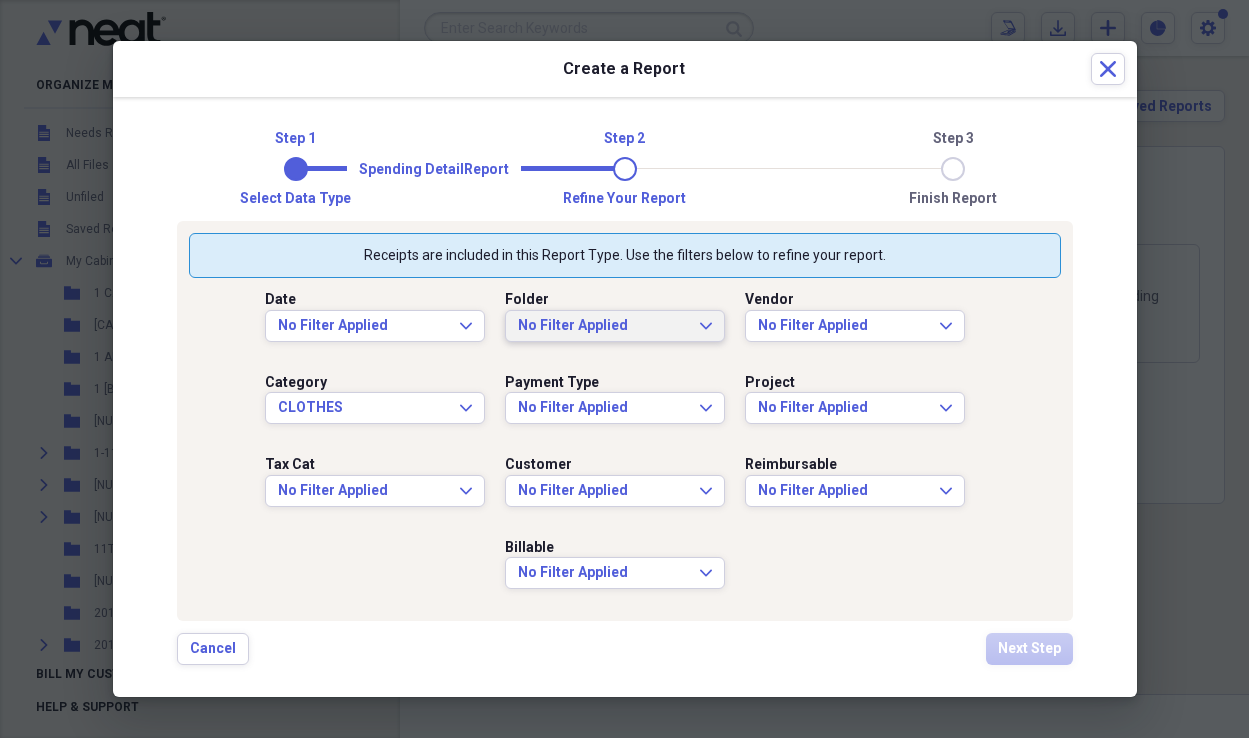 click on "Expand" 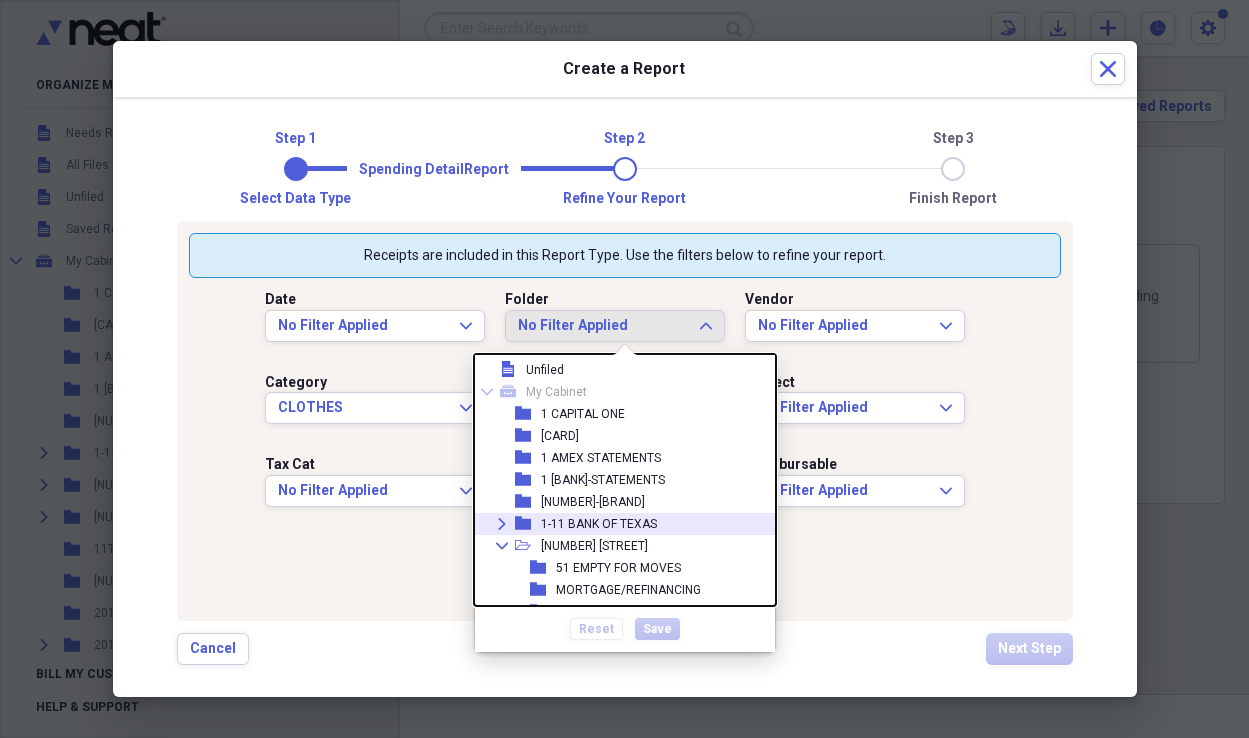 scroll, scrollTop: 5, scrollLeft: 0, axis: vertical 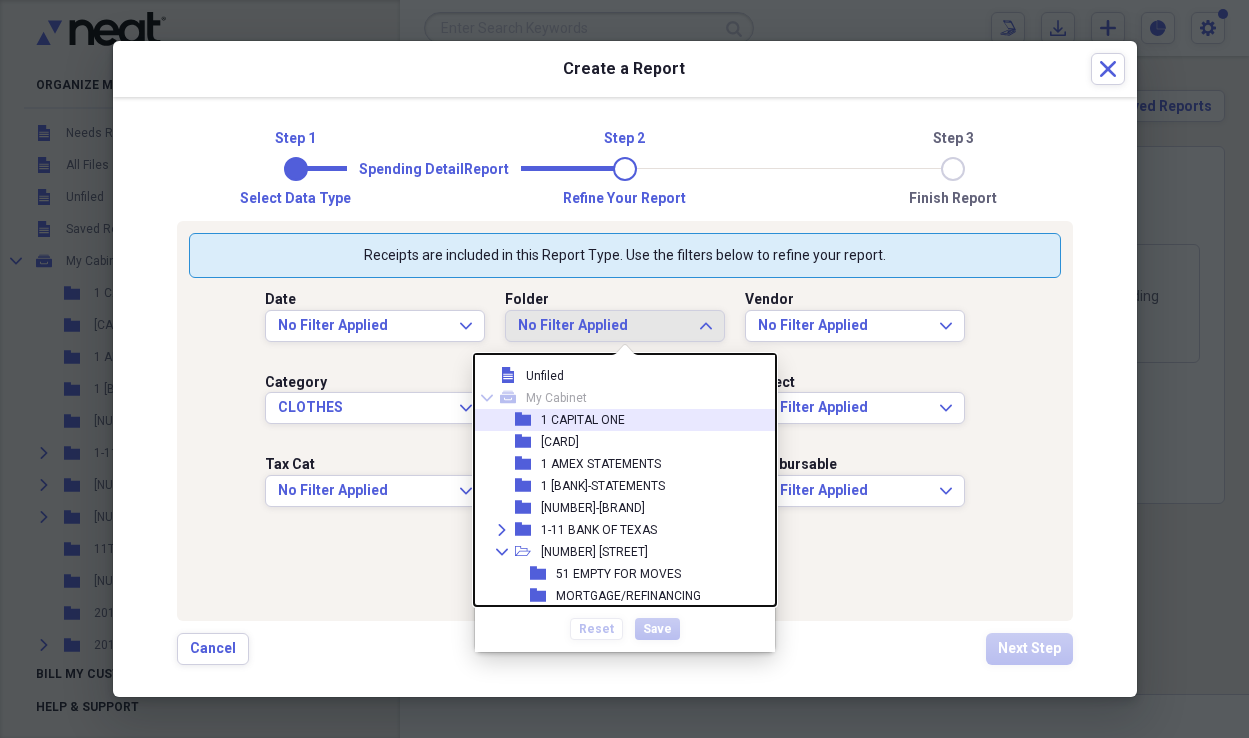 click on "1 CAPITAL ONE" at bounding box center [583, 420] 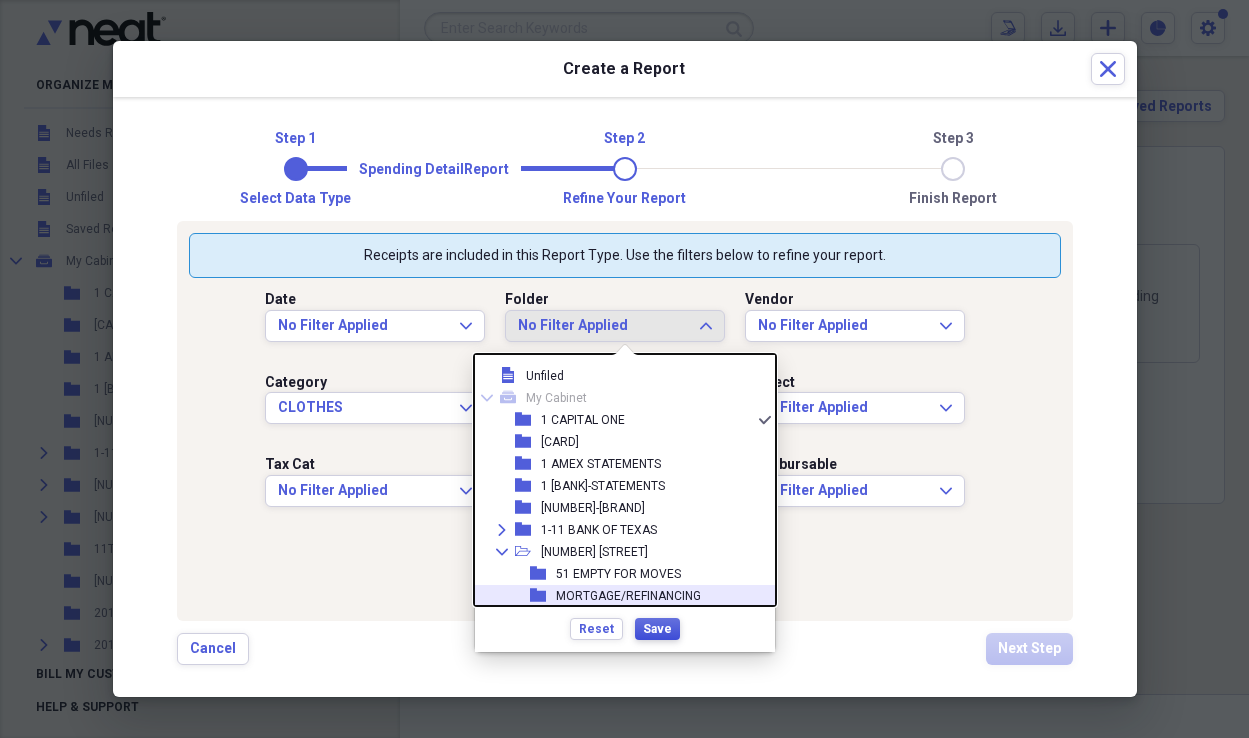 click on "Save" at bounding box center (657, 629) 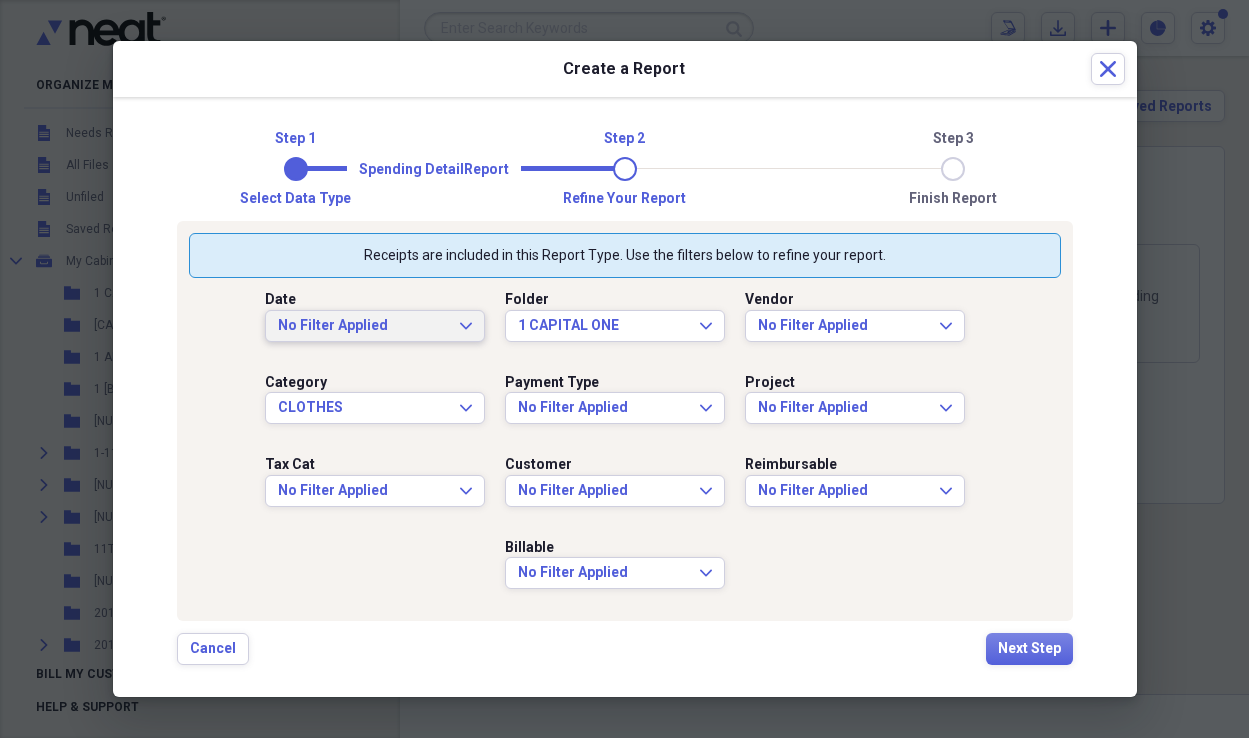 click on "Expand" 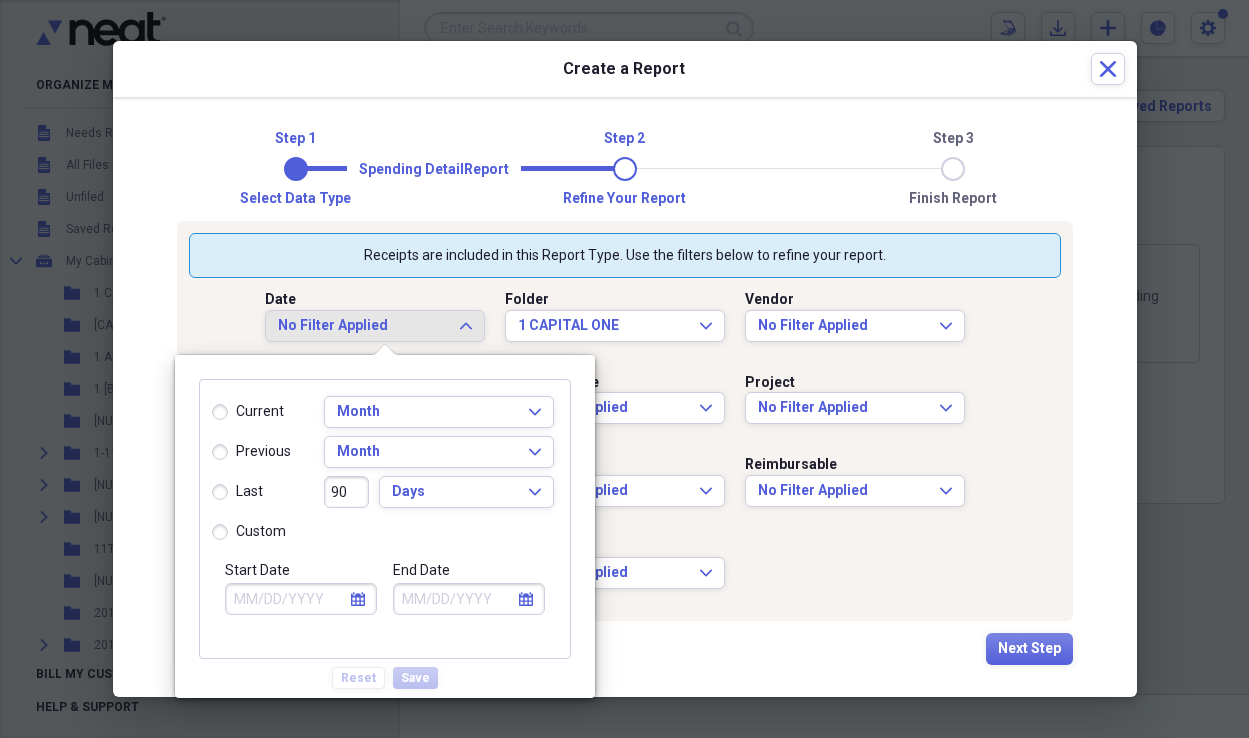 click on "Start Date" at bounding box center [301, 599] 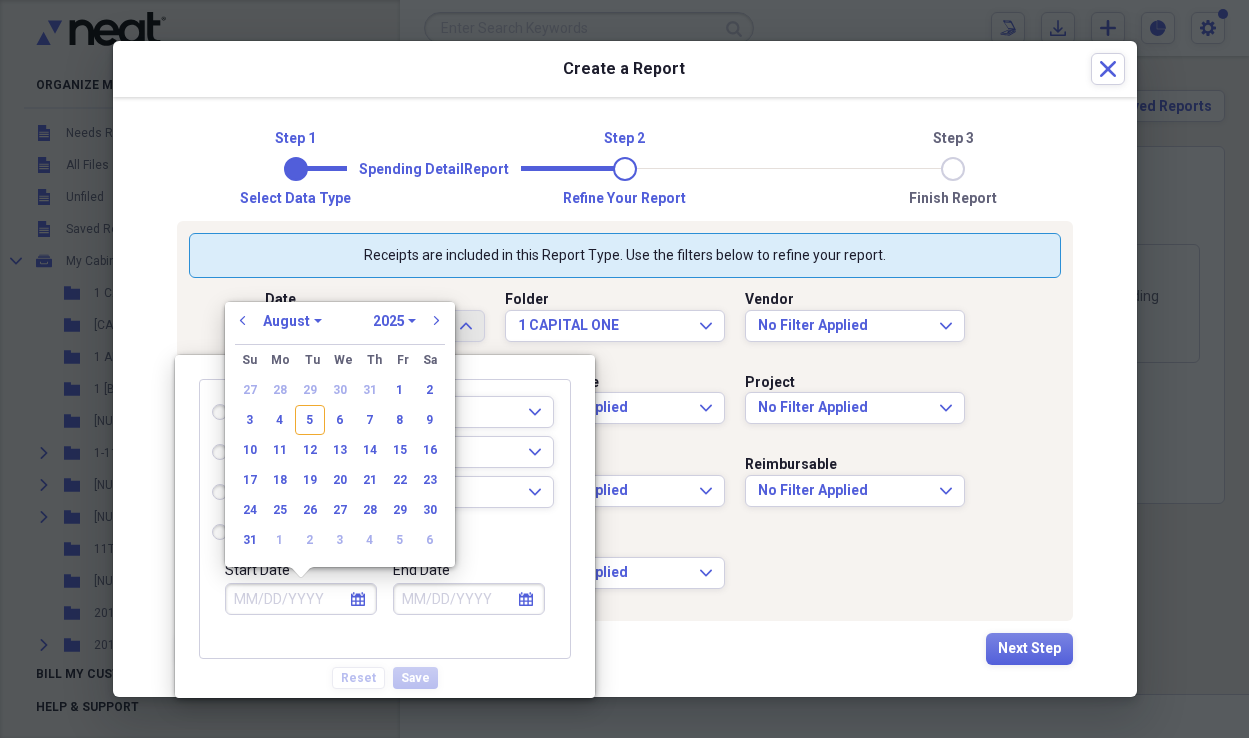 radio on "true" 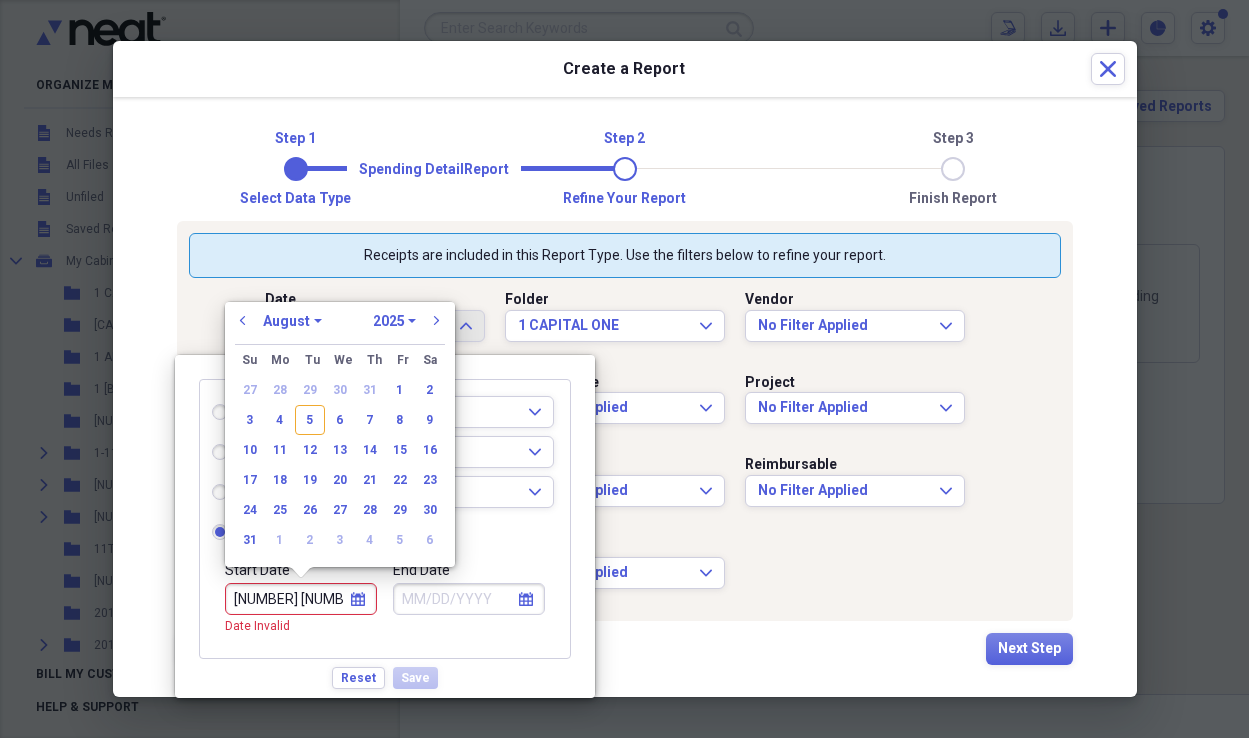 type on "1 1 20" 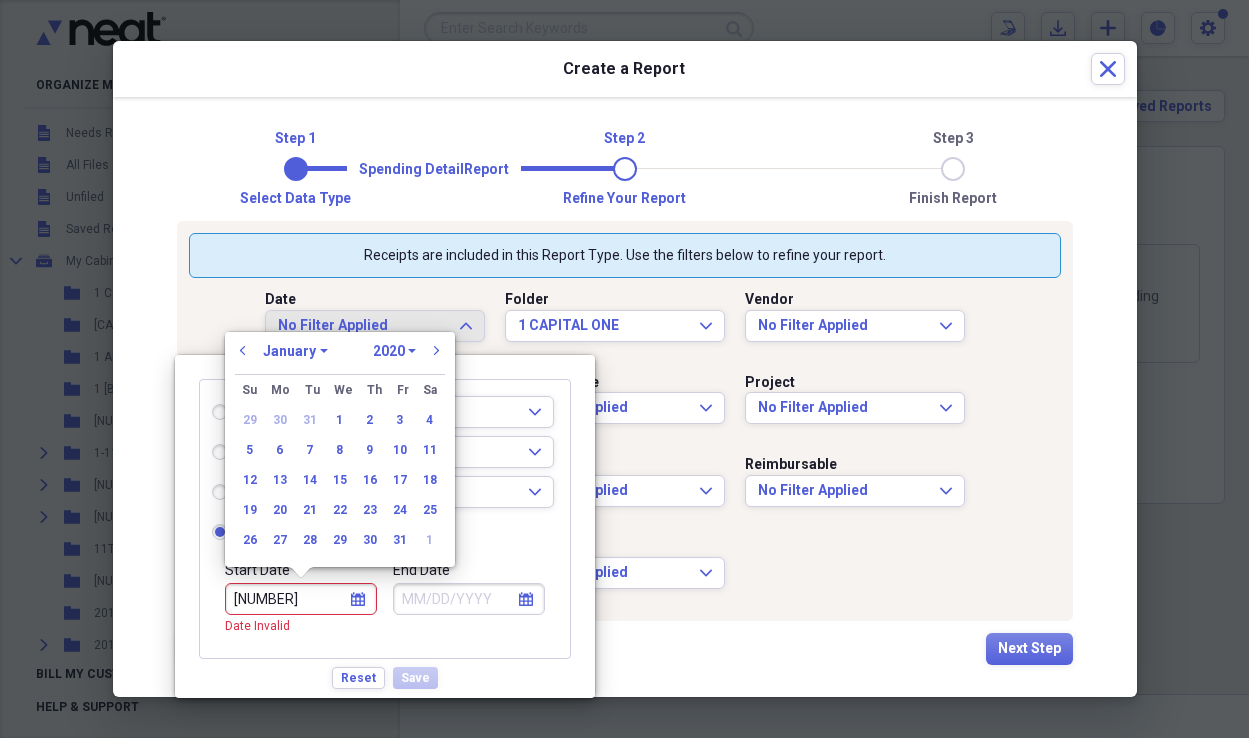 type on "[NUMBER] [NUMBER] [YEAR]" 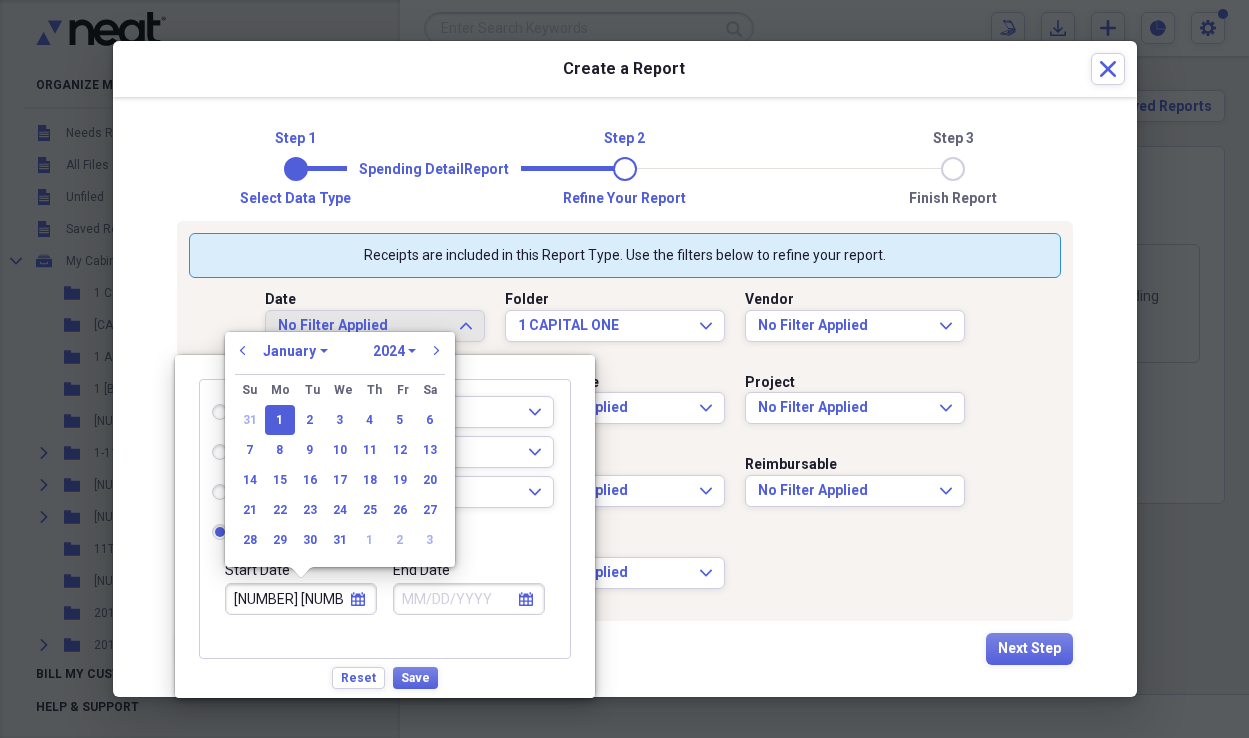 type on "01/01/2024" 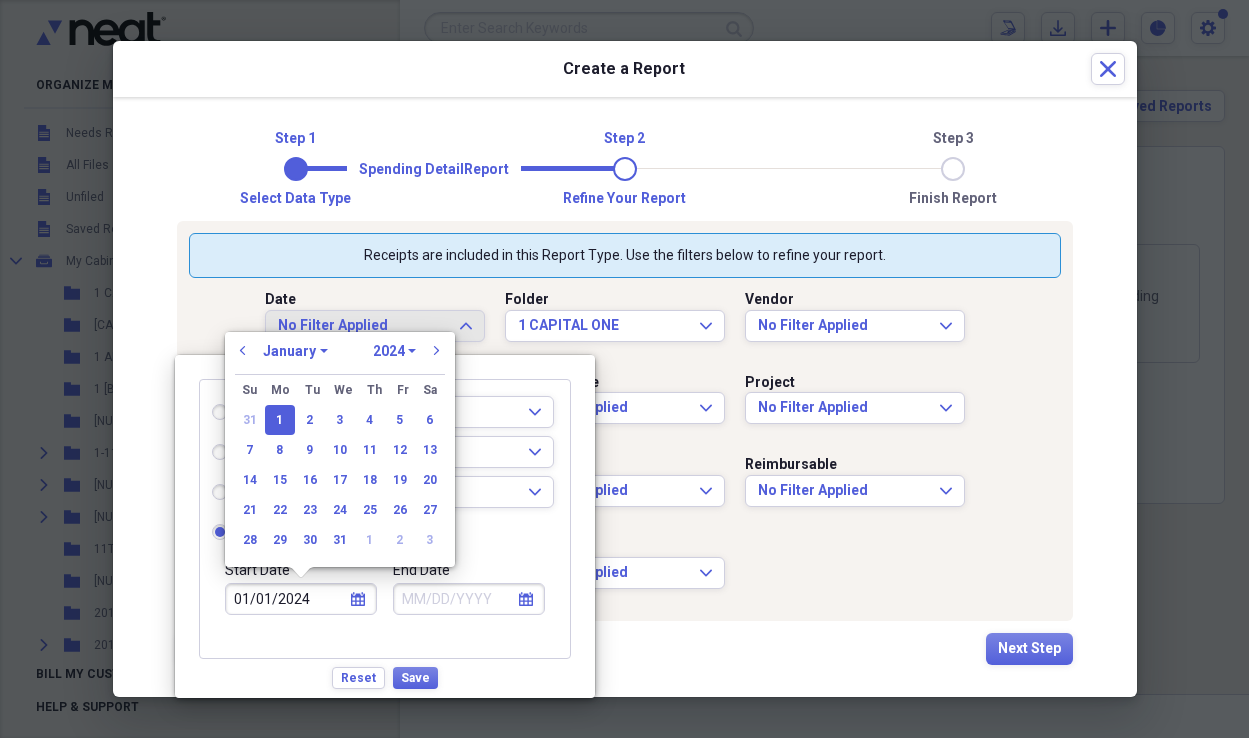 click on "1" at bounding box center (280, 420) 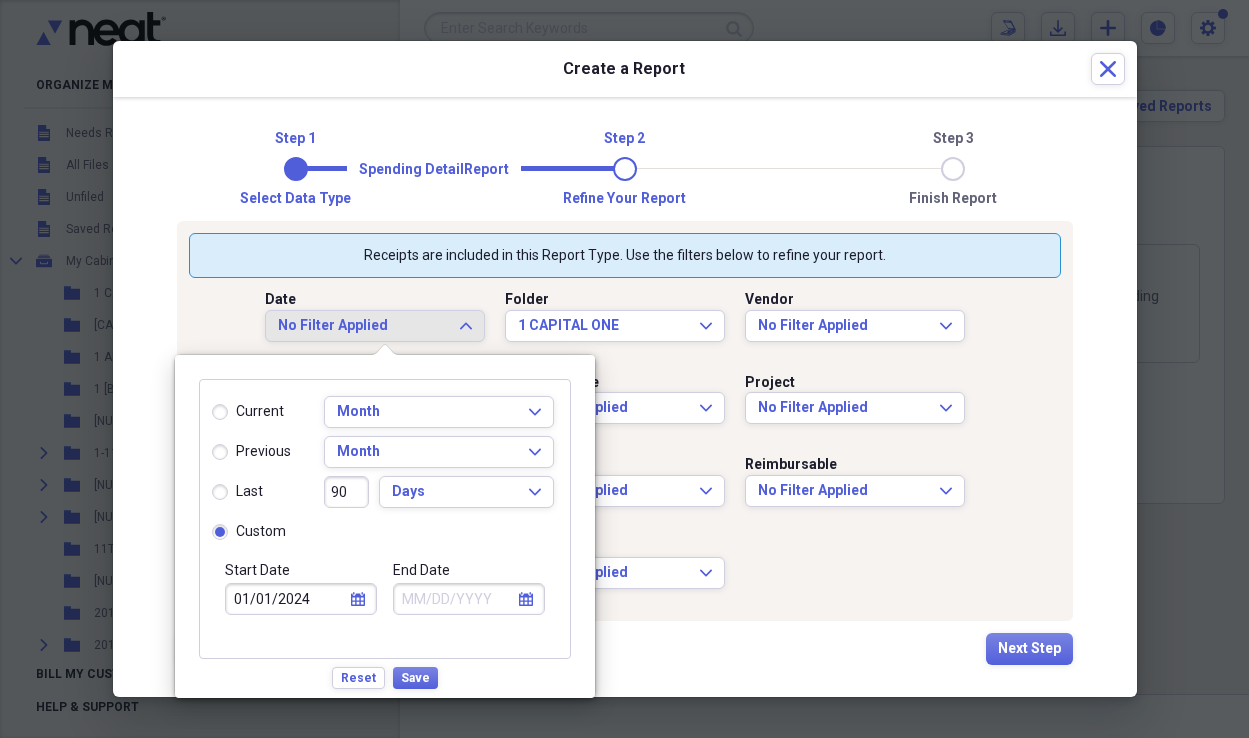 select on "7" 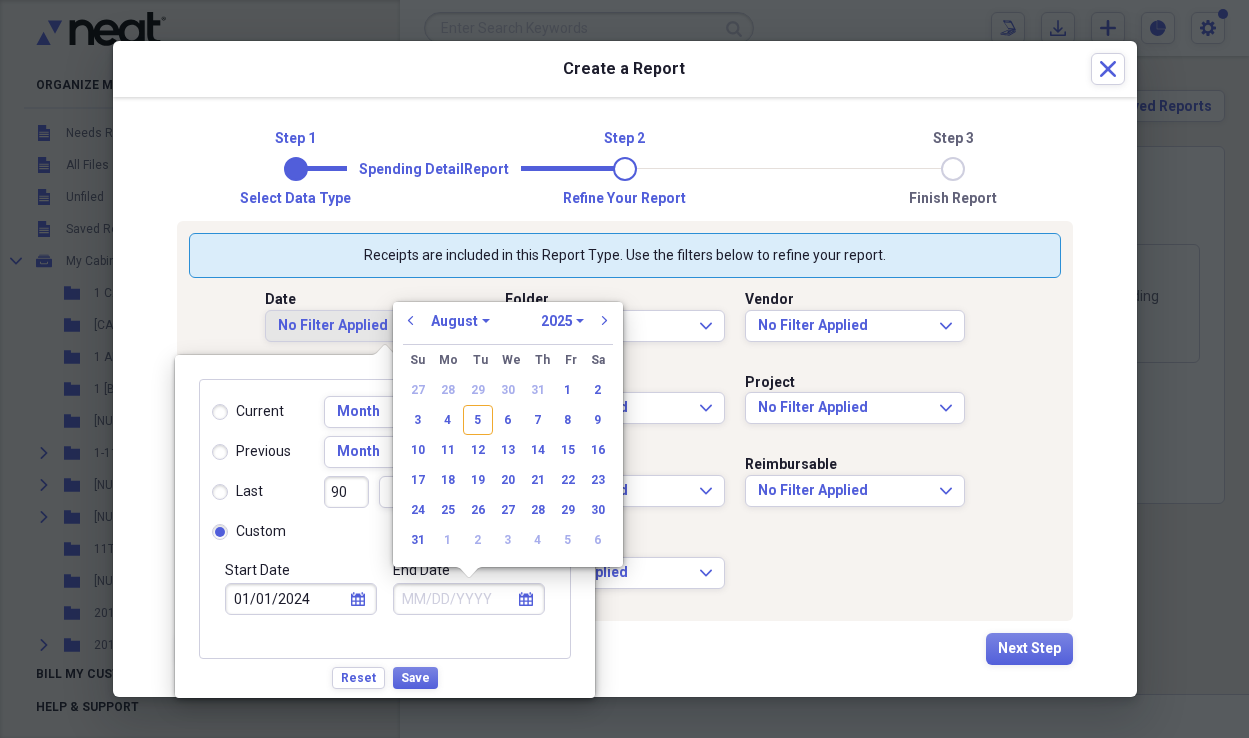 click on "End Date" at bounding box center (469, 599) 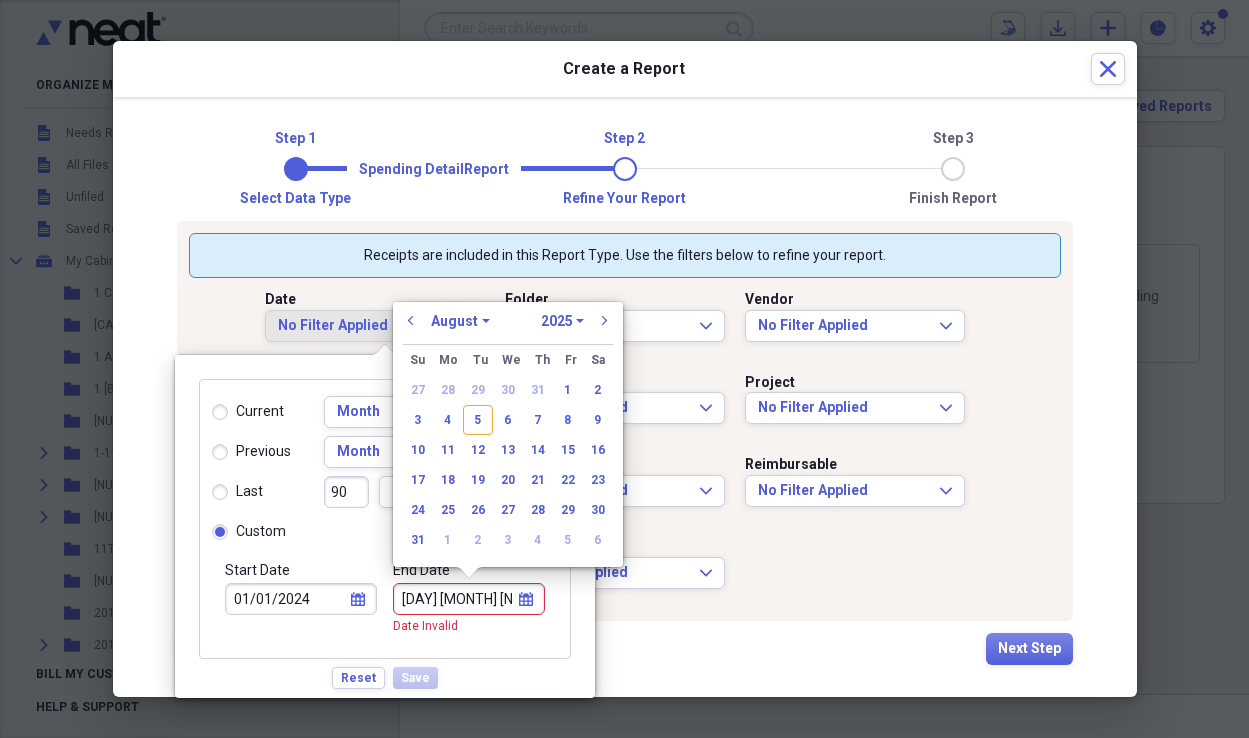 type on "12 31 20" 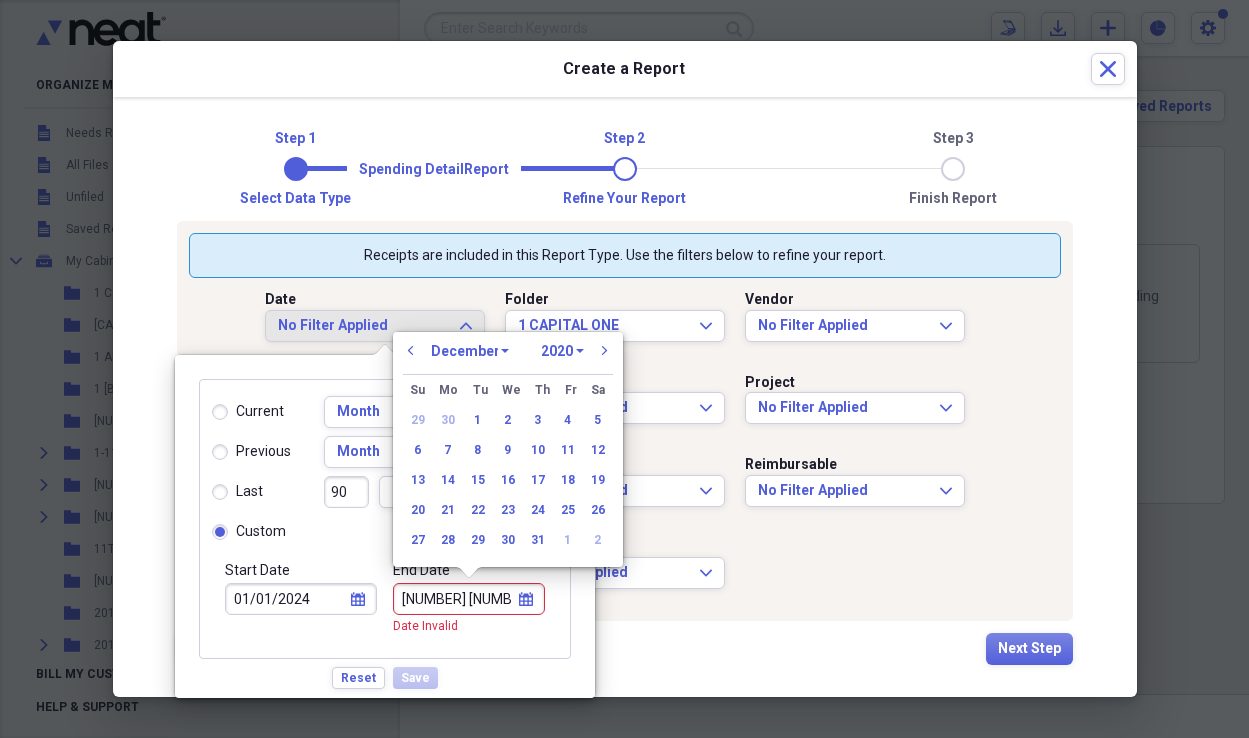 type on "[MONTH] [DAY] [YEAR]" 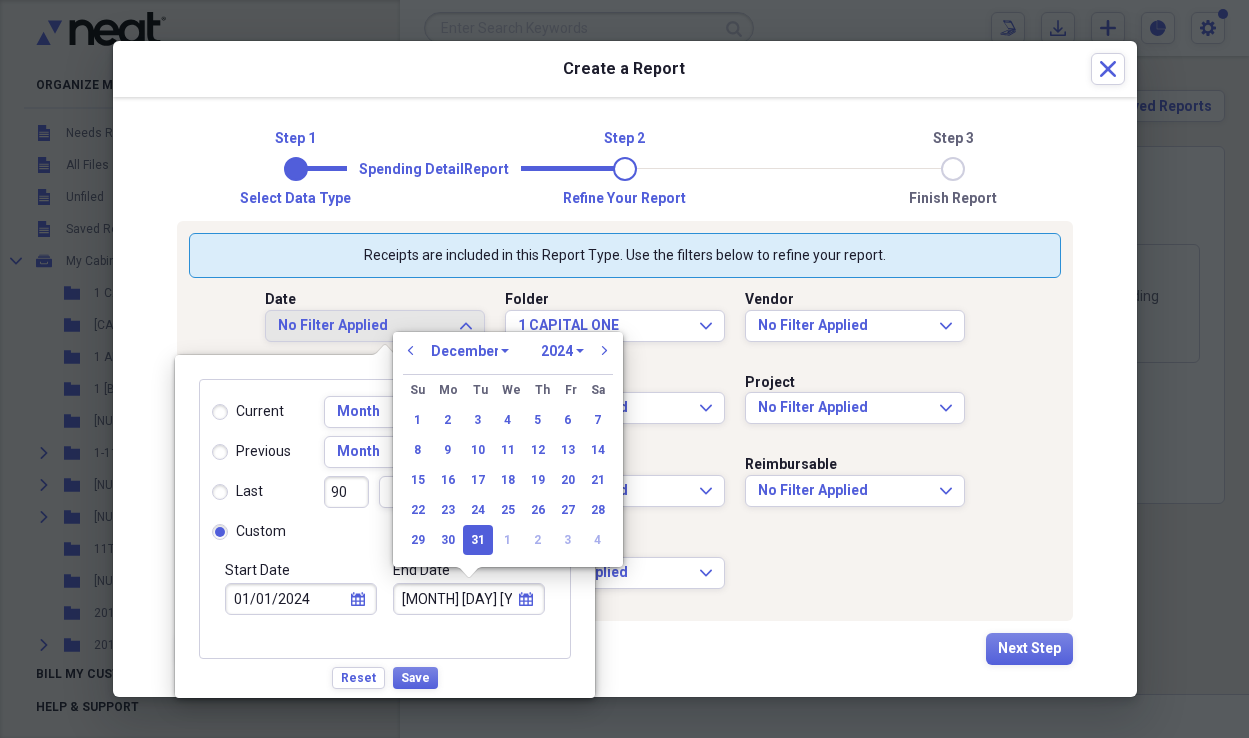 type on "12/31/2024" 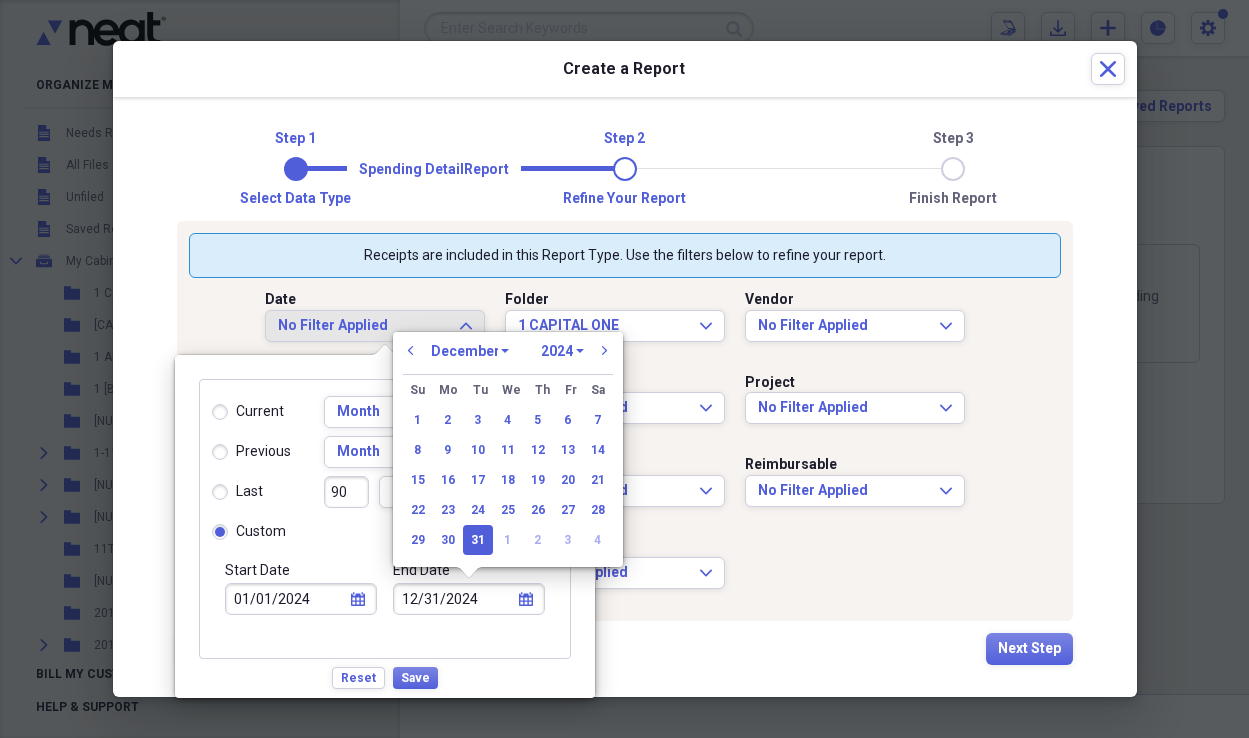 click on "31" at bounding box center (478, 540) 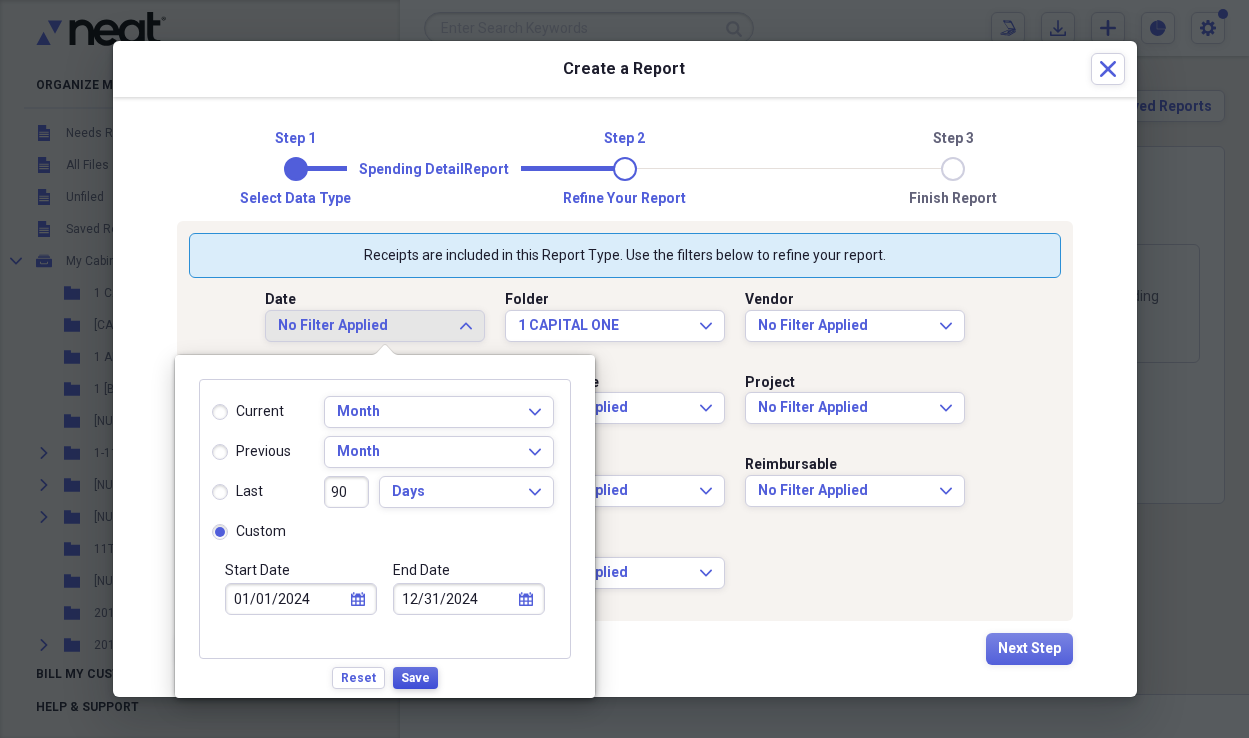 click on "Save" at bounding box center (415, 678) 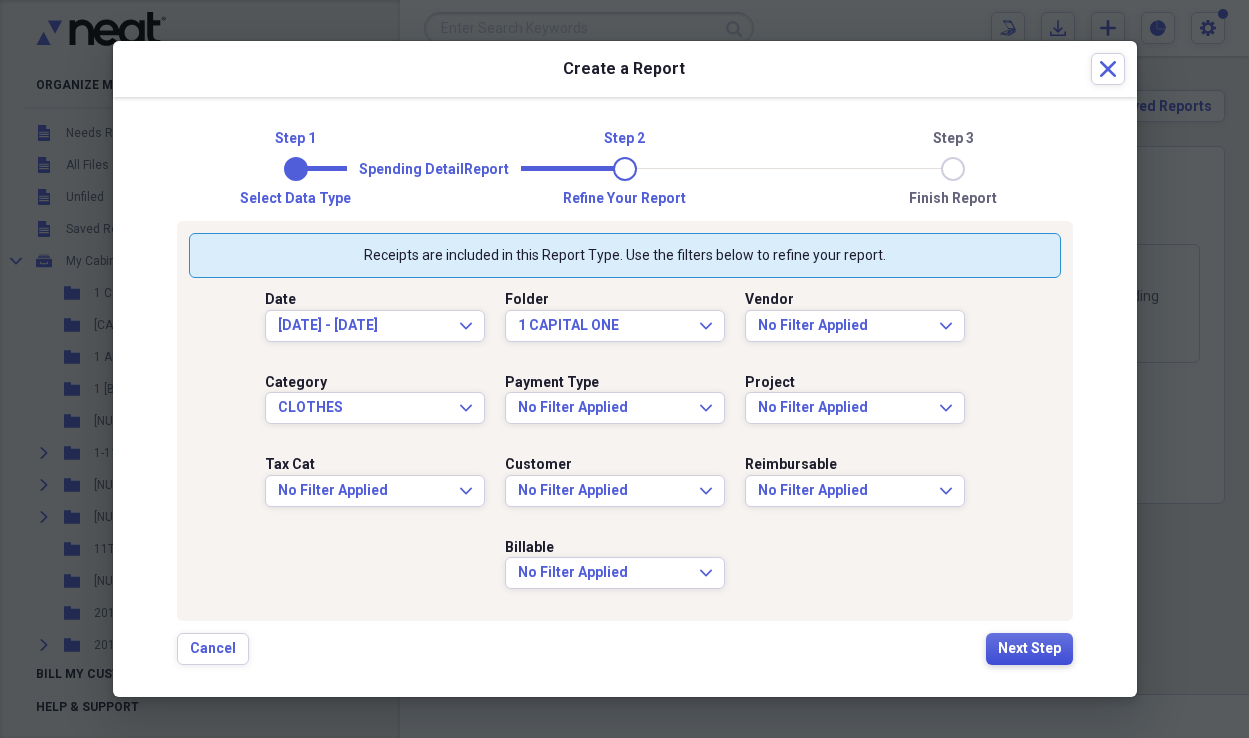 click on "Next Step" at bounding box center [1029, 649] 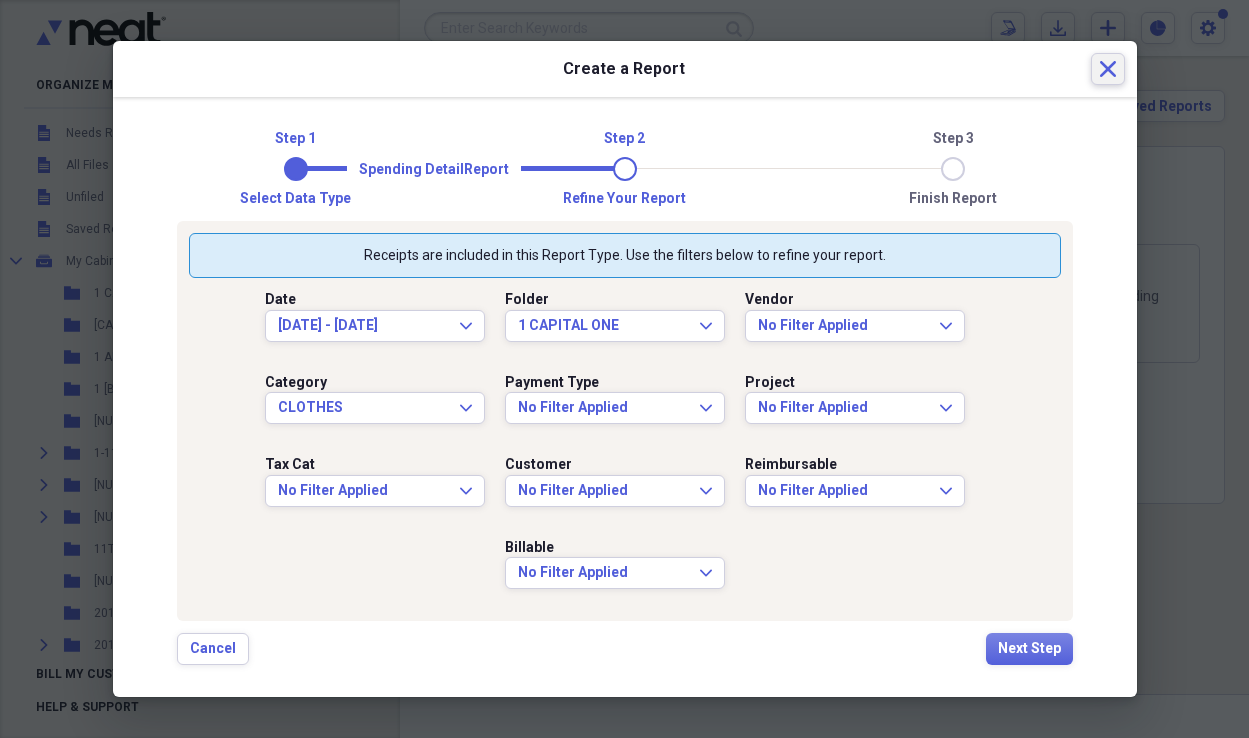 click on "Close" 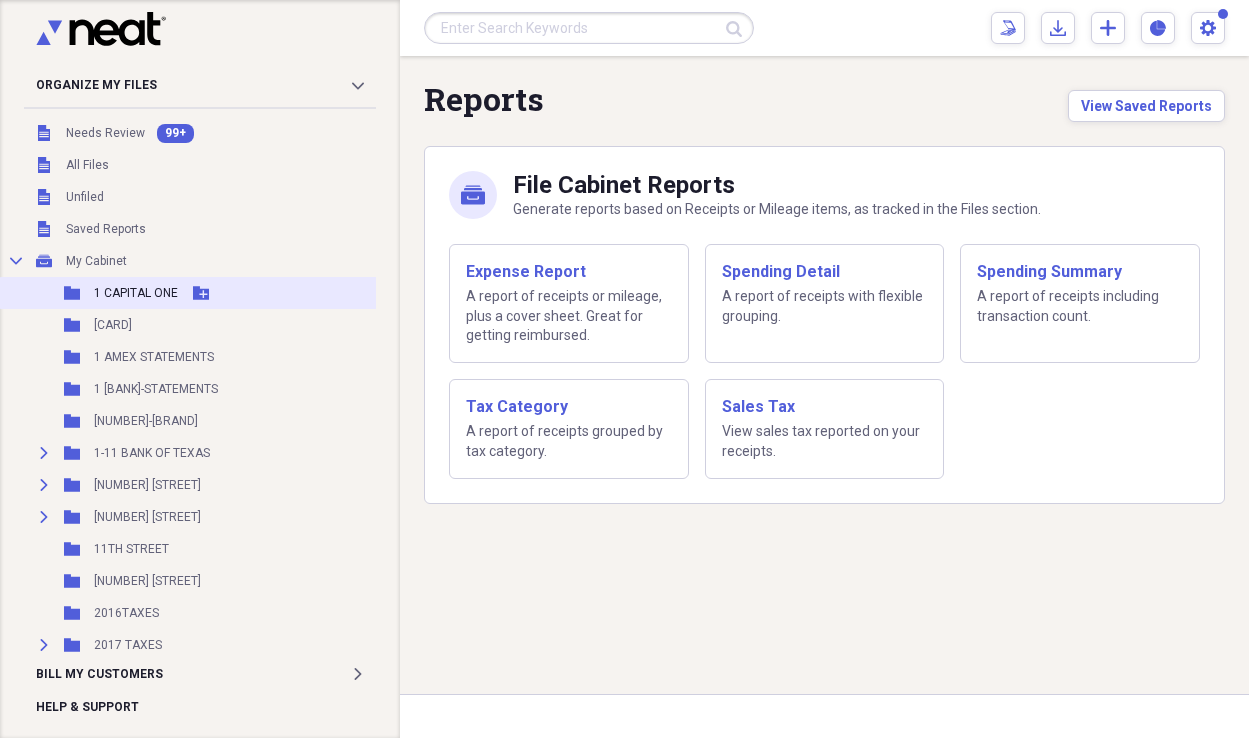click on "1 CAPITAL ONE" at bounding box center (136, 293) 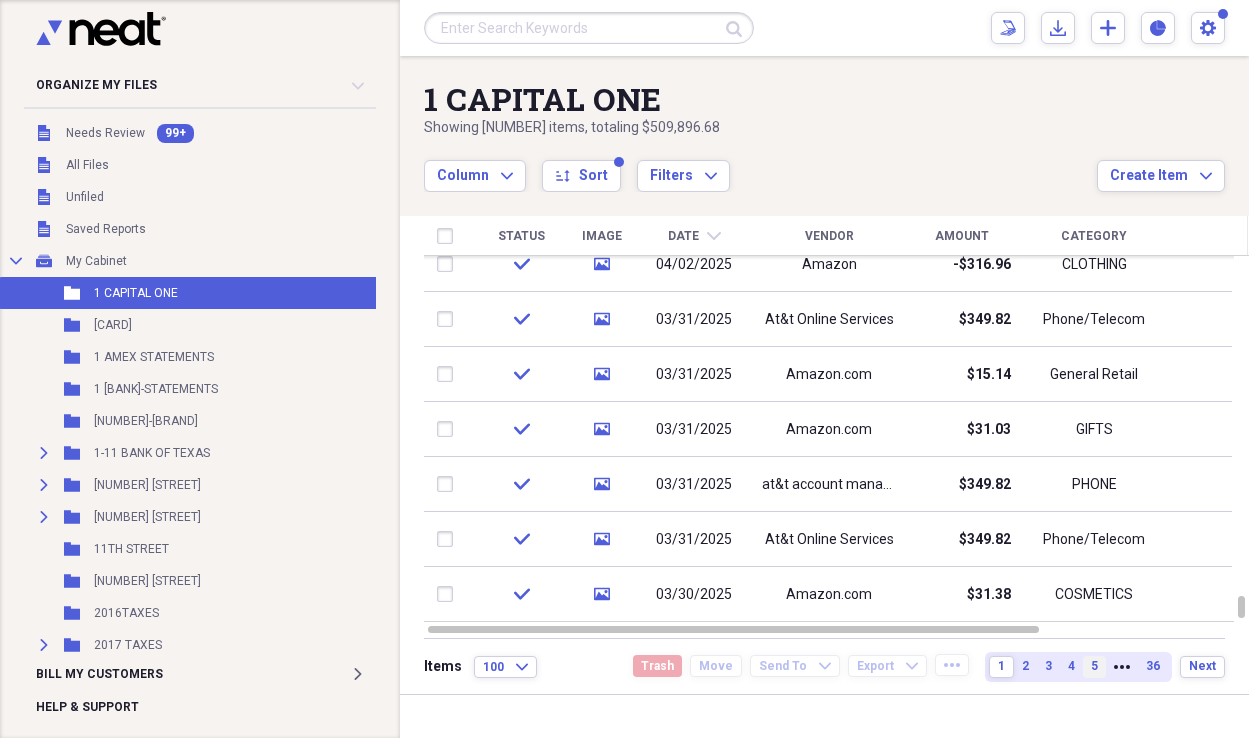 click on "5" at bounding box center (1094, 667) 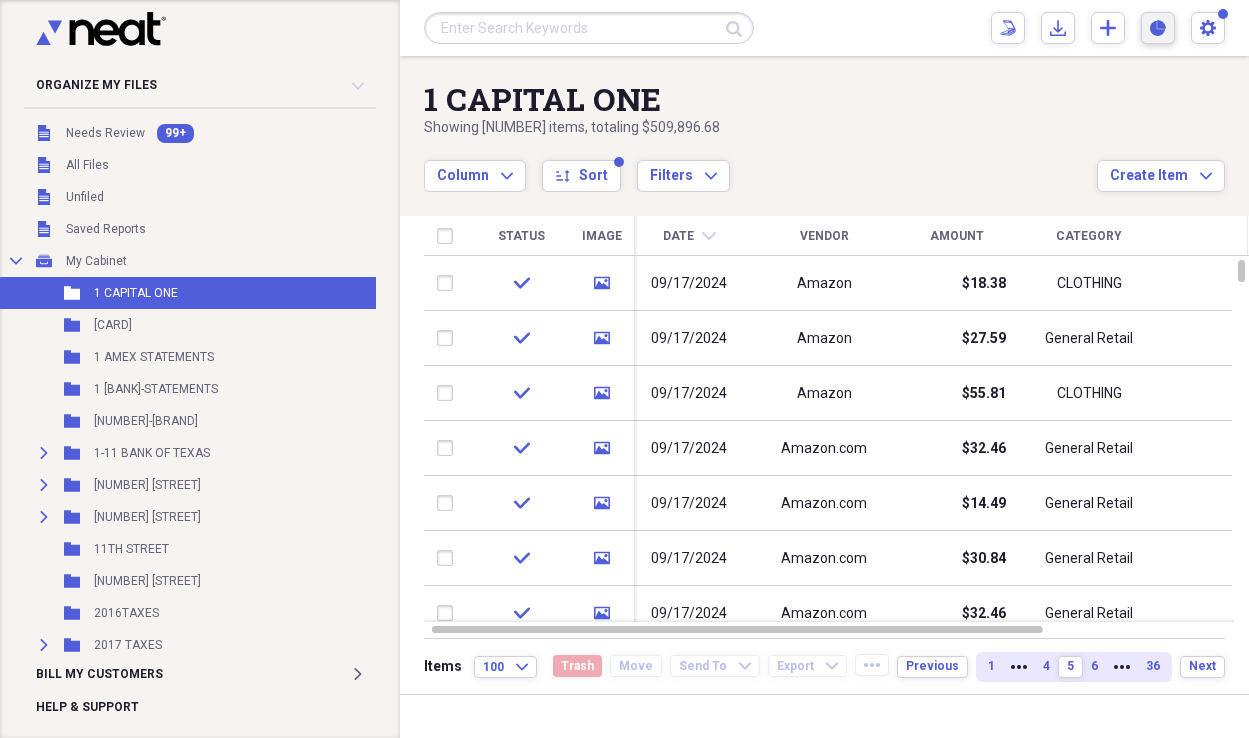 click 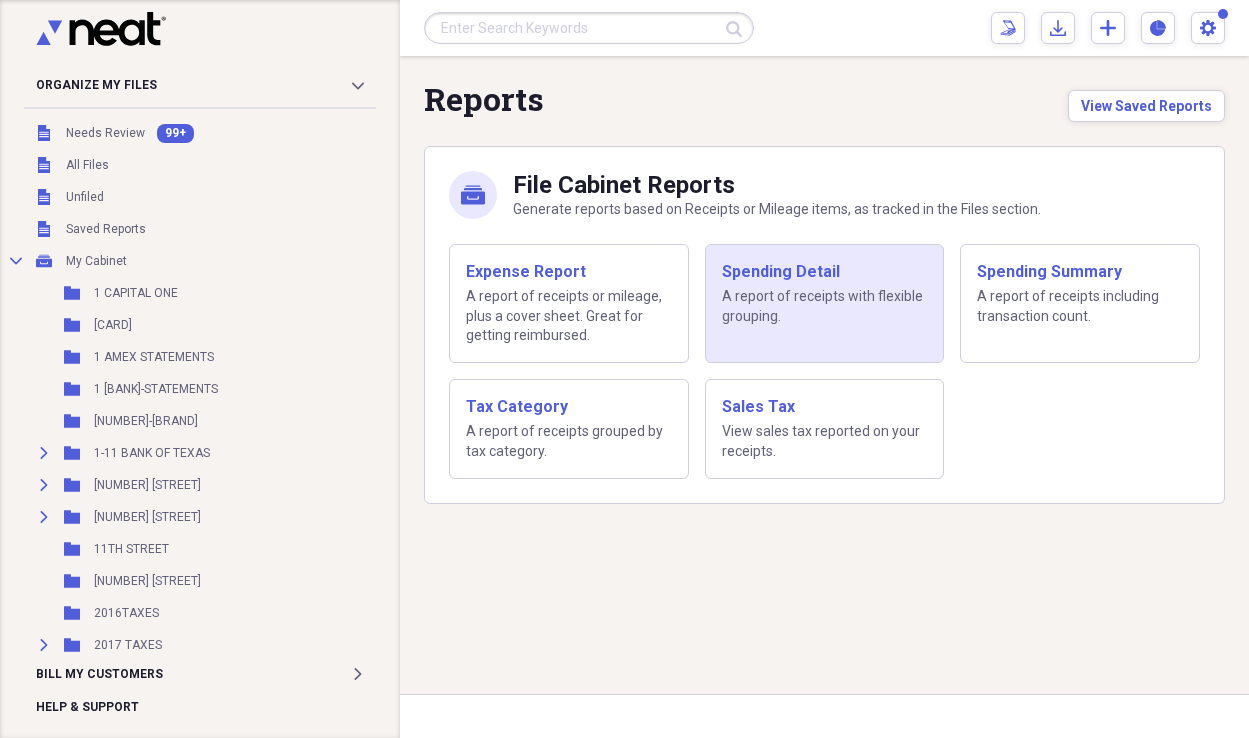 click on "A report of receipts with flexible grouping." at bounding box center (825, 306) 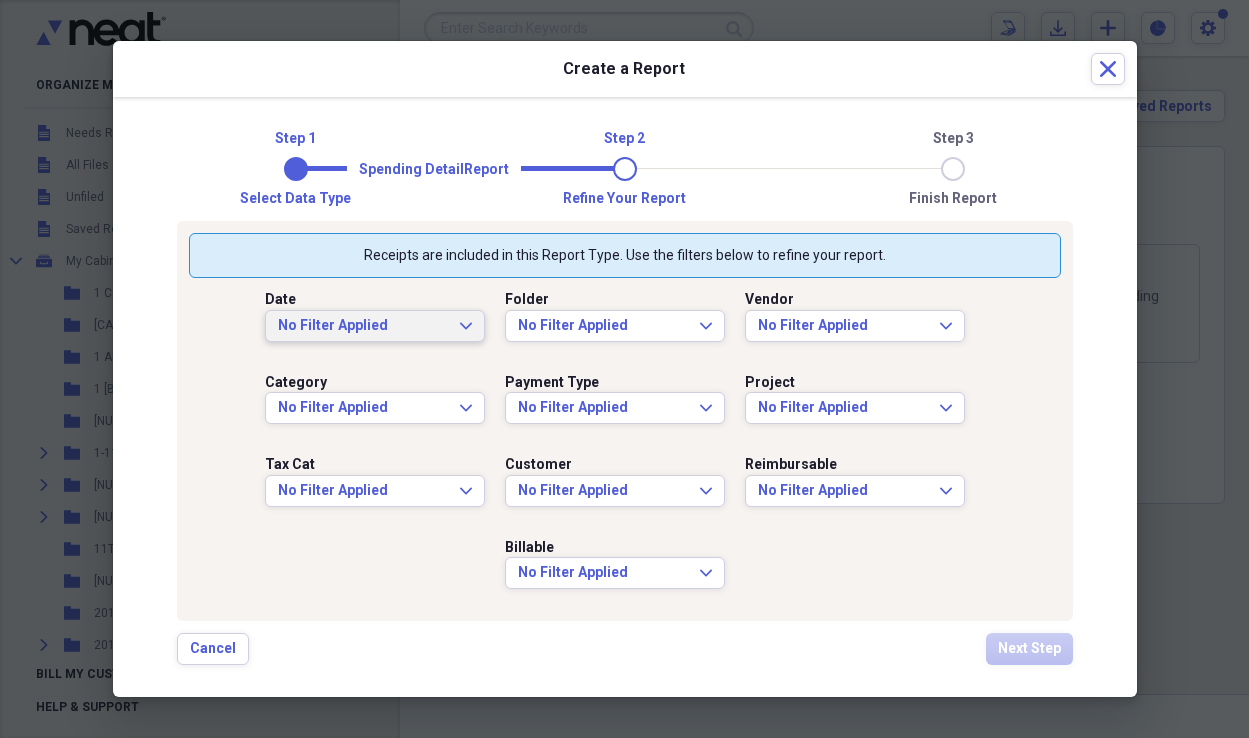 click on "No Filter Applied Expand" at bounding box center (375, 326) 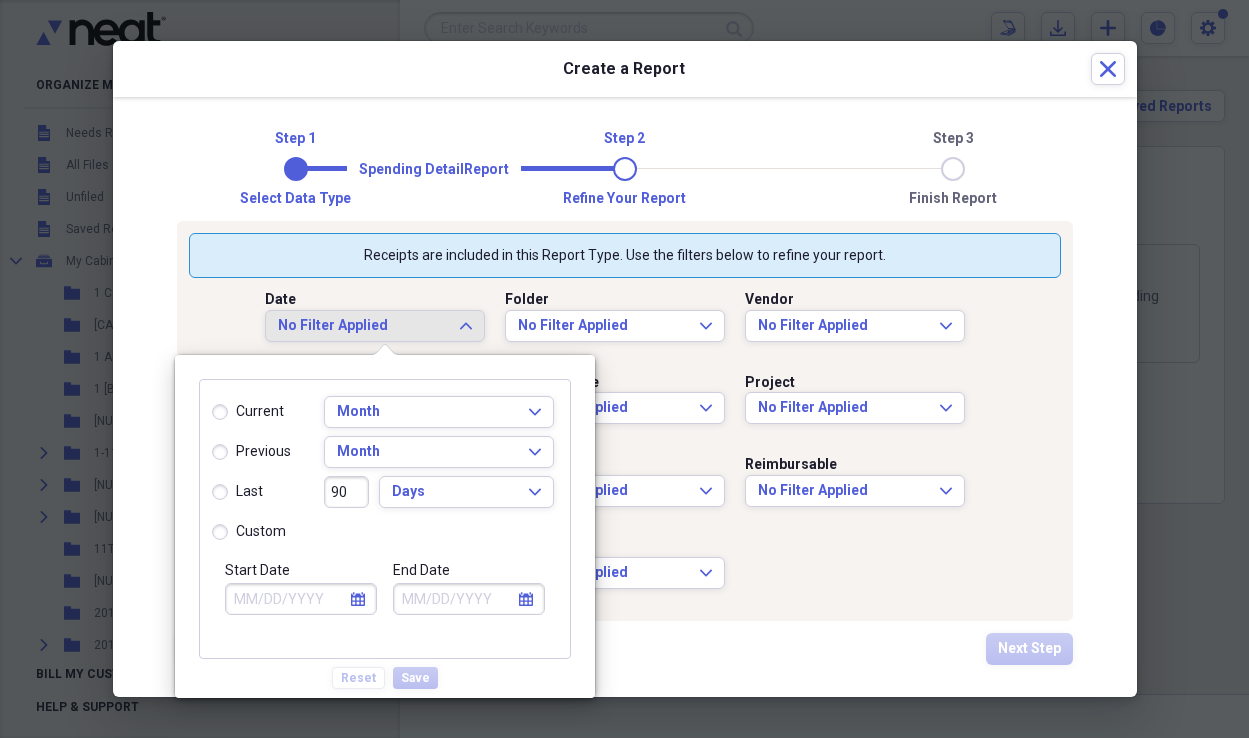 select on "7" 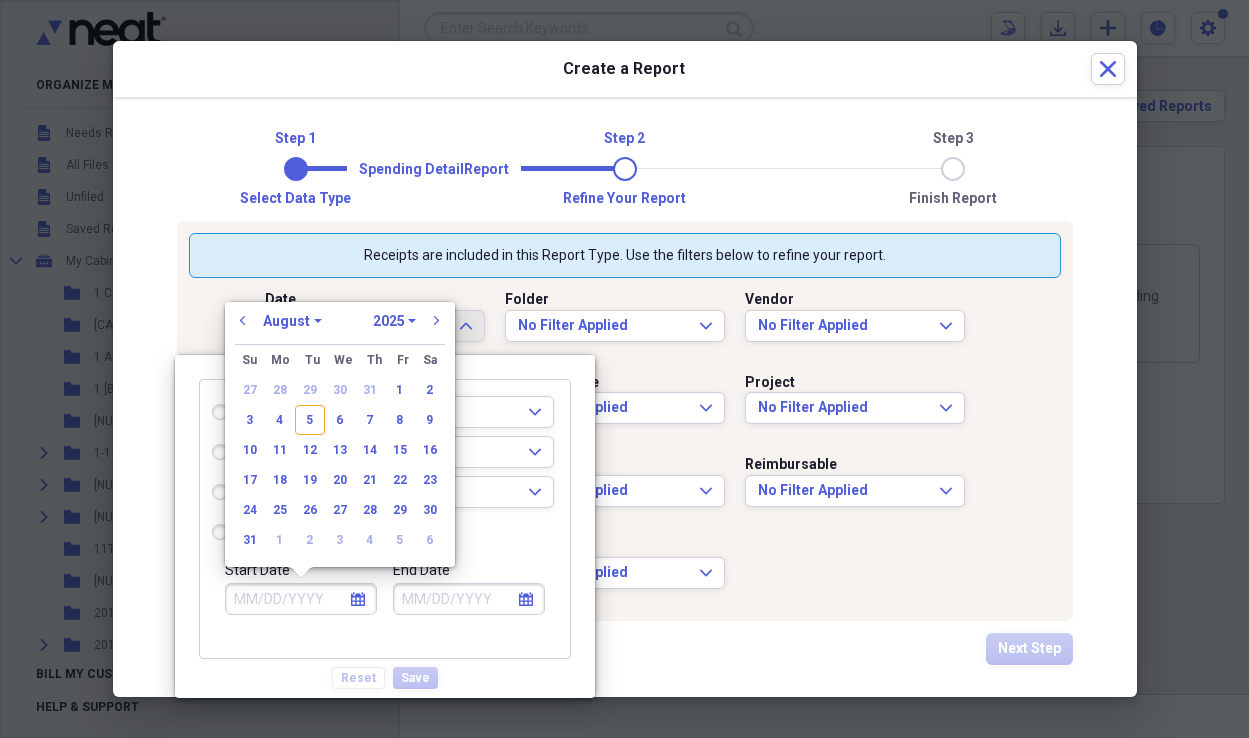 click on "Start Date" at bounding box center [301, 599] 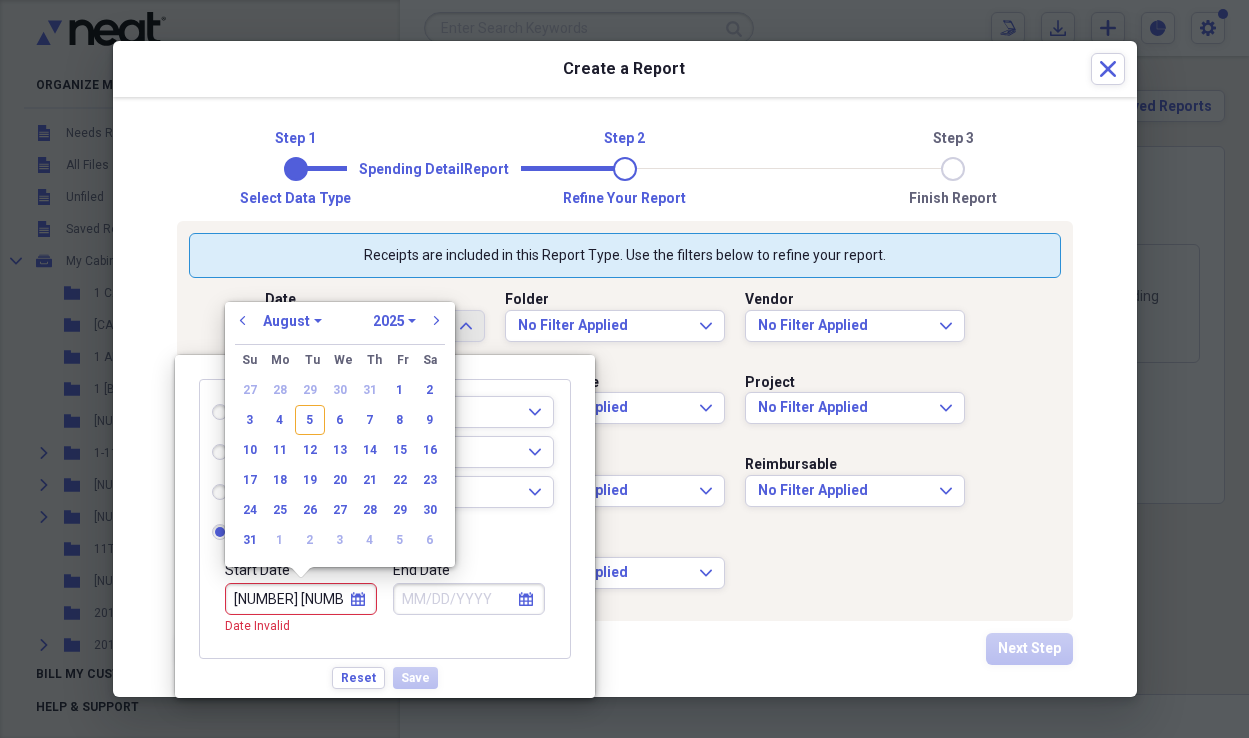 type on "1 1 20" 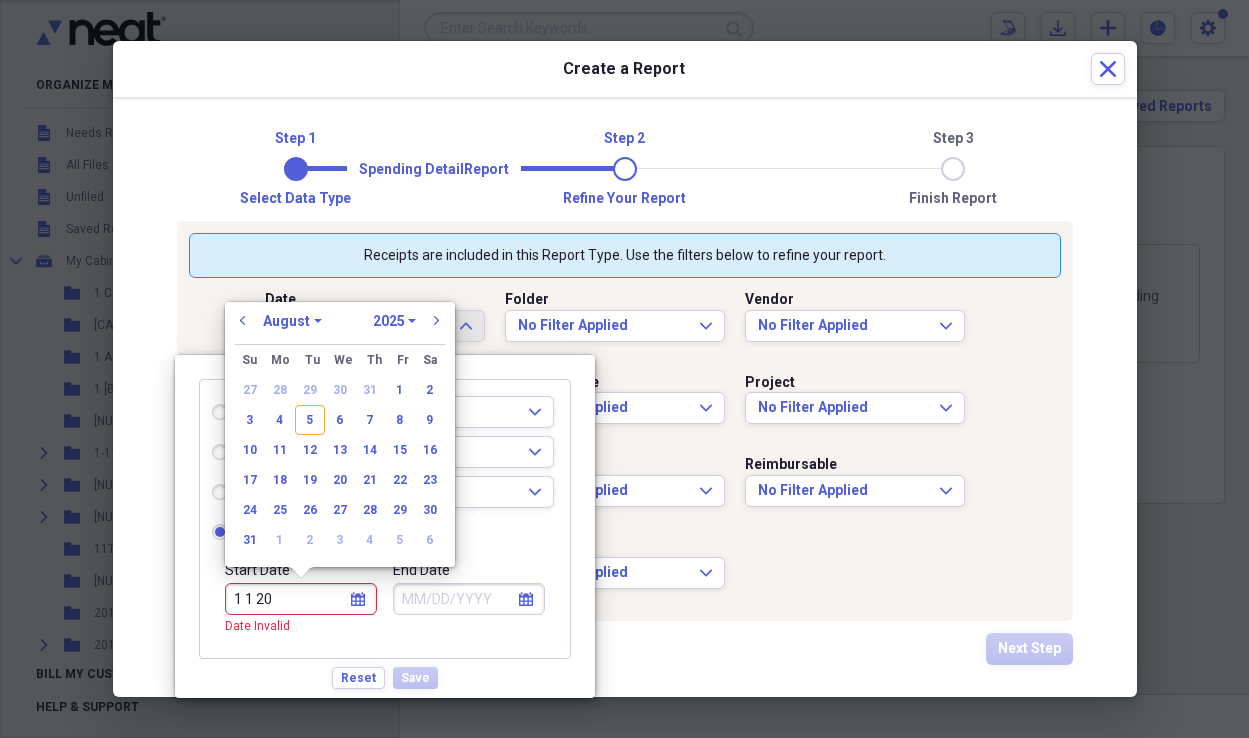 select on "0" 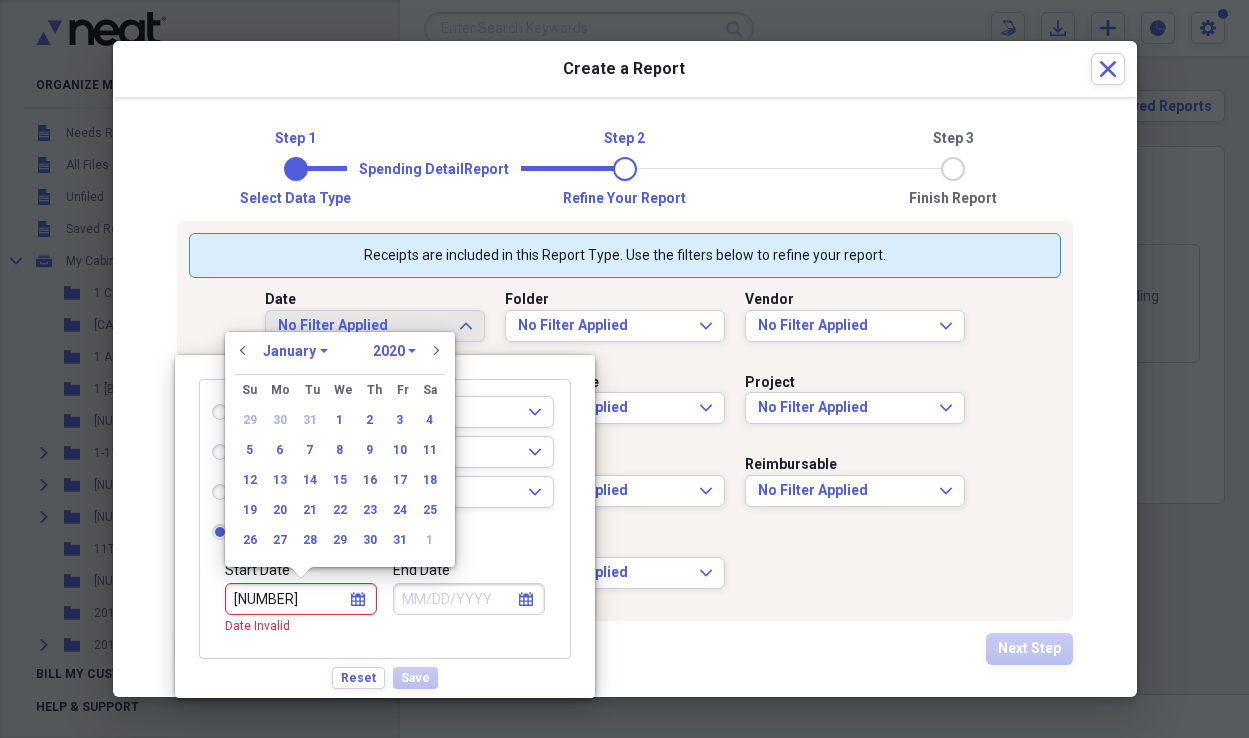 type on "[NUMBER] [NUMBER] [YEAR]" 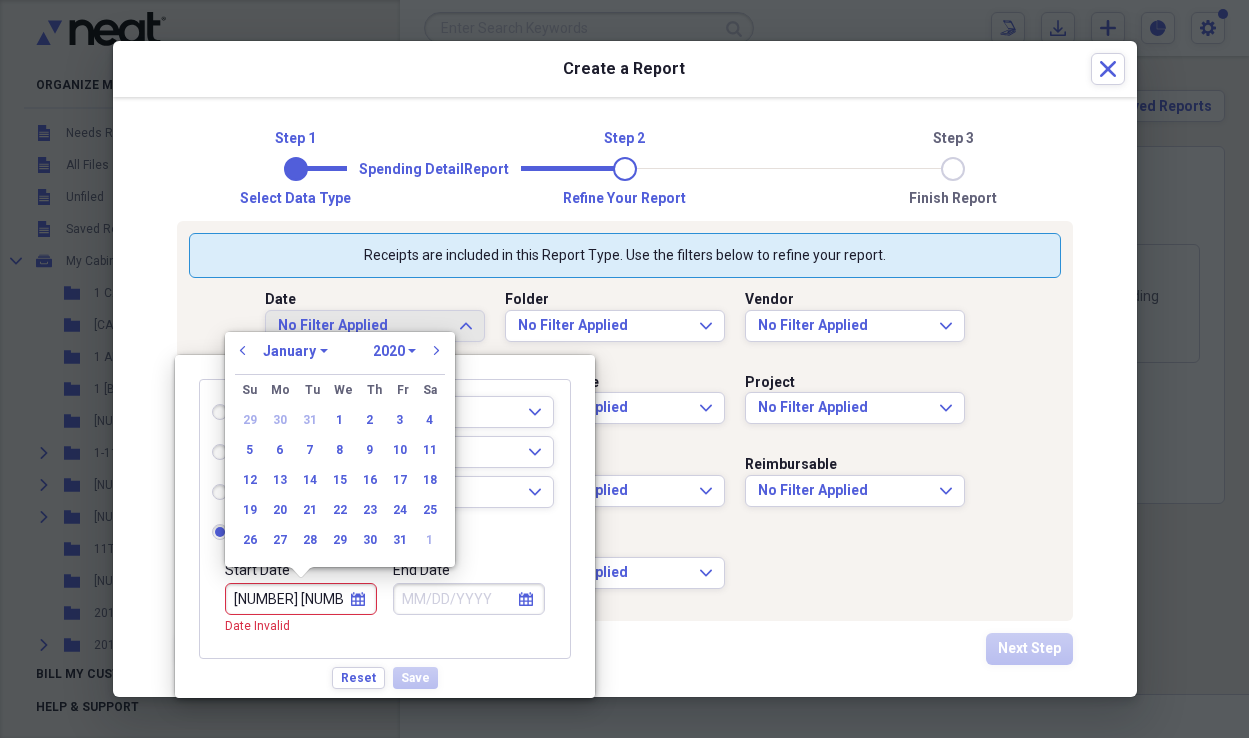 select on "2024" 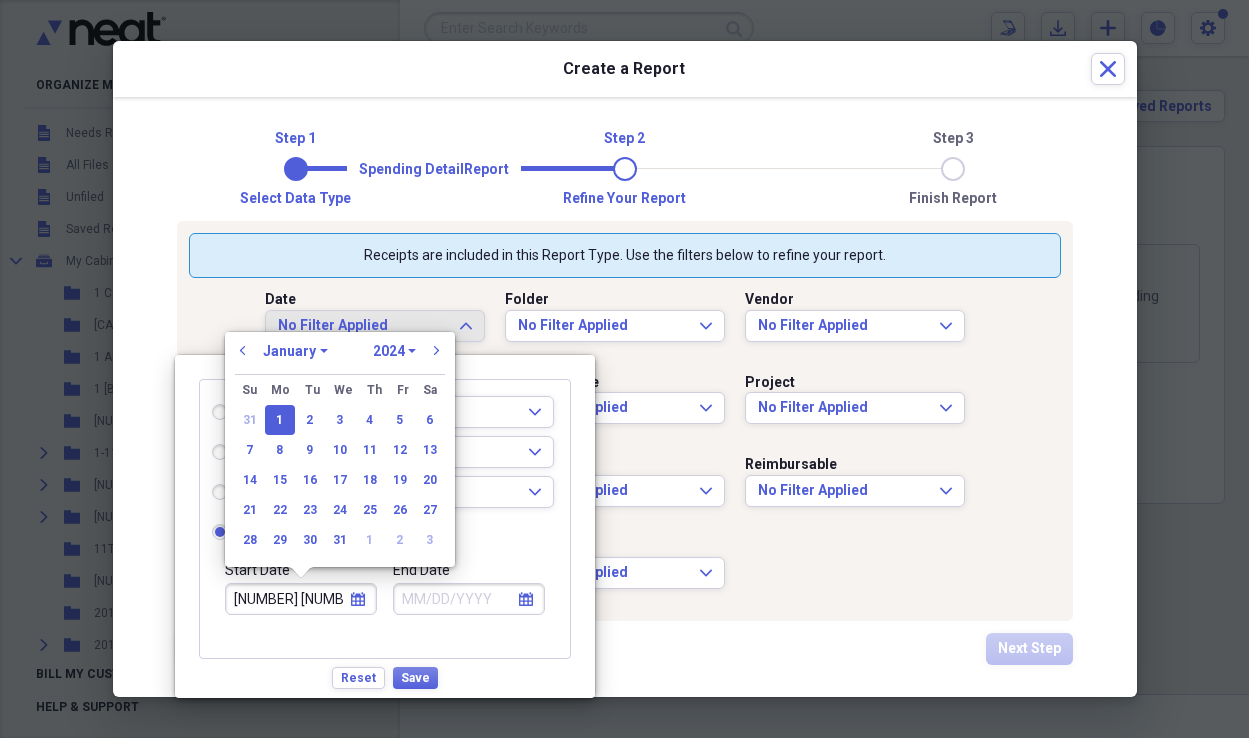 type on "01/01/2024" 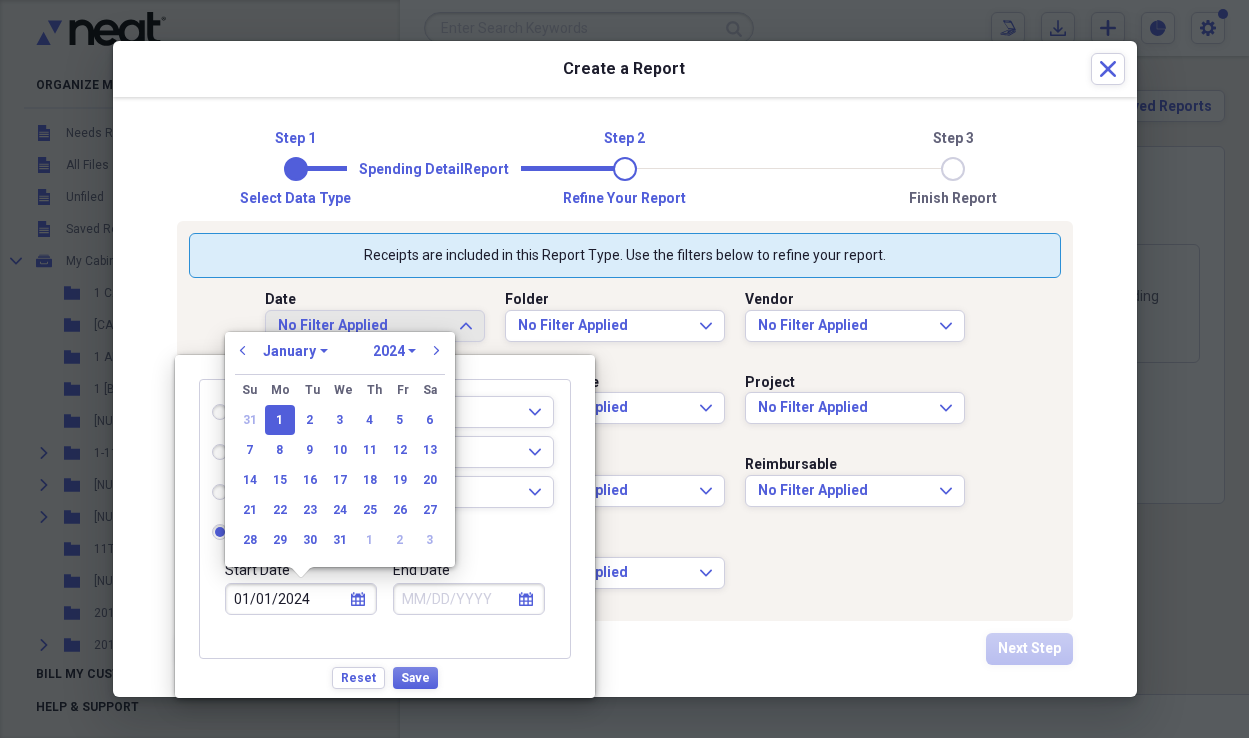 click on "End Date" at bounding box center (469, 599) 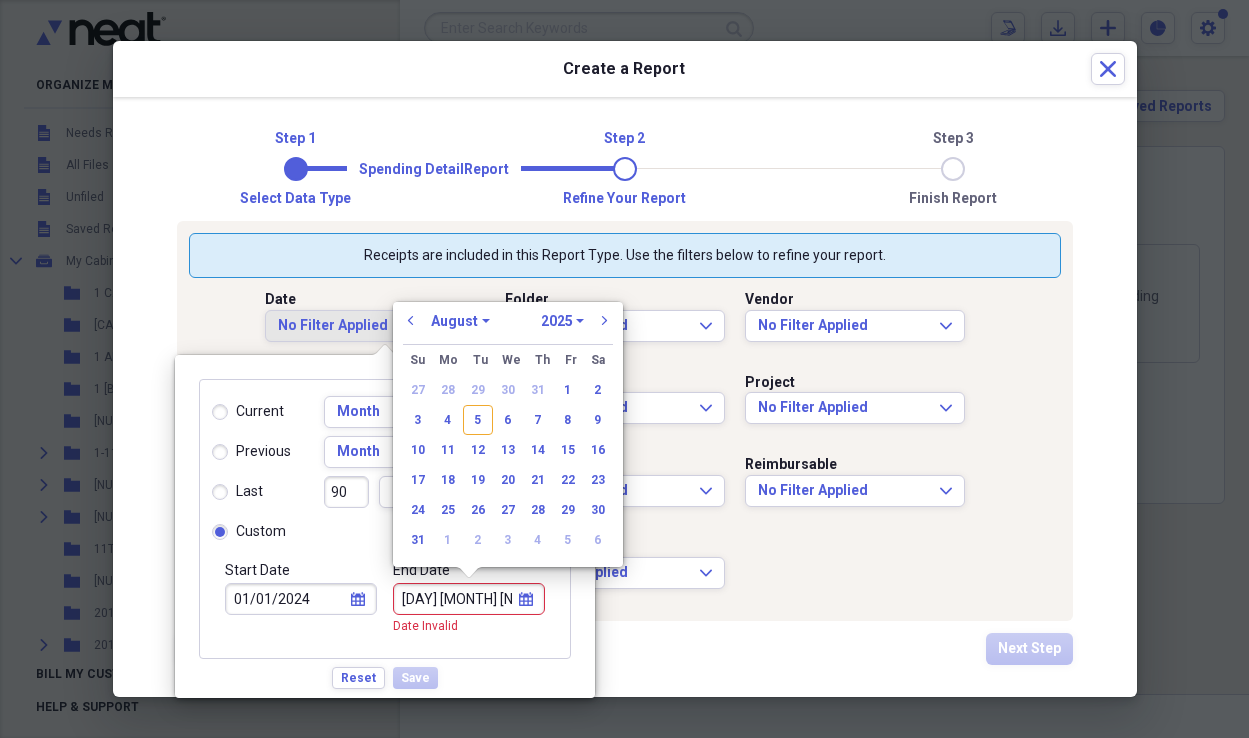 type on "12 31 20" 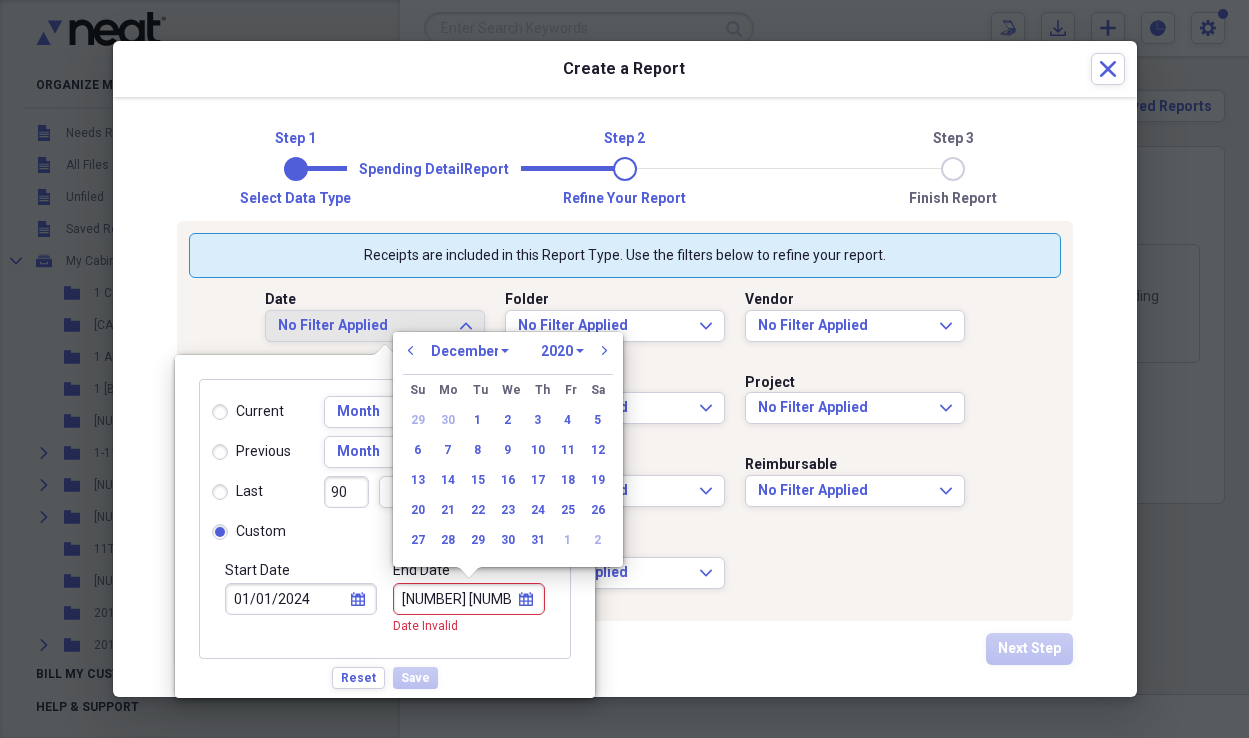 type on "[MONTH] [DAY] [YEAR]" 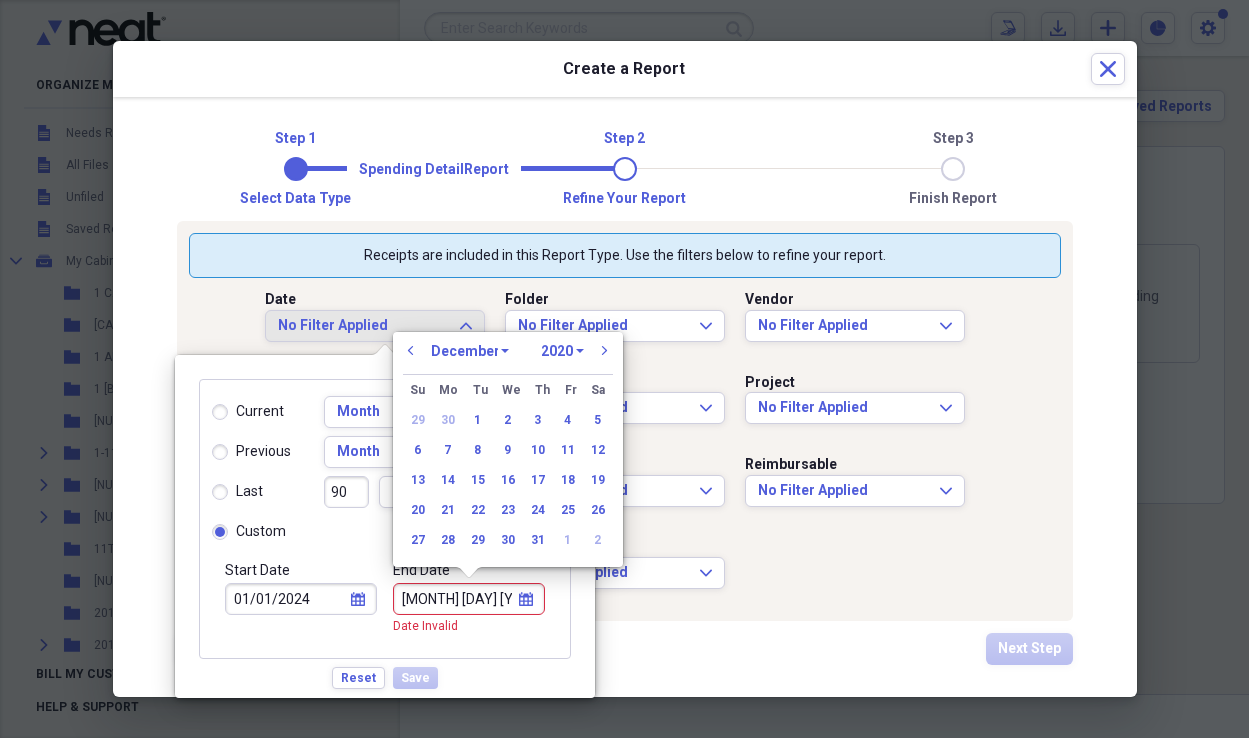 select on "2024" 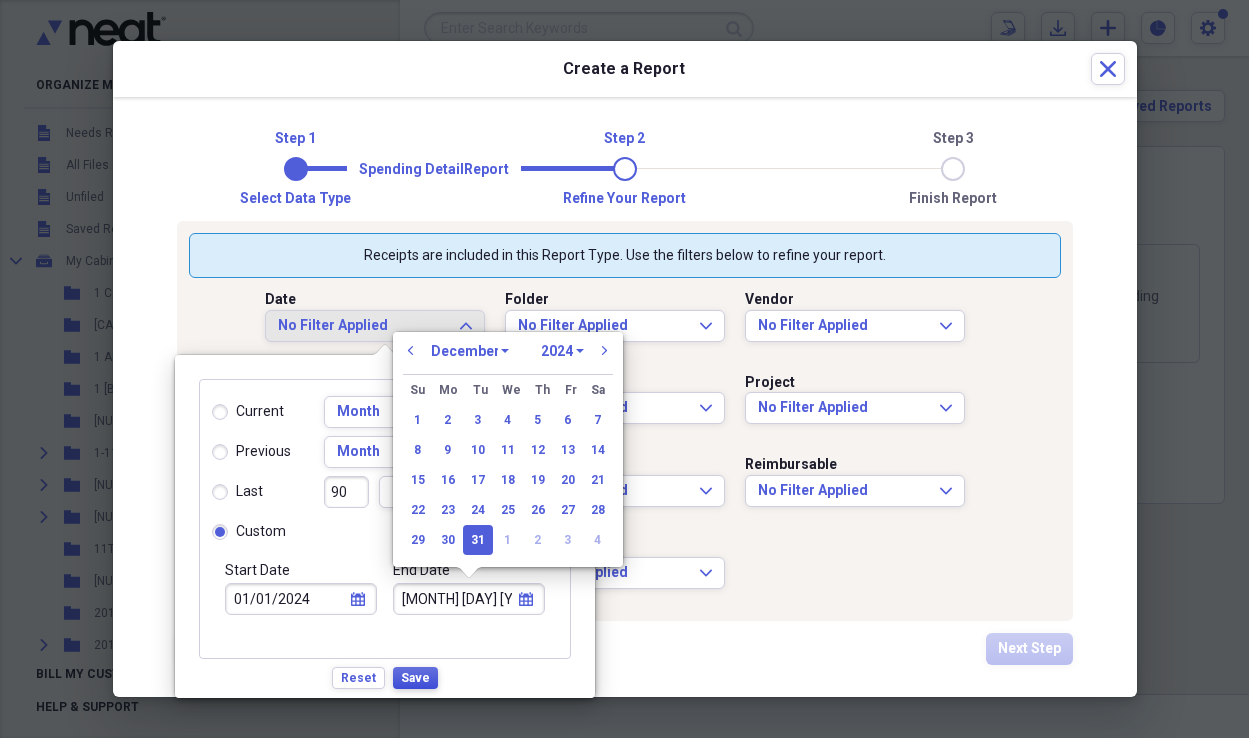 type on "12/31/2024" 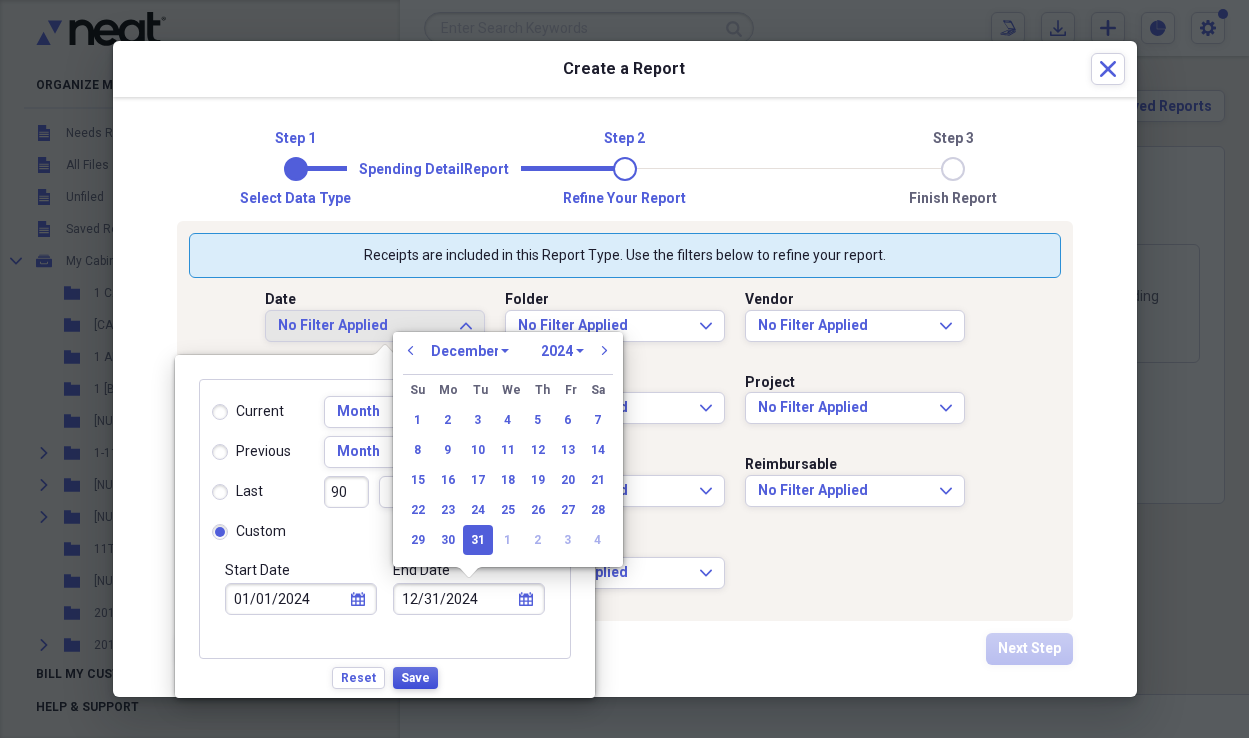 click on "Save" at bounding box center (415, 678) 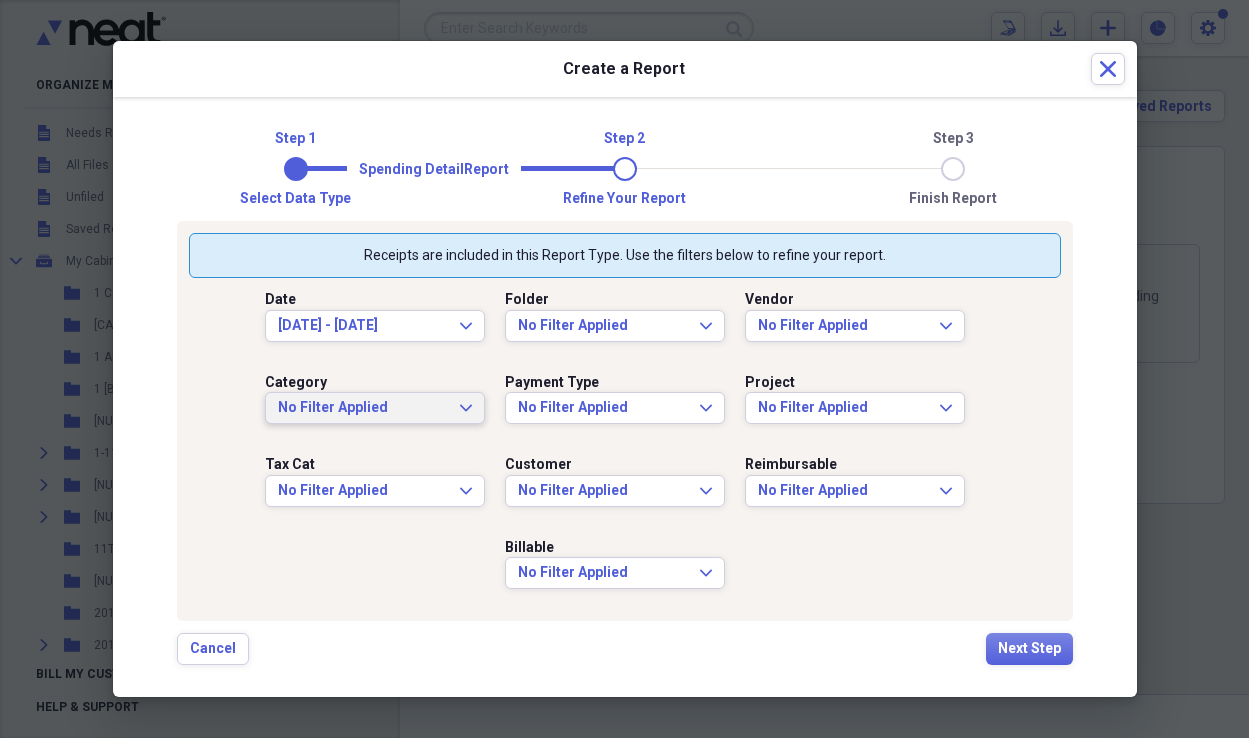 click on "No Filter Applied Expand" at bounding box center (375, 408) 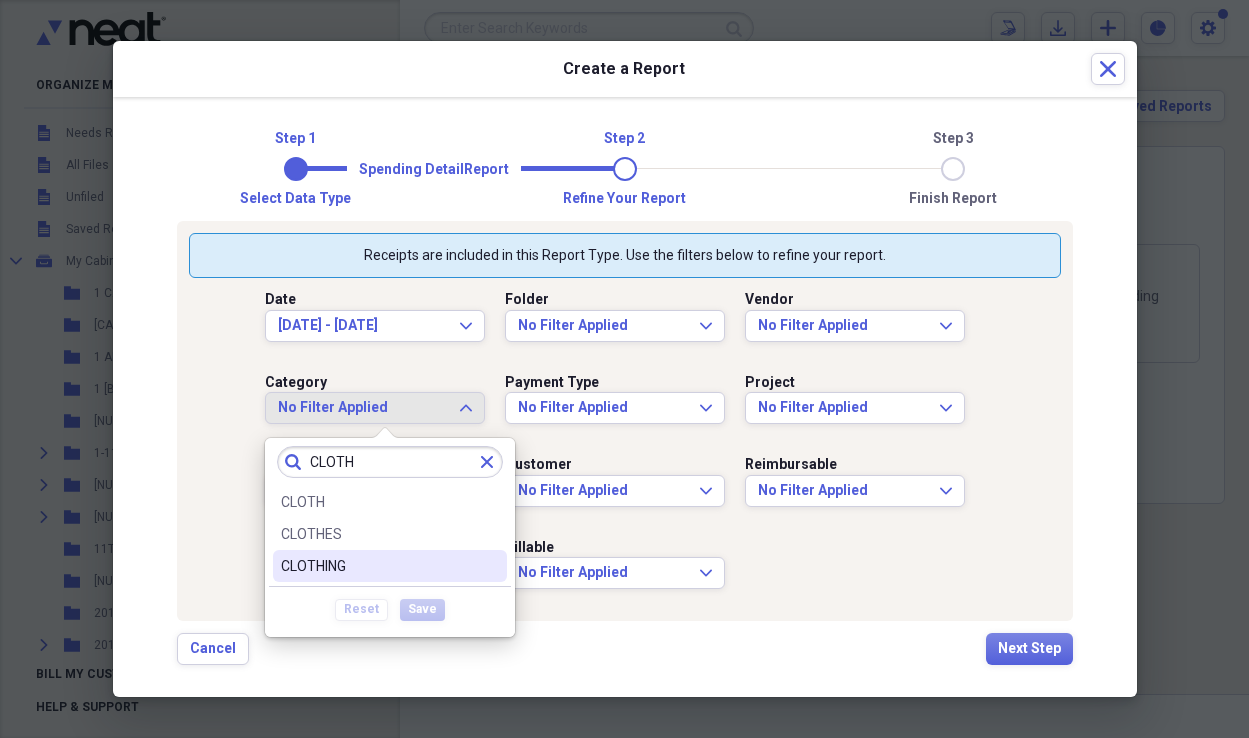 type on "CLOTH" 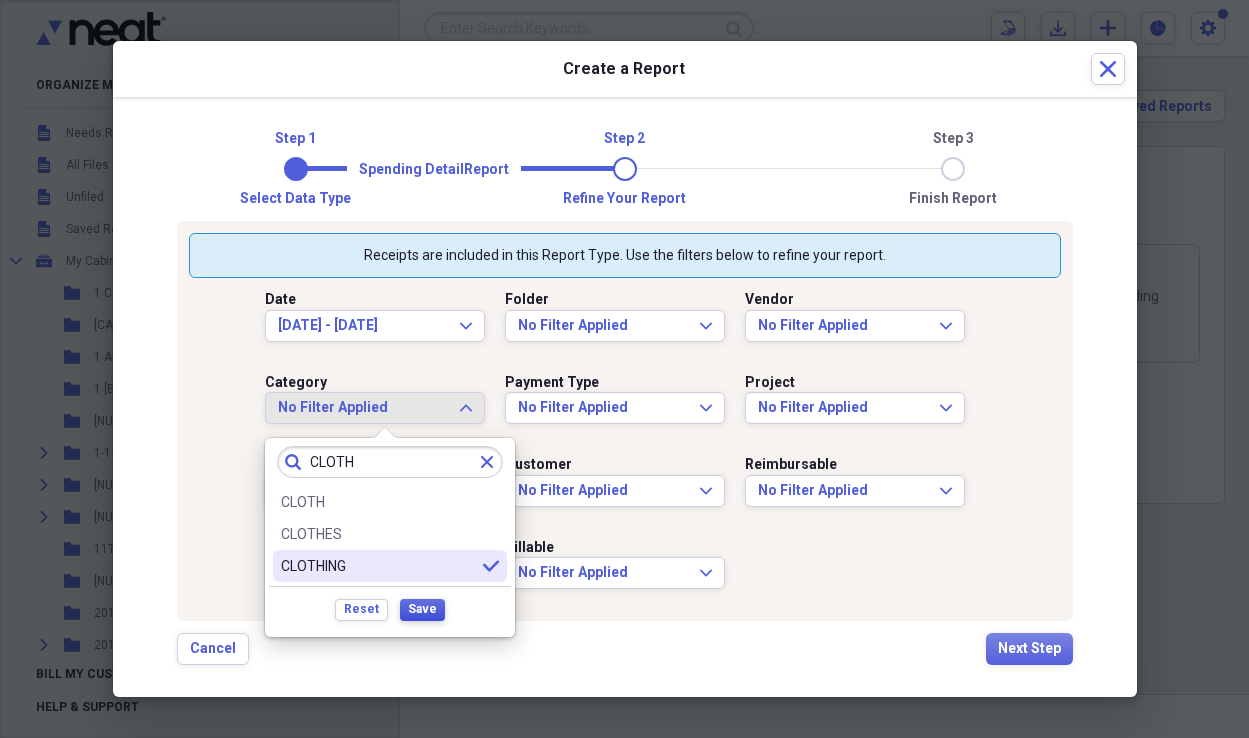 click on "Save" at bounding box center [422, 609] 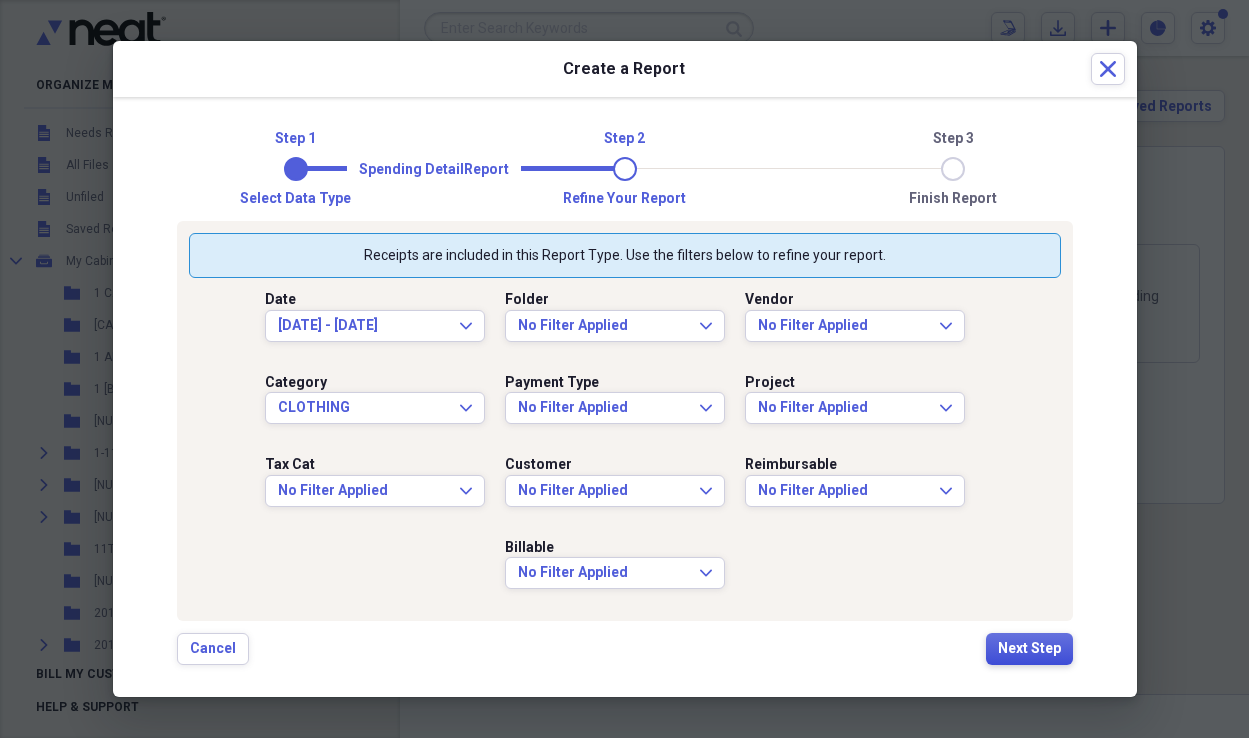 click on "Next Step" at bounding box center [1029, 649] 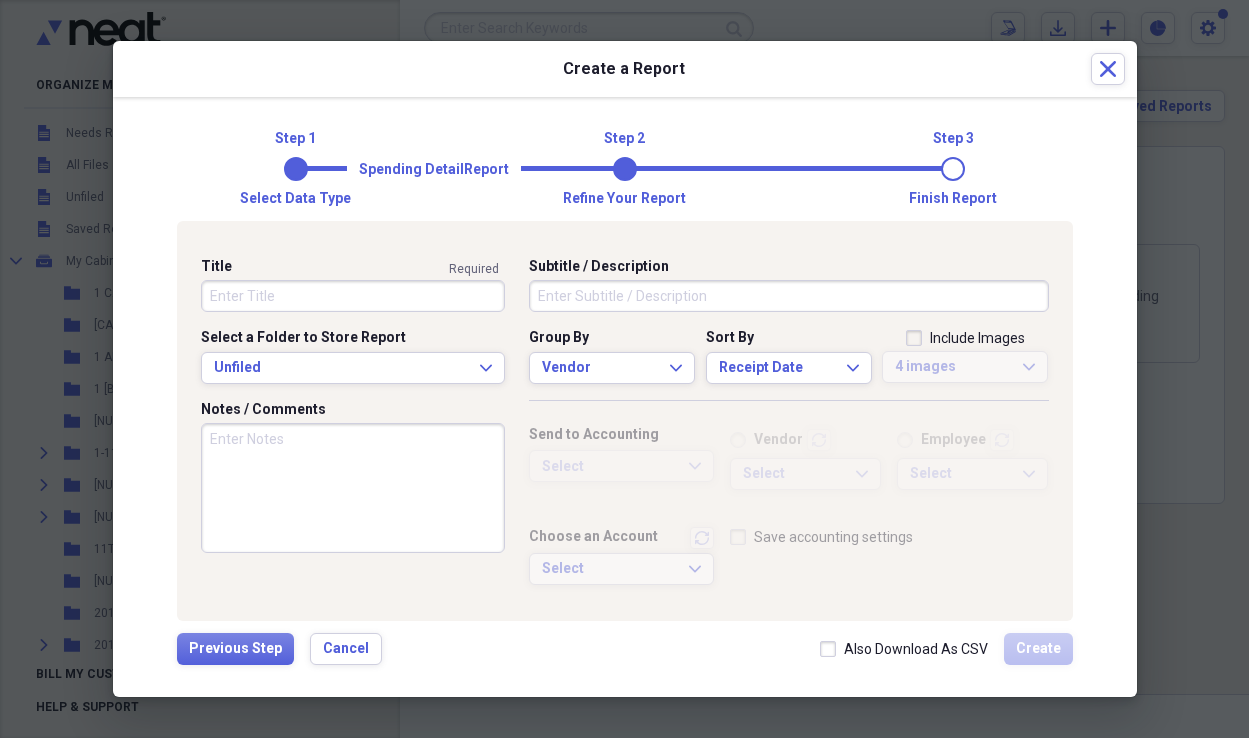 click on "Title" at bounding box center [353, 296] 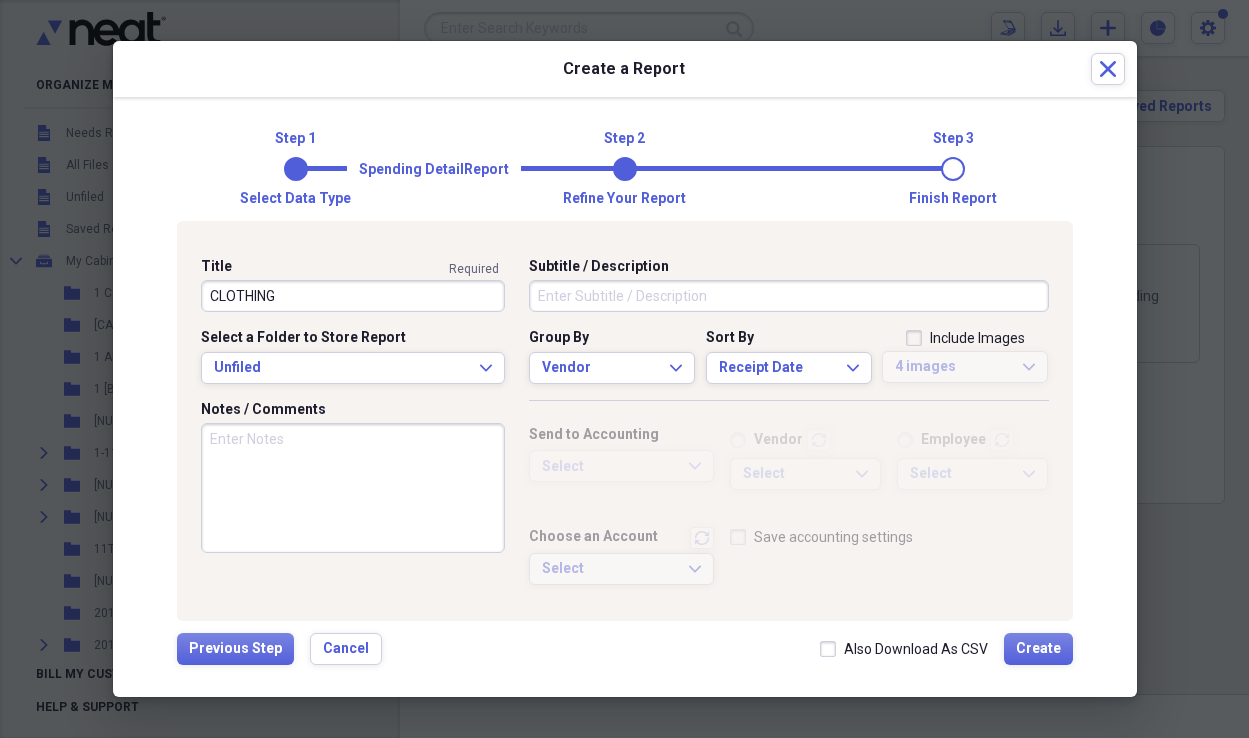 type on "CLOTHING" 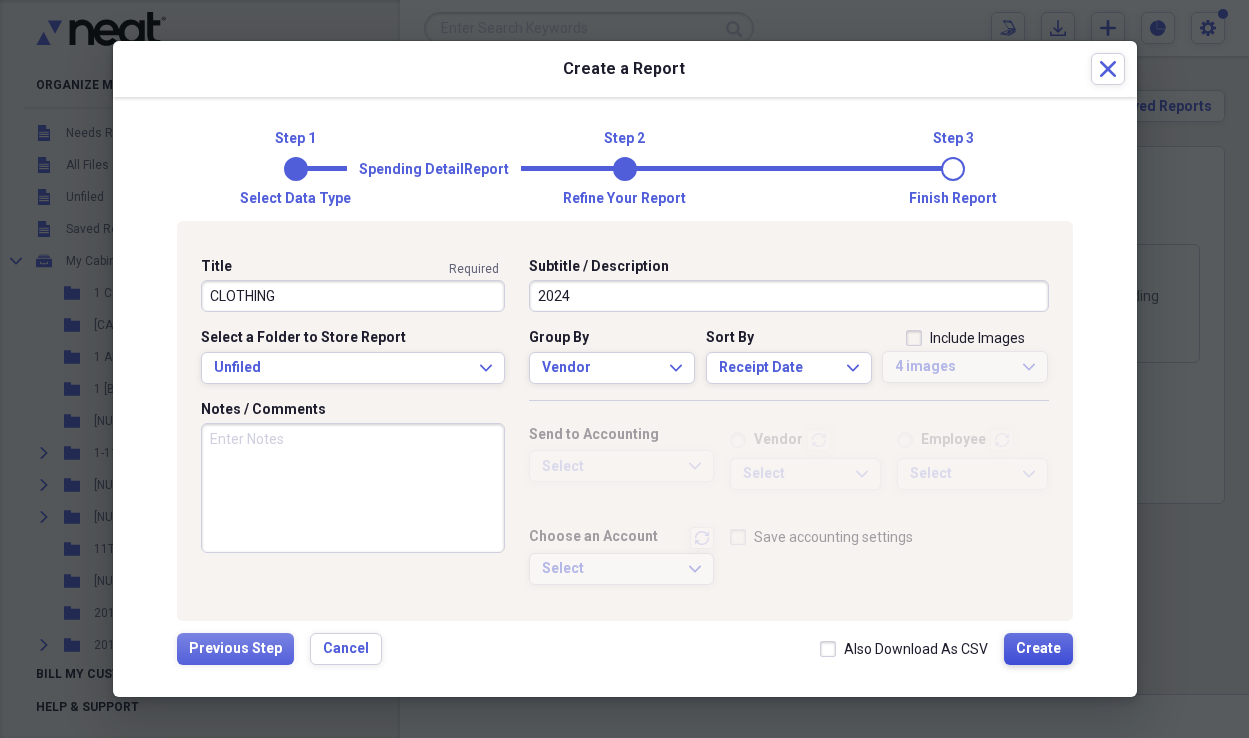 type on "2024" 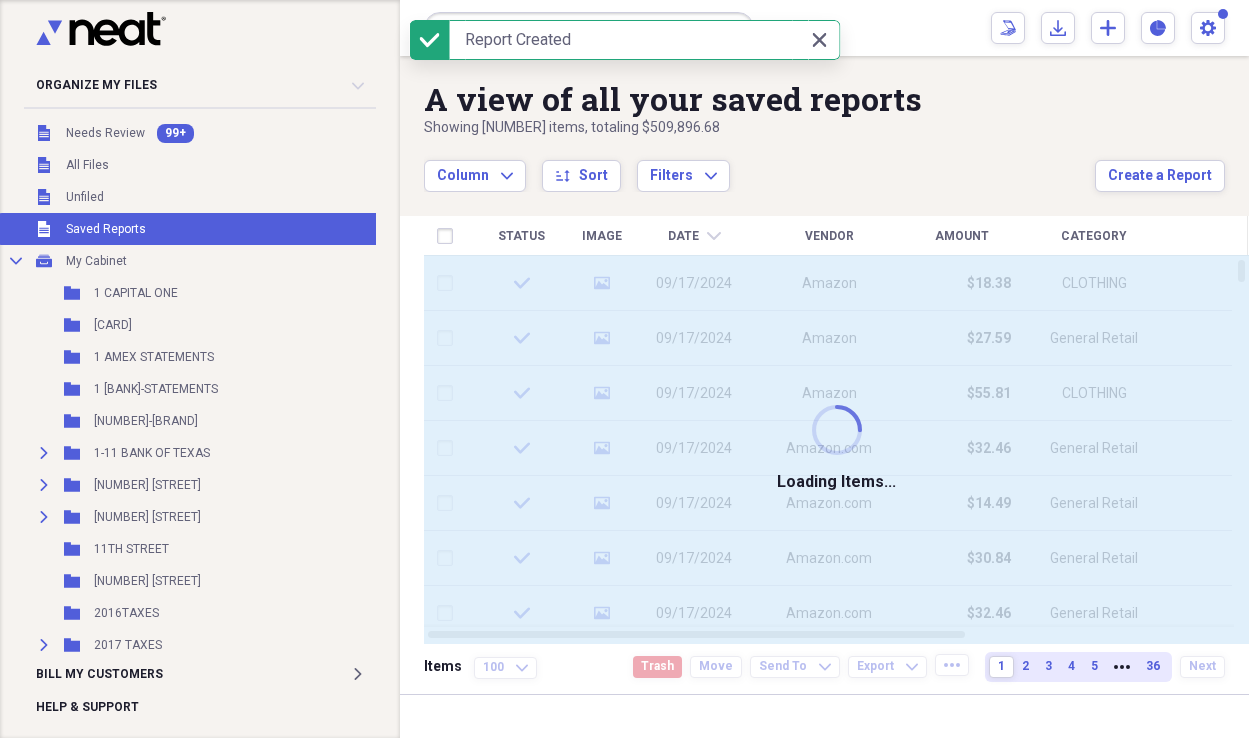 type 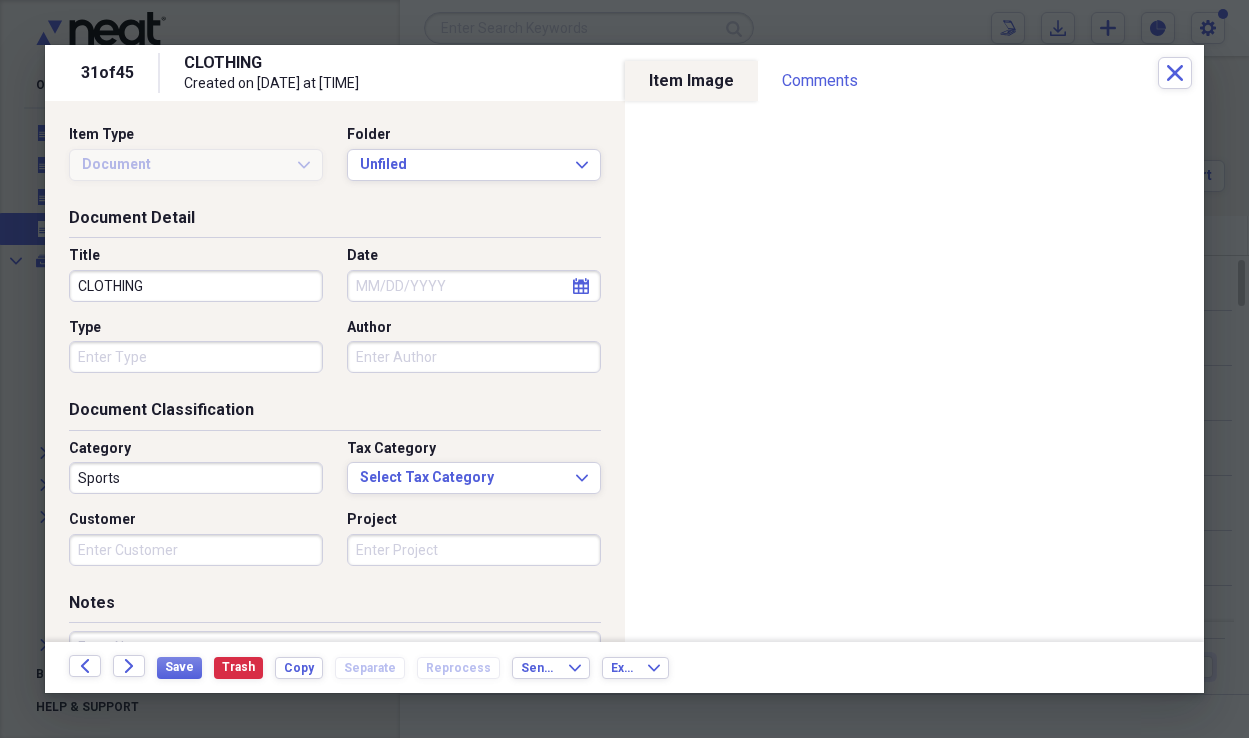 type on "Sports" 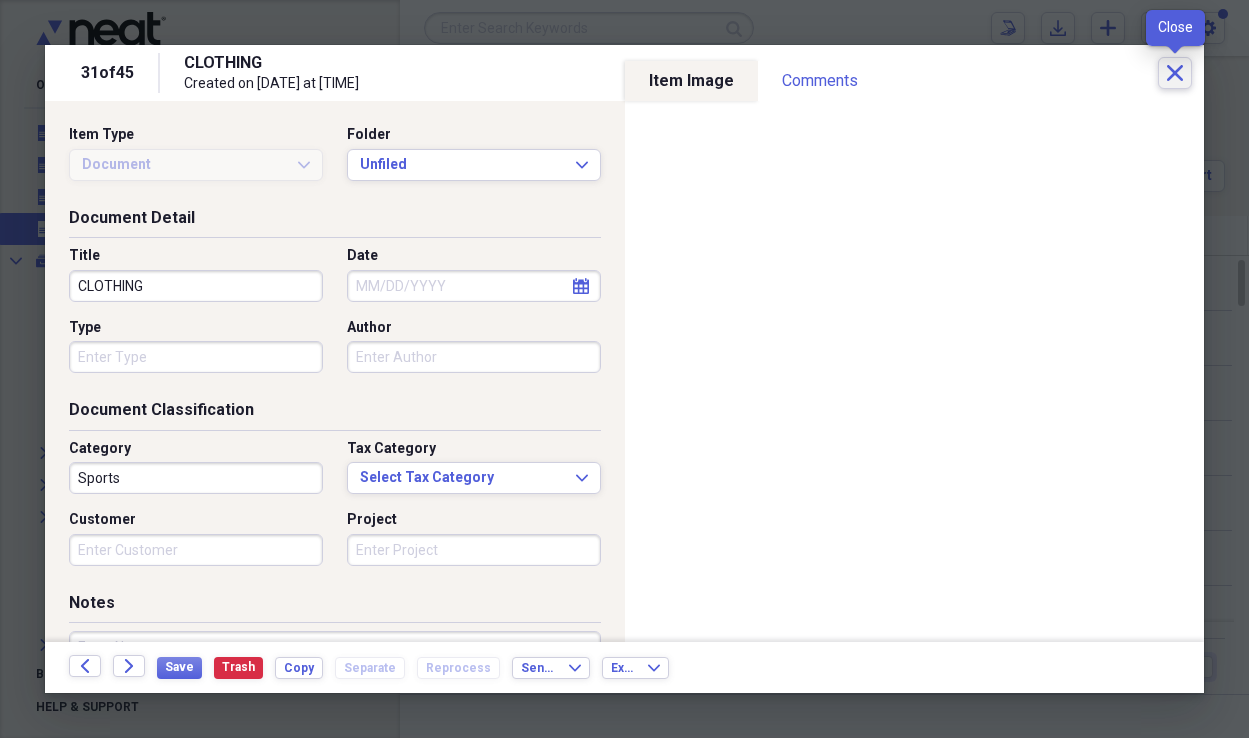 click on "Close" 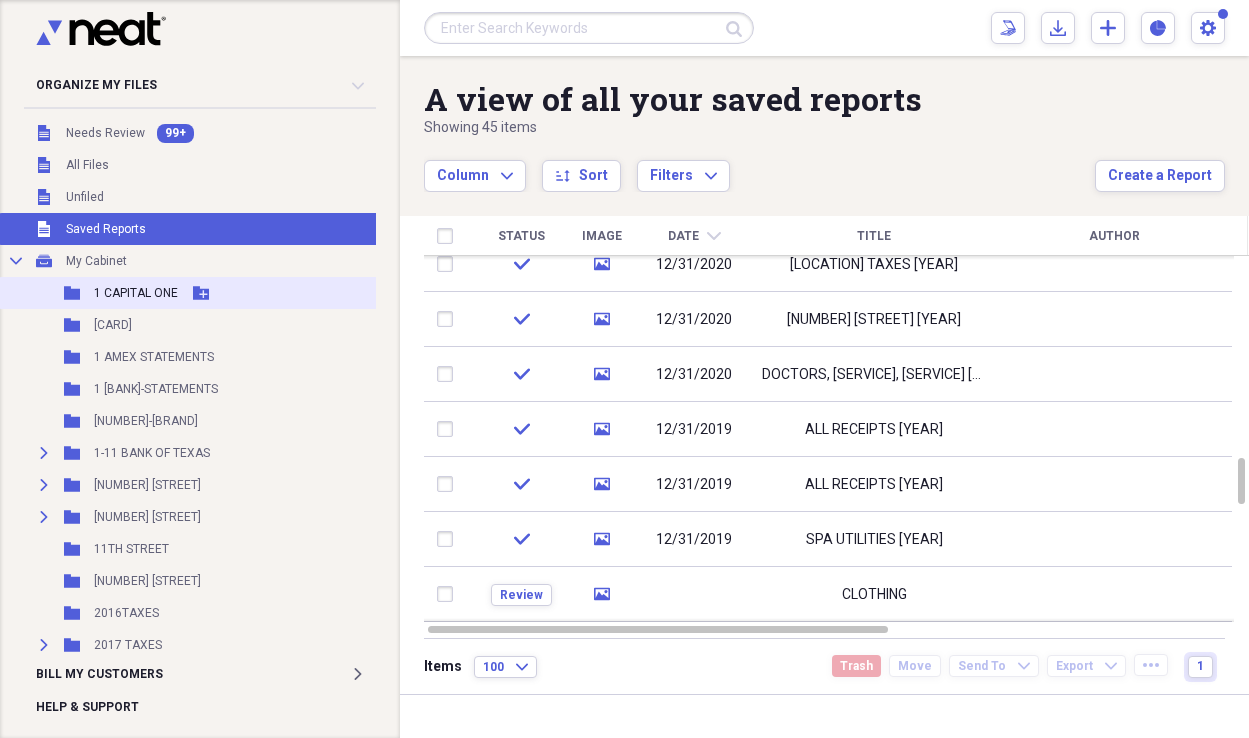 click on "1 CAPITAL ONE" at bounding box center (136, 293) 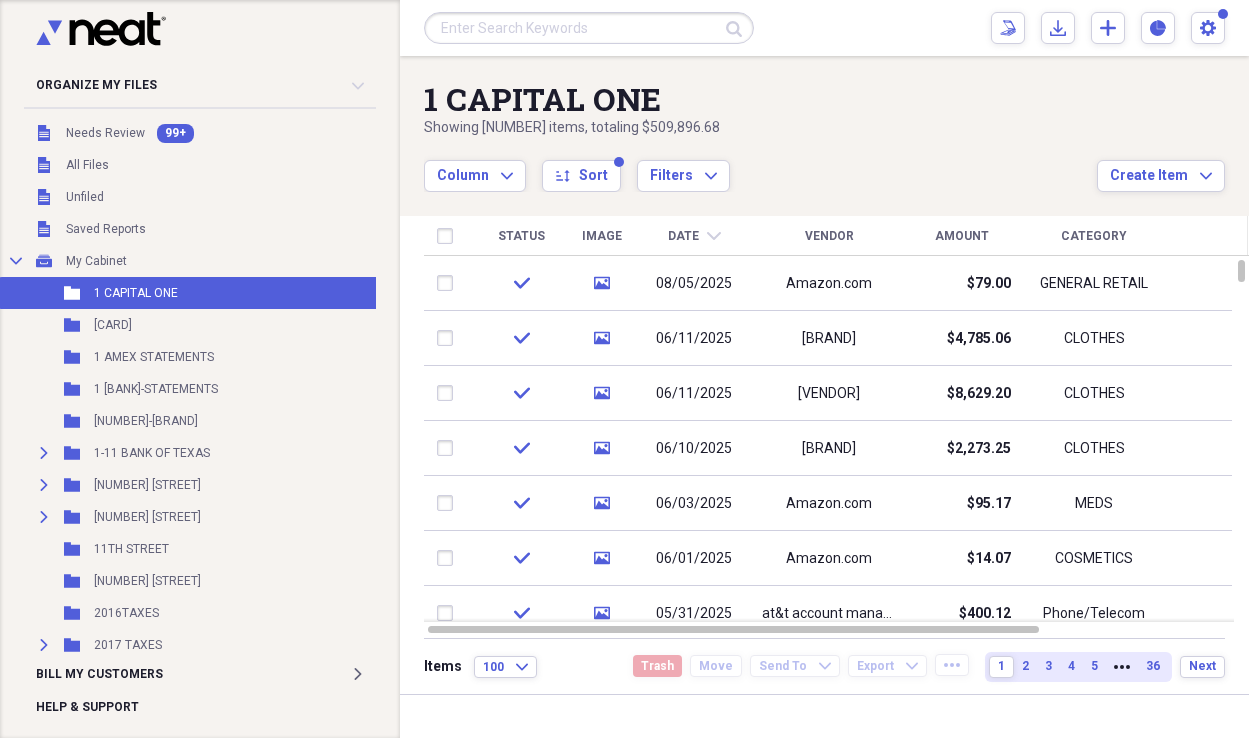 click on "Category" at bounding box center (1094, 236) 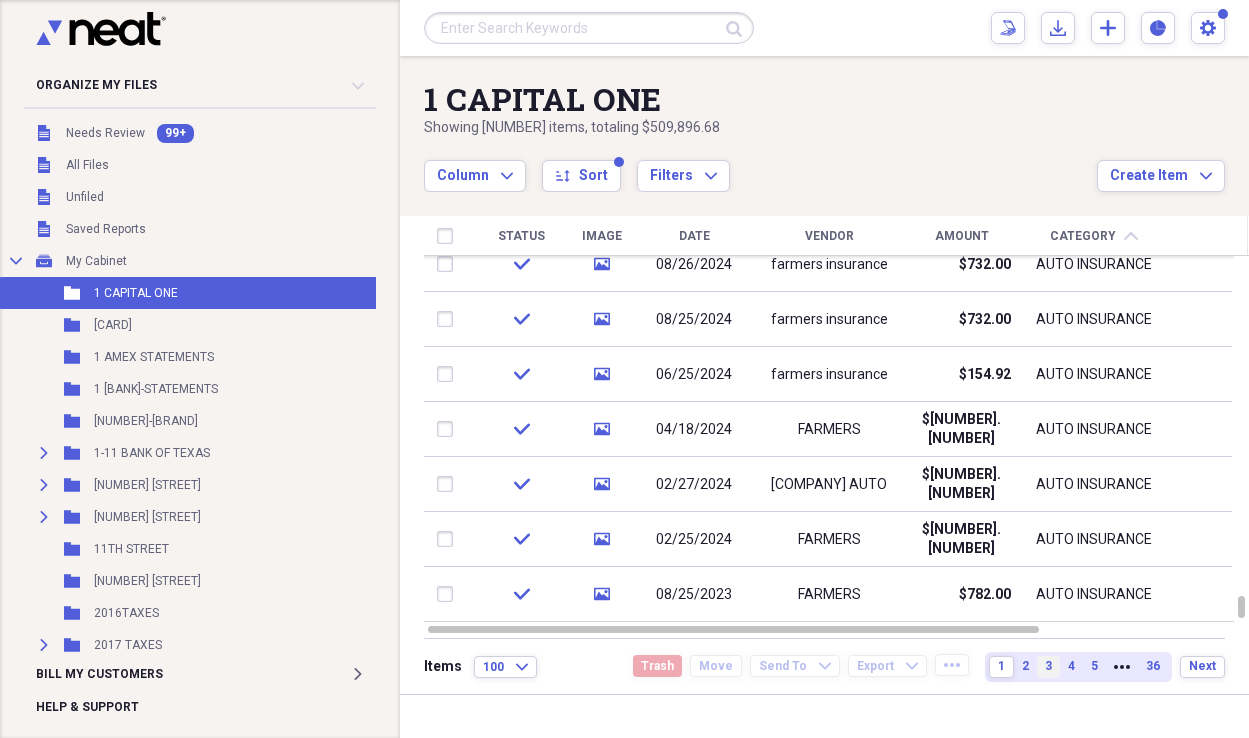 click on "3" at bounding box center [1048, 667] 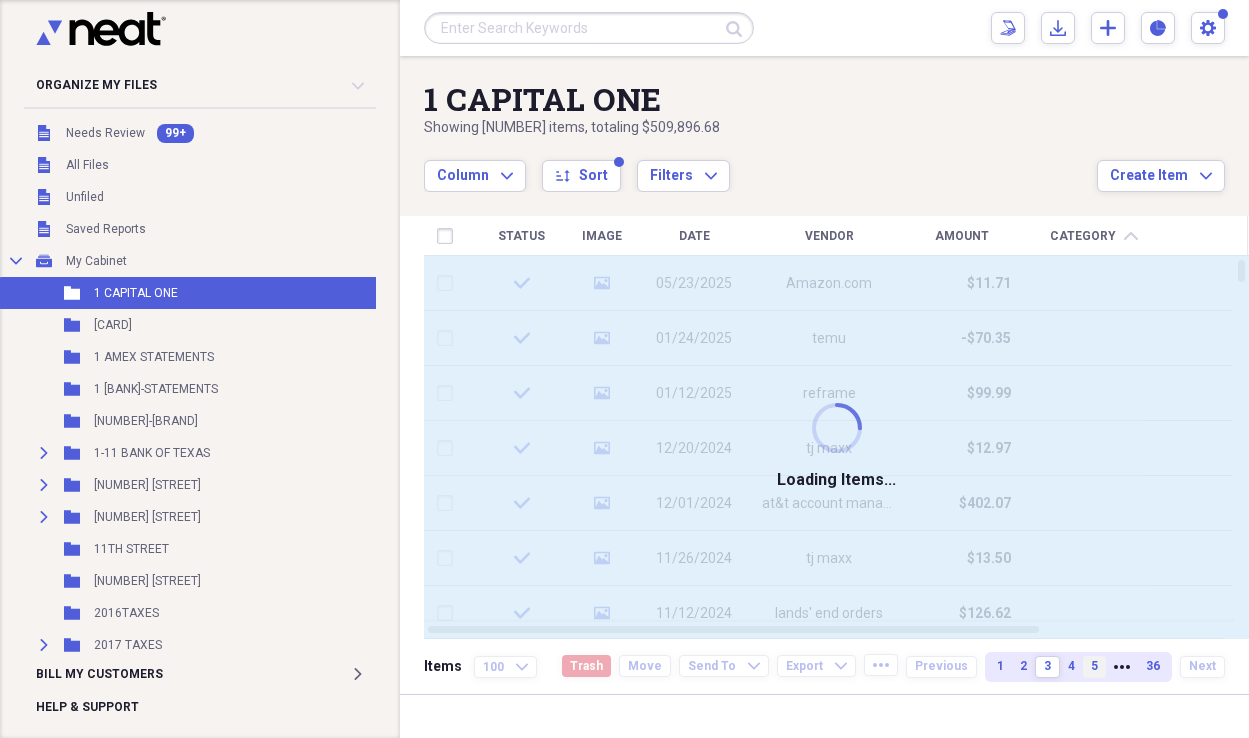 click on "5" at bounding box center (1094, 666) 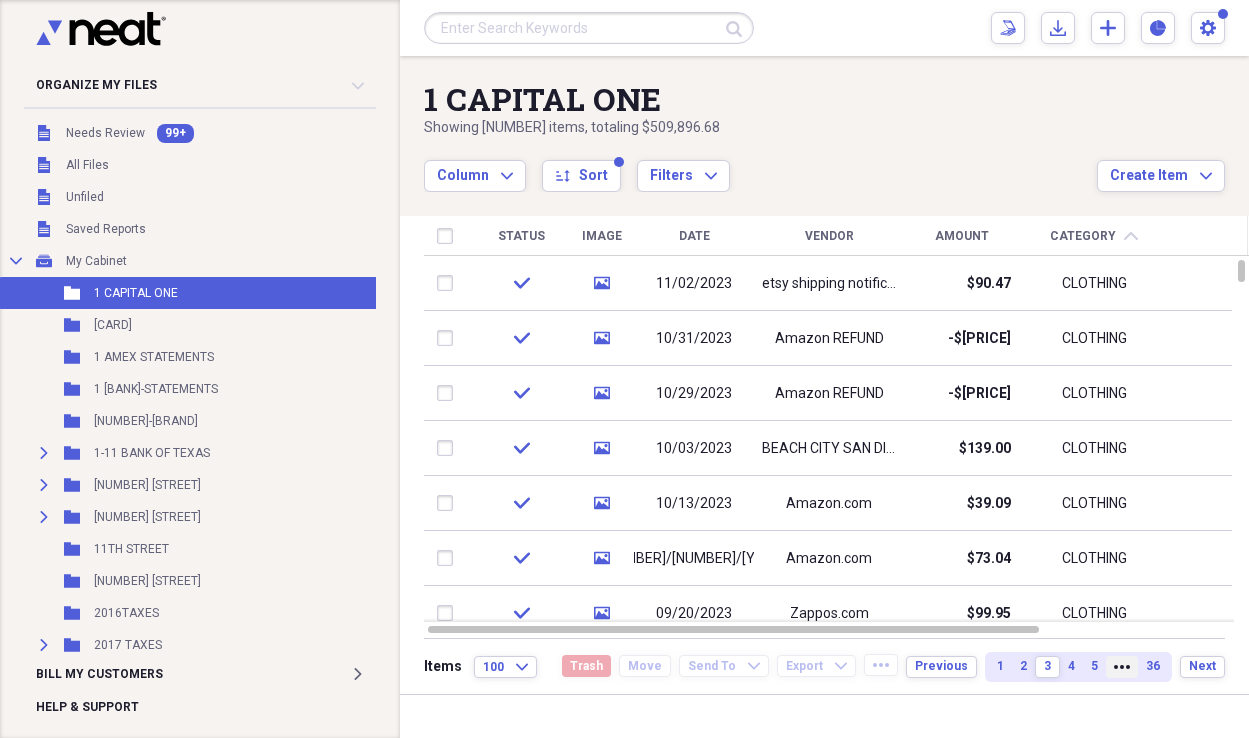 click 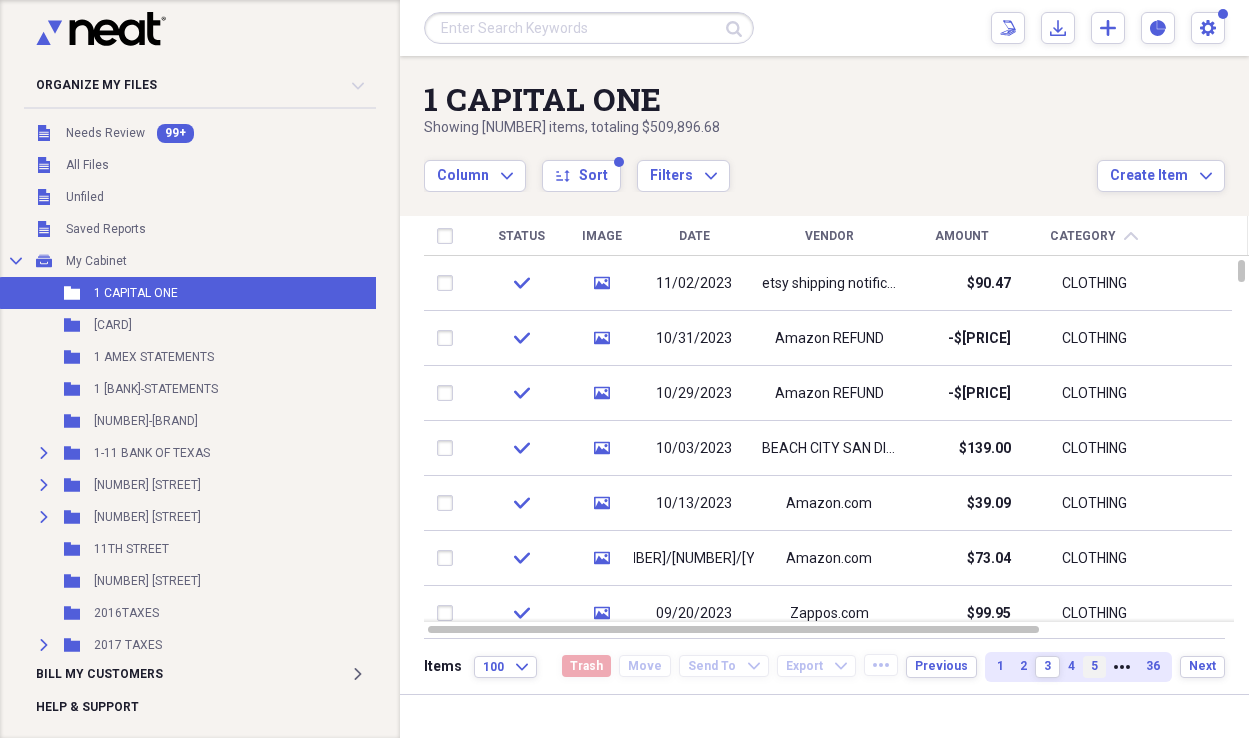 click on "5" at bounding box center (1094, 666) 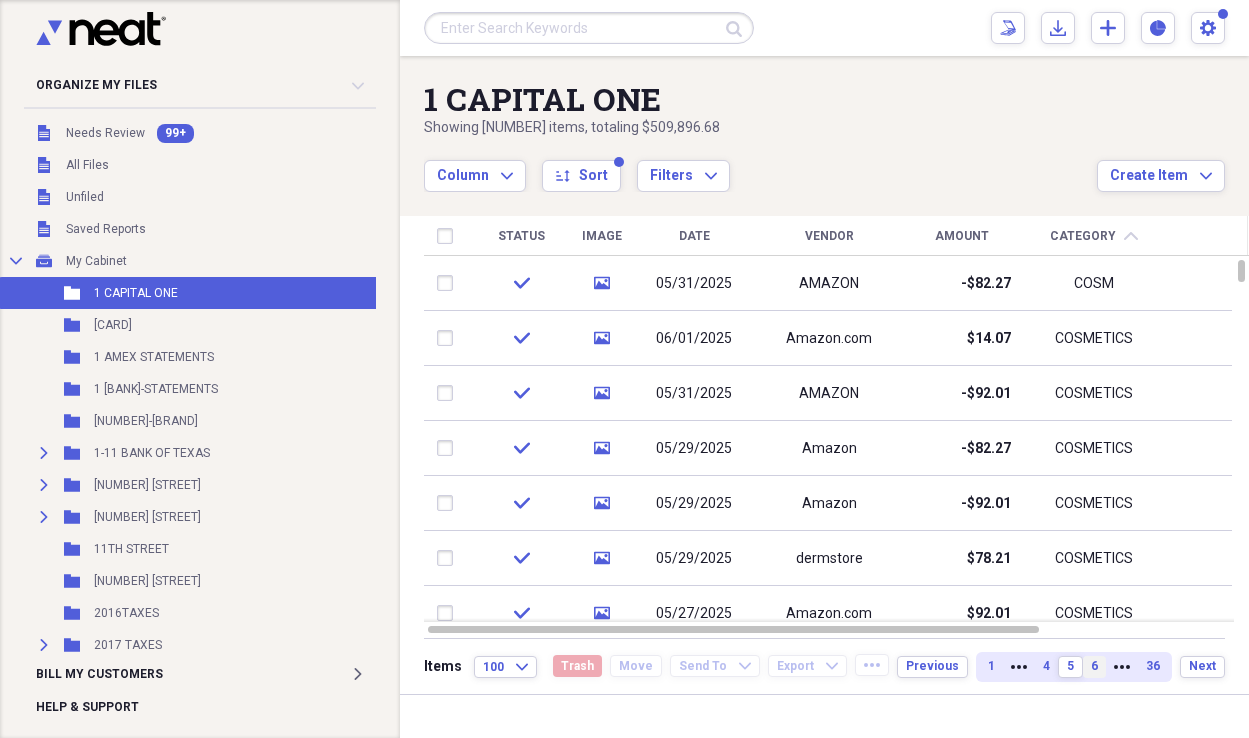 click on "6" at bounding box center [1094, 667] 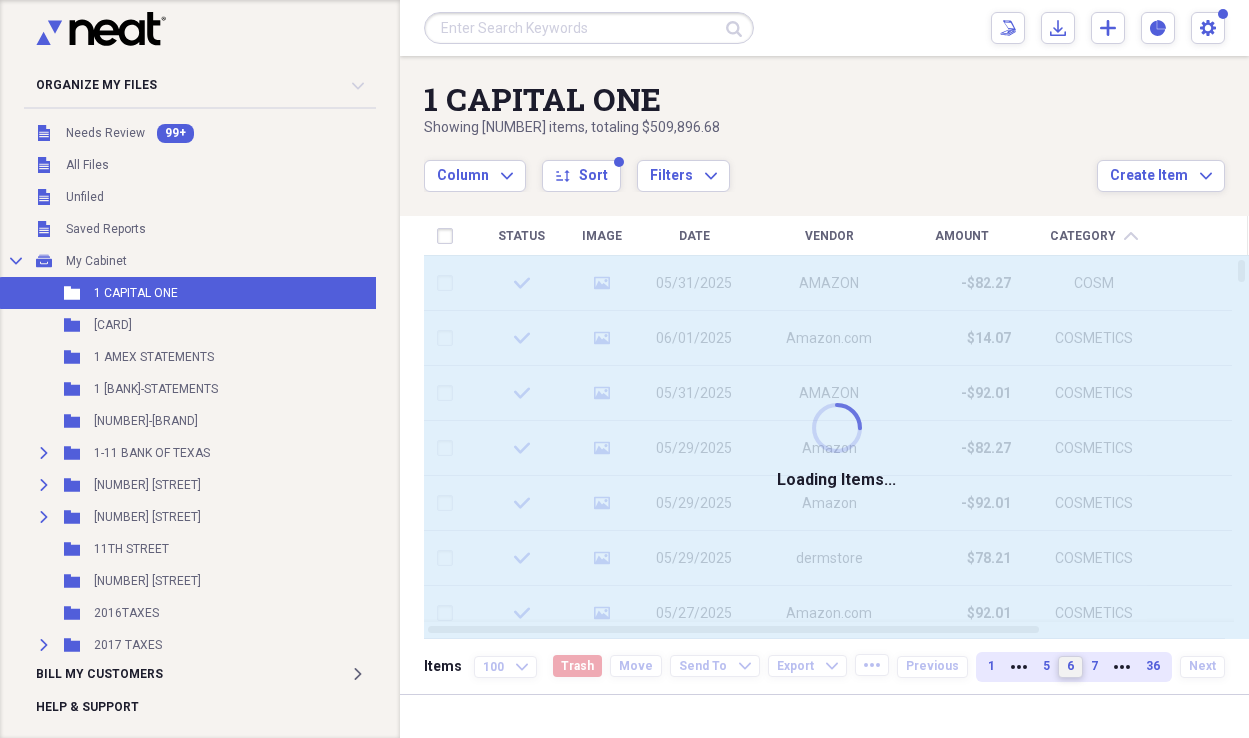 click on "6" at bounding box center [1070, 666] 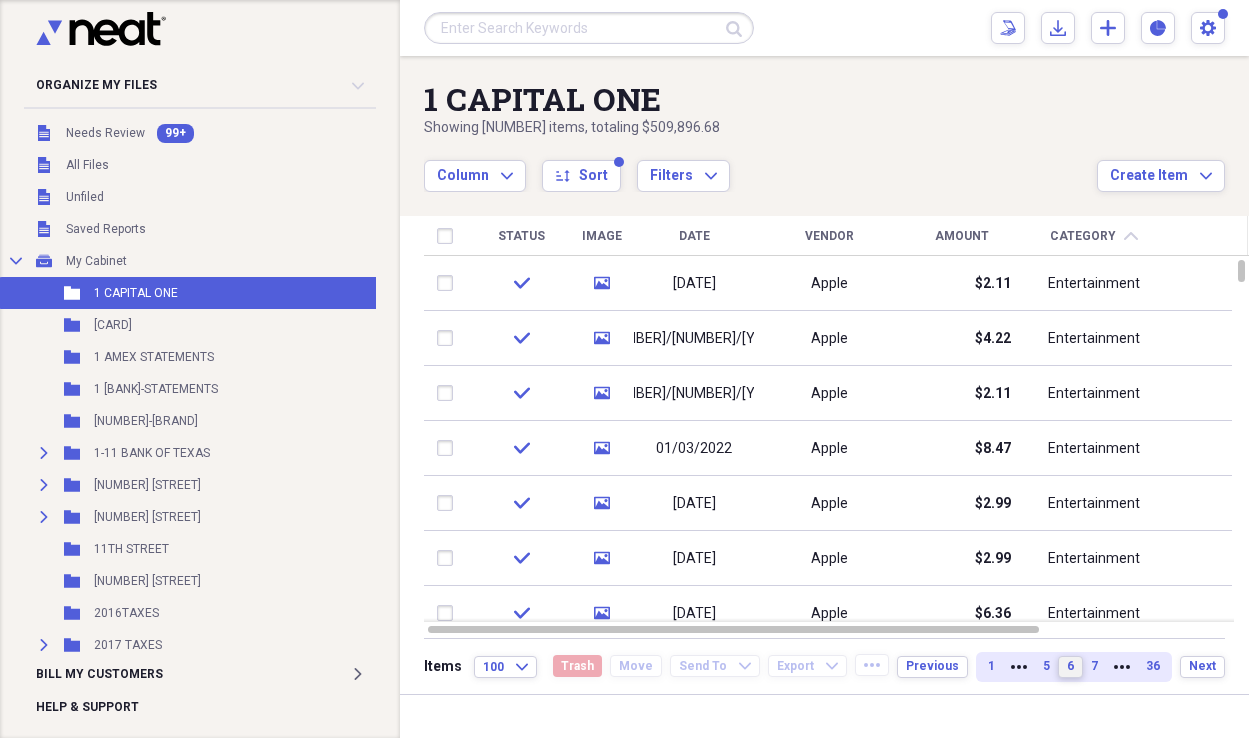 click on "6" at bounding box center [1070, 666] 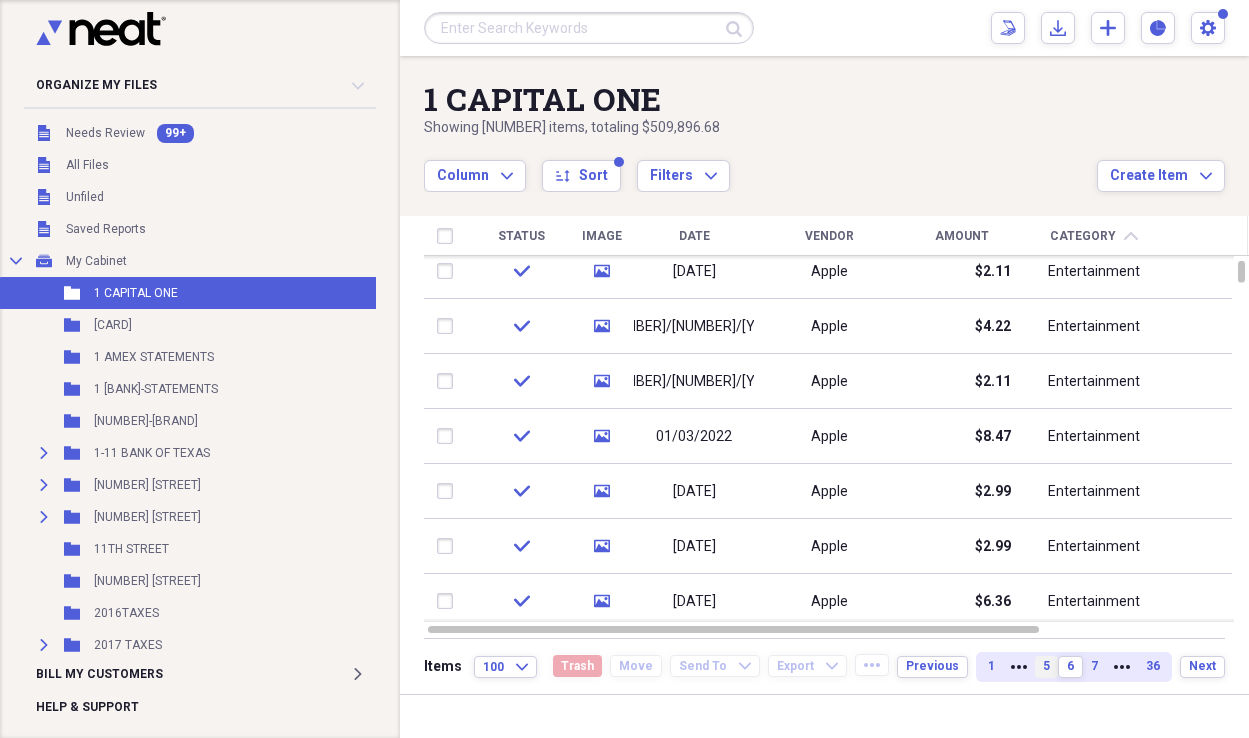 click on "5" at bounding box center [1046, 666] 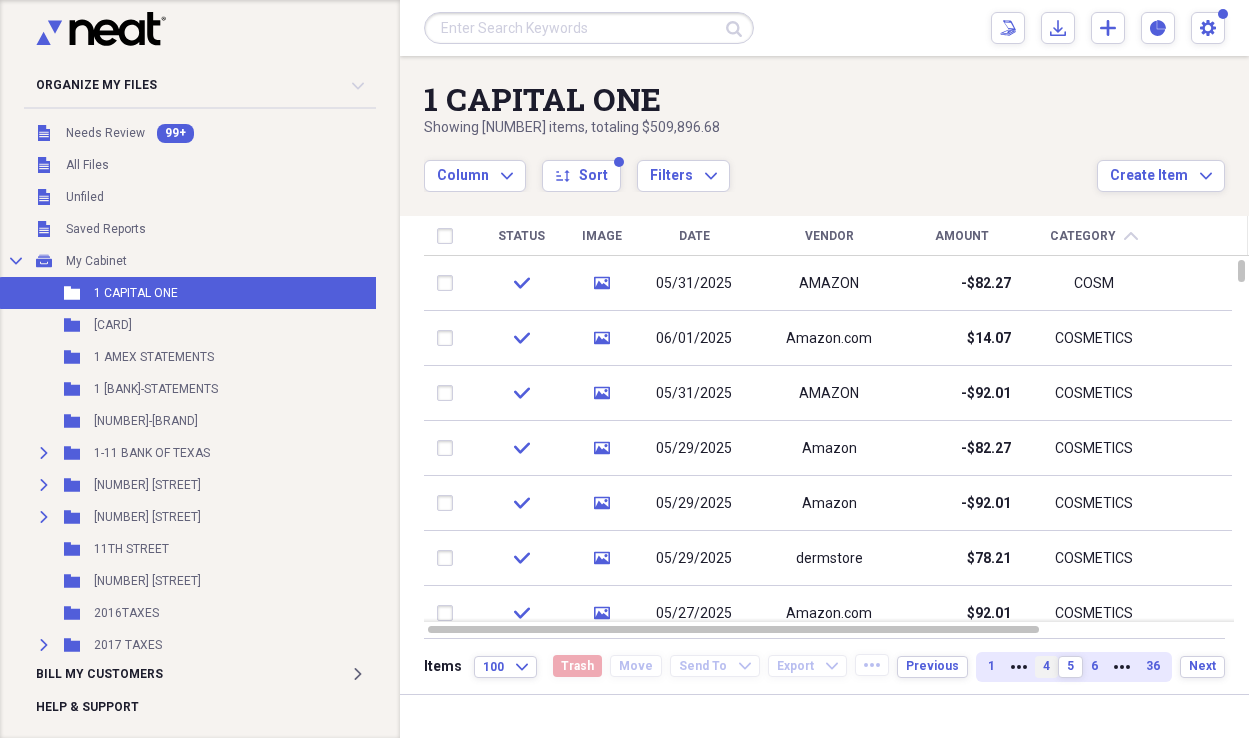 click on "4" at bounding box center (1046, 666) 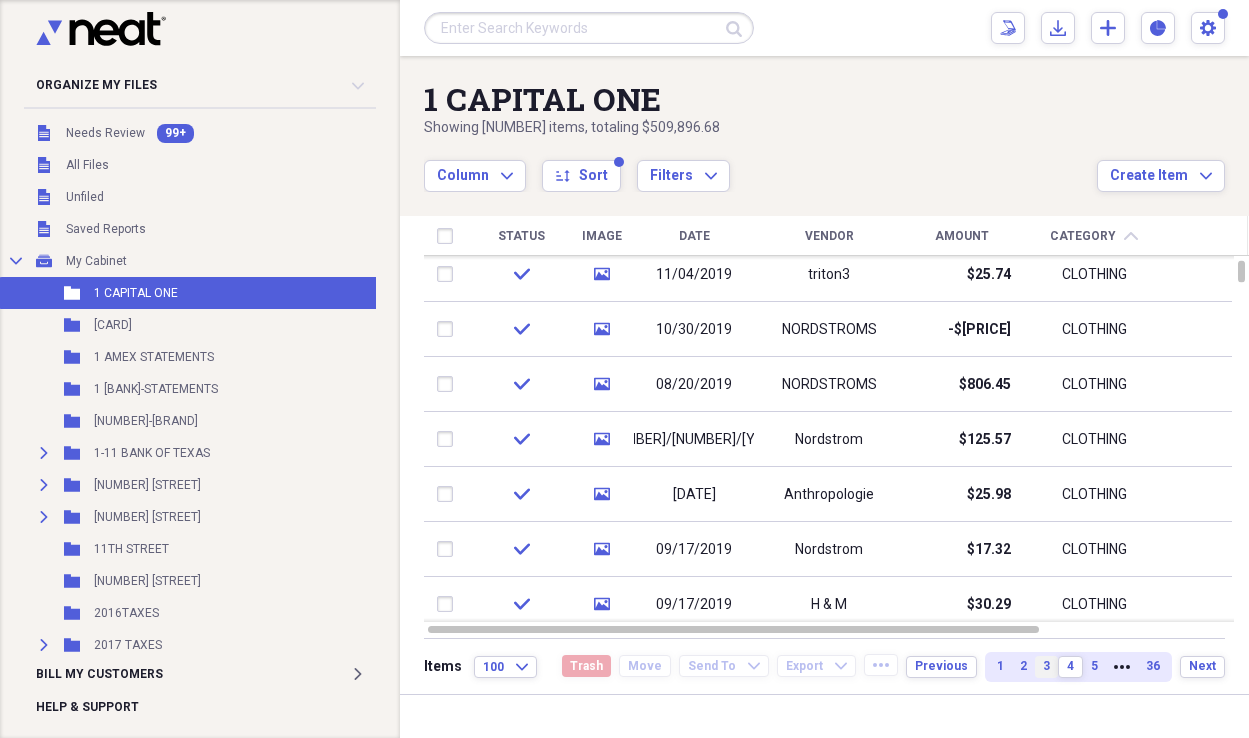 click on "3" at bounding box center [1046, 666] 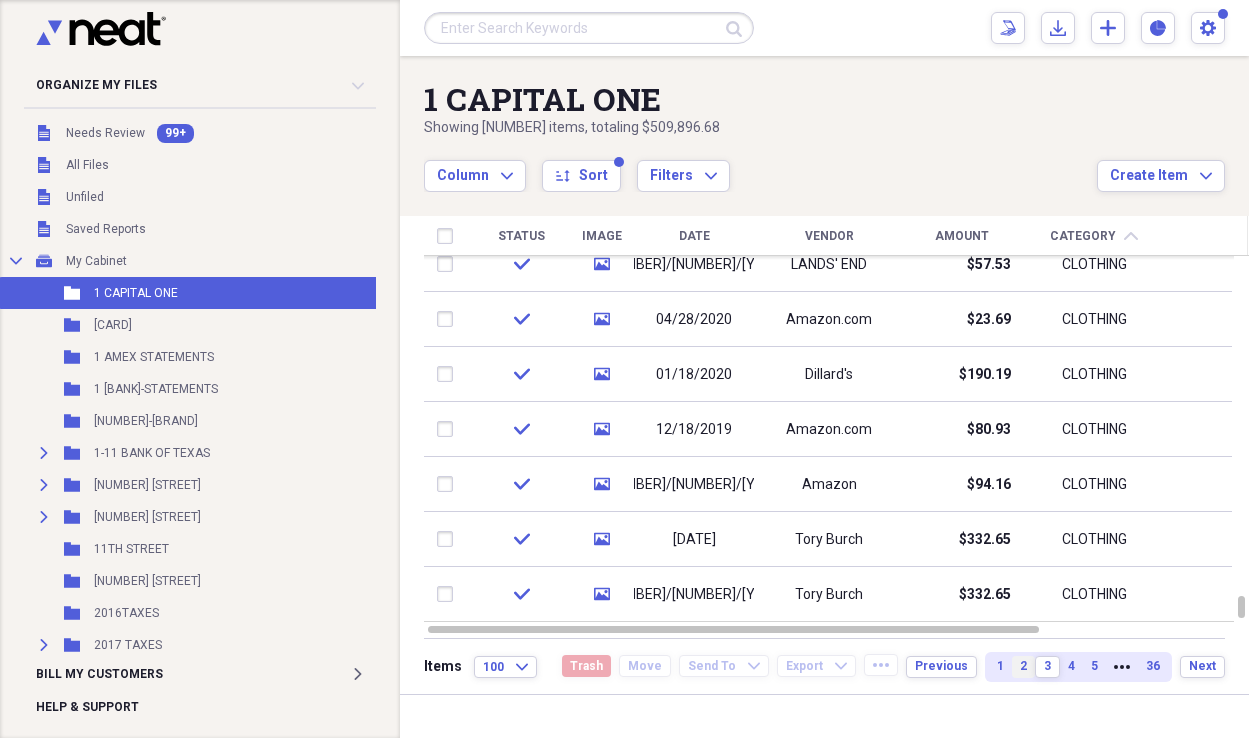click on "2" at bounding box center [1023, 666] 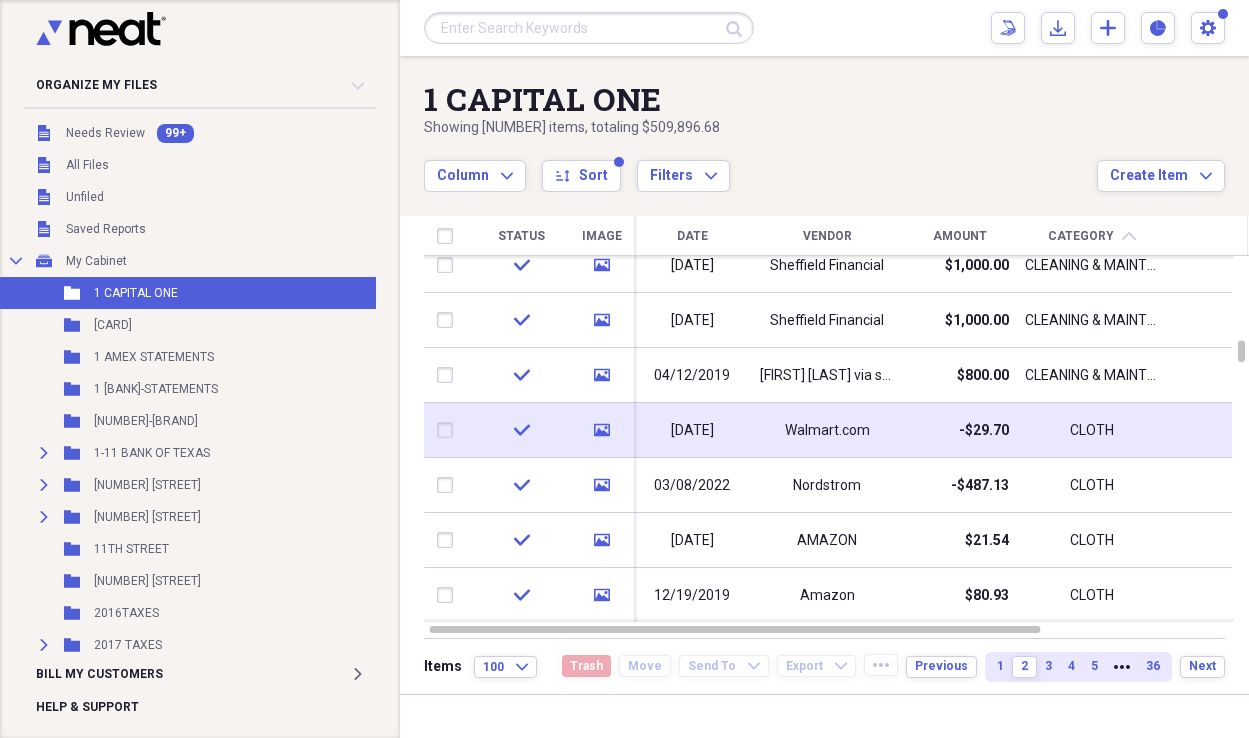 click on "CLOTH" at bounding box center [1092, 431] 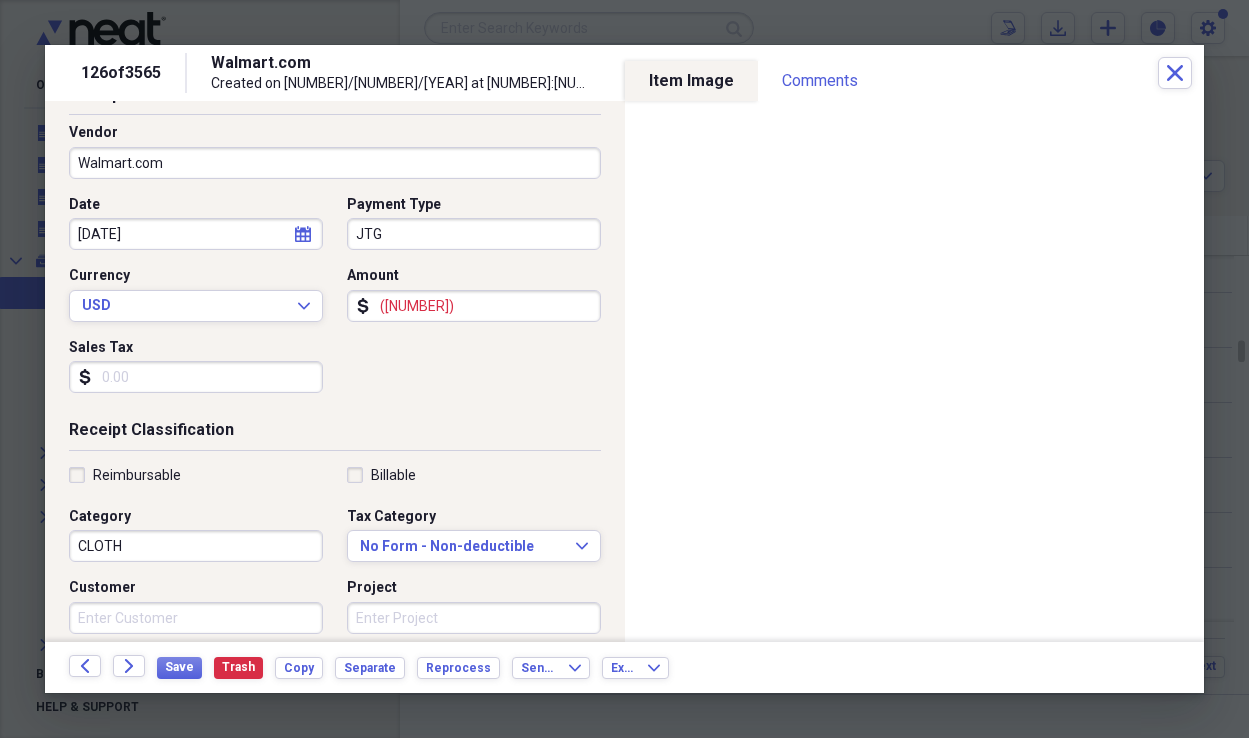 scroll, scrollTop: 125, scrollLeft: 0, axis: vertical 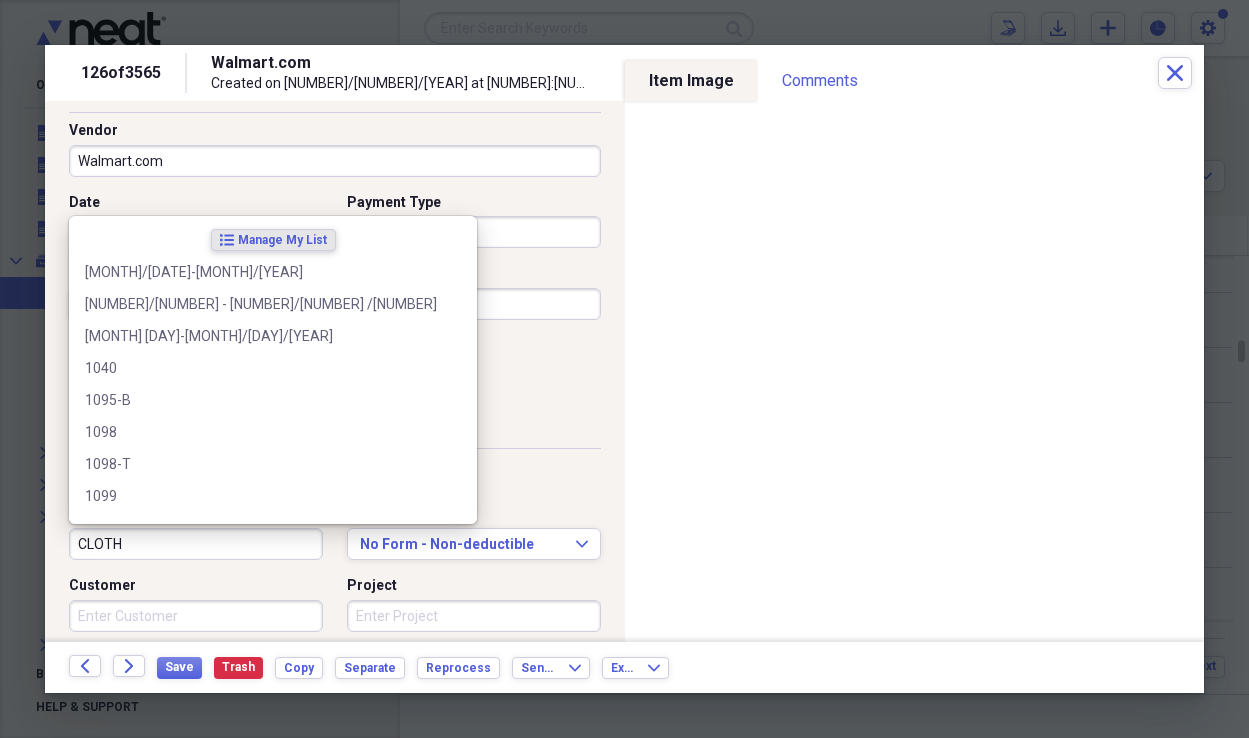 click on "CLOTH" at bounding box center (196, 544) 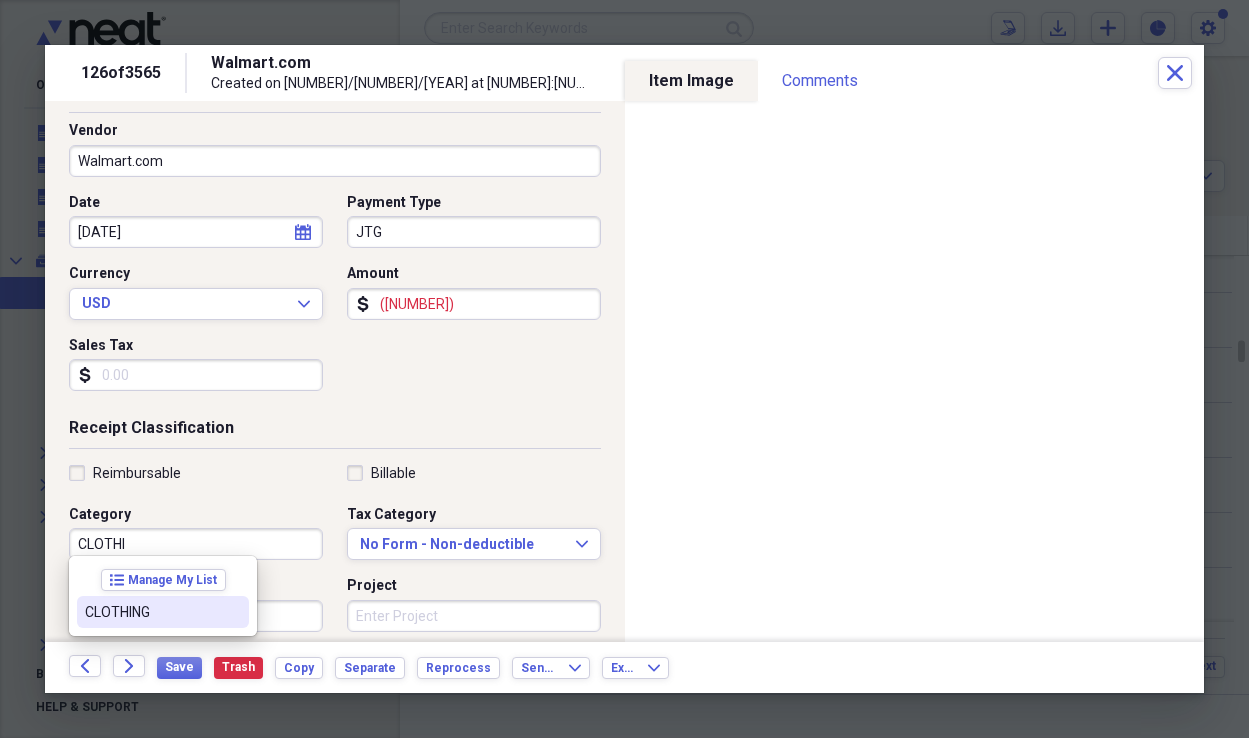 click on "CLOTHING" at bounding box center [151, 612] 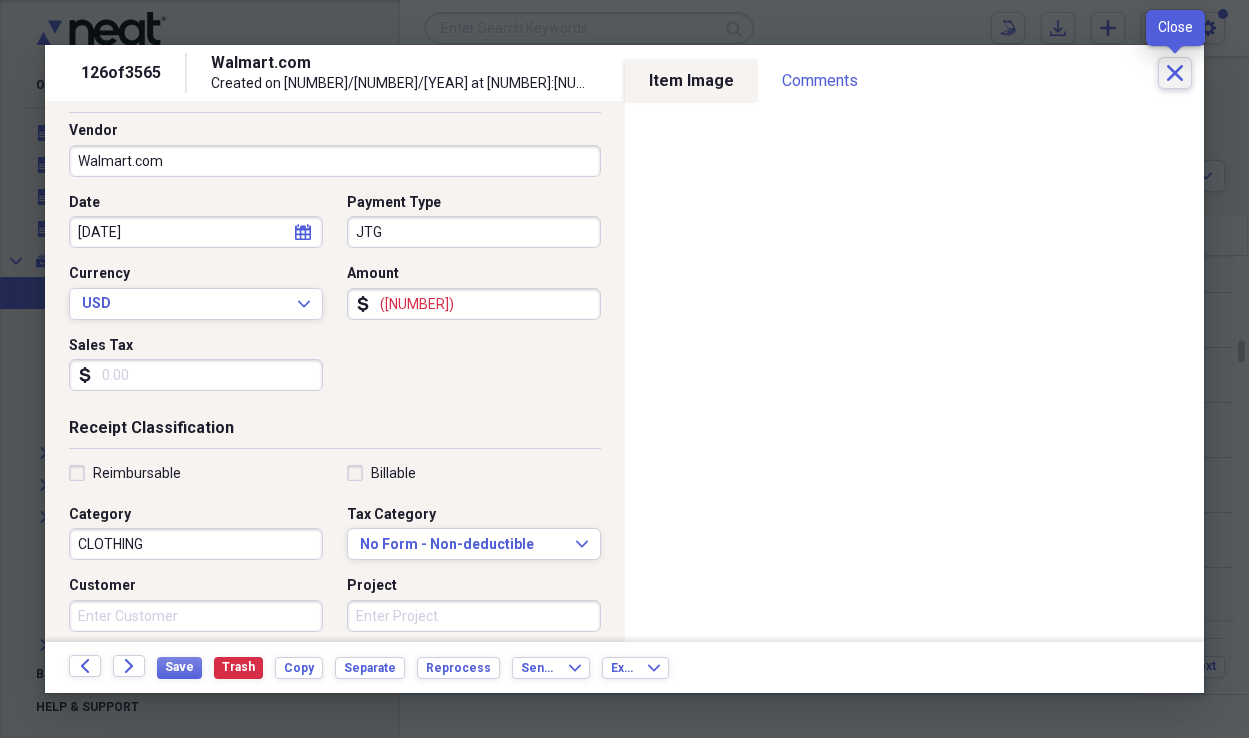 click on "Close" 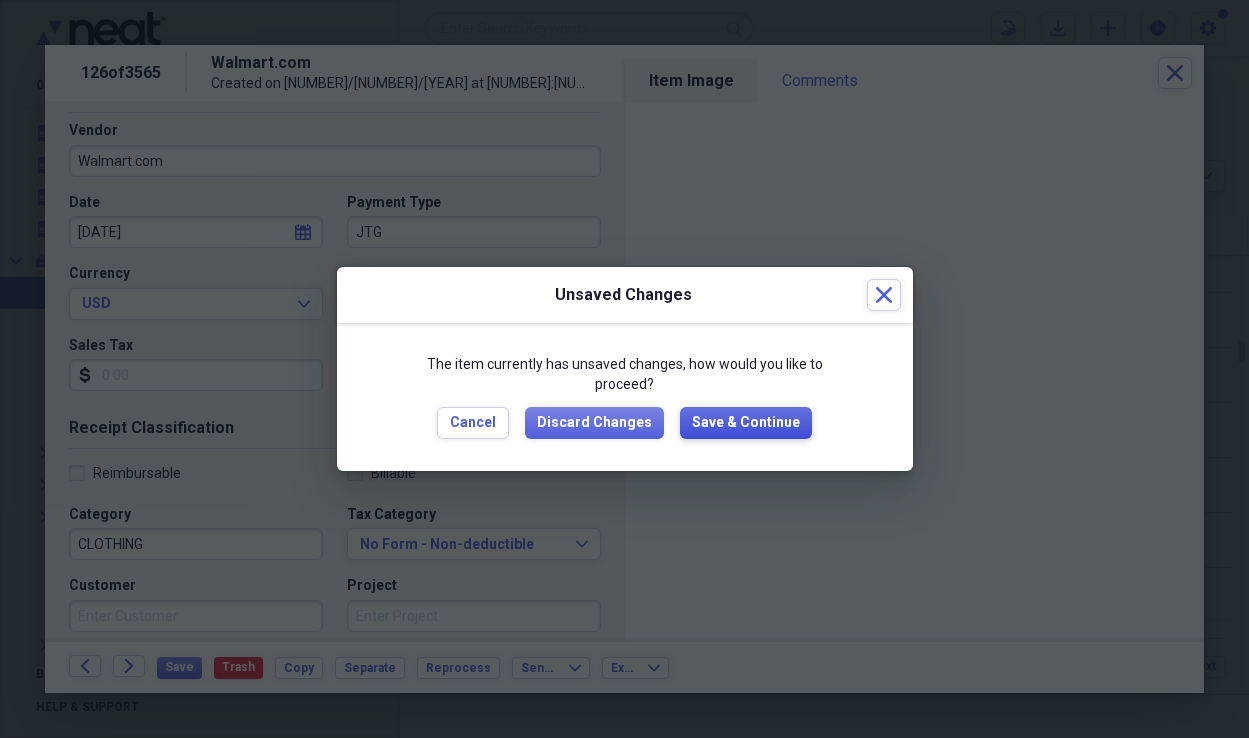 click on "Save & Continue" at bounding box center [746, 423] 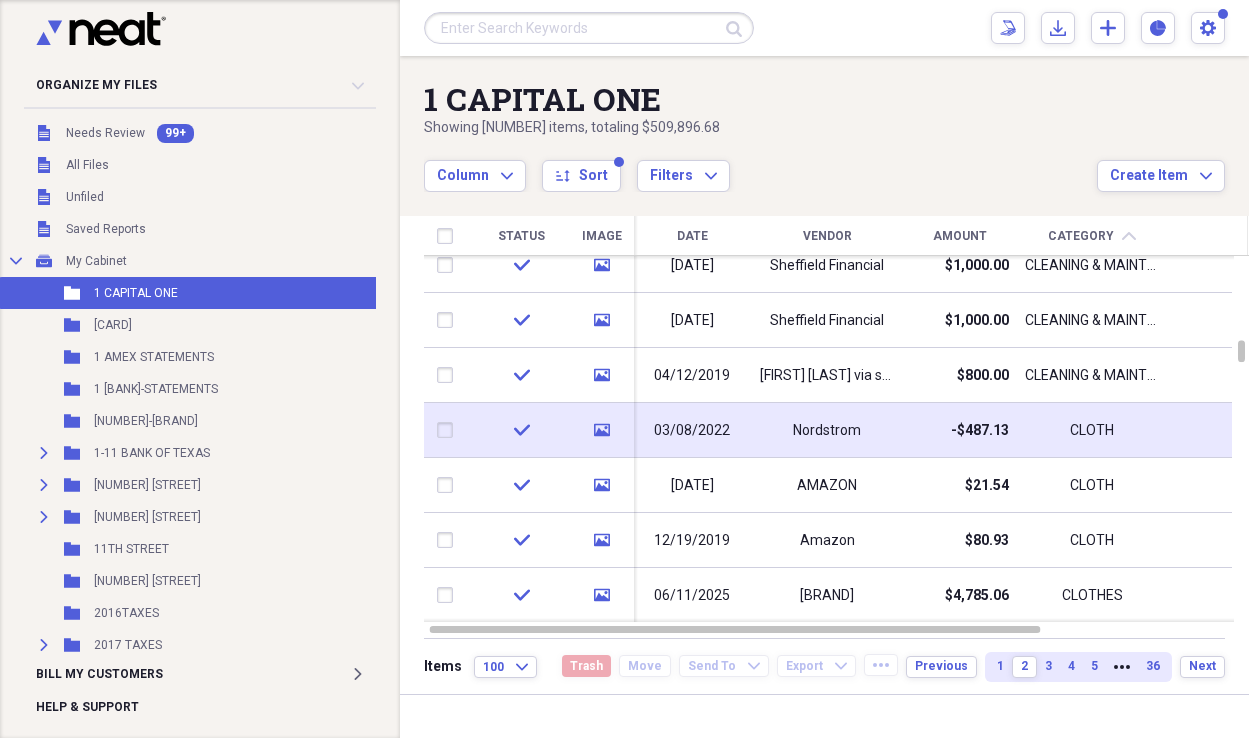 click at bounding box center (449, 430) 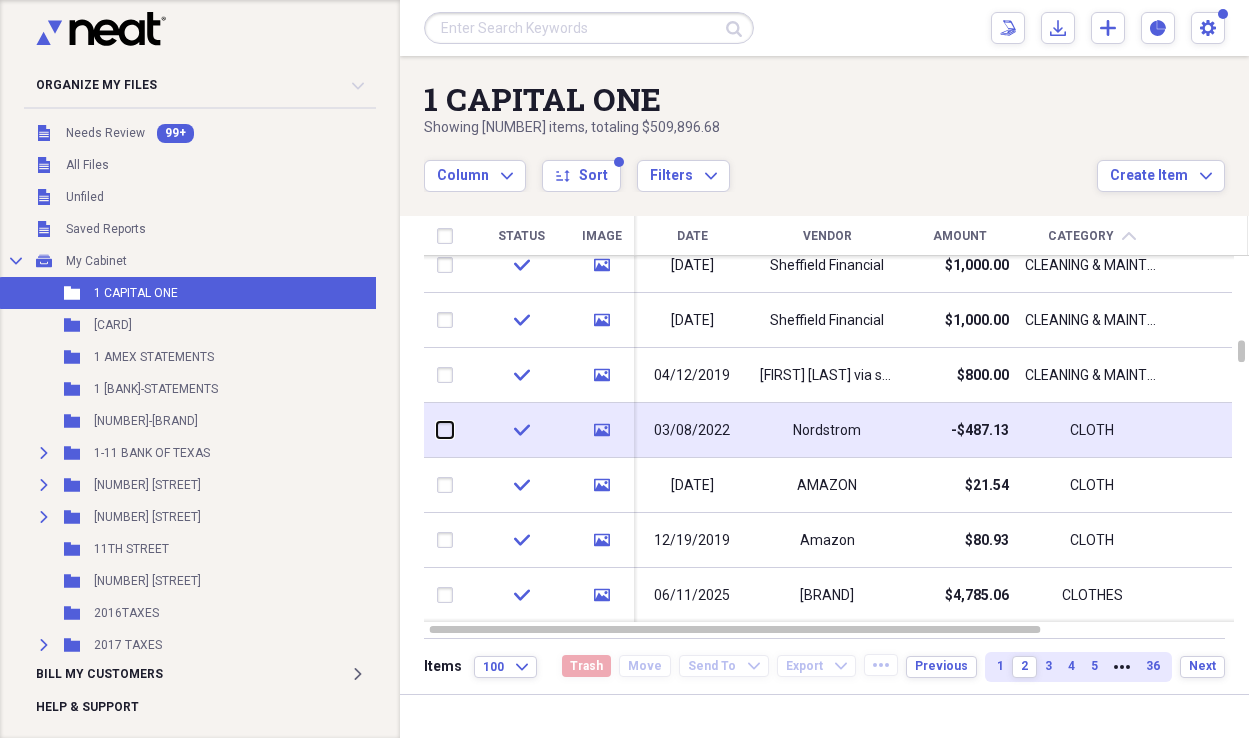 click at bounding box center [437, 430] 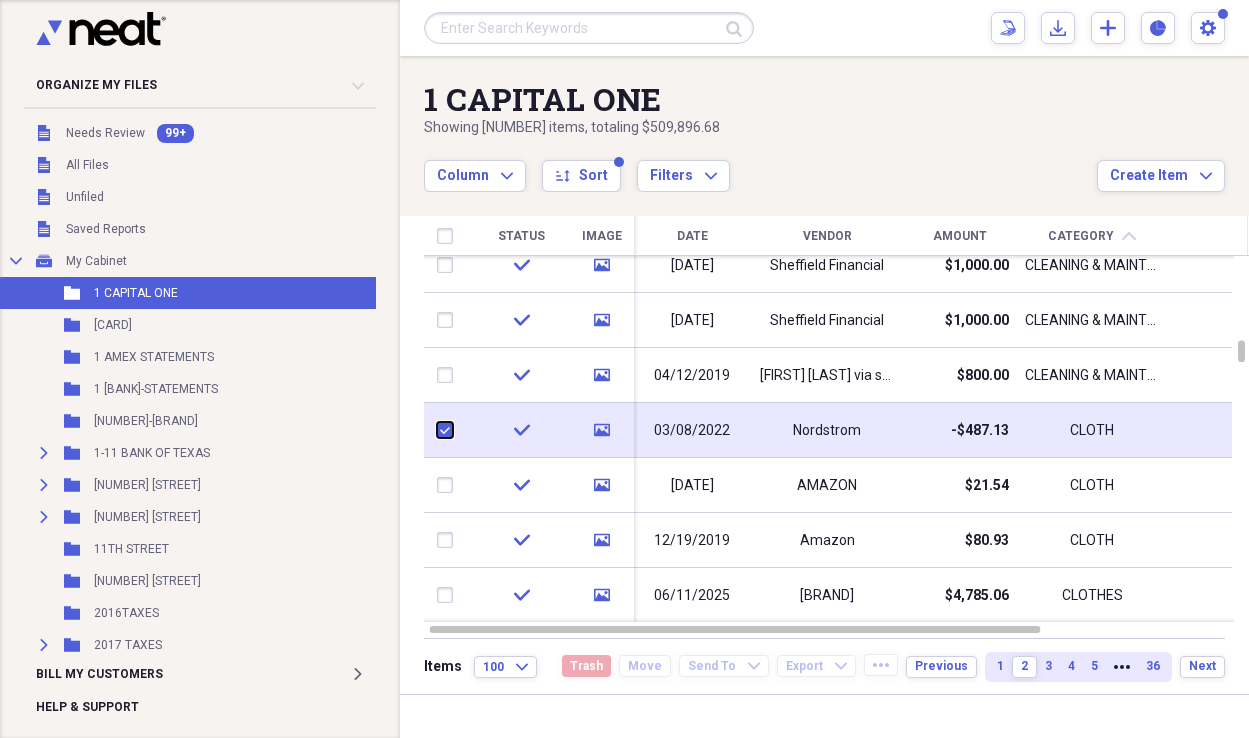 checkbox on "true" 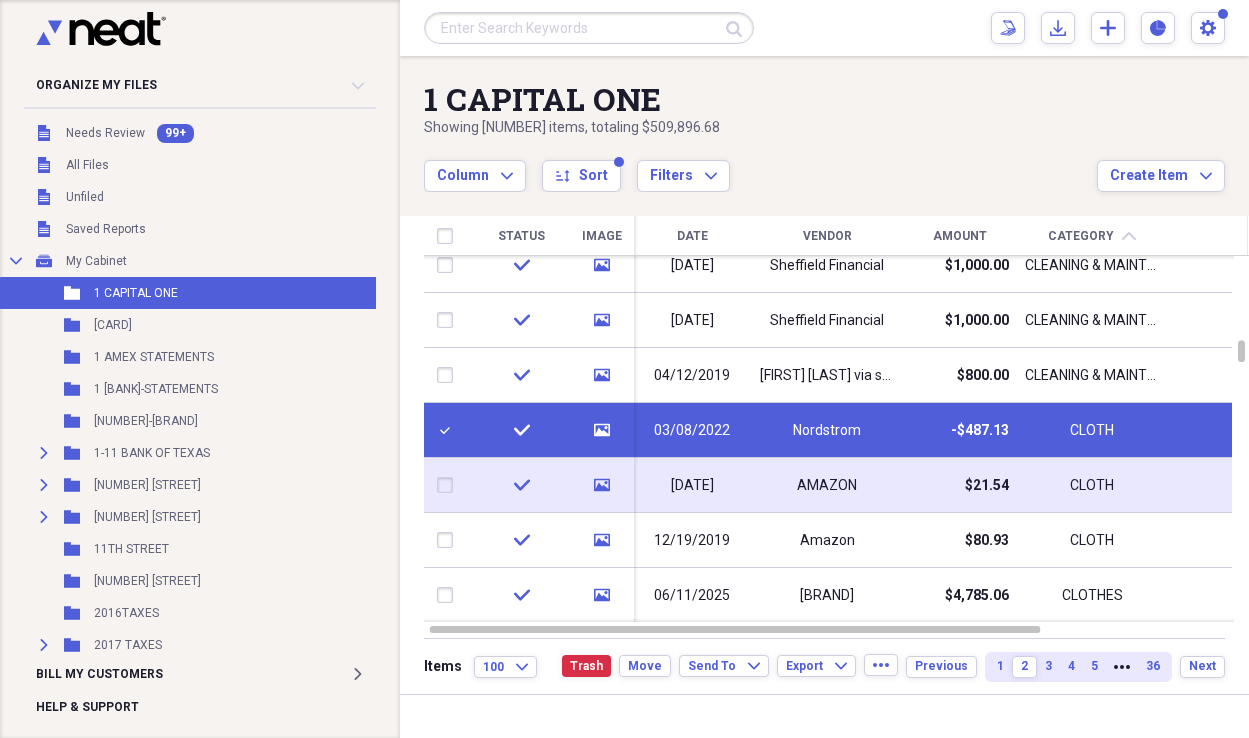 click at bounding box center (449, 485) 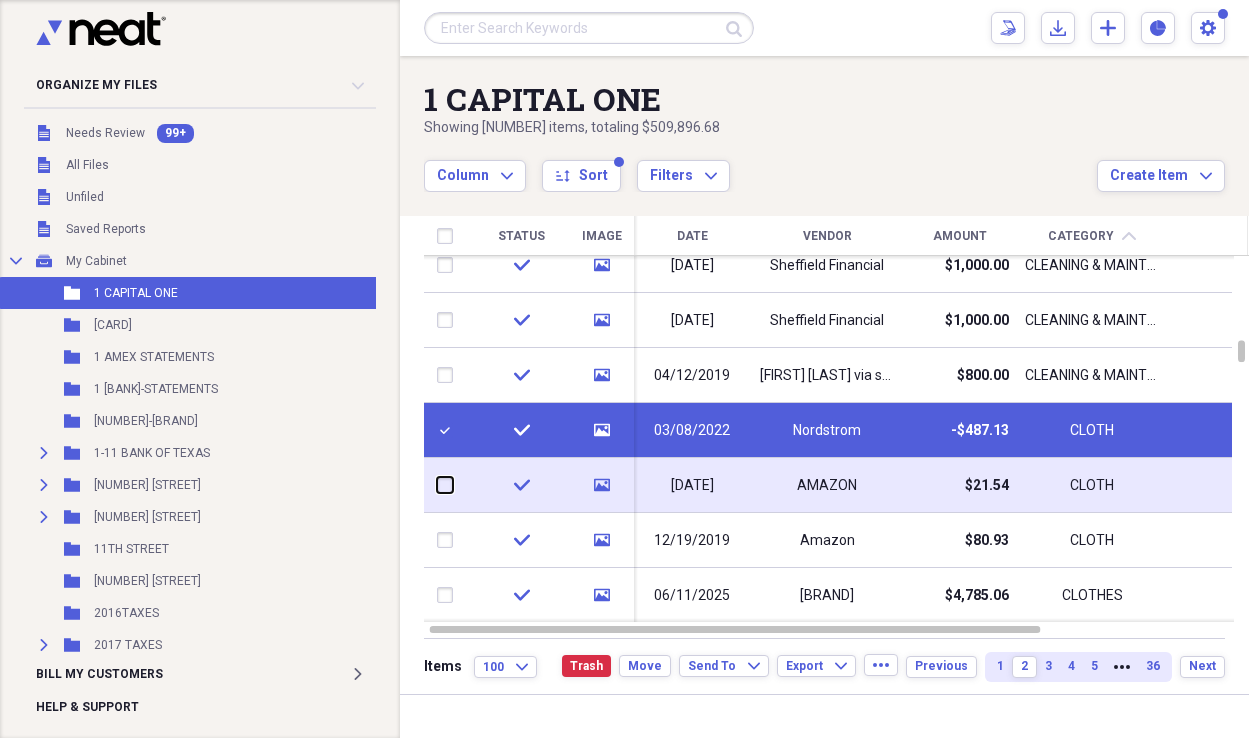 click at bounding box center [437, 485] 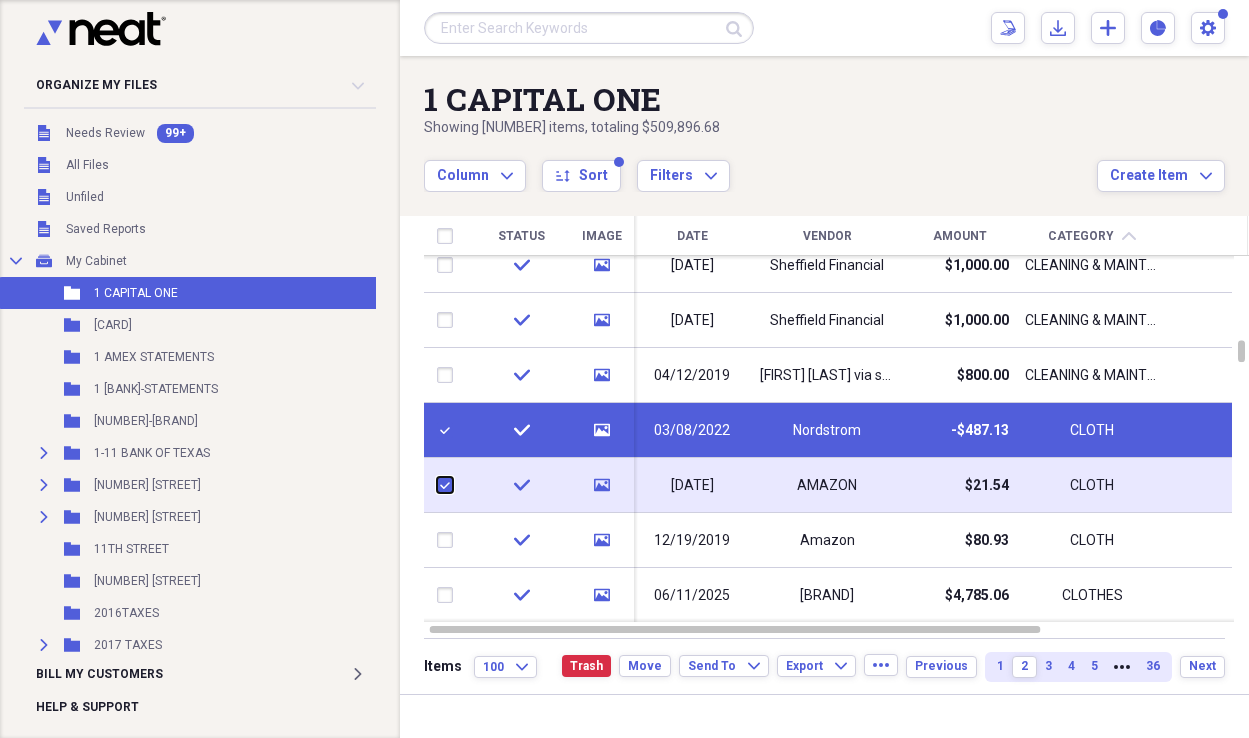 checkbox on "true" 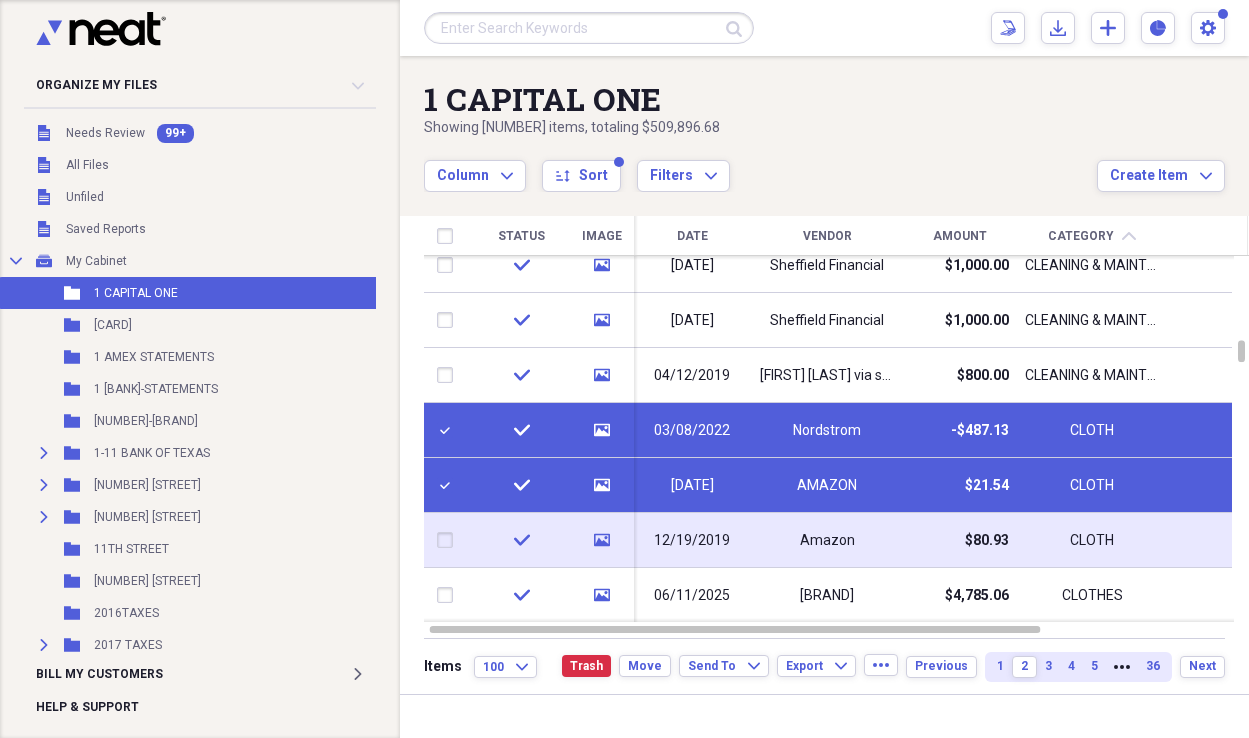 click at bounding box center [449, 540] 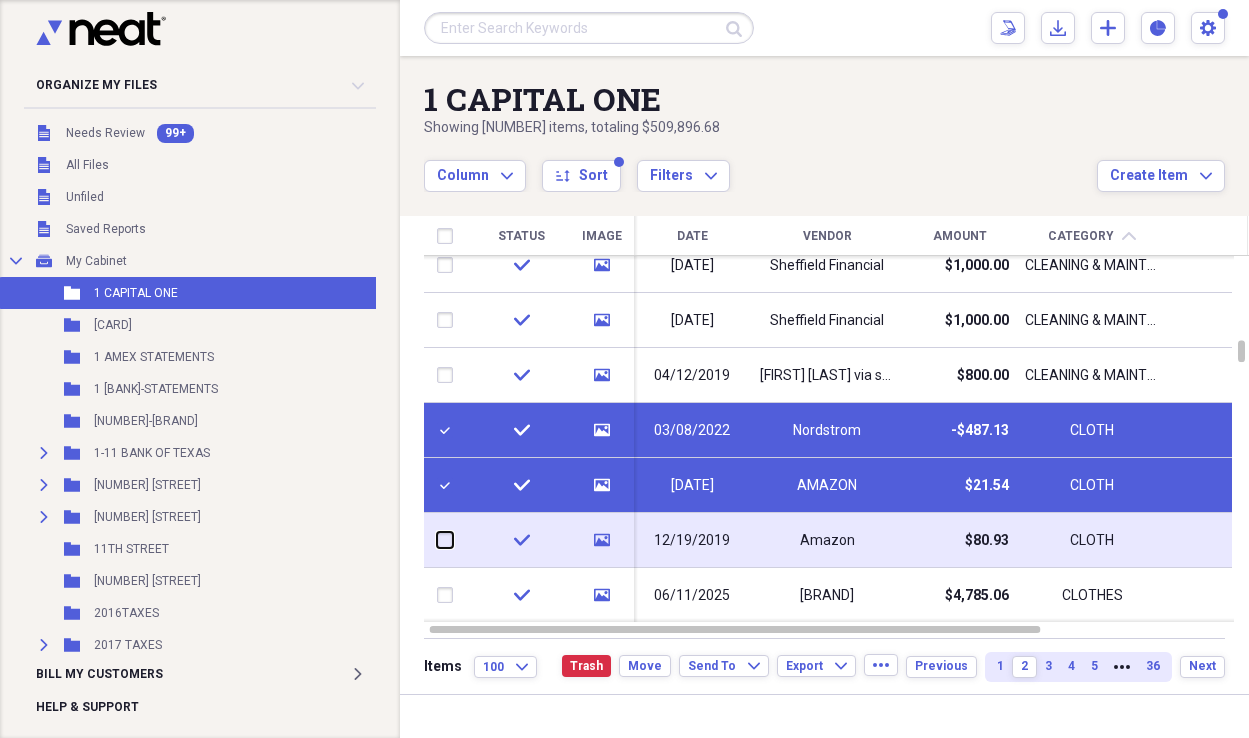 click at bounding box center (437, 540) 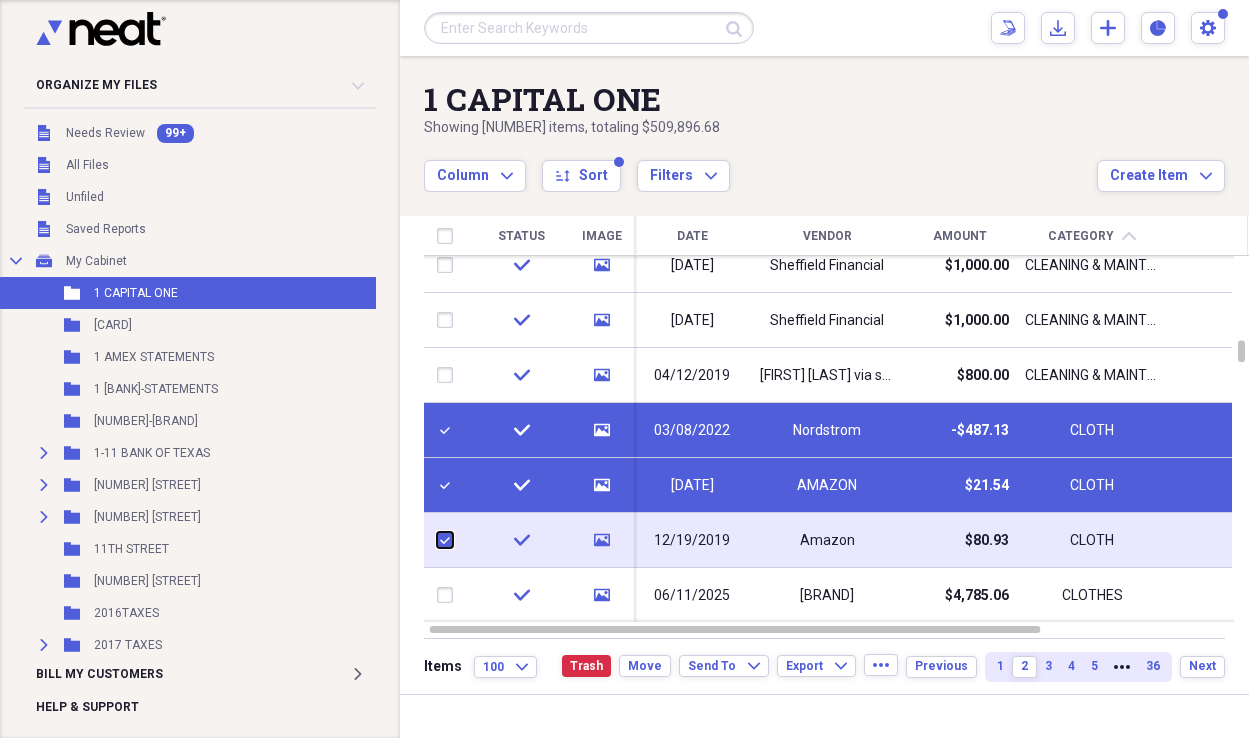 checkbox on "true" 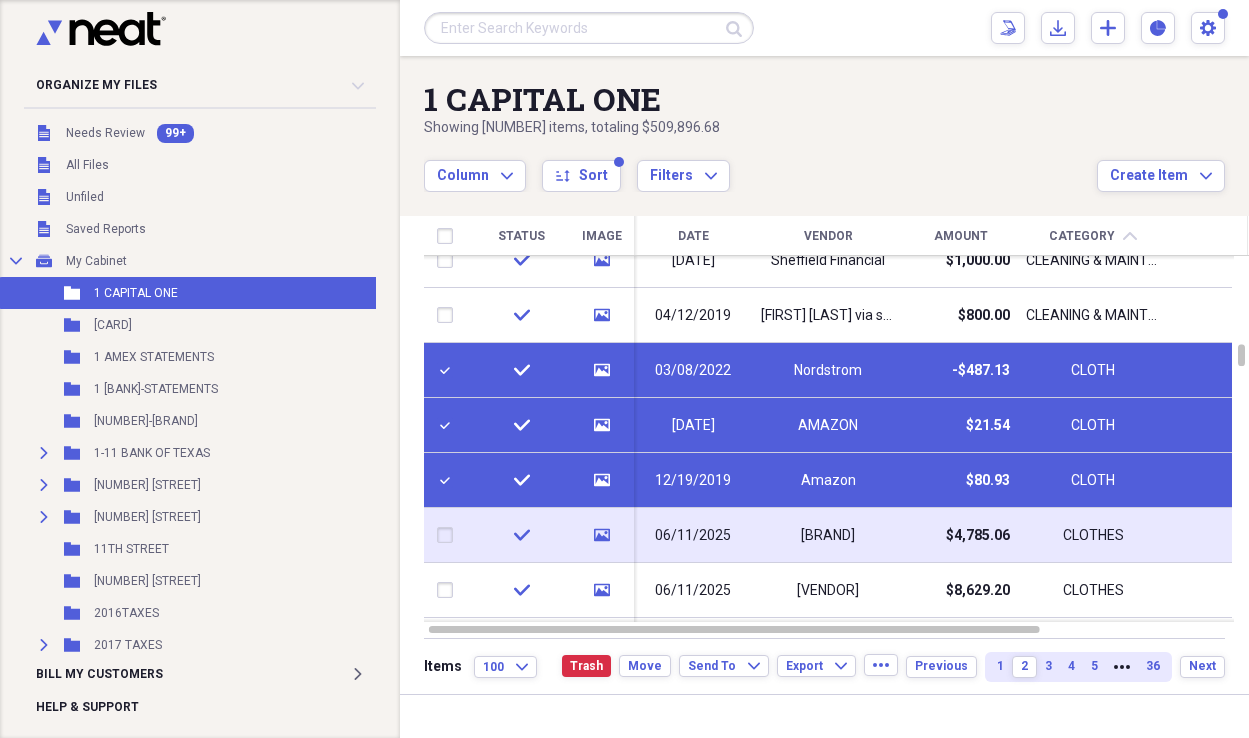 click at bounding box center (449, 535) 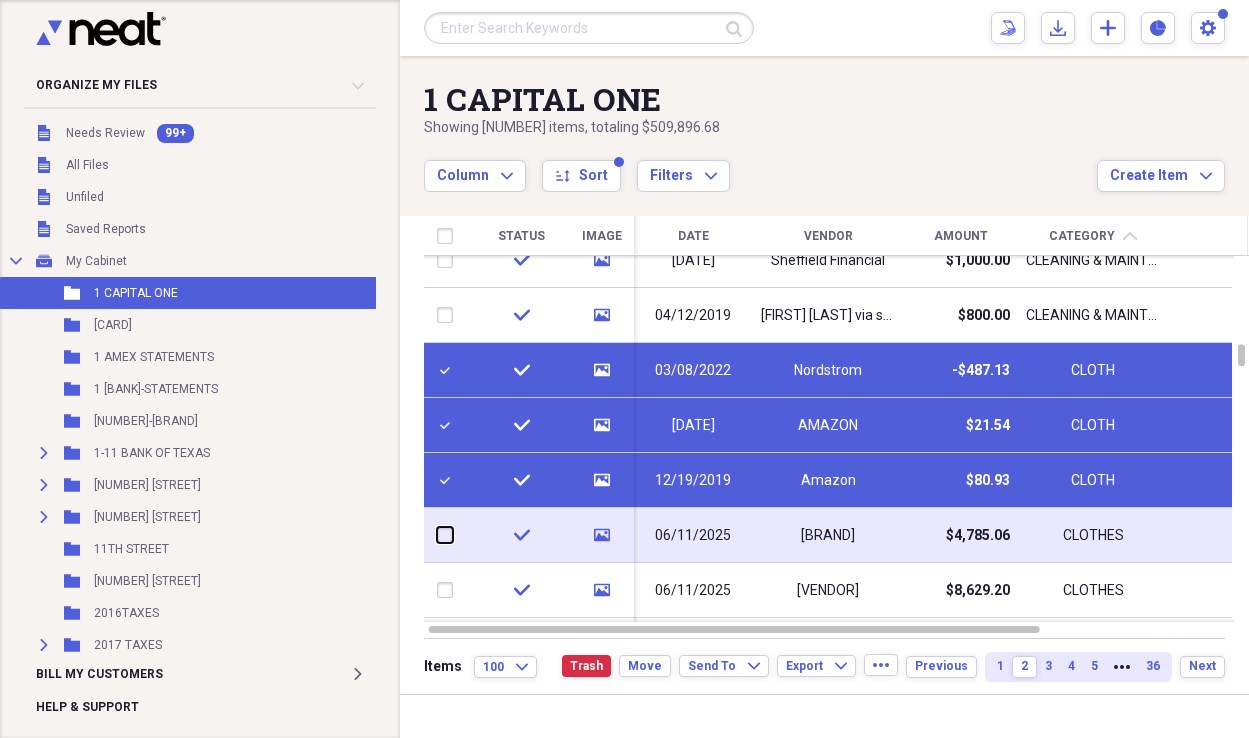 click at bounding box center [437, 535] 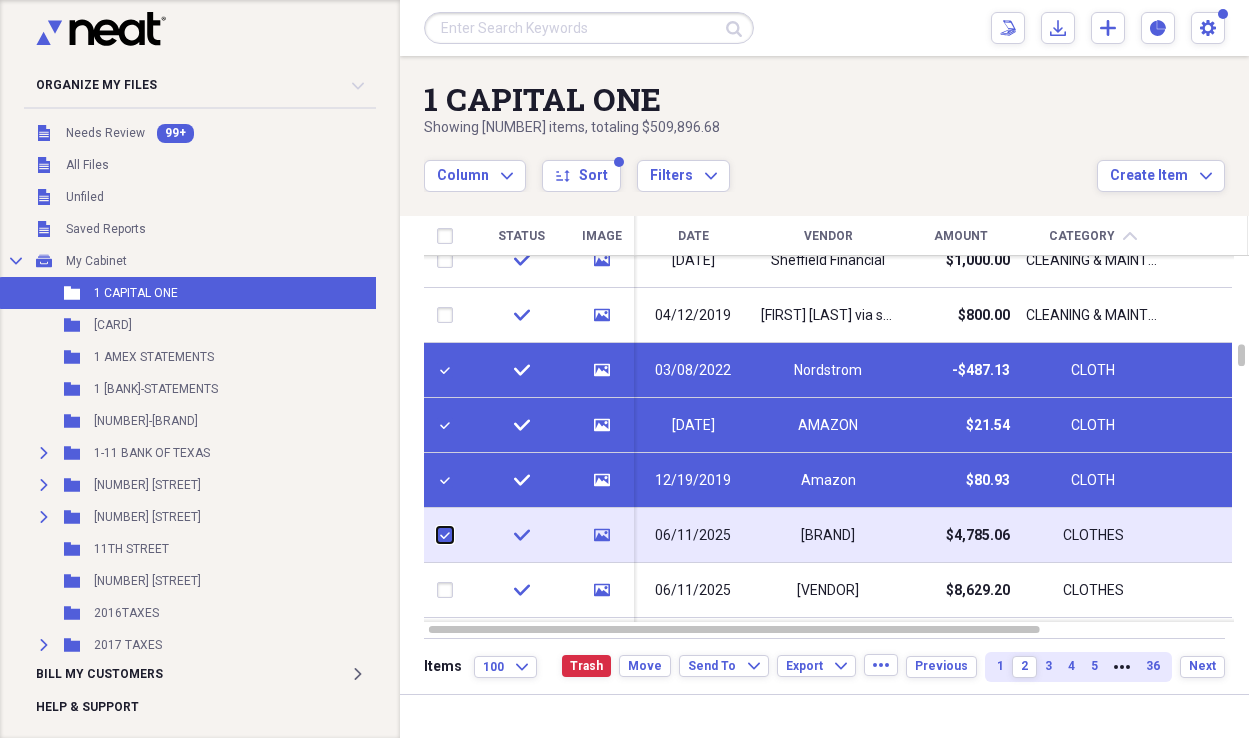 checkbox on "true" 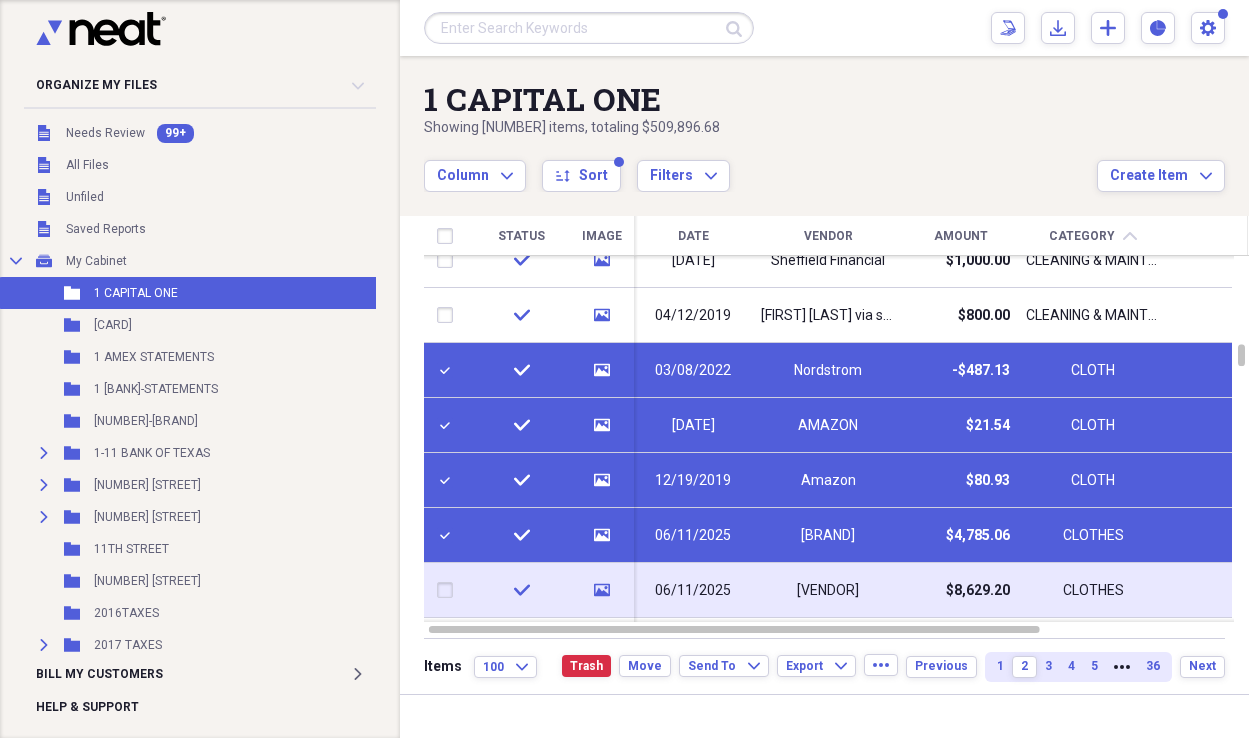 click at bounding box center (449, 590) 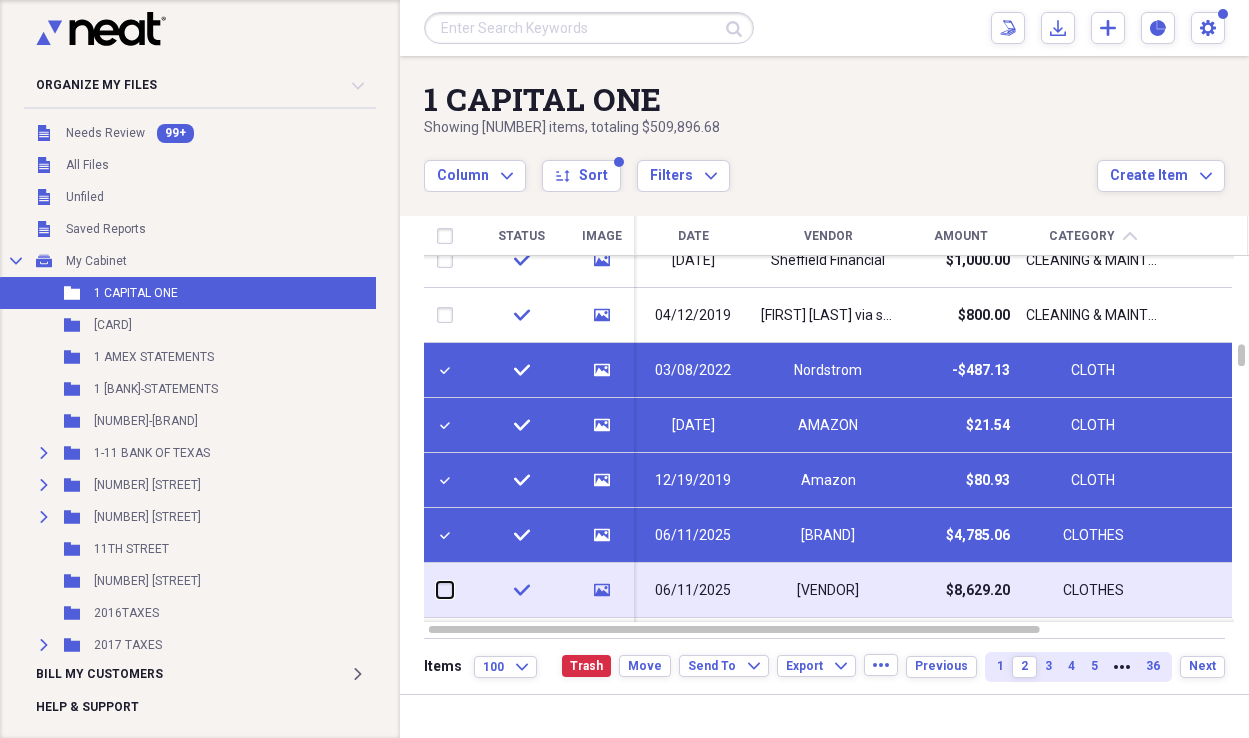 click at bounding box center [437, 590] 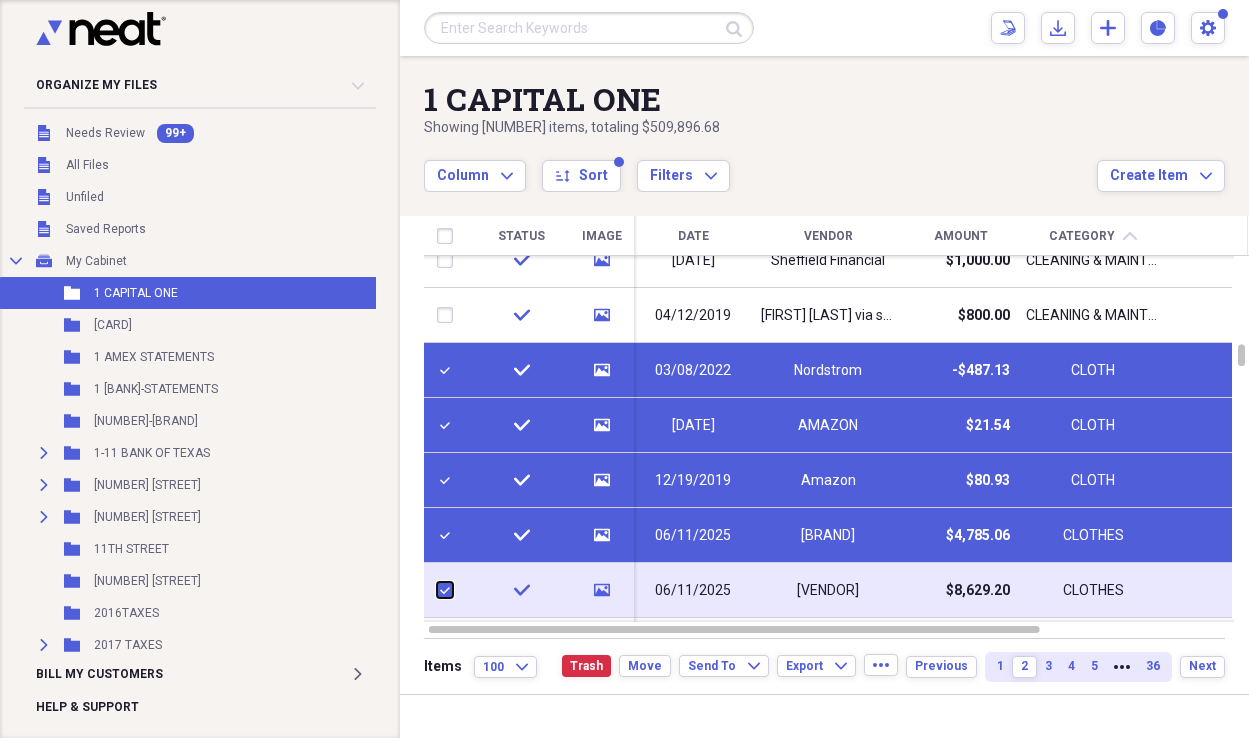 checkbox on "true" 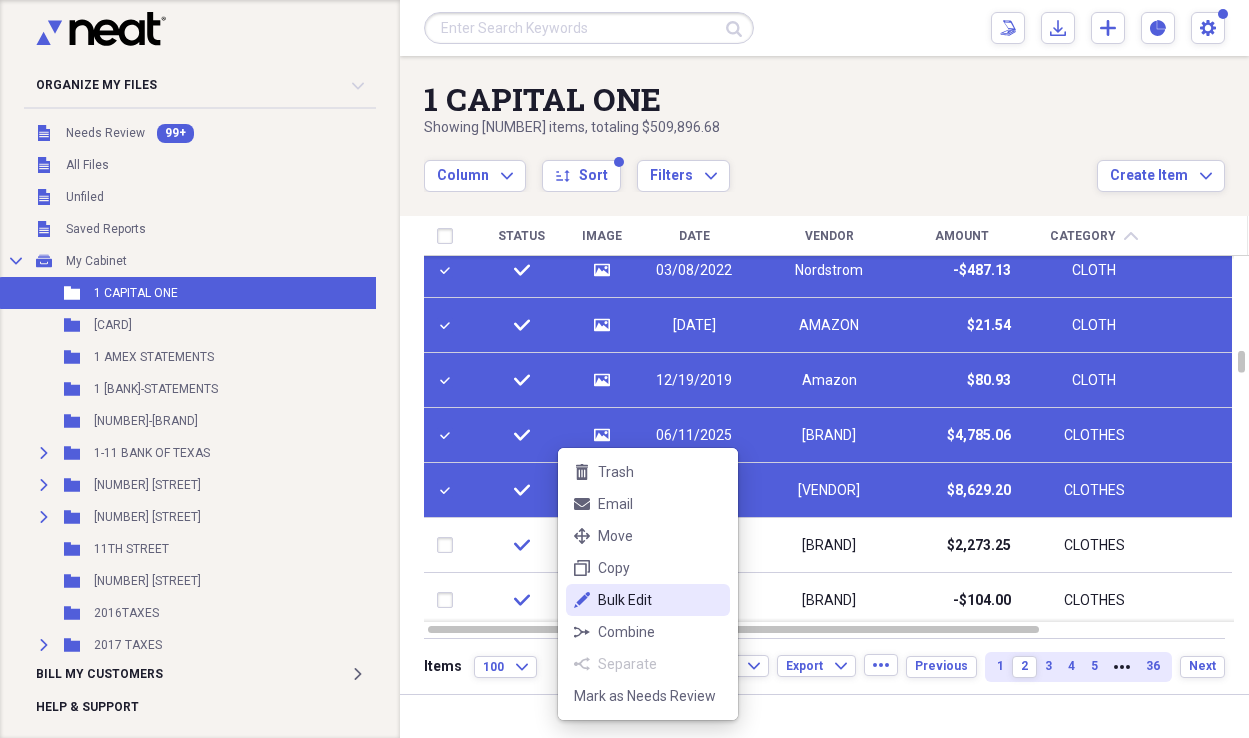 click on "Bulk Edit" at bounding box center [660, 600] 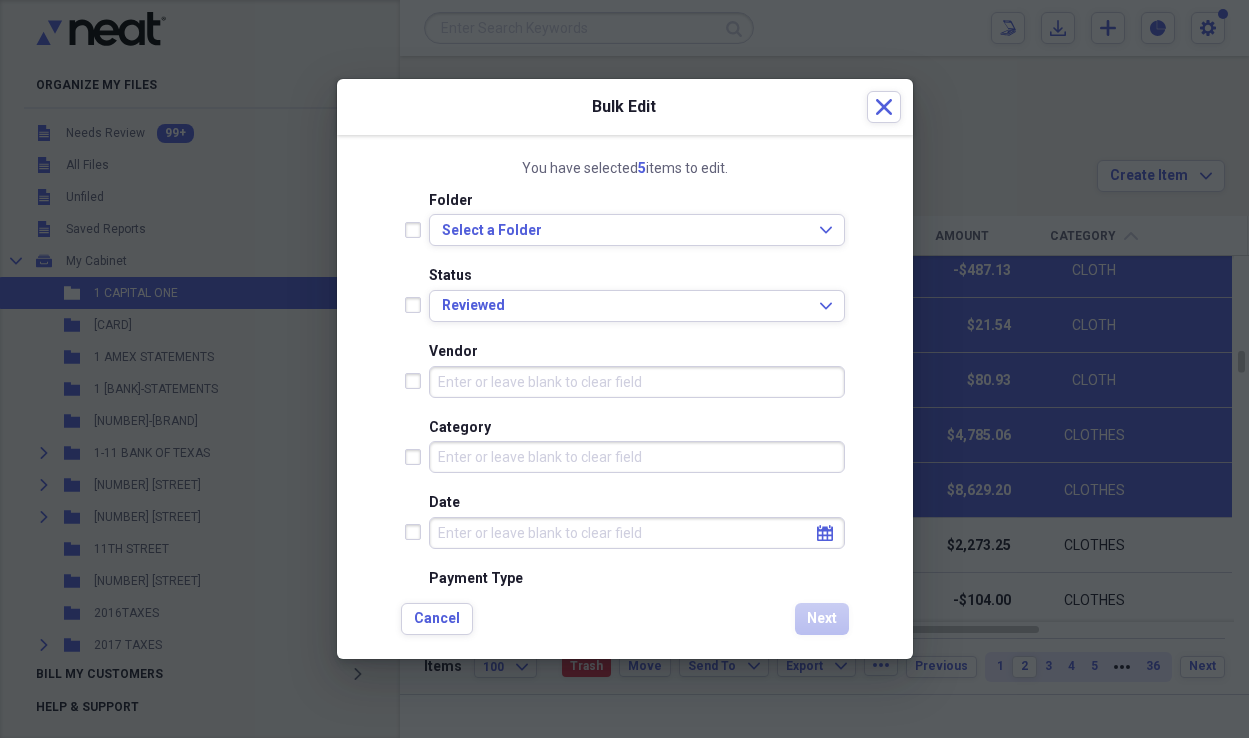 click on "Category" at bounding box center [637, 457] 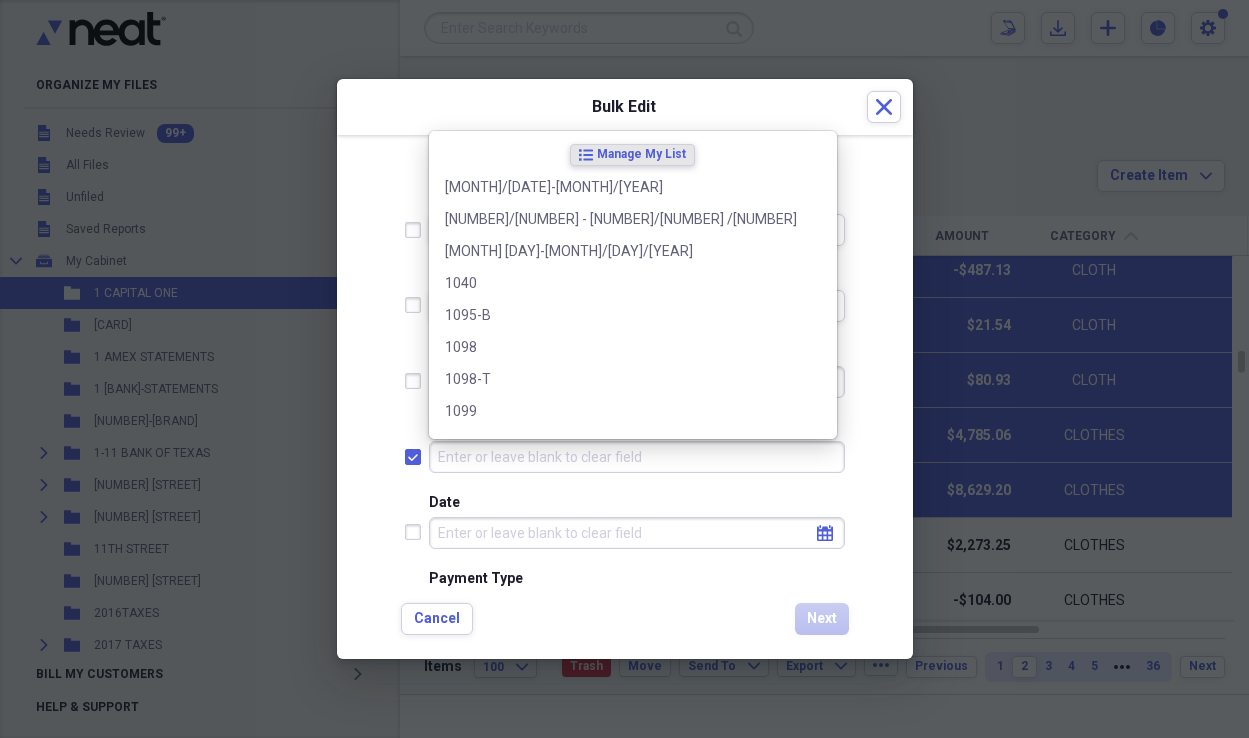 checkbox on "true" 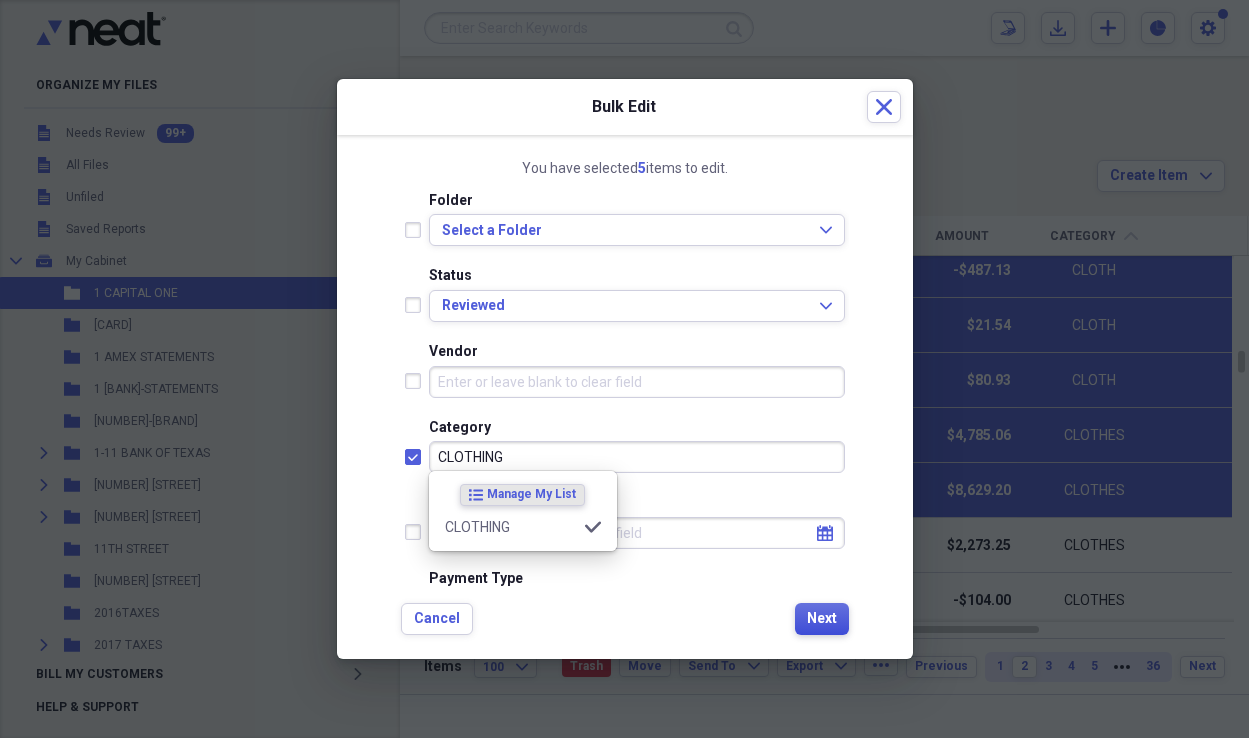 type on "CLOTHING" 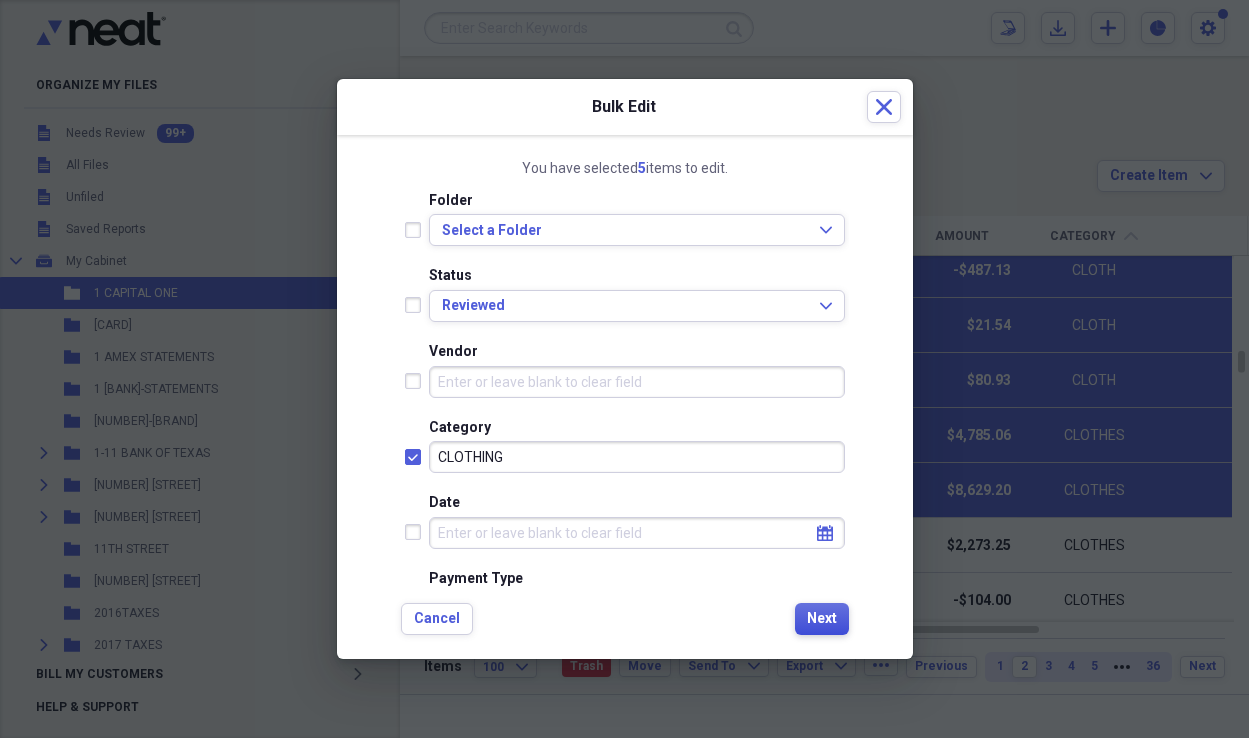 click on "Next" at bounding box center (822, 619) 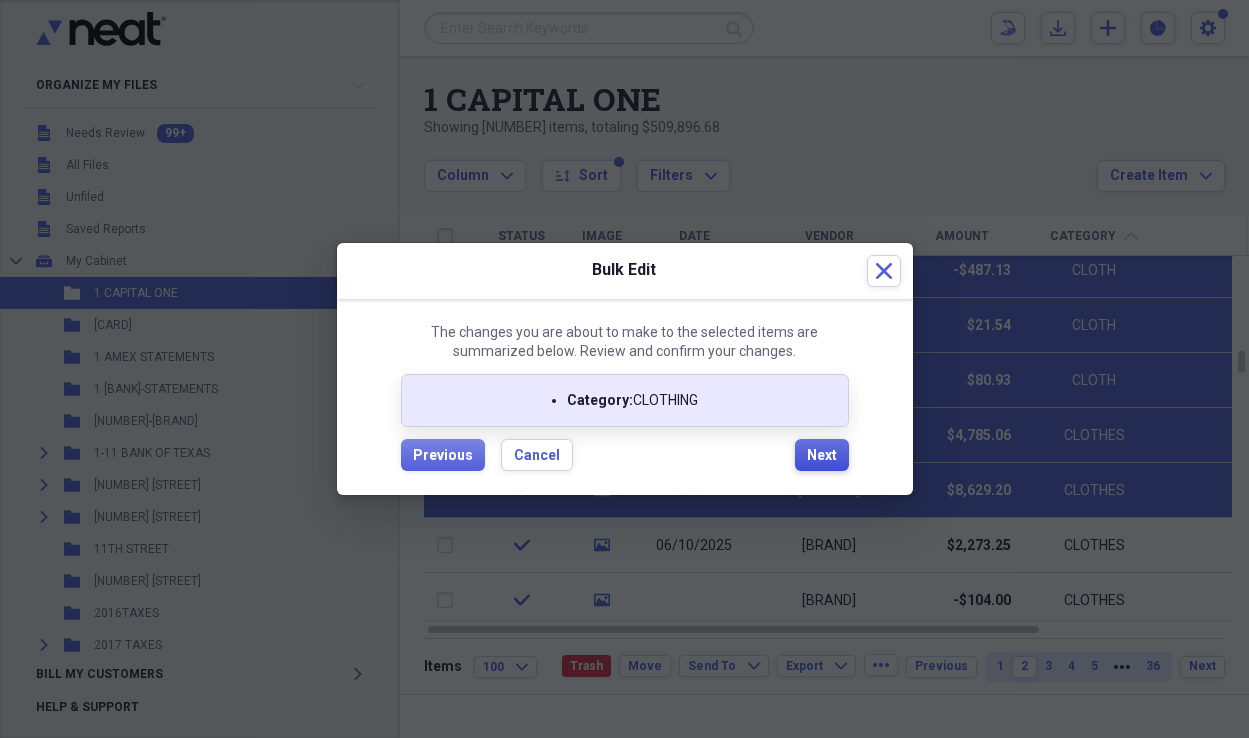 click on "Next" at bounding box center [822, 455] 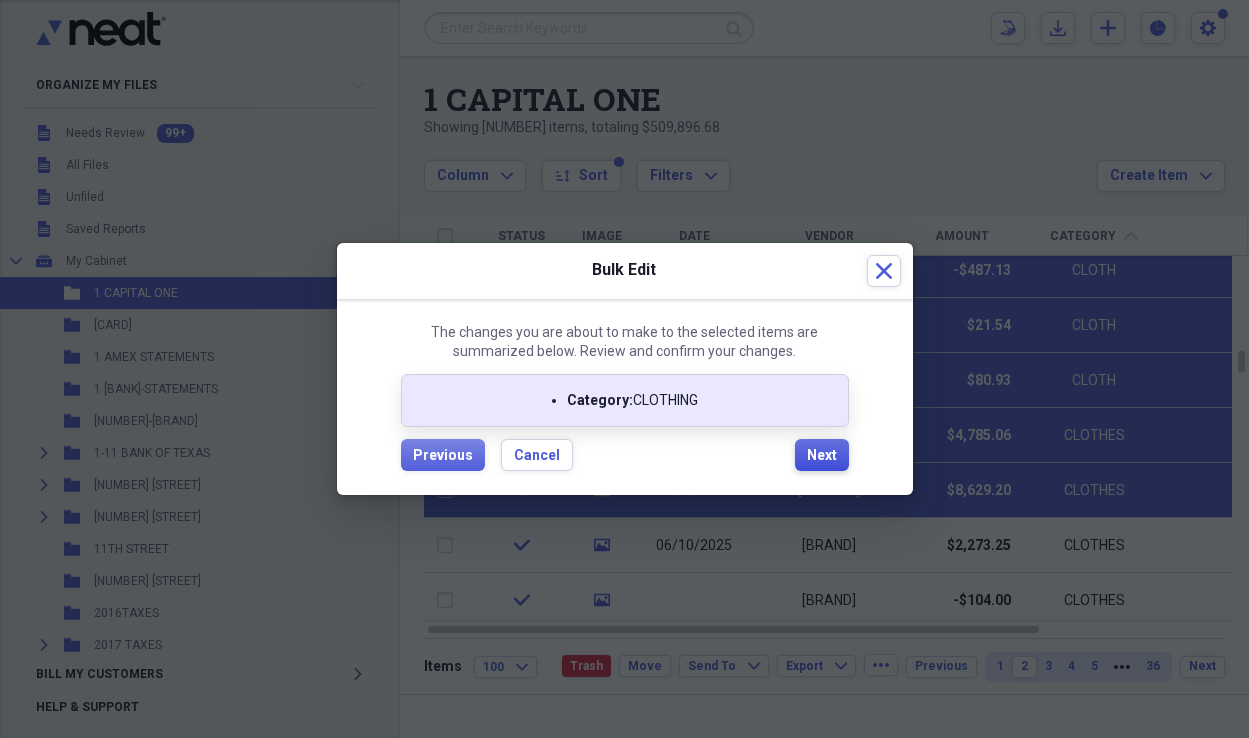 checkbox on "false" 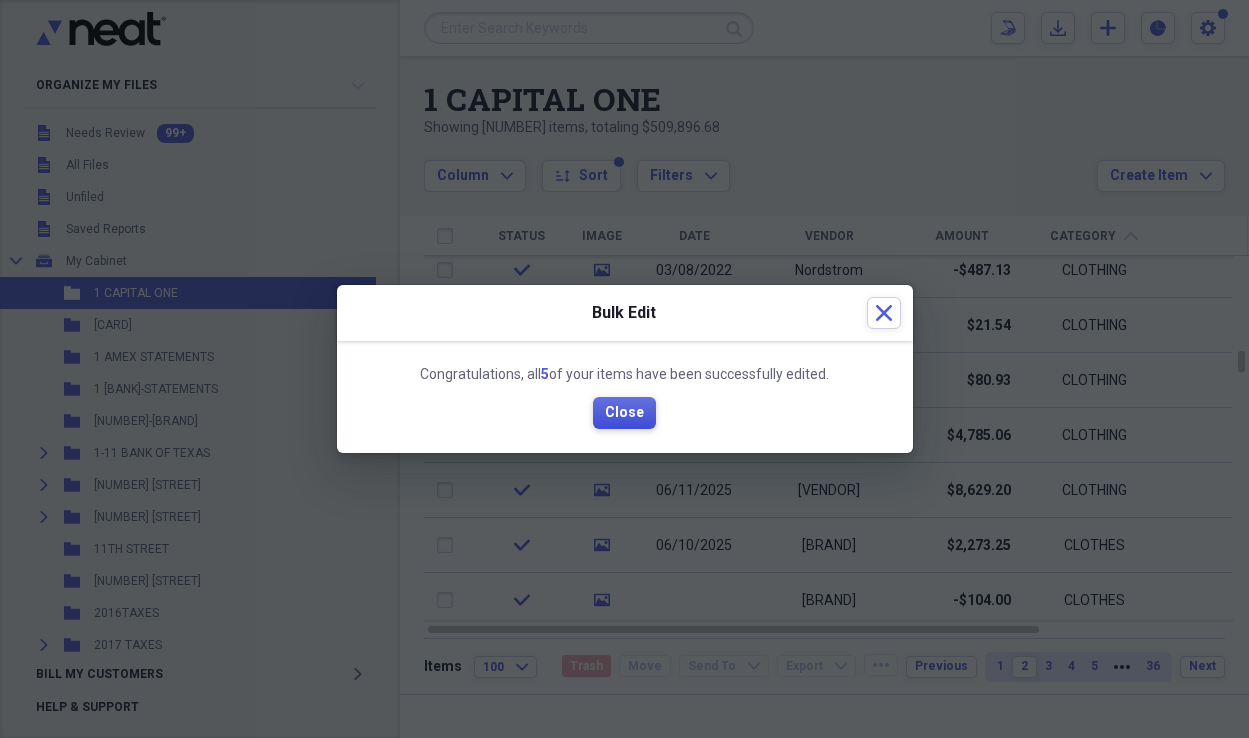 click on "Close" at bounding box center [624, 413] 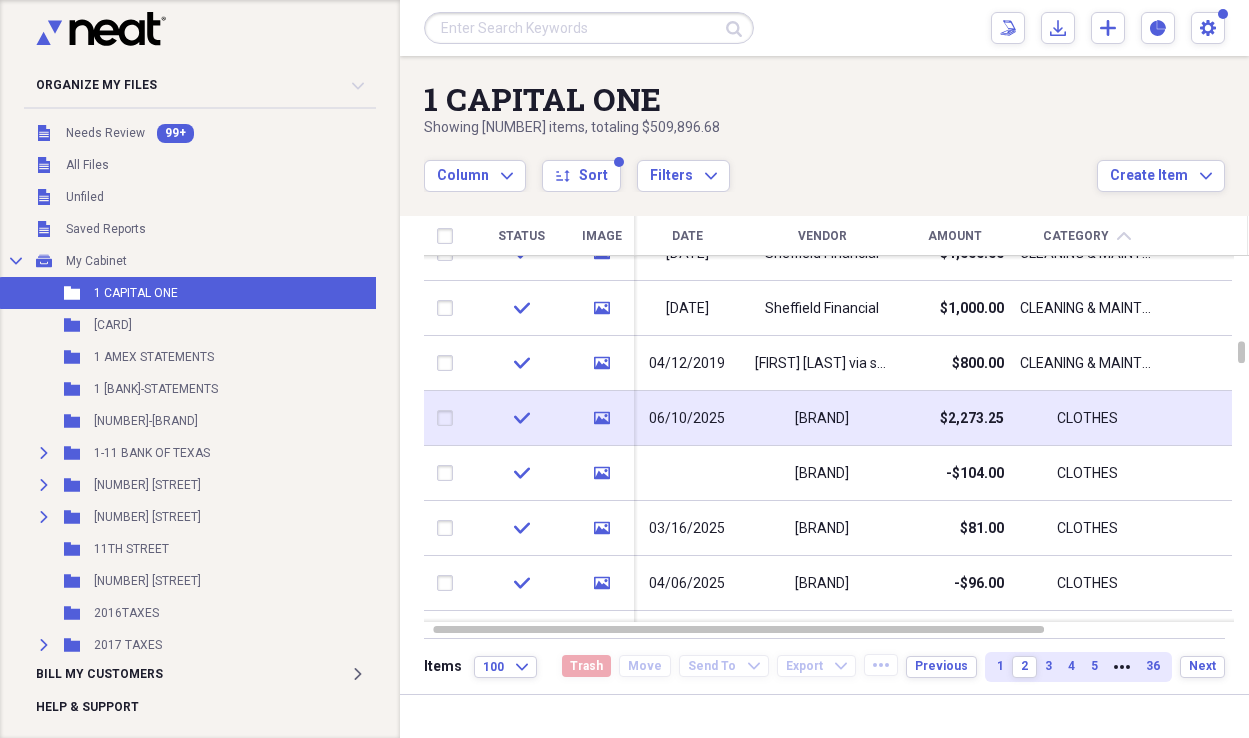 click at bounding box center [449, 418] 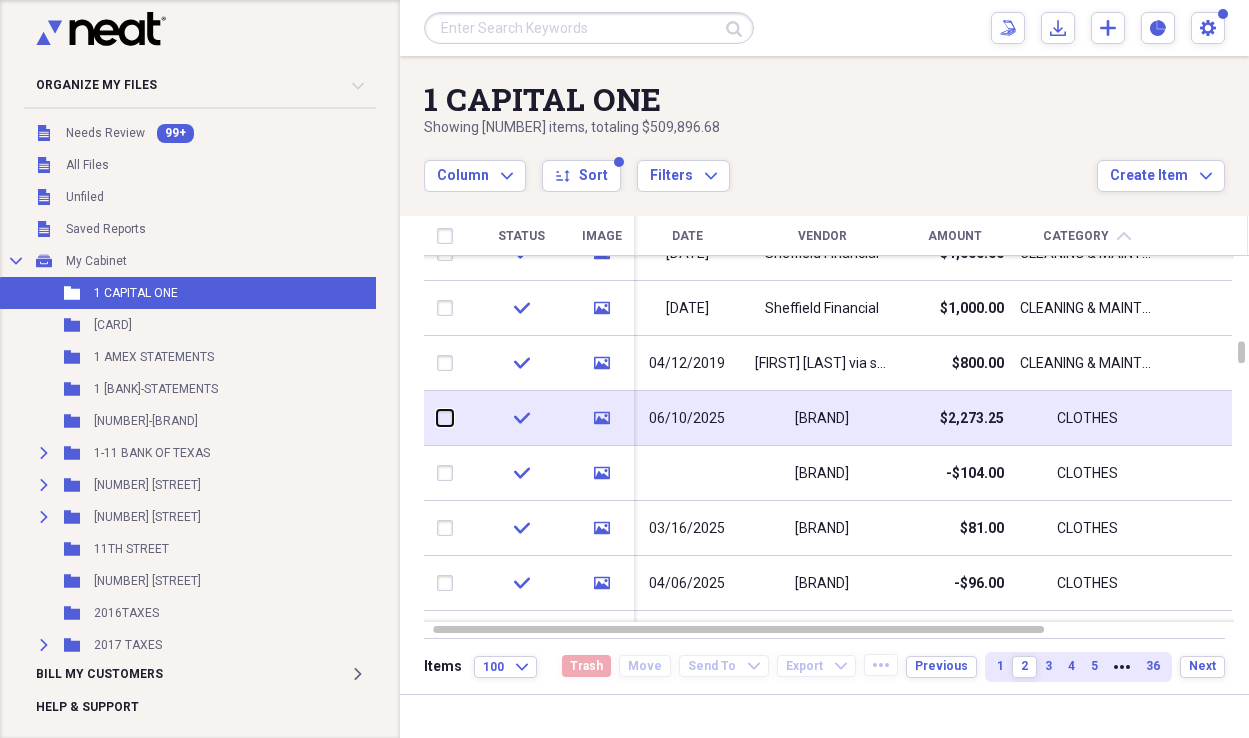 click at bounding box center [437, 418] 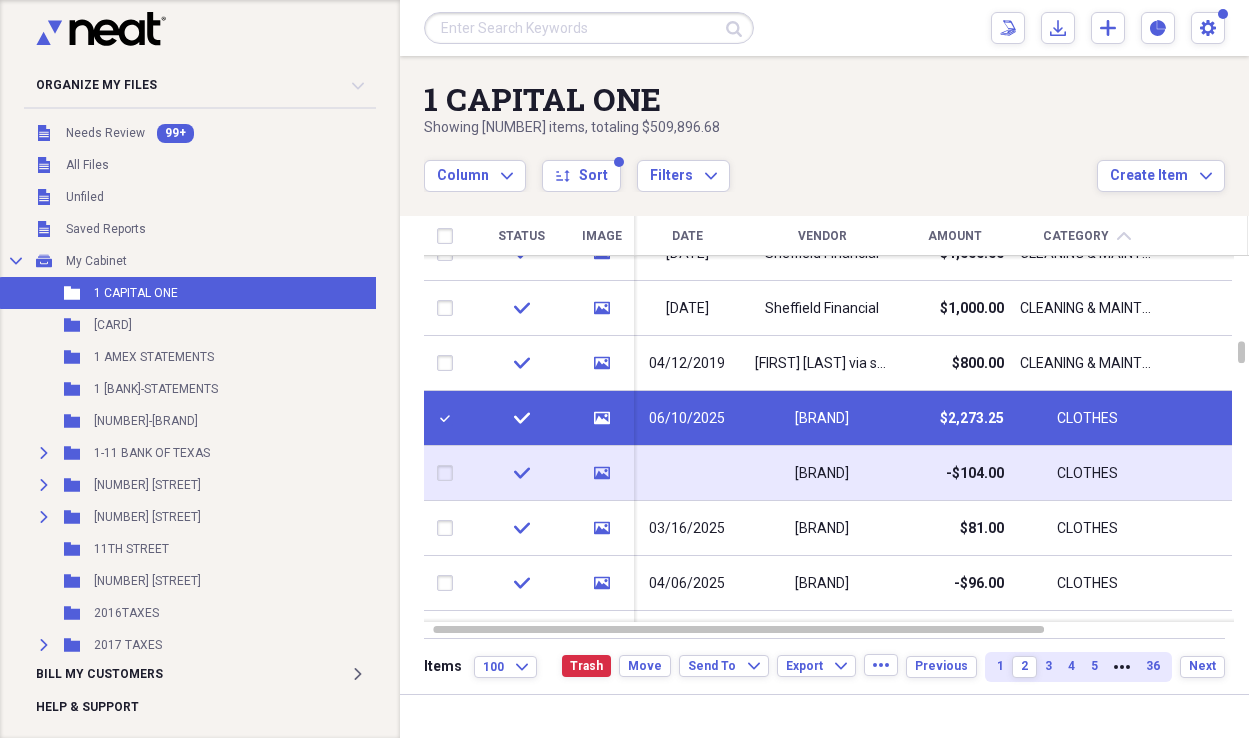 click at bounding box center (449, 473) 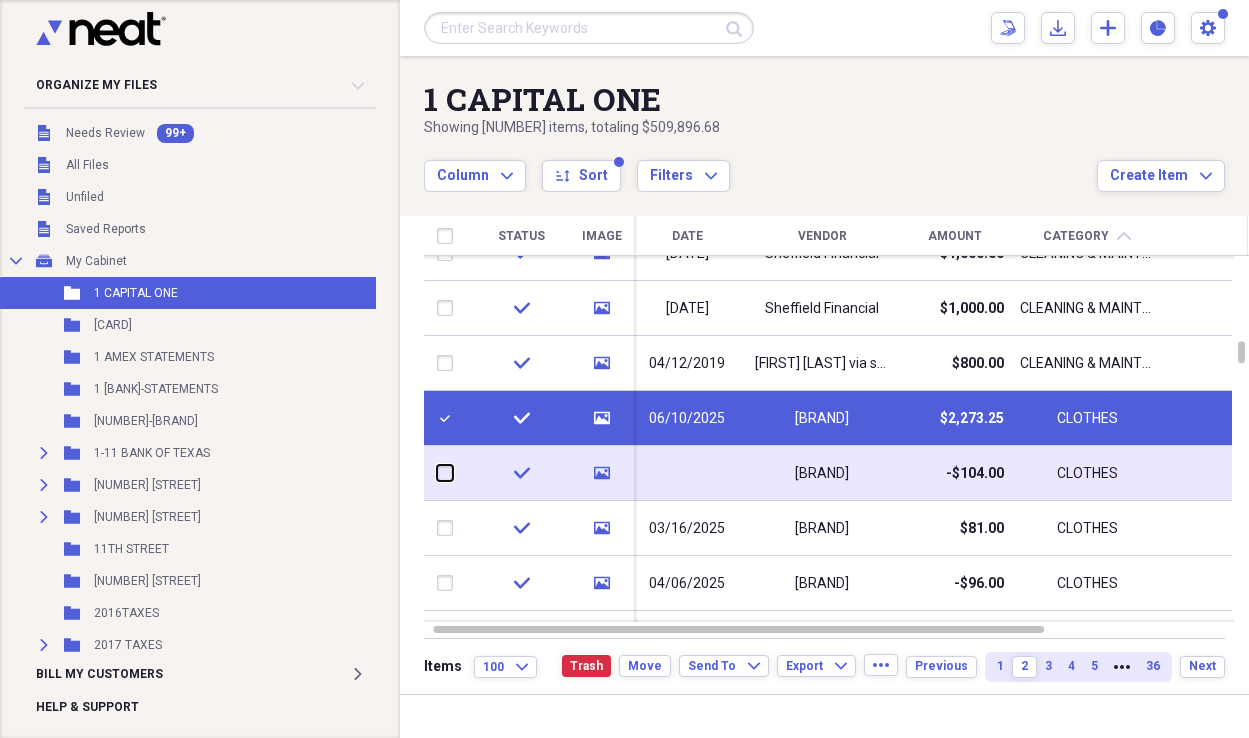 click at bounding box center (437, 473) 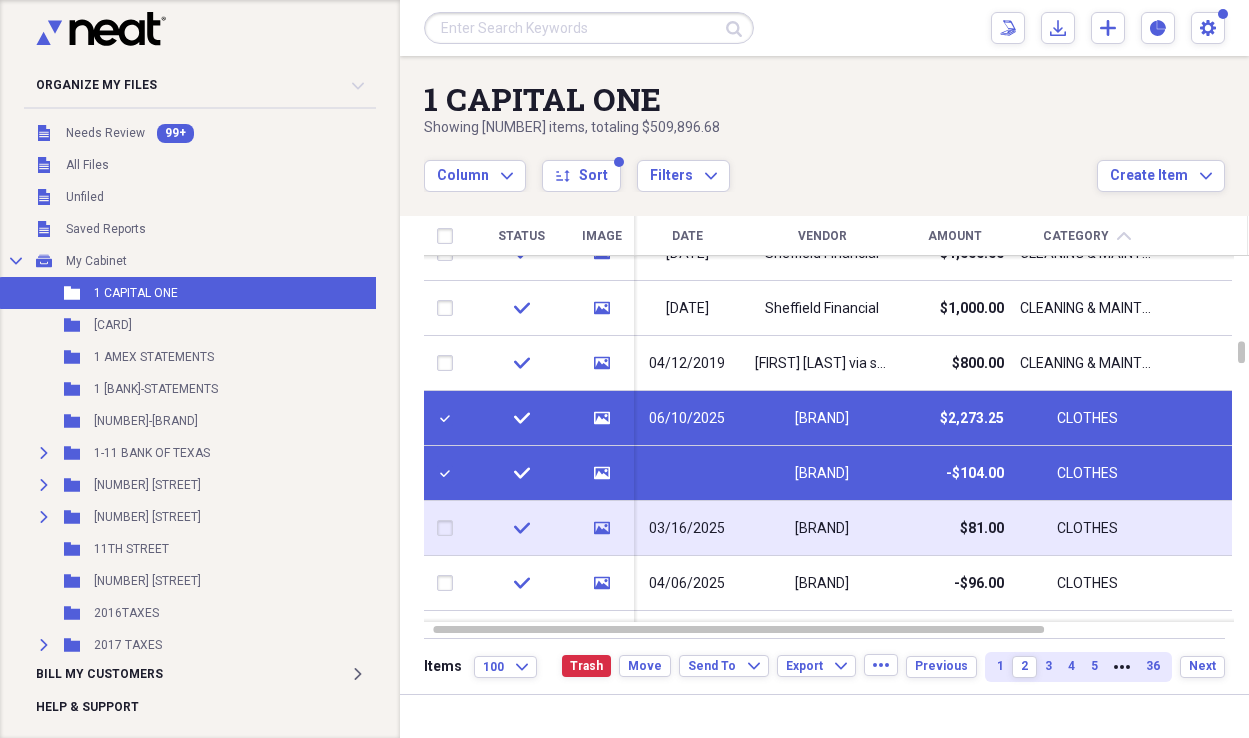 click at bounding box center (449, 528) 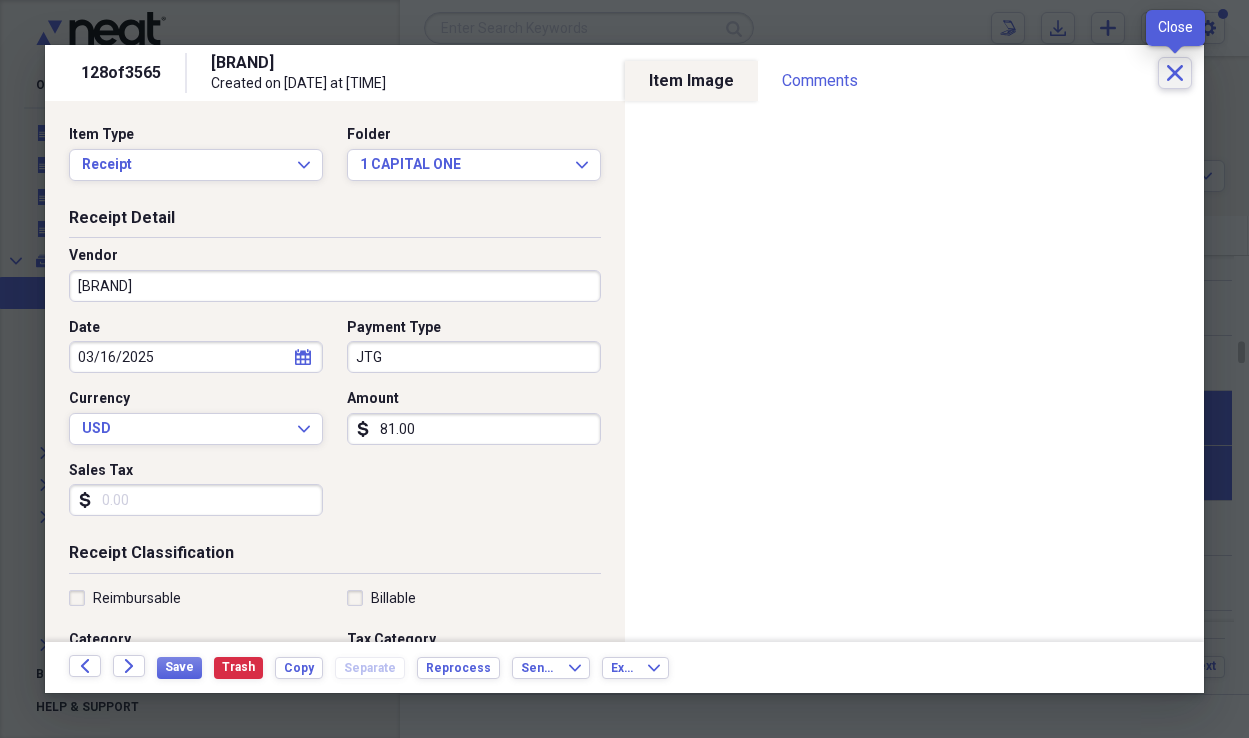 click 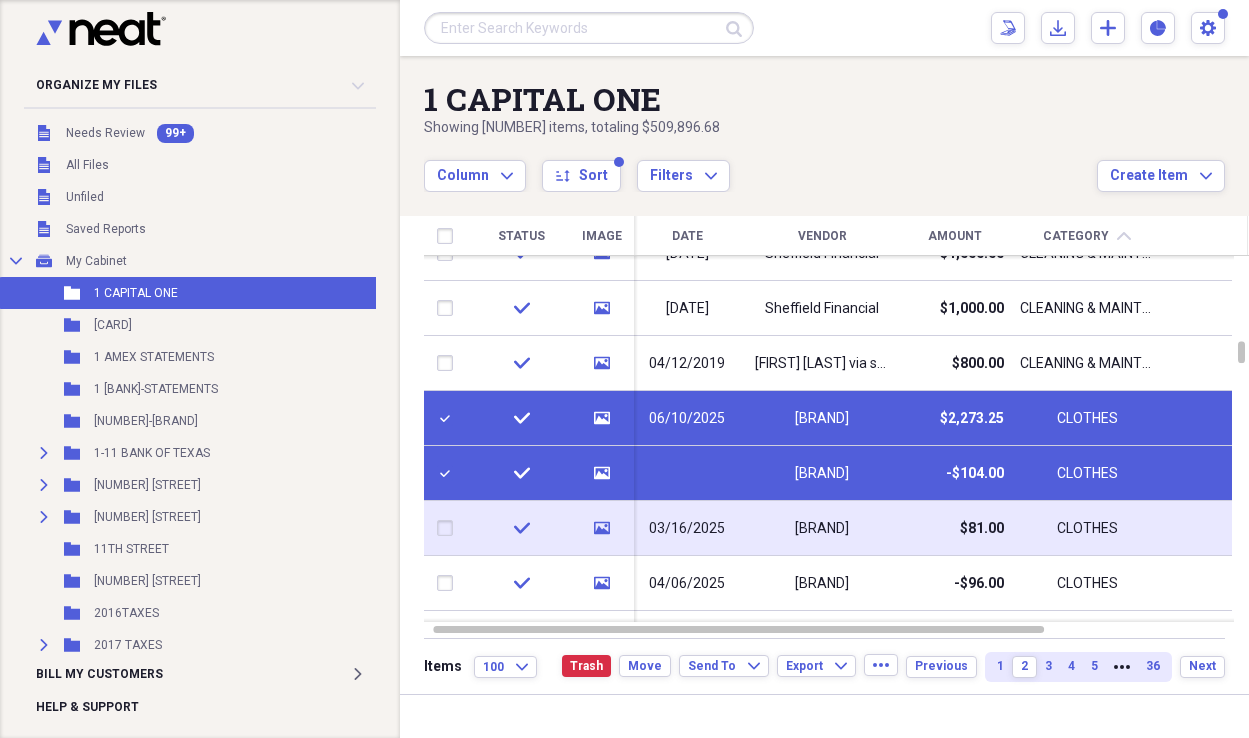 click at bounding box center (449, 528) 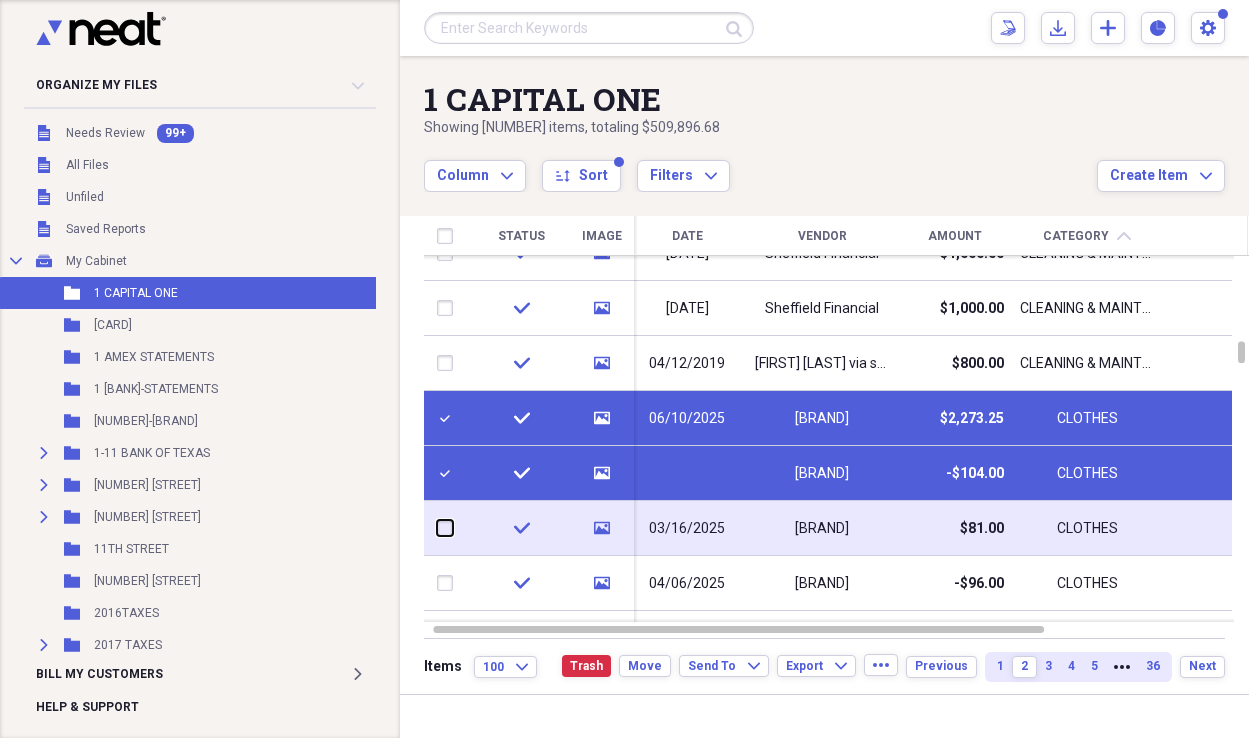 click at bounding box center (437, 528) 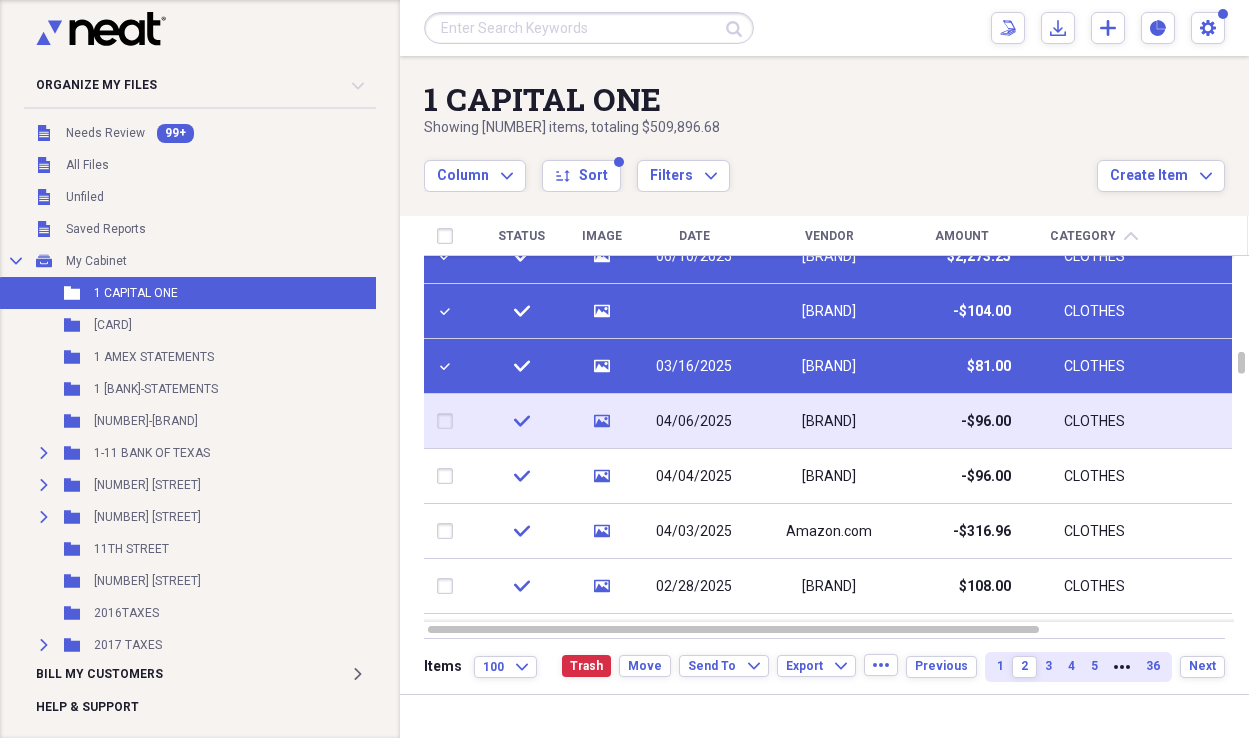 click at bounding box center [449, 421] 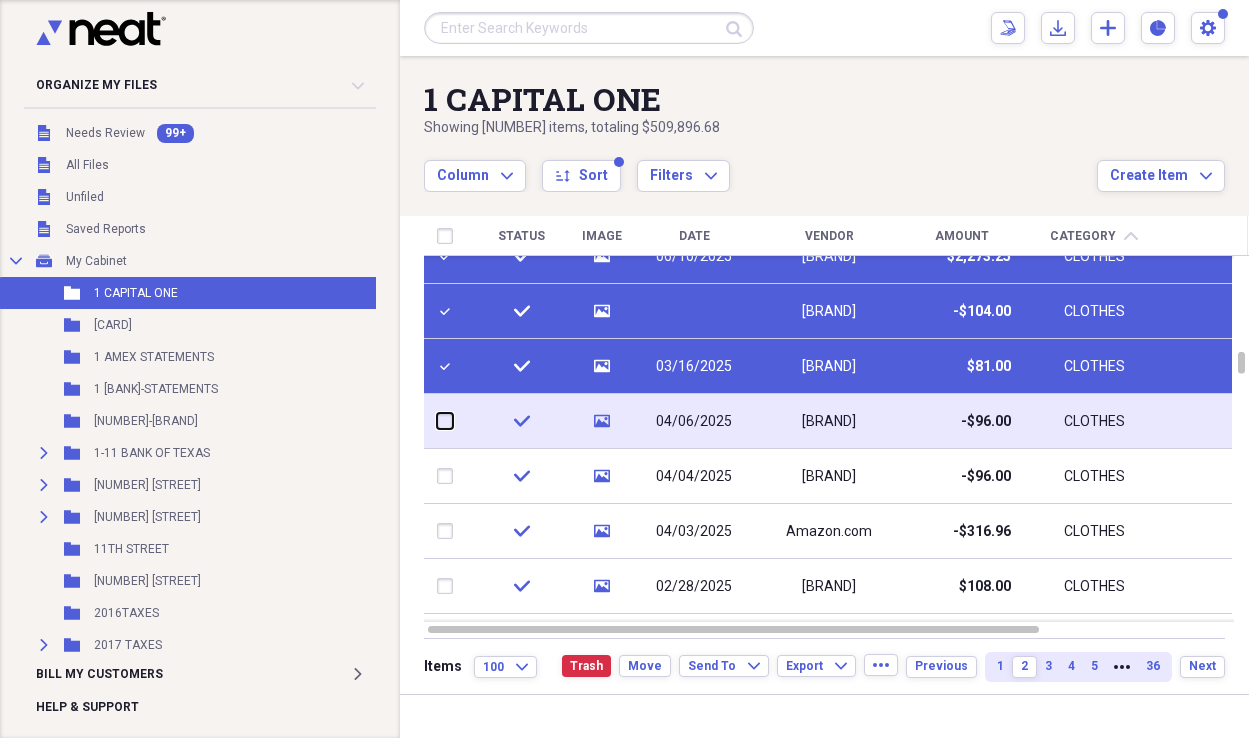 click at bounding box center [437, 421] 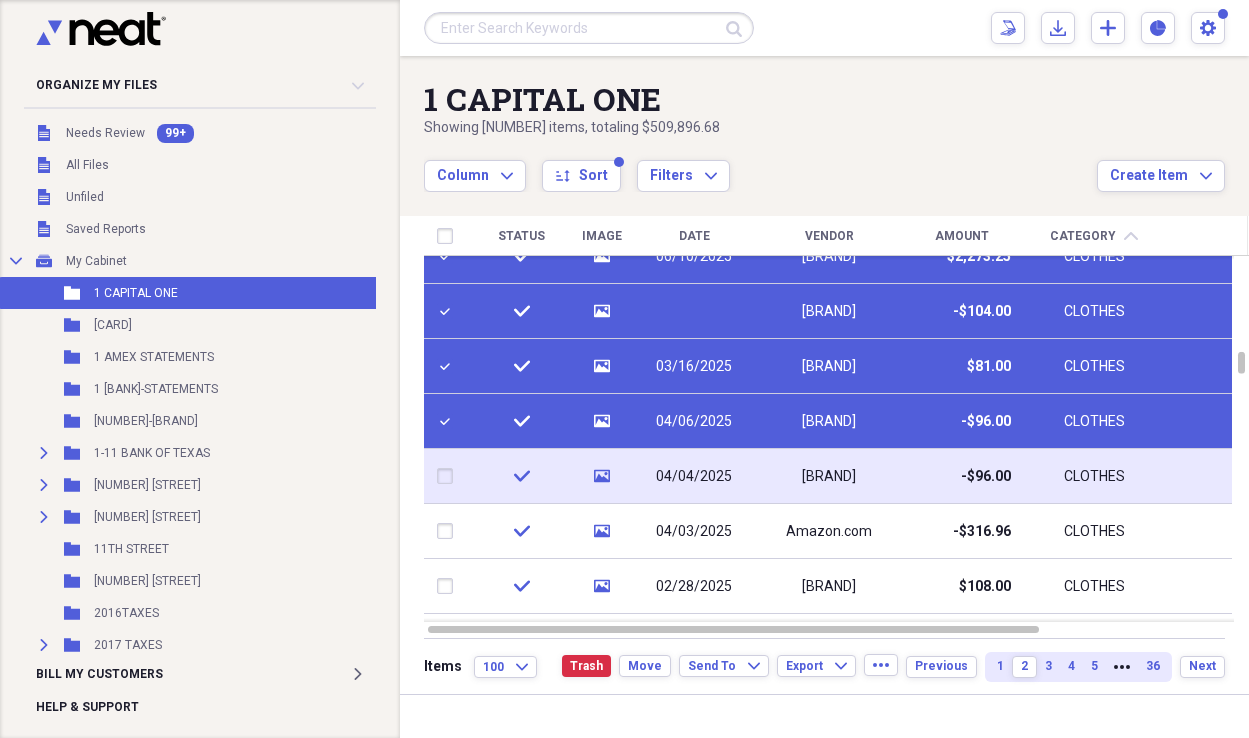click at bounding box center (449, 476) 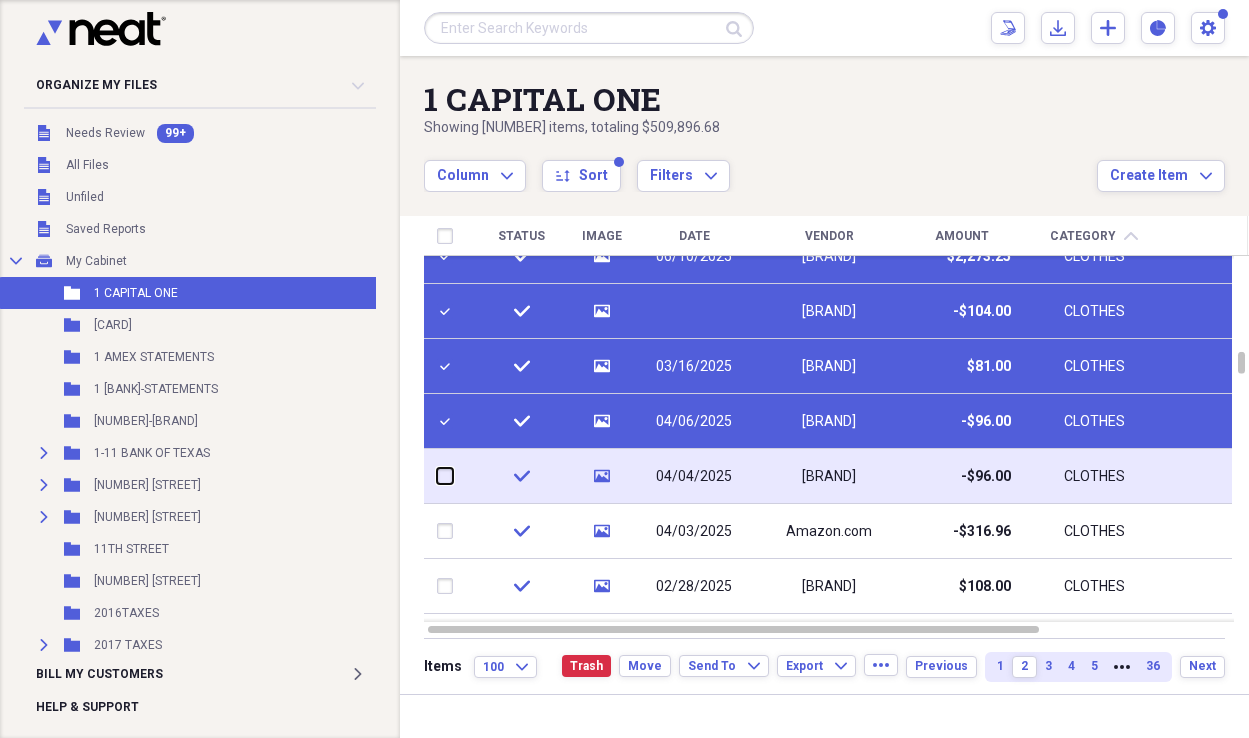click at bounding box center [437, 476] 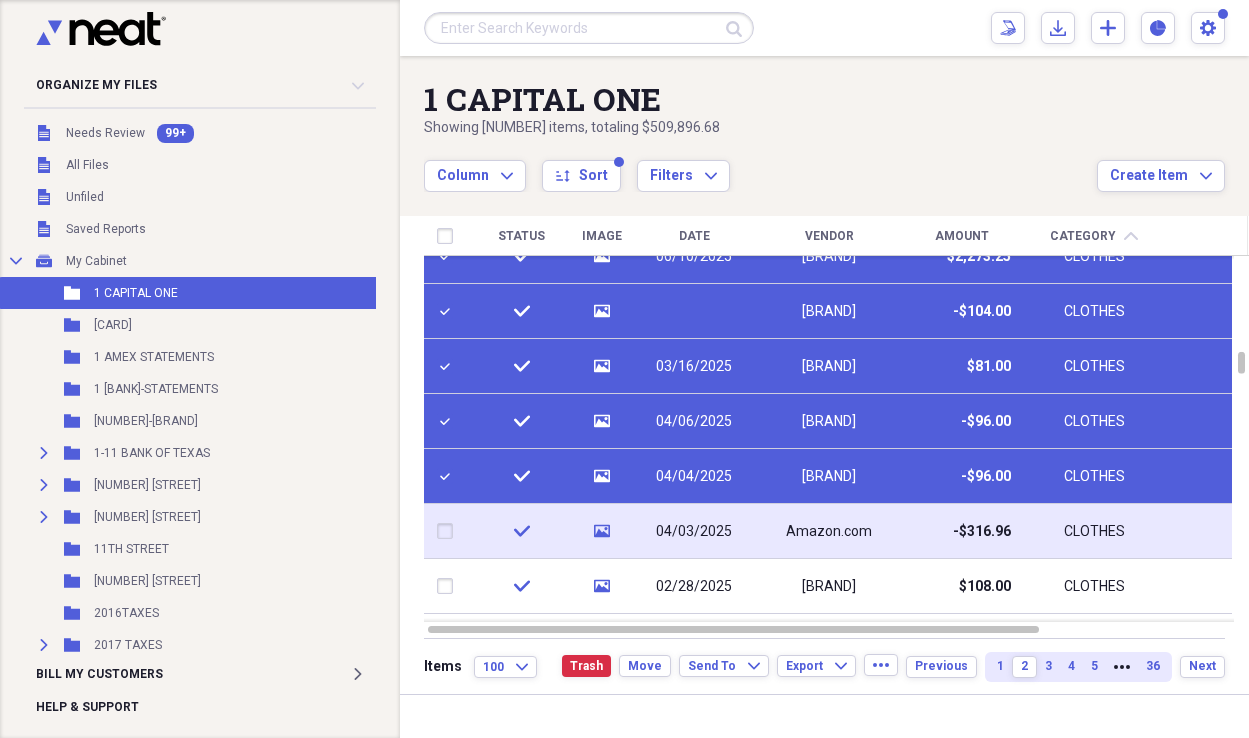 click at bounding box center (449, 531) 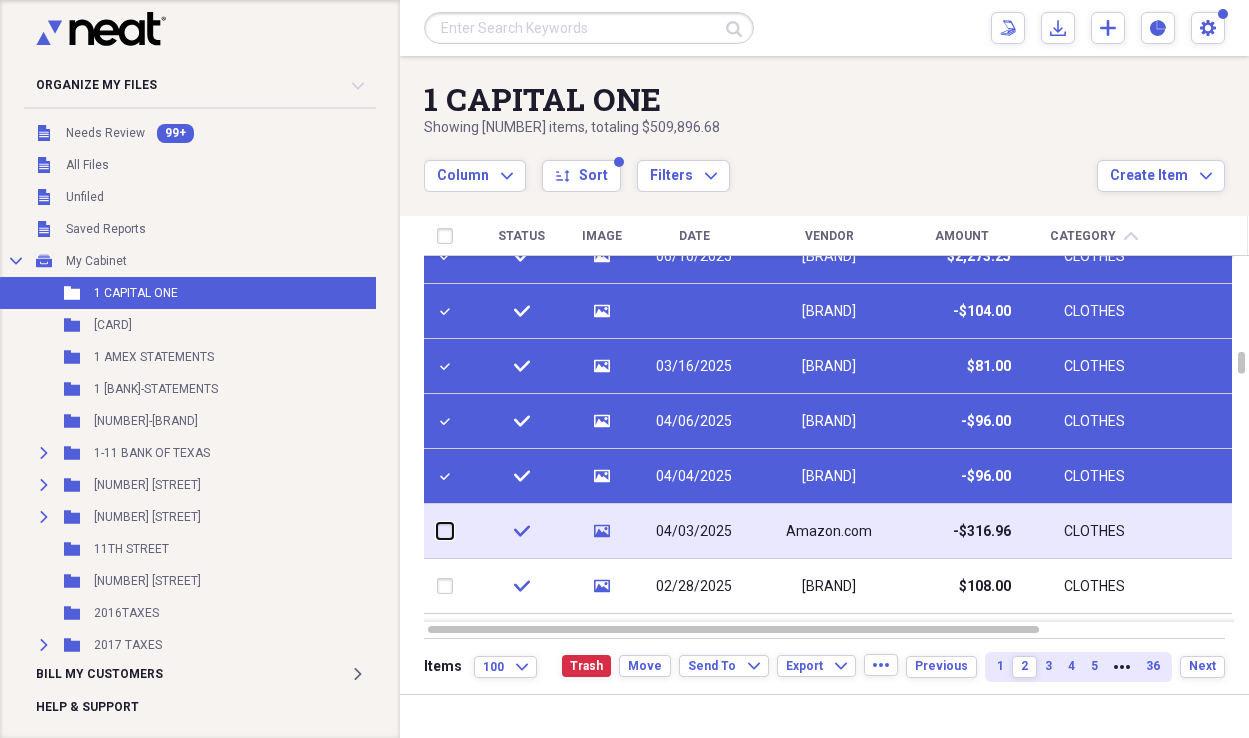 click at bounding box center [437, 531] 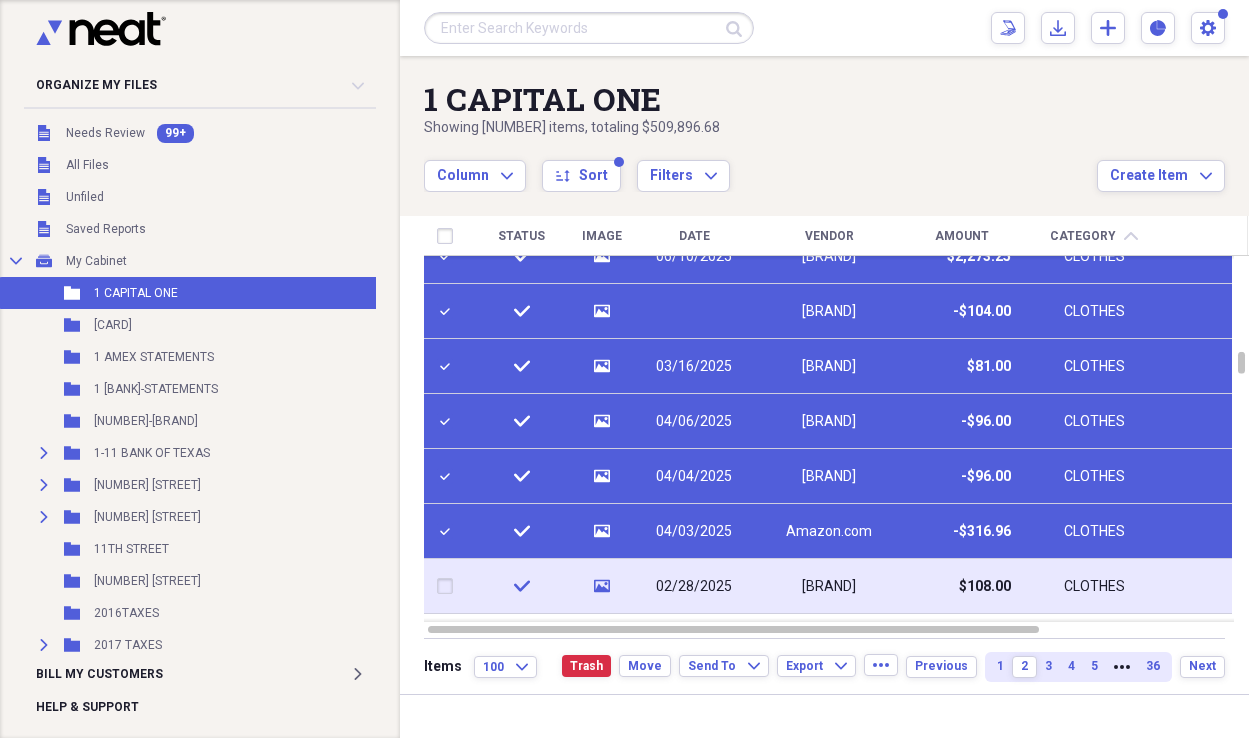 click at bounding box center (449, 586) 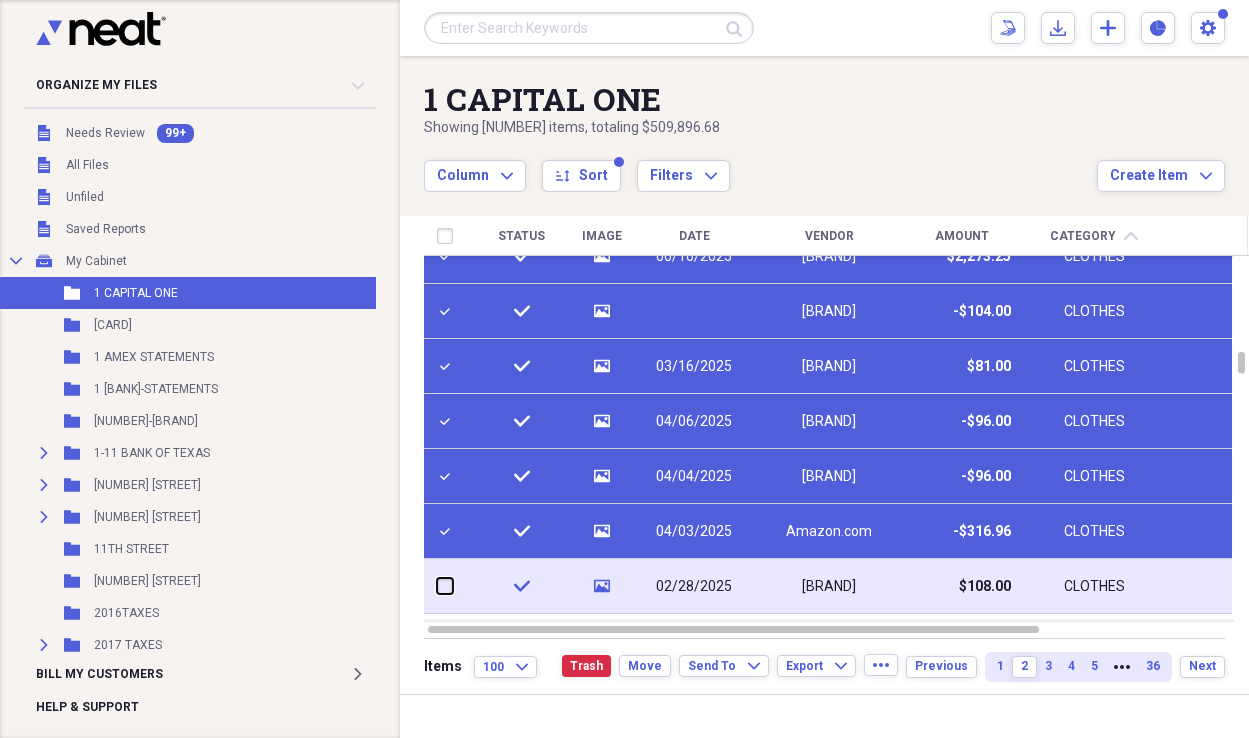 click at bounding box center (437, 586) 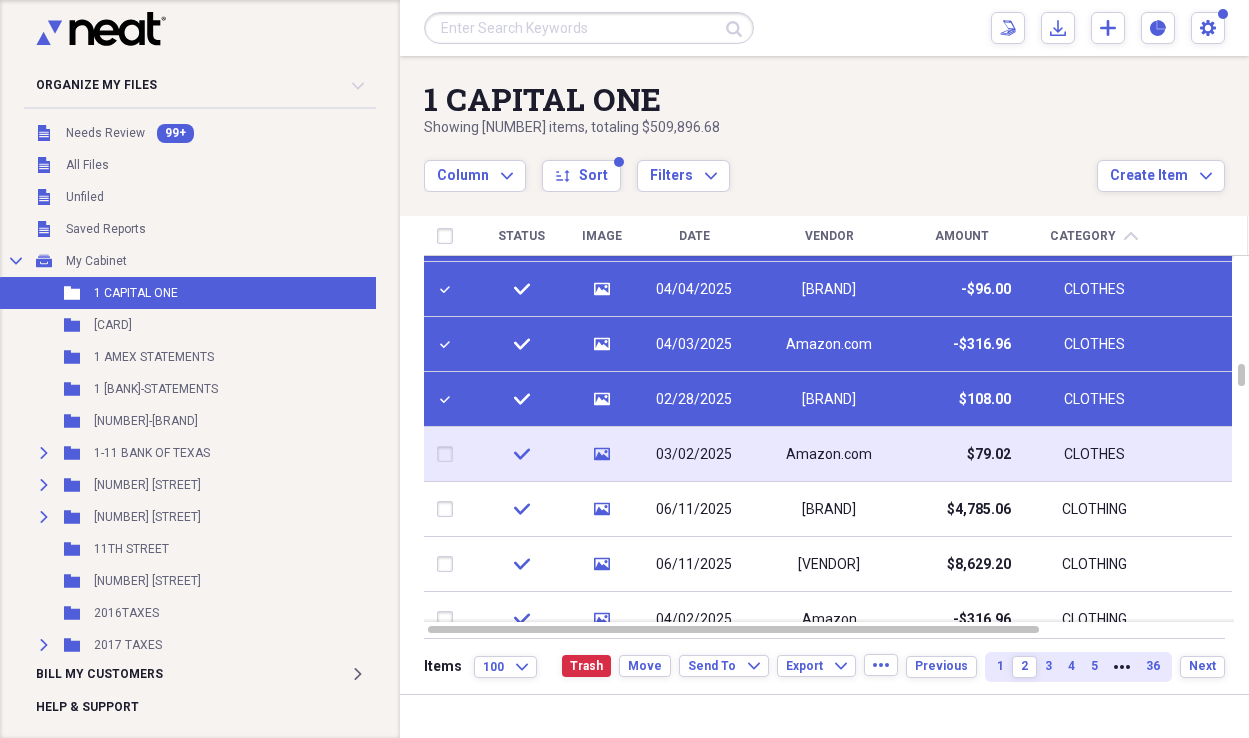 click at bounding box center [449, 454] 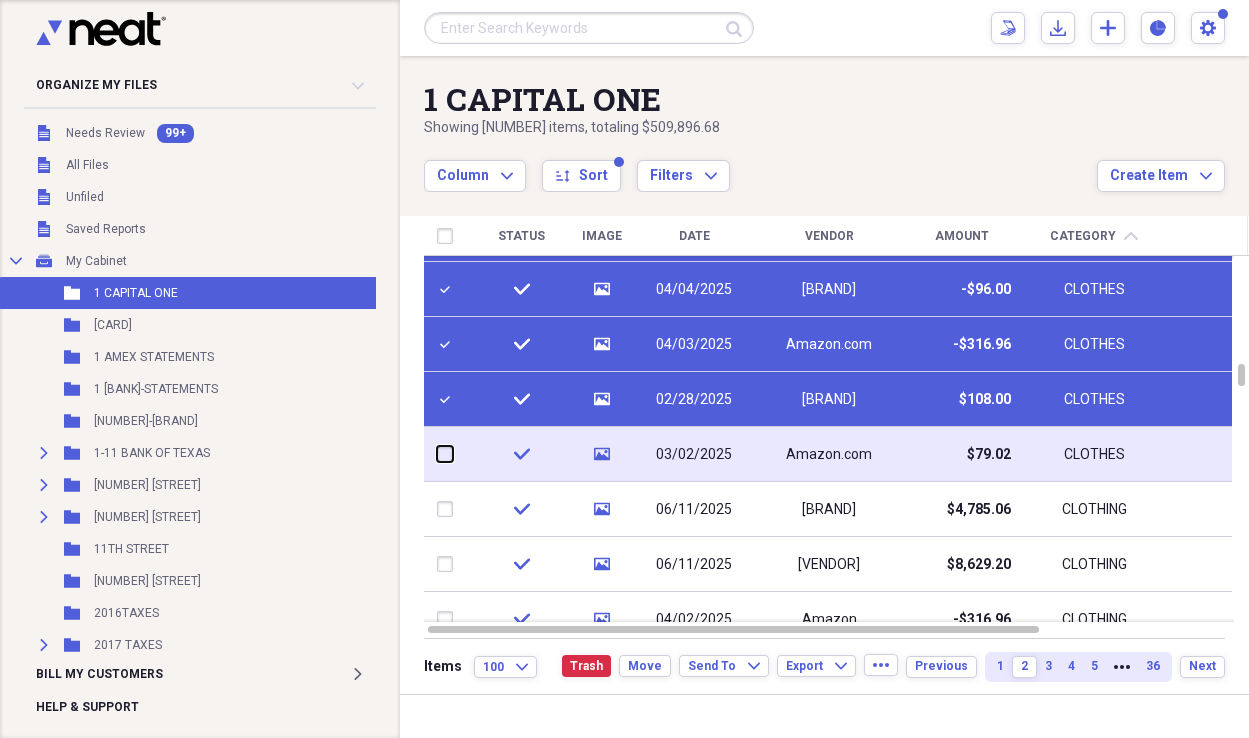 click at bounding box center [437, 454] 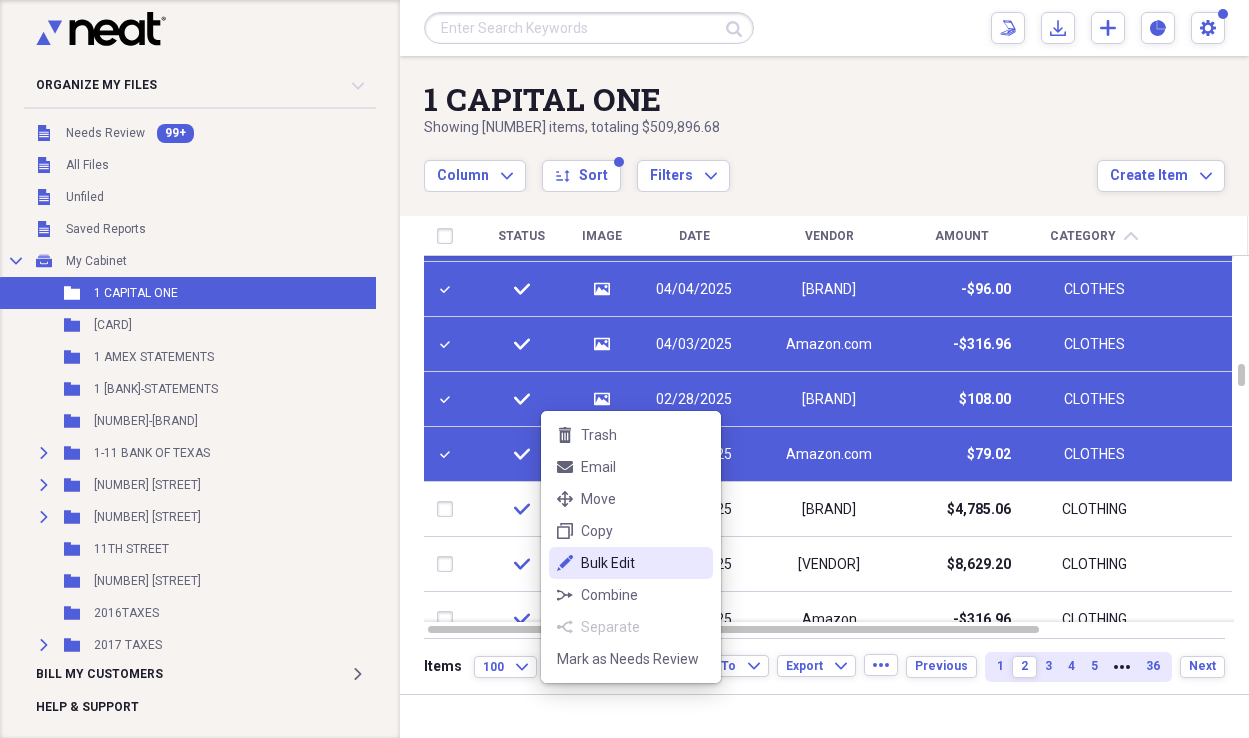 click on "Bulk Edit" at bounding box center (643, 563) 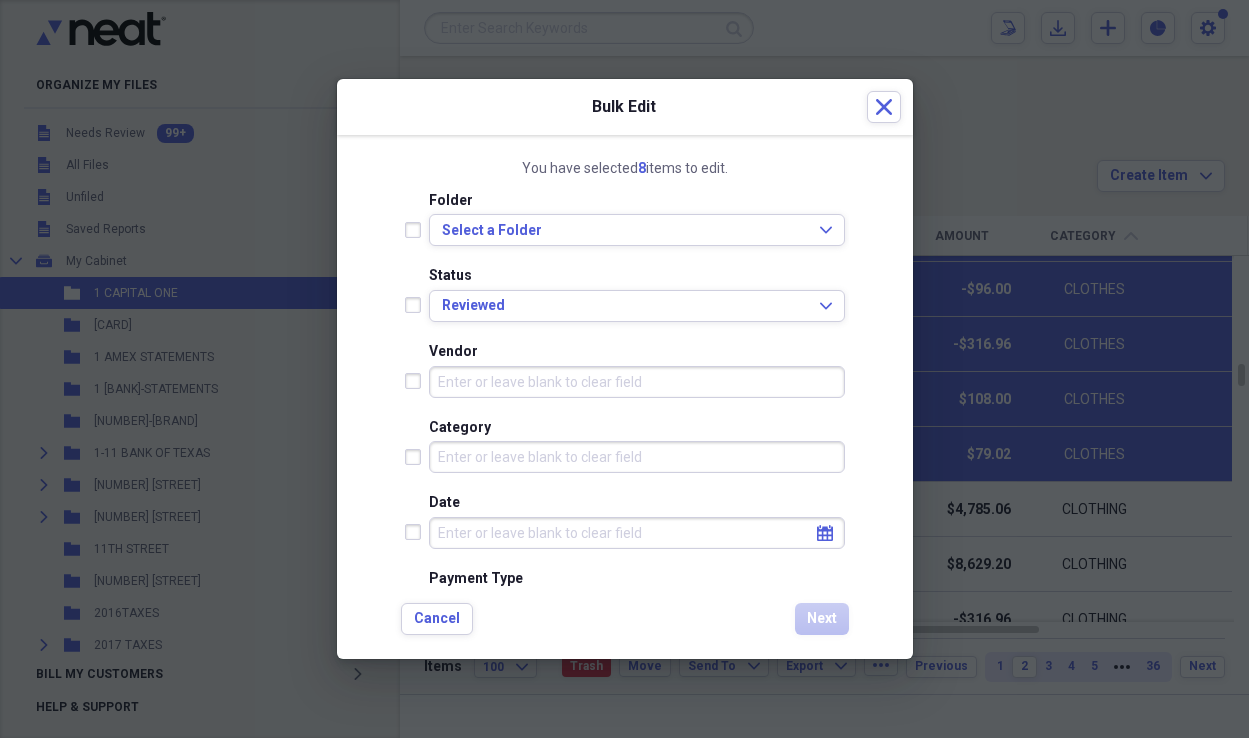 click on "Category" at bounding box center (637, 457) 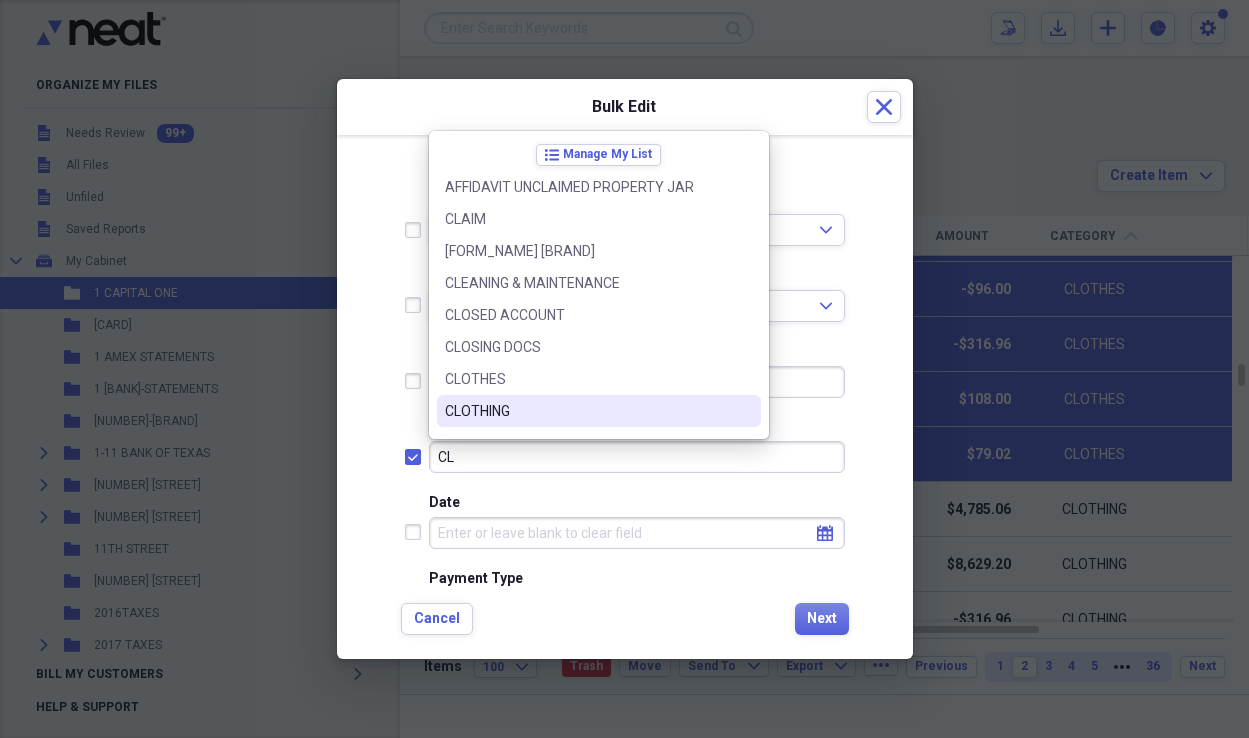 click on "CLOTHING" at bounding box center [587, 411] 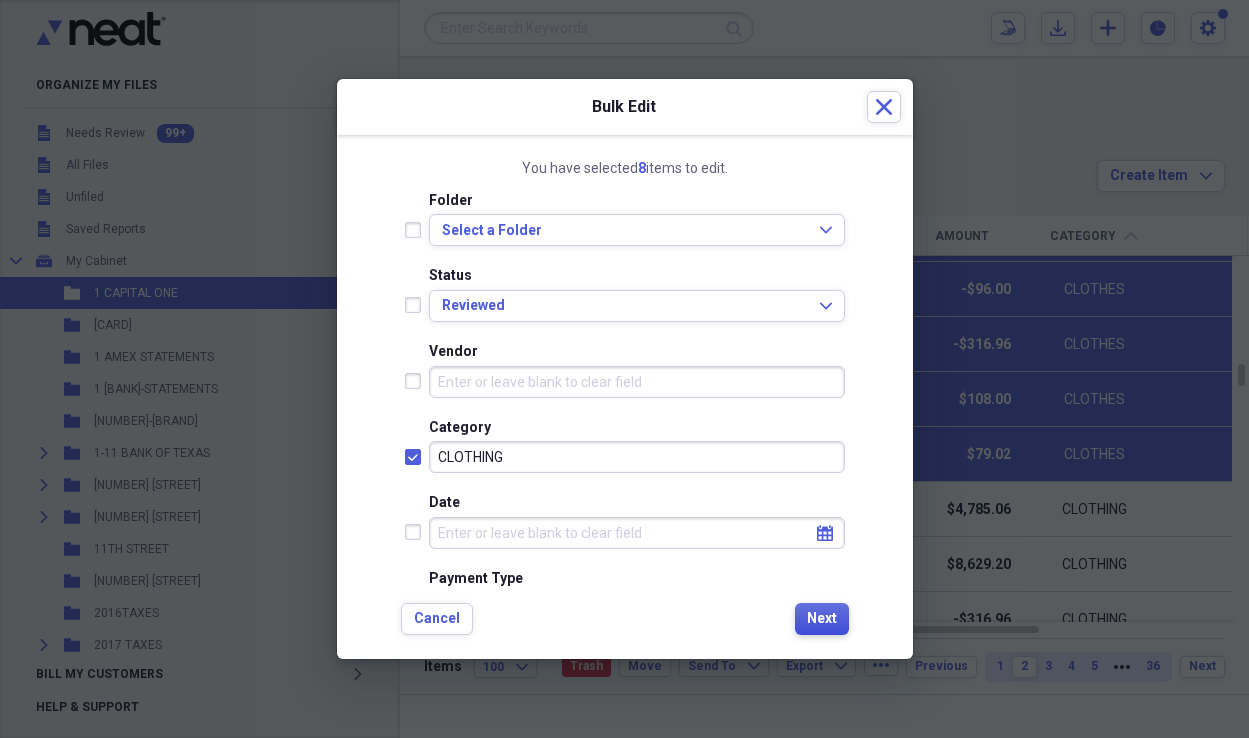 click on "Next" at bounding box center [822, 619] 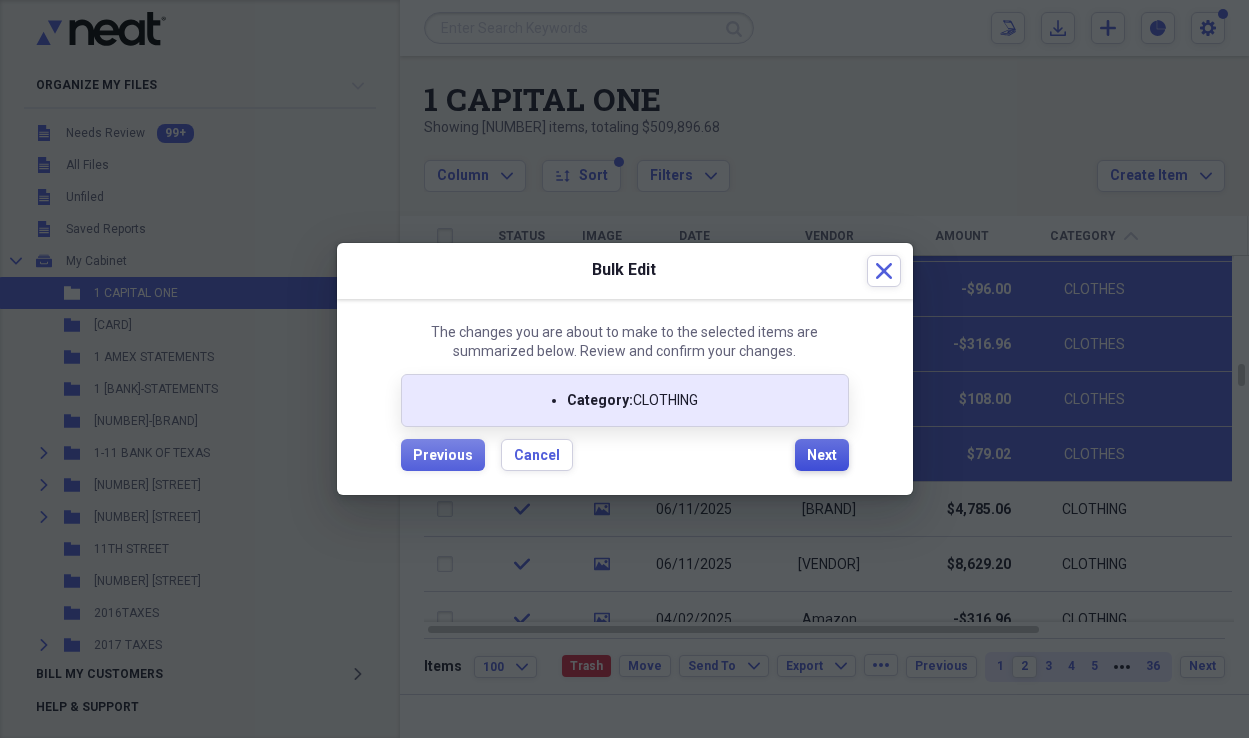 click on "Next" at bounding box center [822, 456] 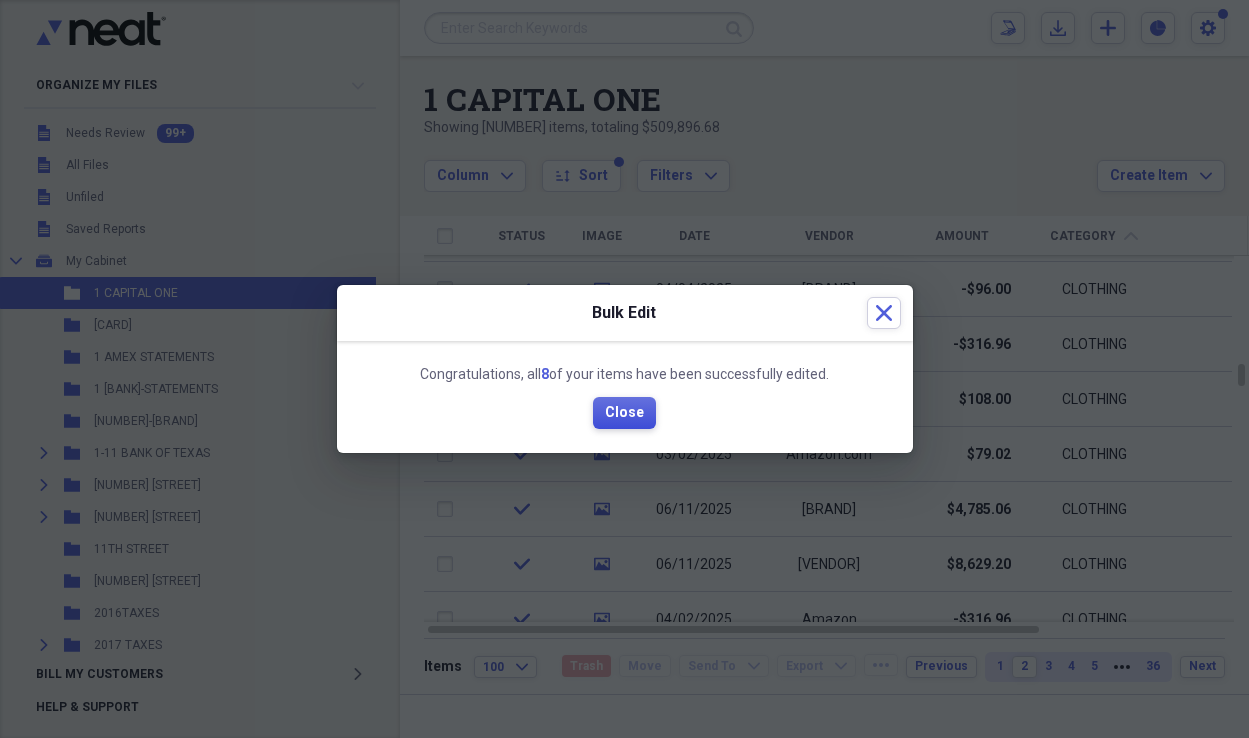 click on "Close" at bounding box center [624, 413] 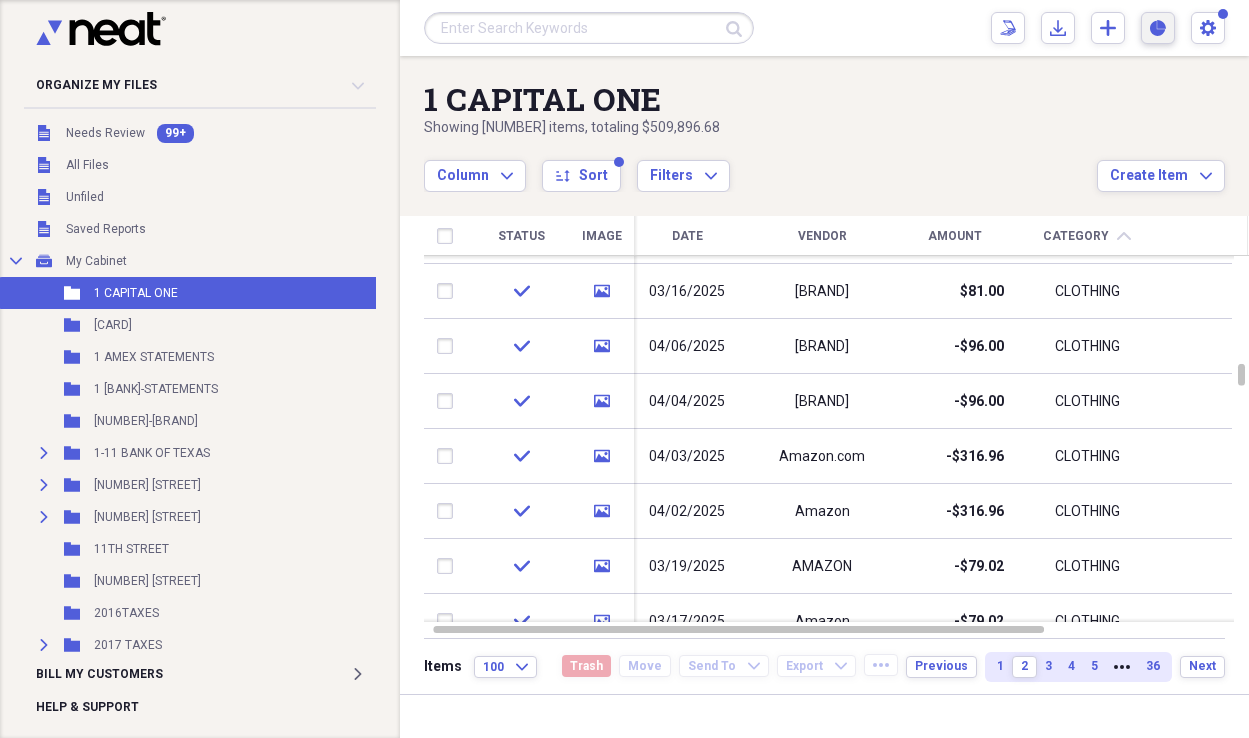 click 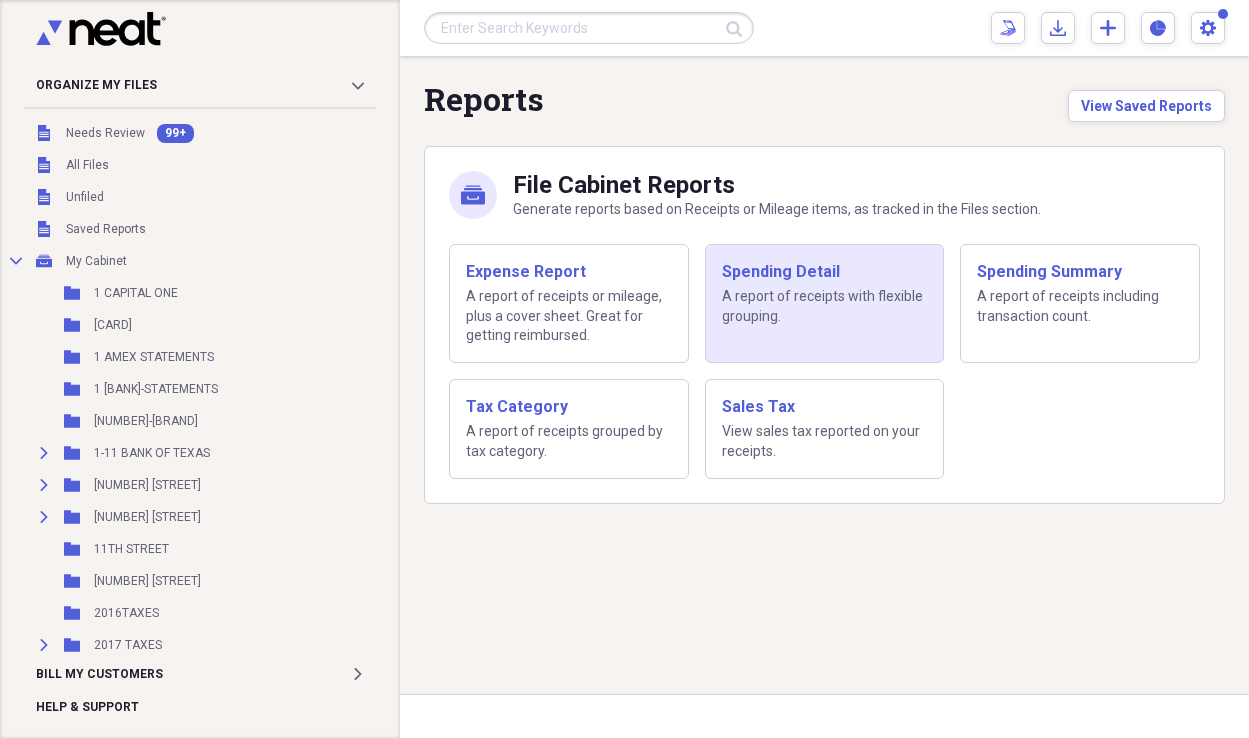 click on "Spending Detail A report of receipts with flexible grouping." at bounding box center (825, 303) 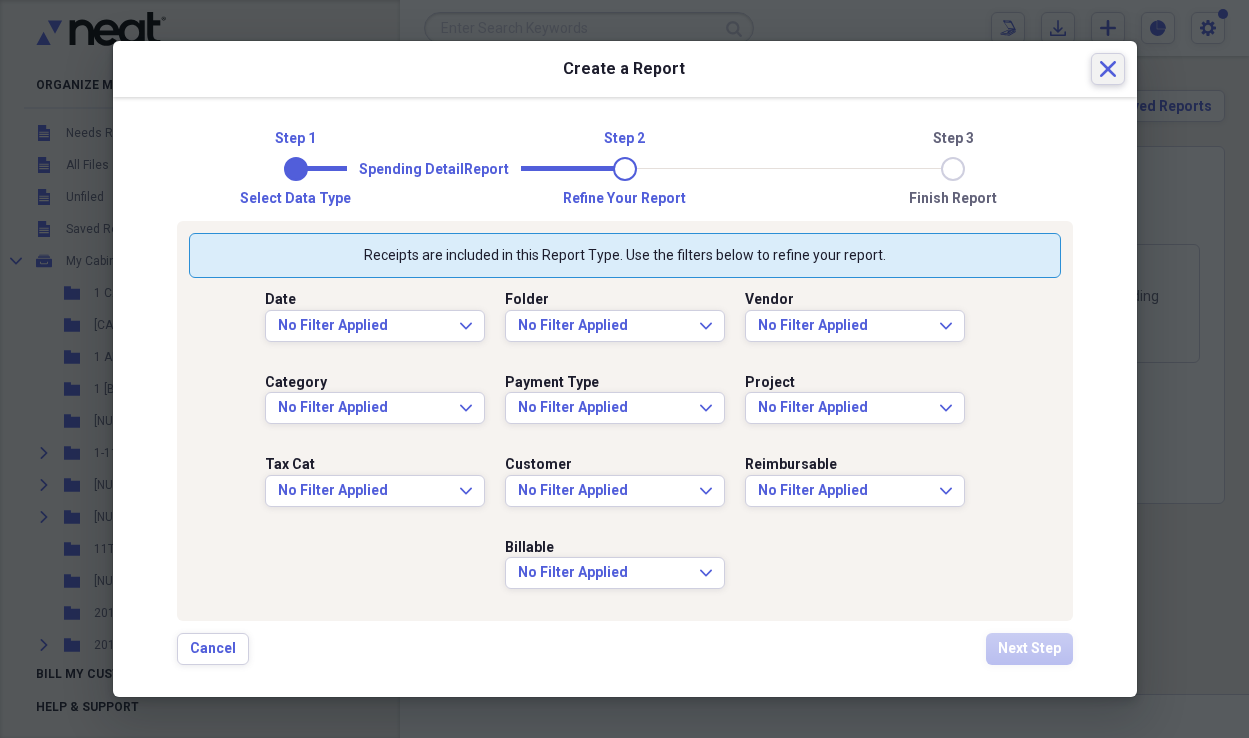 click 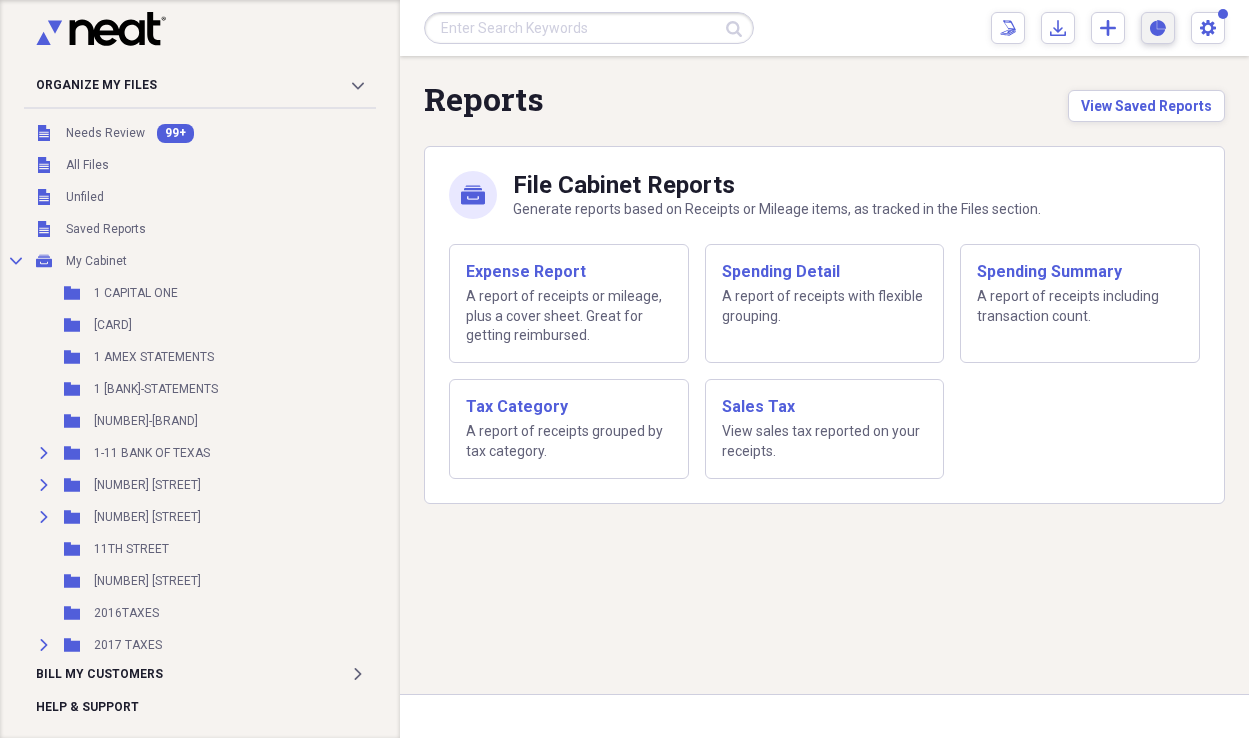 click on "Reports Reports" at bounding box center [1158, 28] 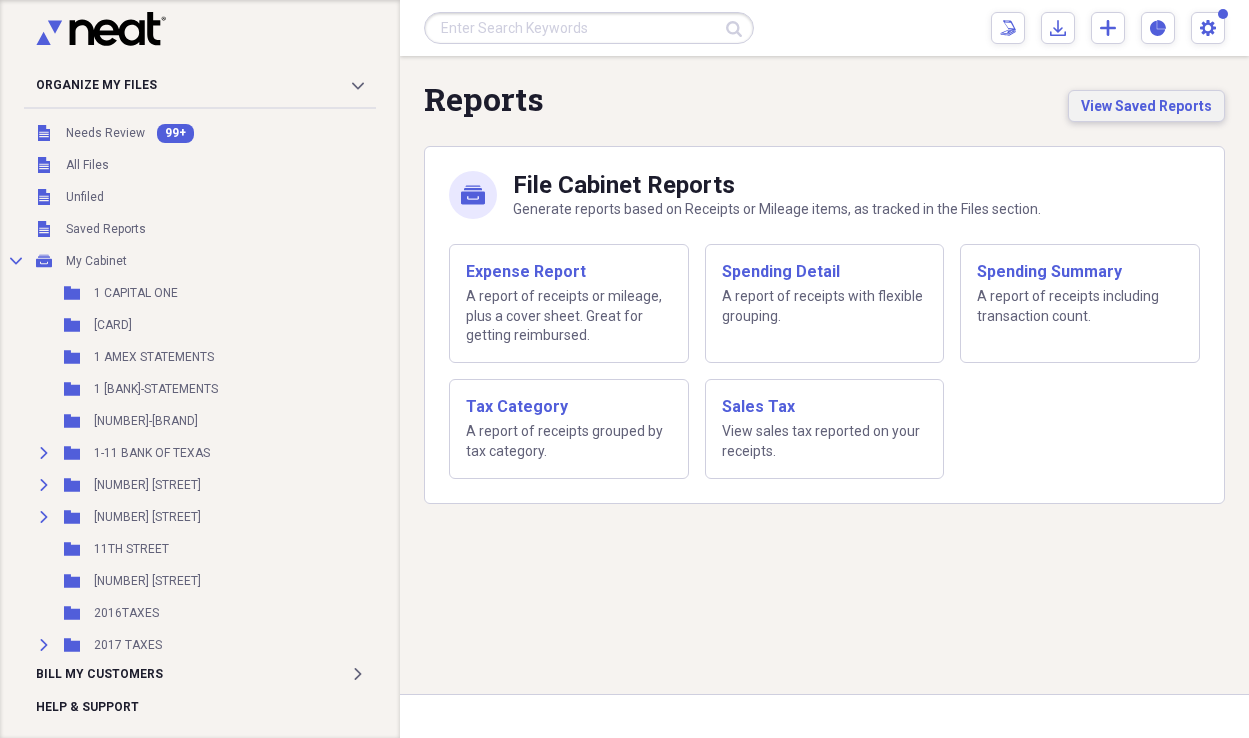 click on "View Saved Reports" at bounding box center [1146, 106] 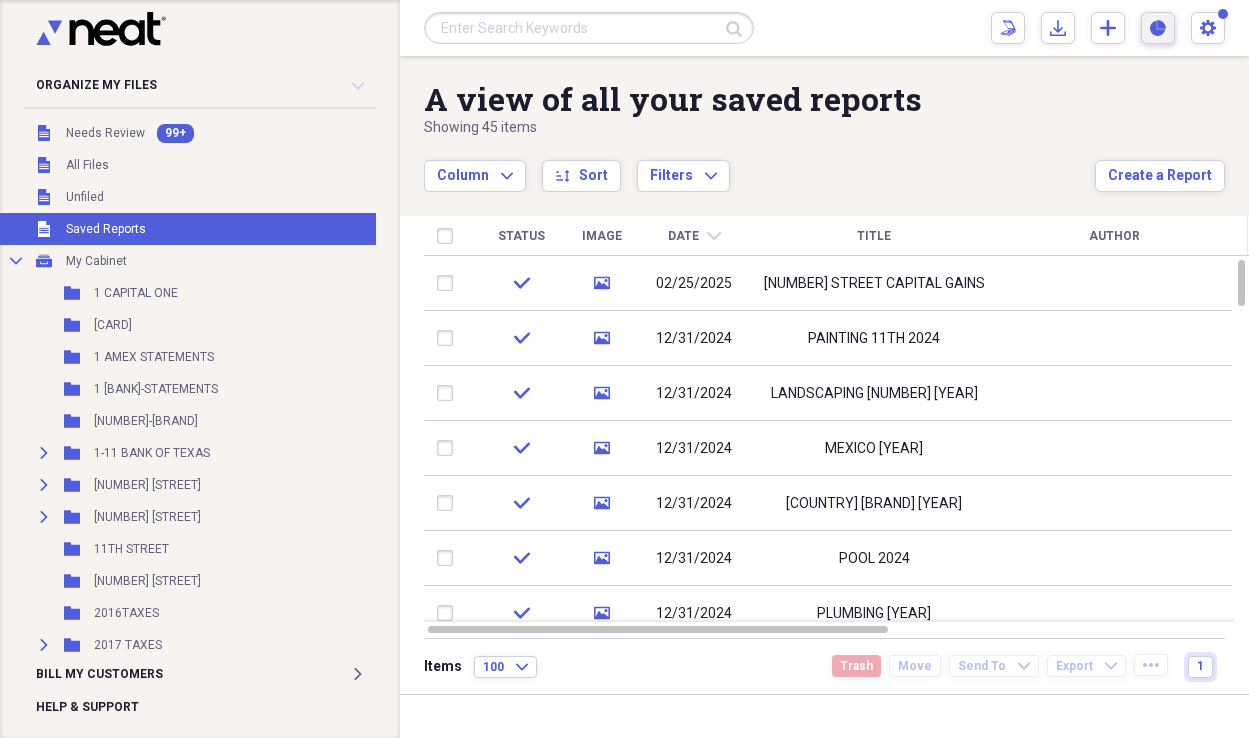 click 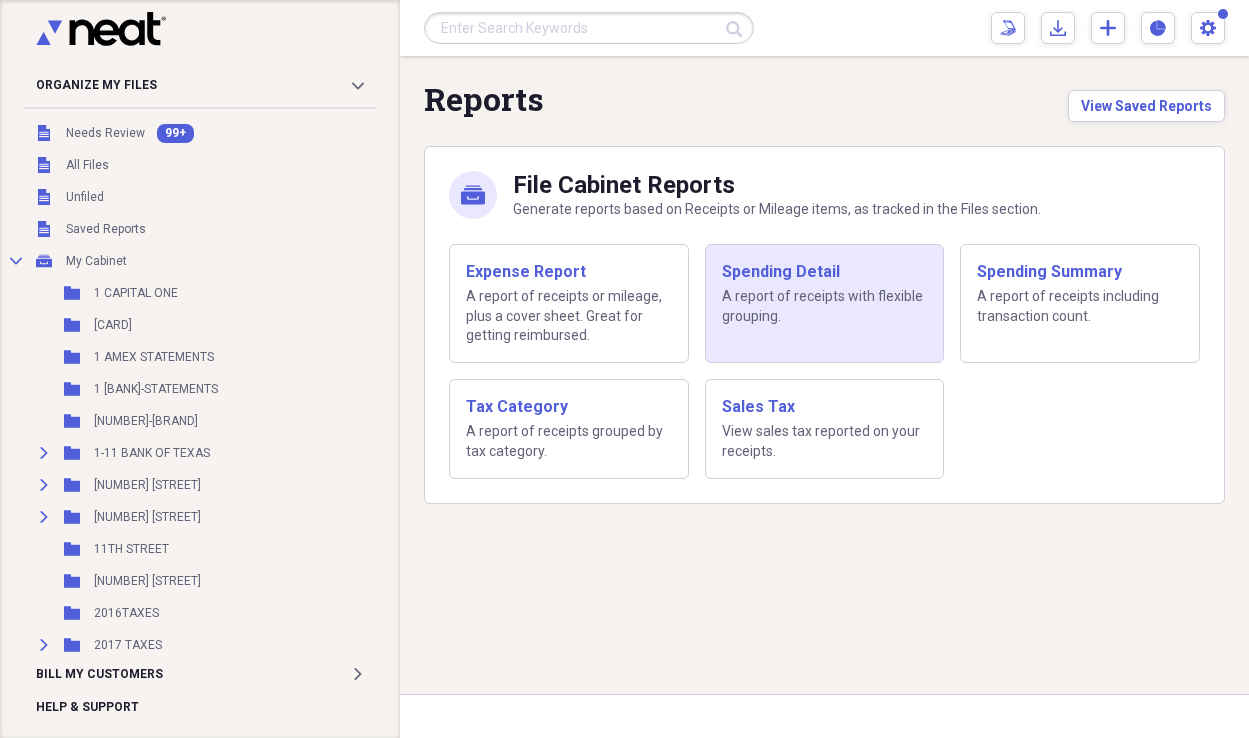 click on "A report of receipts with flexible grouping." at bounding box center (825, 306) 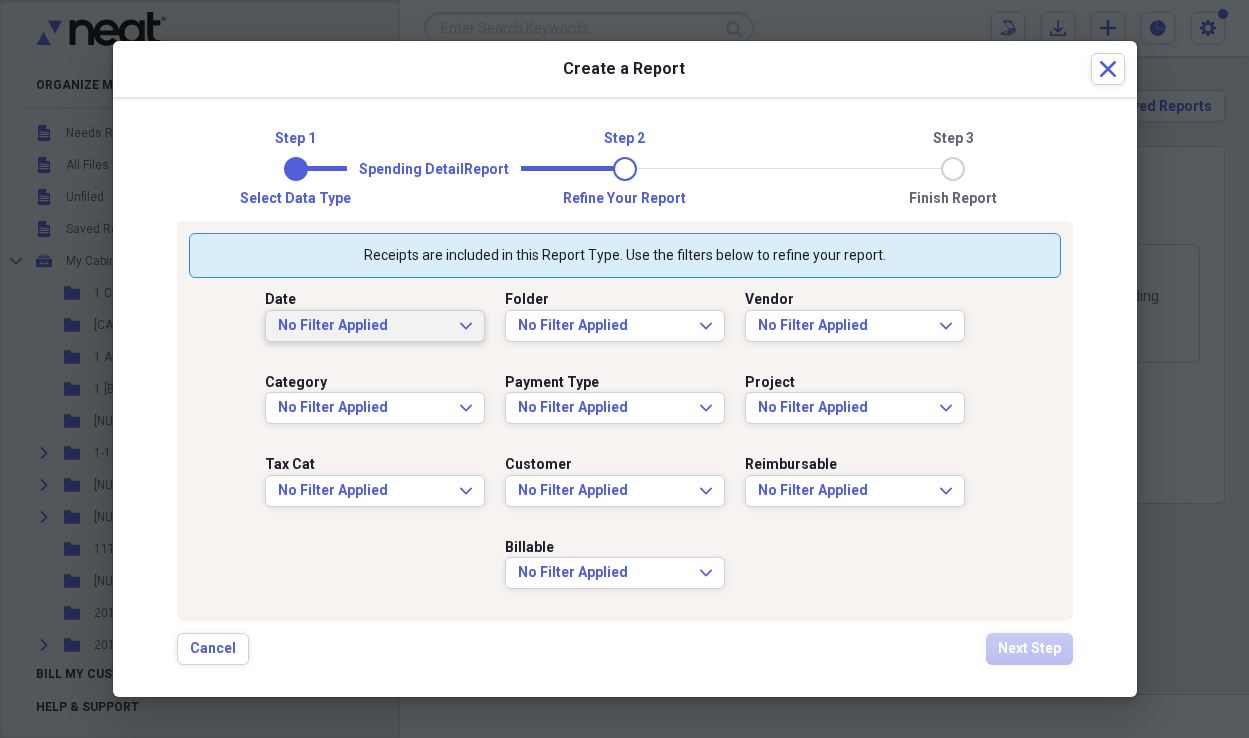 click on "No Filter Applied Expand" at bounding box center [375, 326] 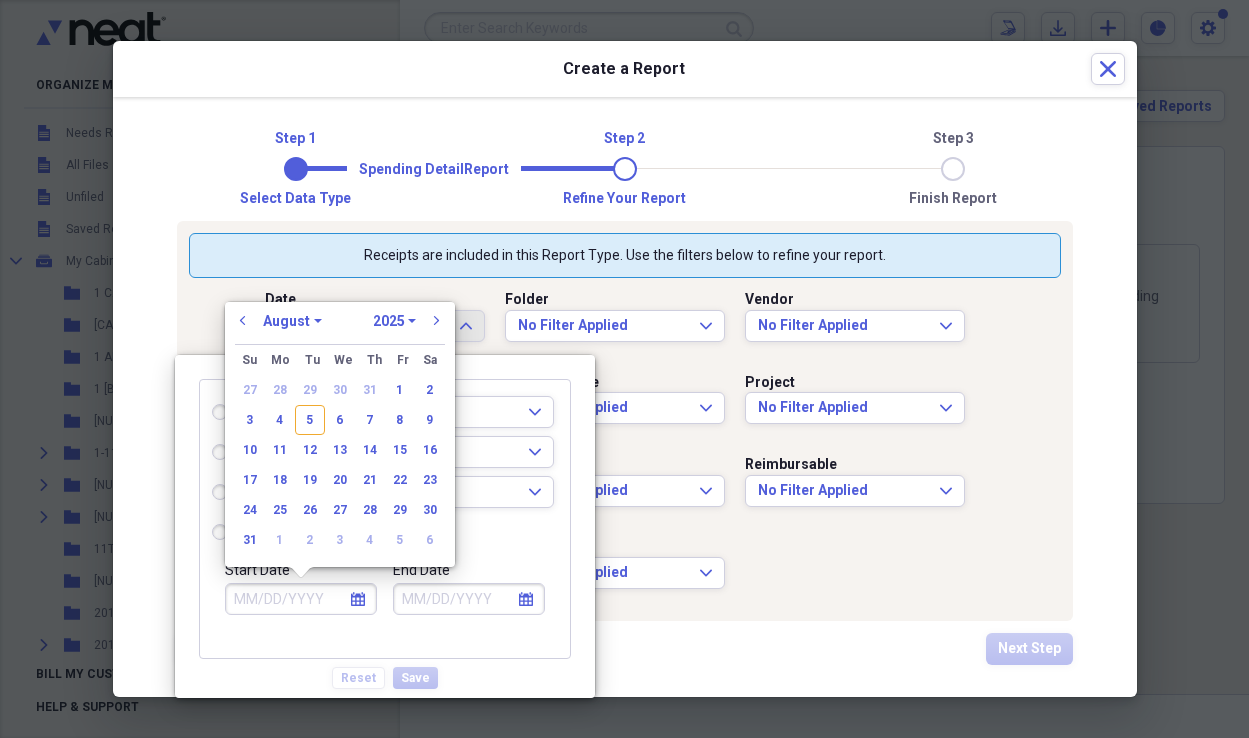 click on "Start Date" at bounding box center (301, 599) 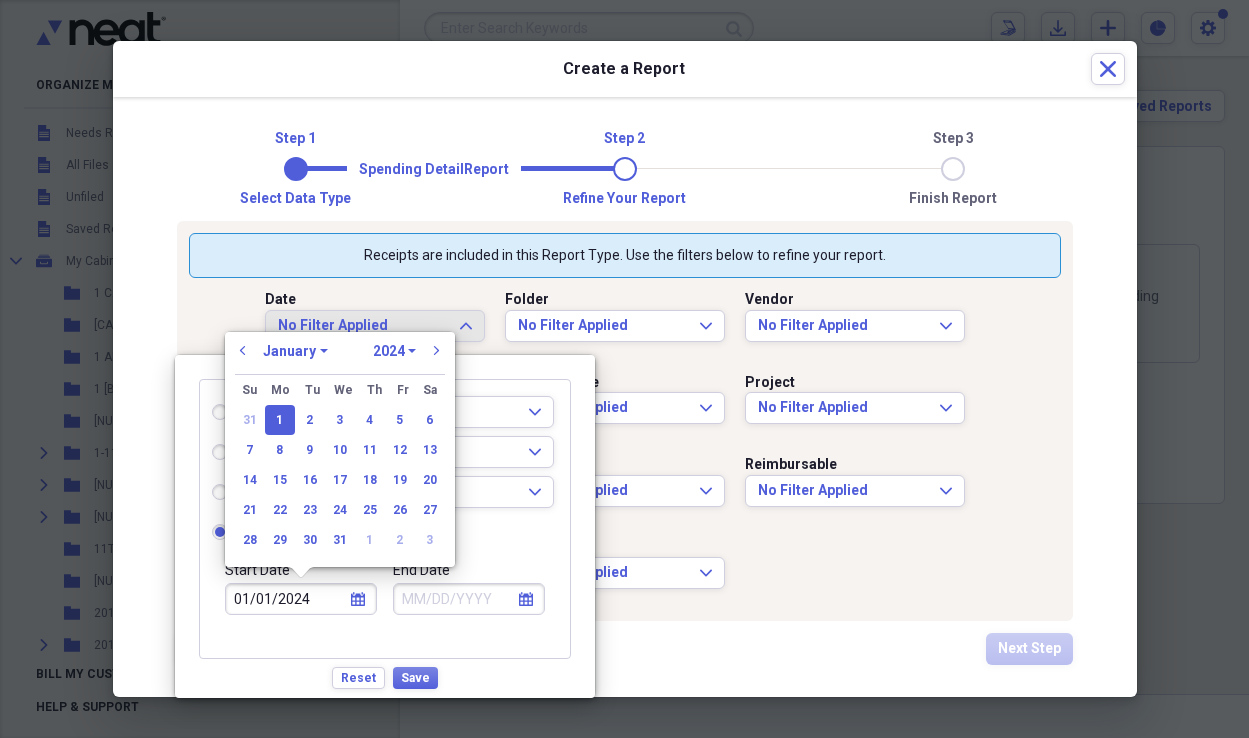 click on "1" at bounding box center [280, 420] 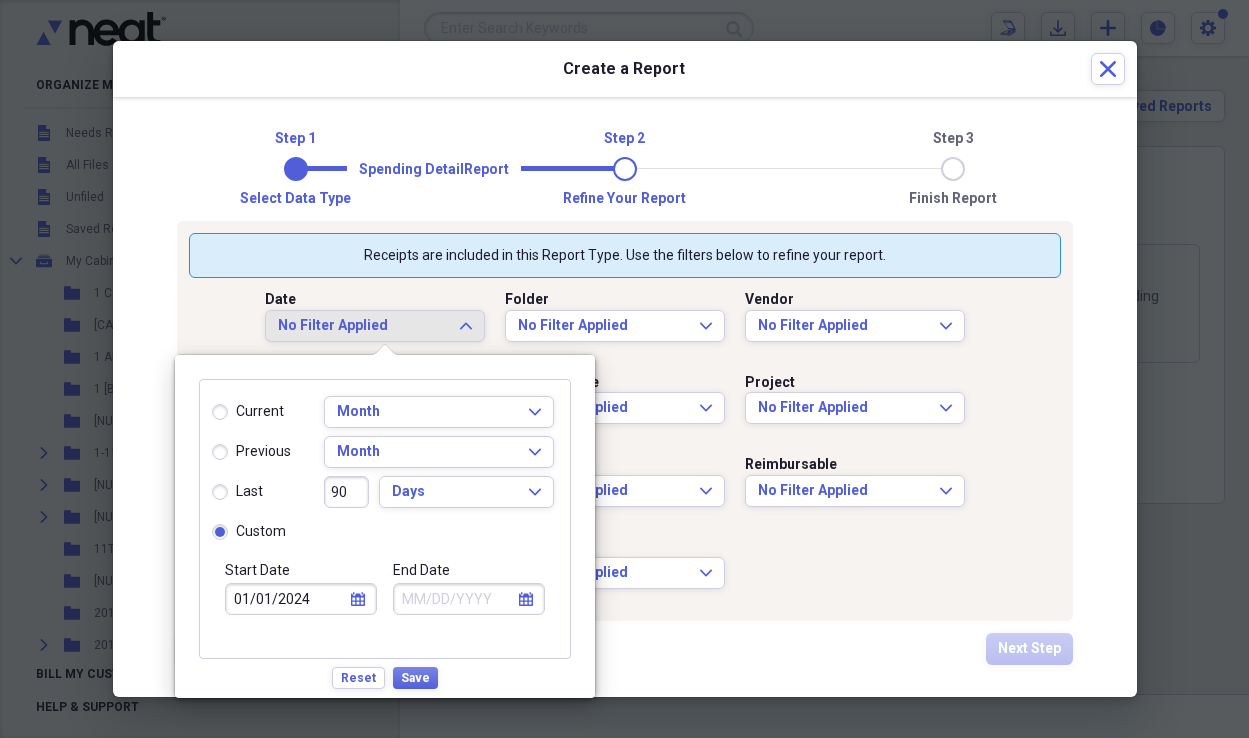 click on "End Date" at bounding box center [469, 599] 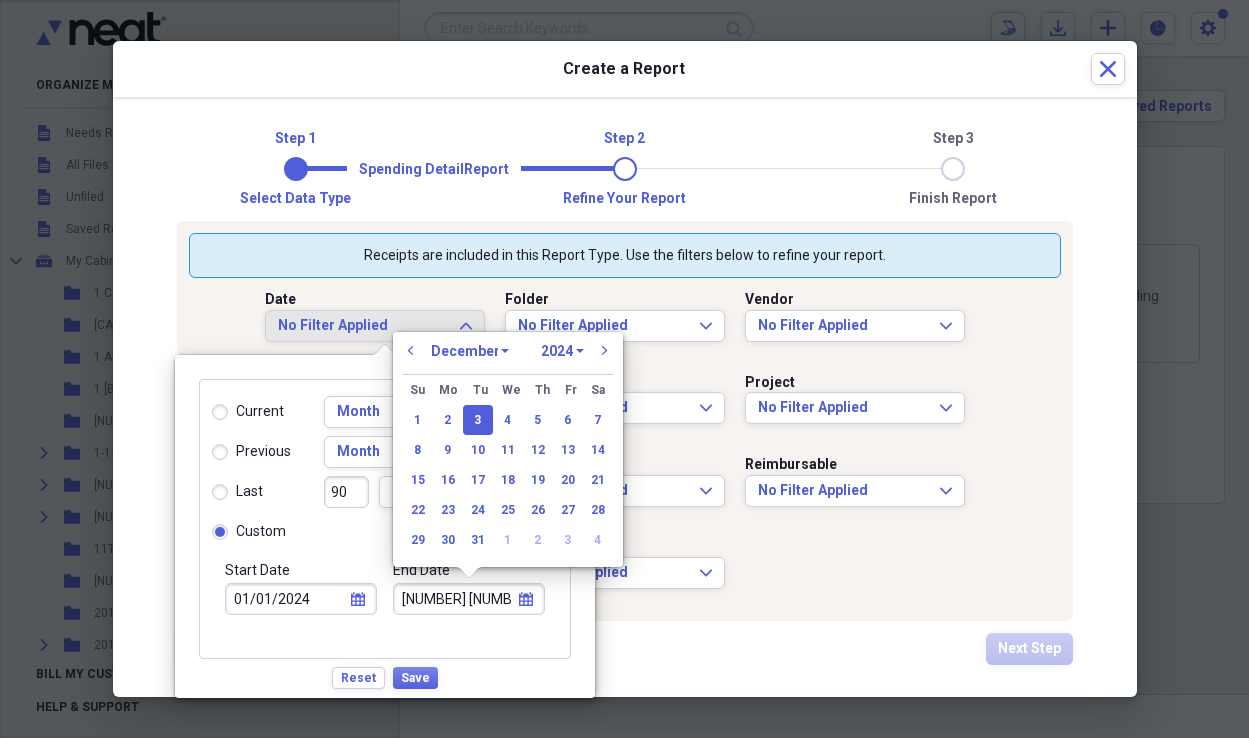 click on "[NUMBER] [NUMBER] [YEAR]" at bounding box center [469, 599] 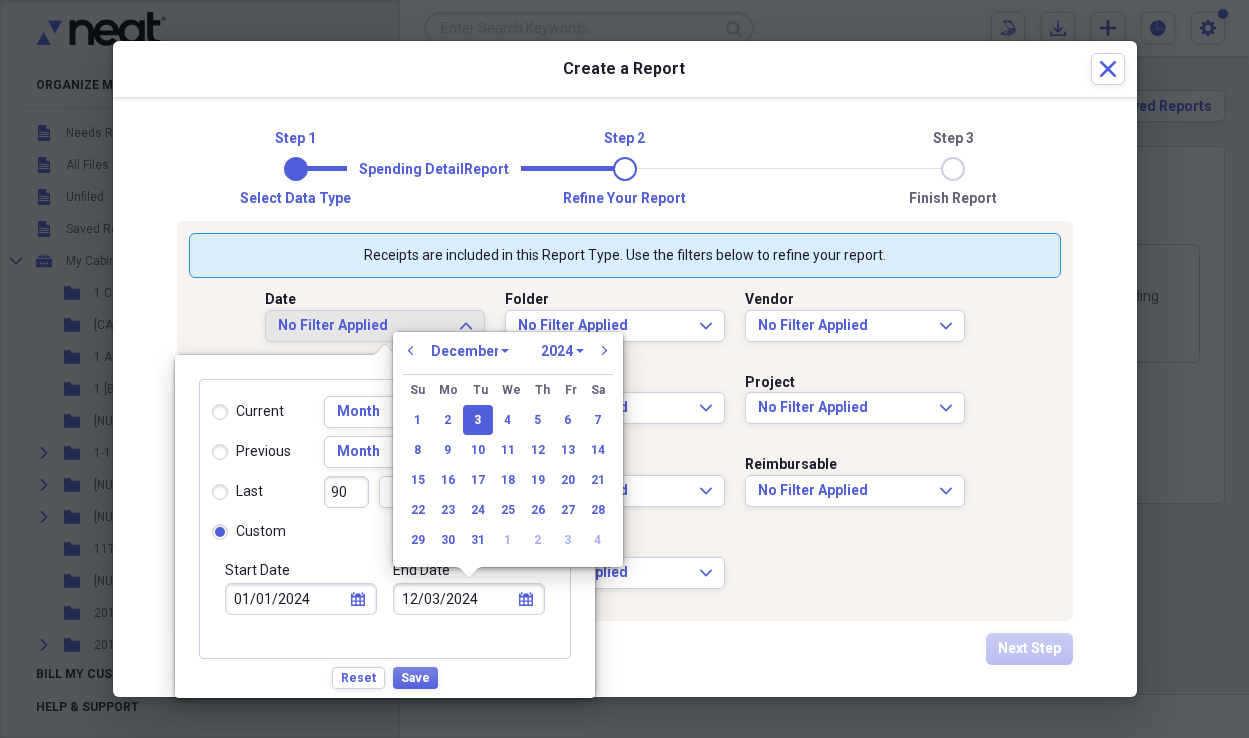 click 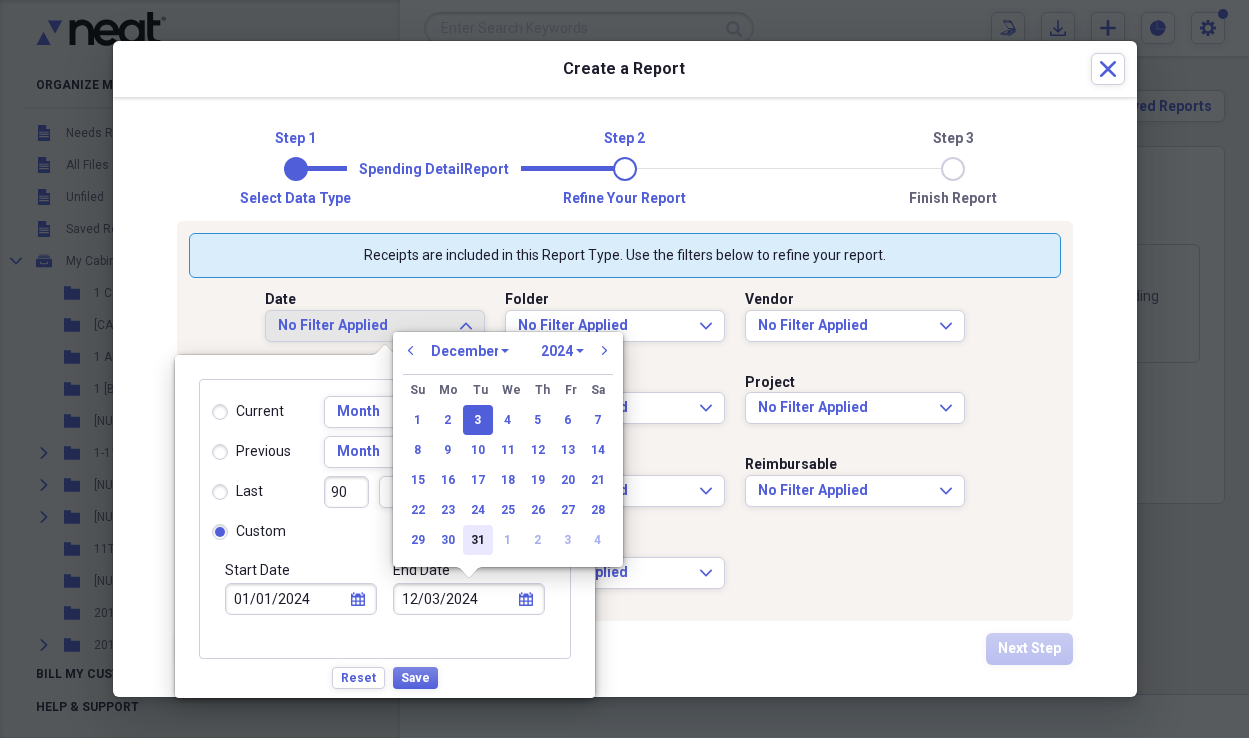 click on "31" at bounding box center (478, 540) 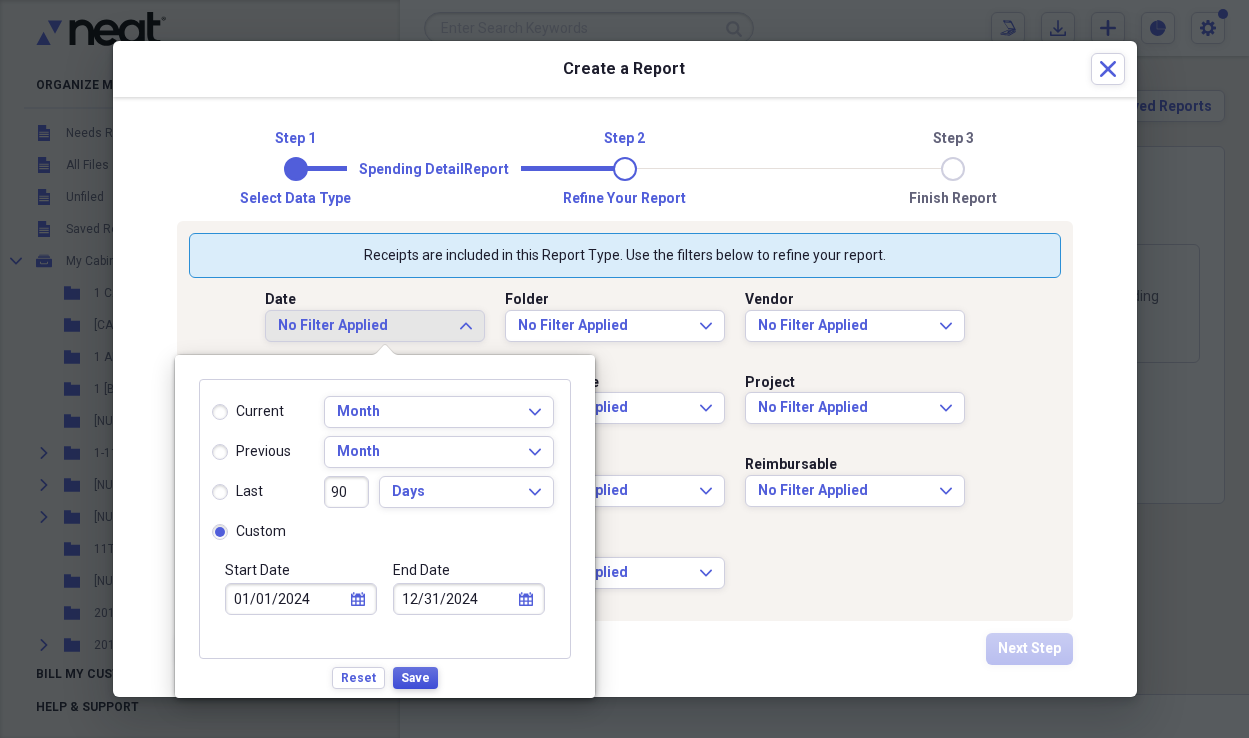 click on "Save" at bounding box center [415, 678] 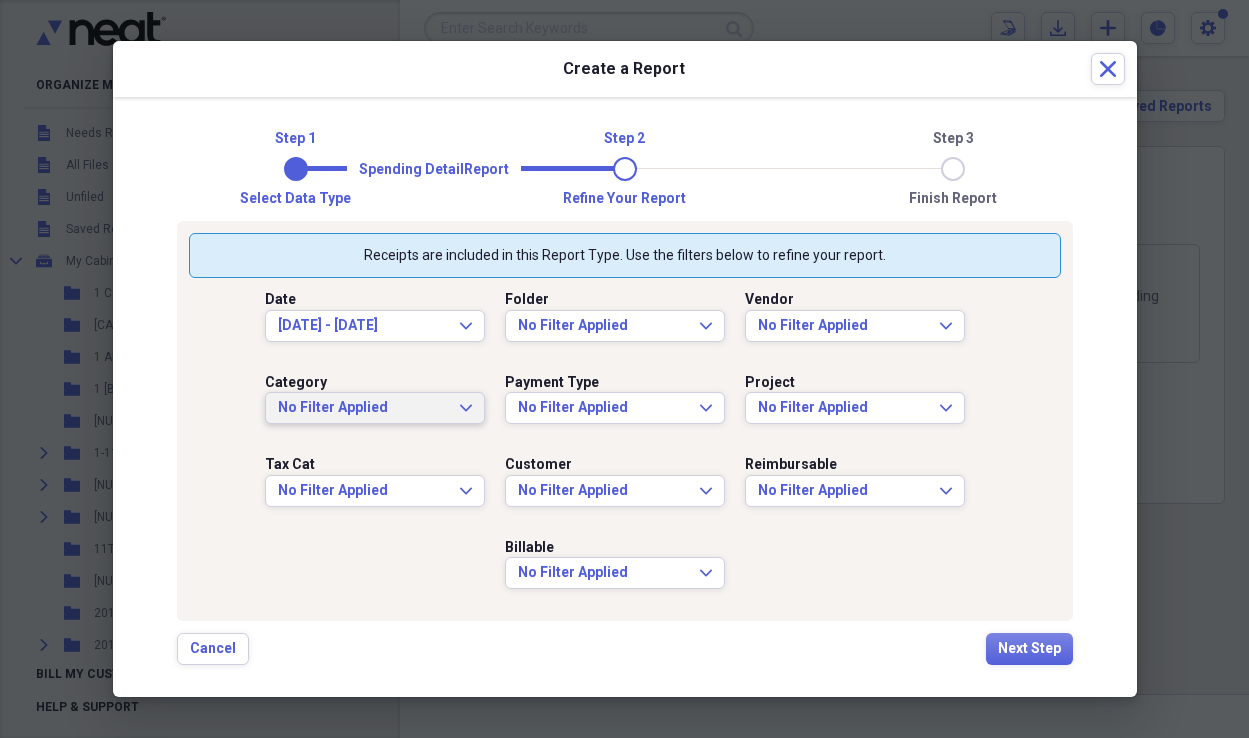click on "Expand" 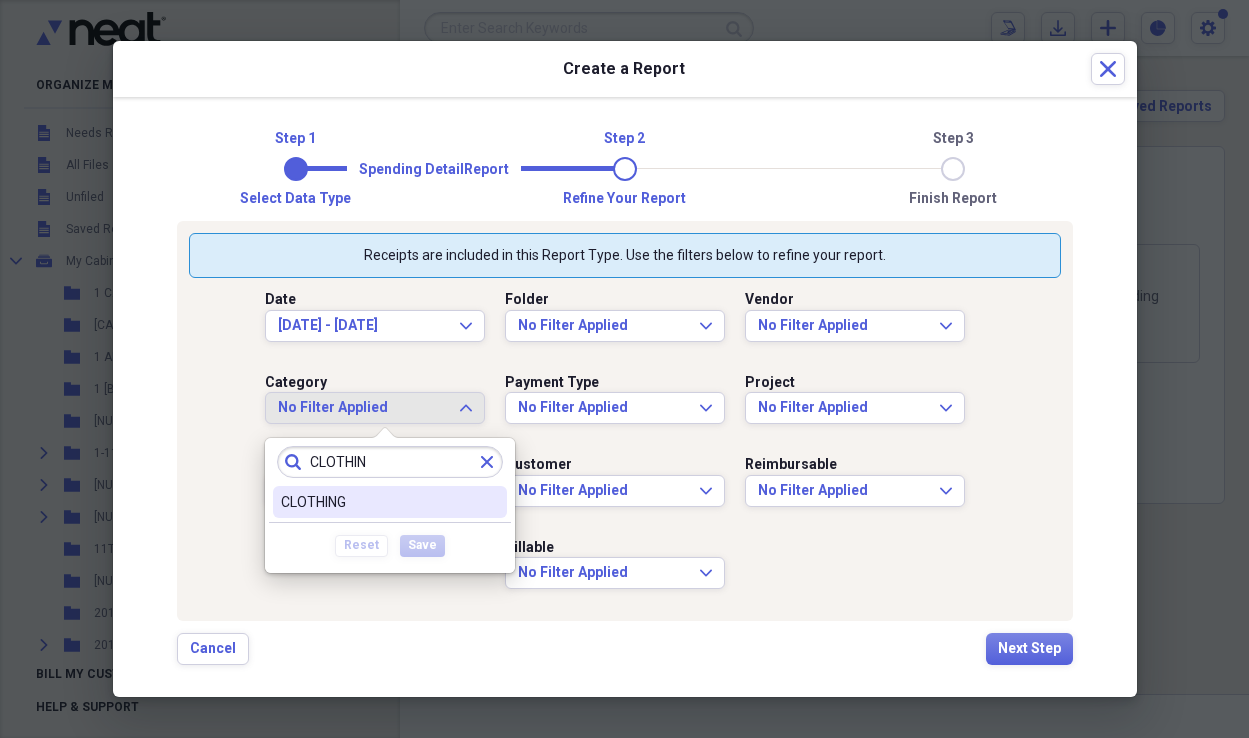 click on "CLOTHING" at bounding box center (390, 502) 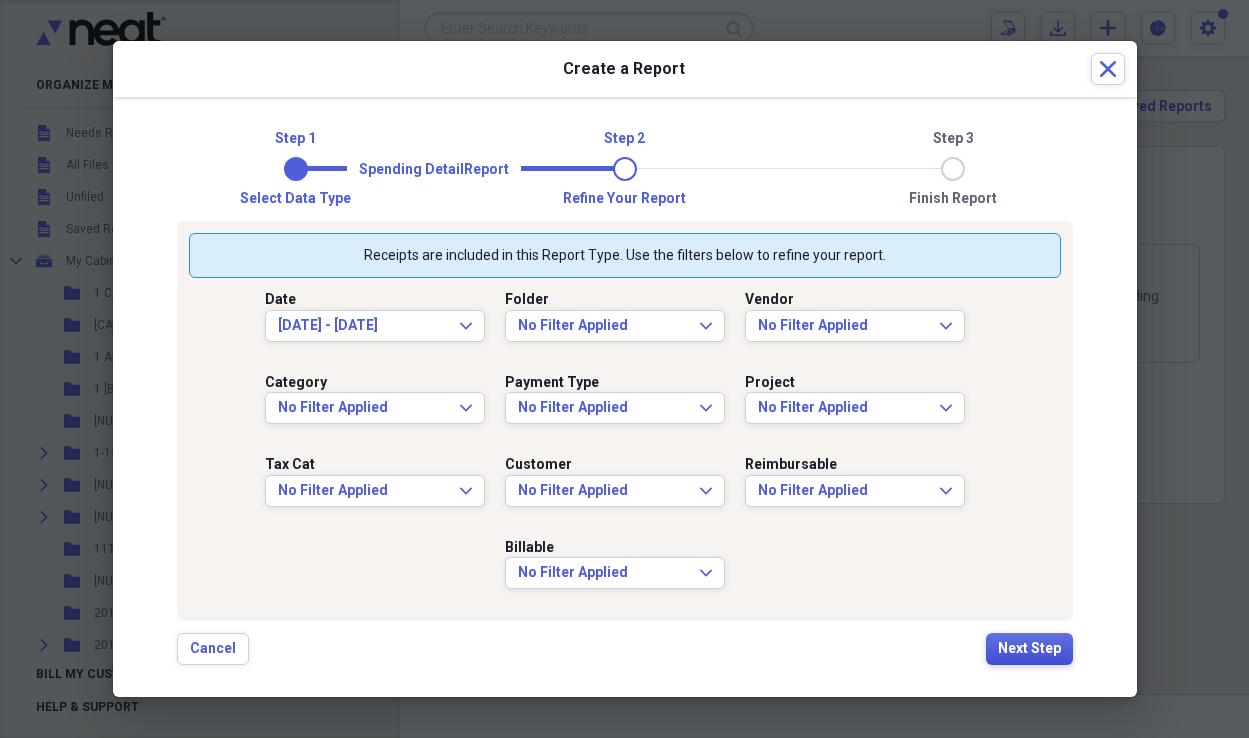 click on "Next Step" at bounding box center (1029, 649) 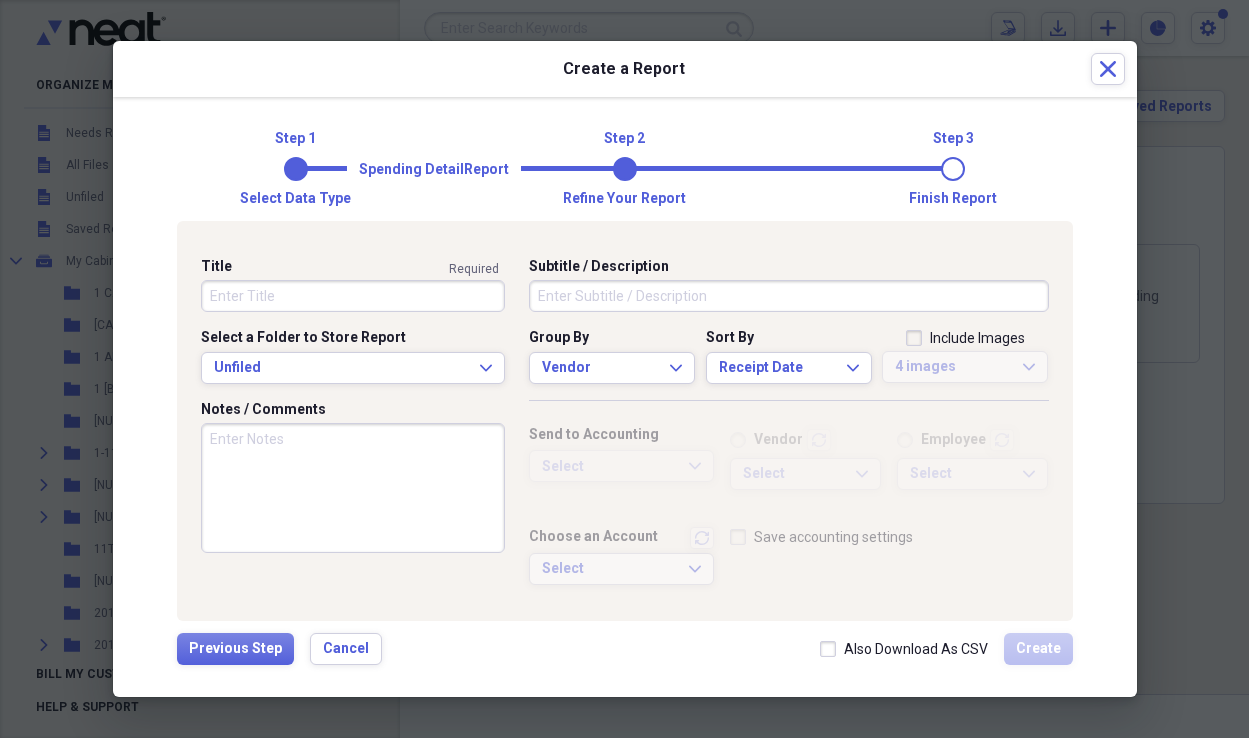 click on "Title" at bounding box center (353, 296) 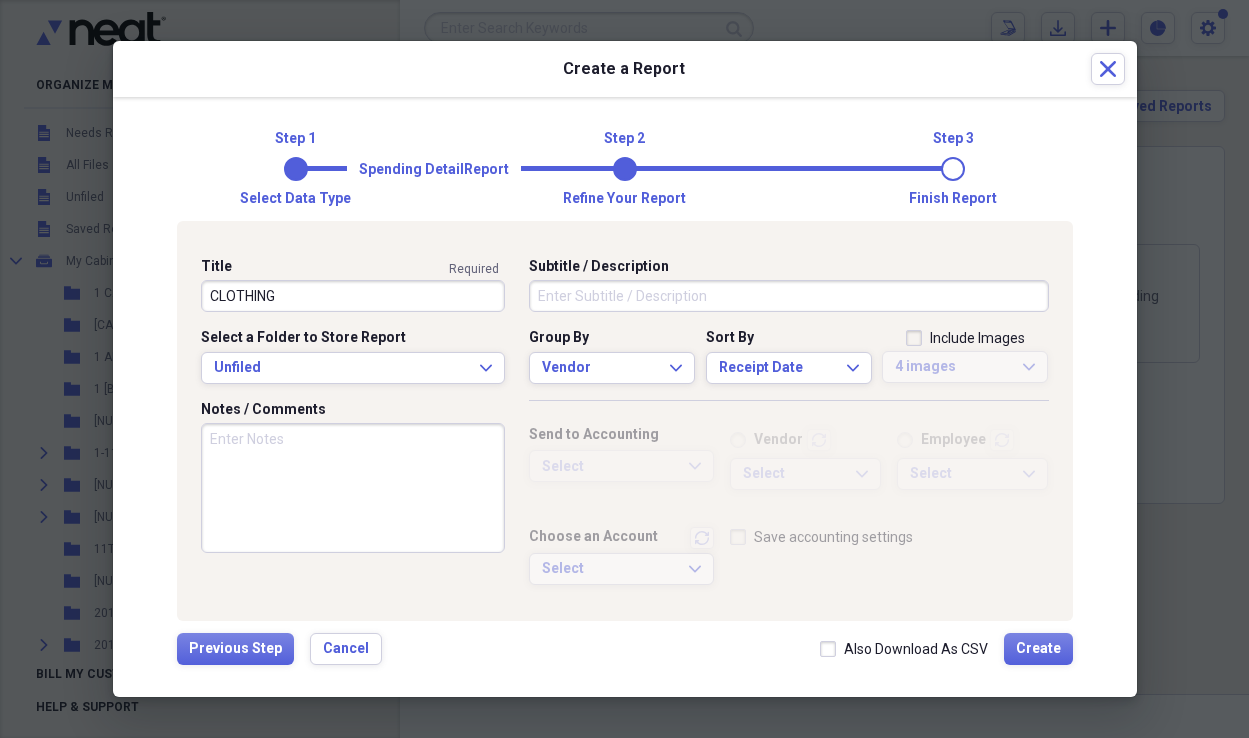 click on "Subtitle / Description" at bounding box center (788, 296) 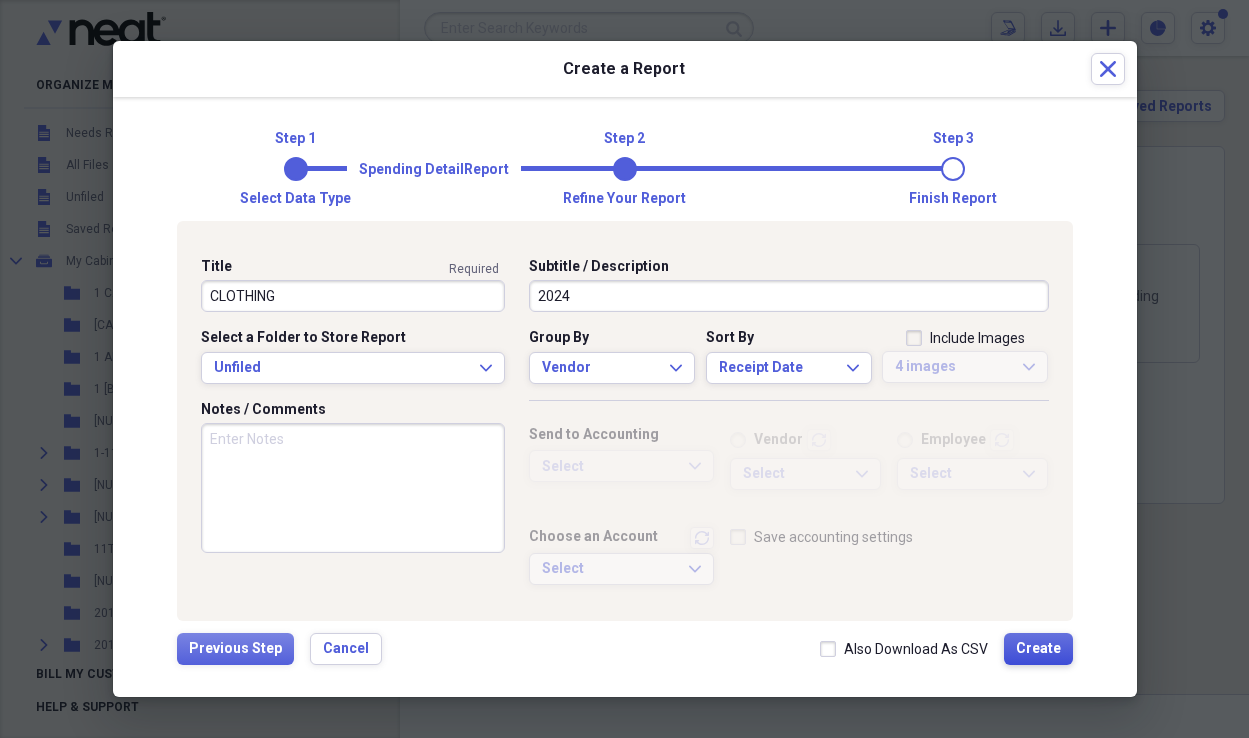 click on "Create" at bounding box center (1038, 649) 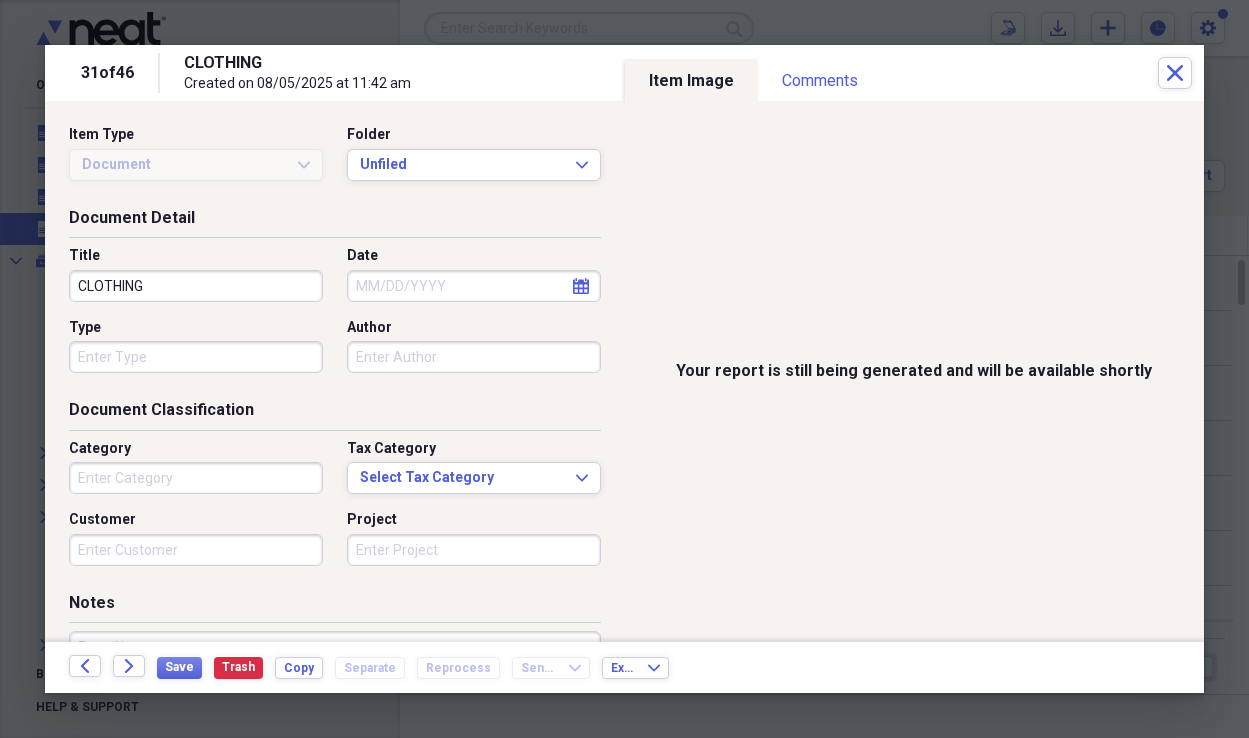 click on "Your report is still being generated and will be available shortly" at bounding box center (915, 371) 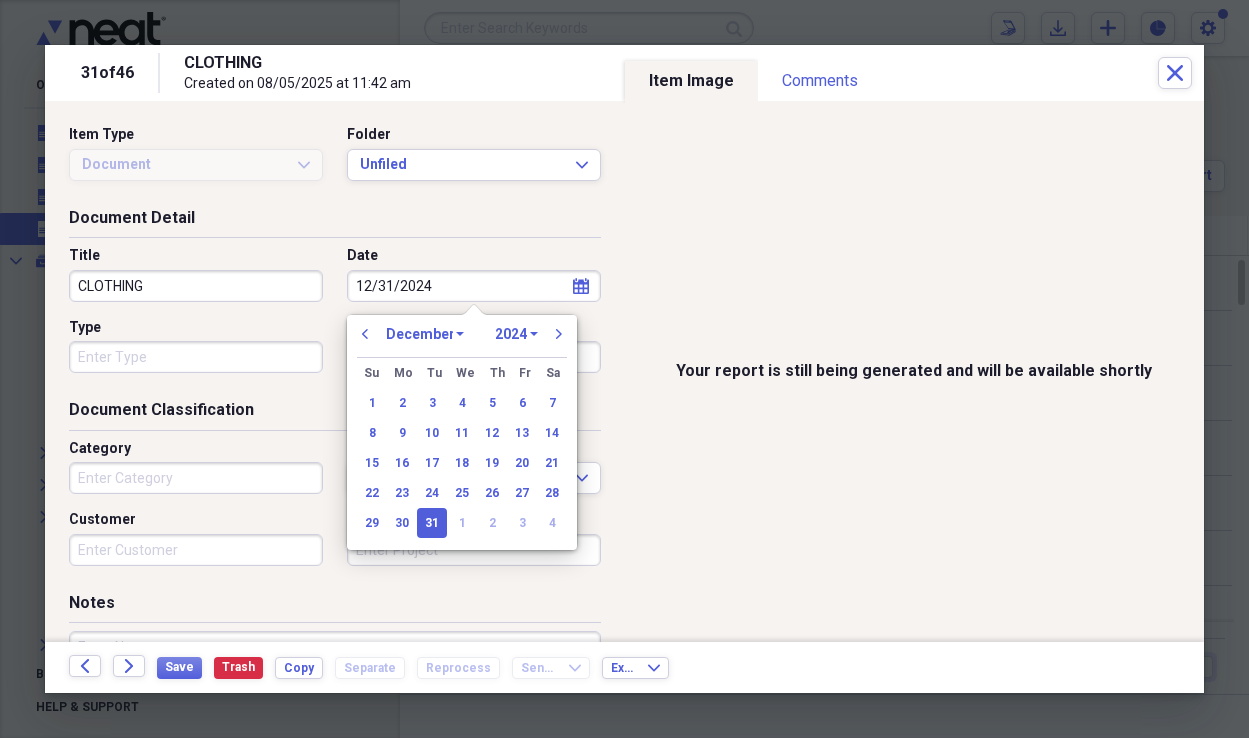 click on "31" at bounding box center [432, 523] 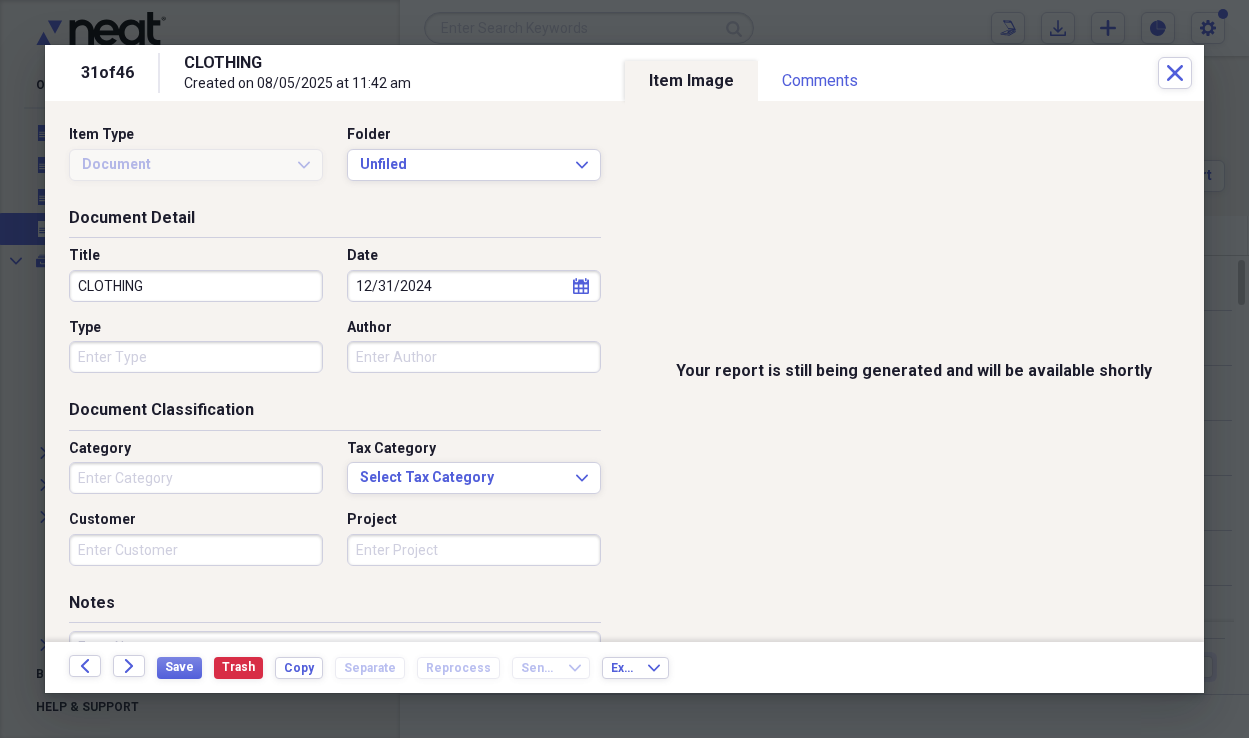 click on "Category" at bounding box center [196, 478] 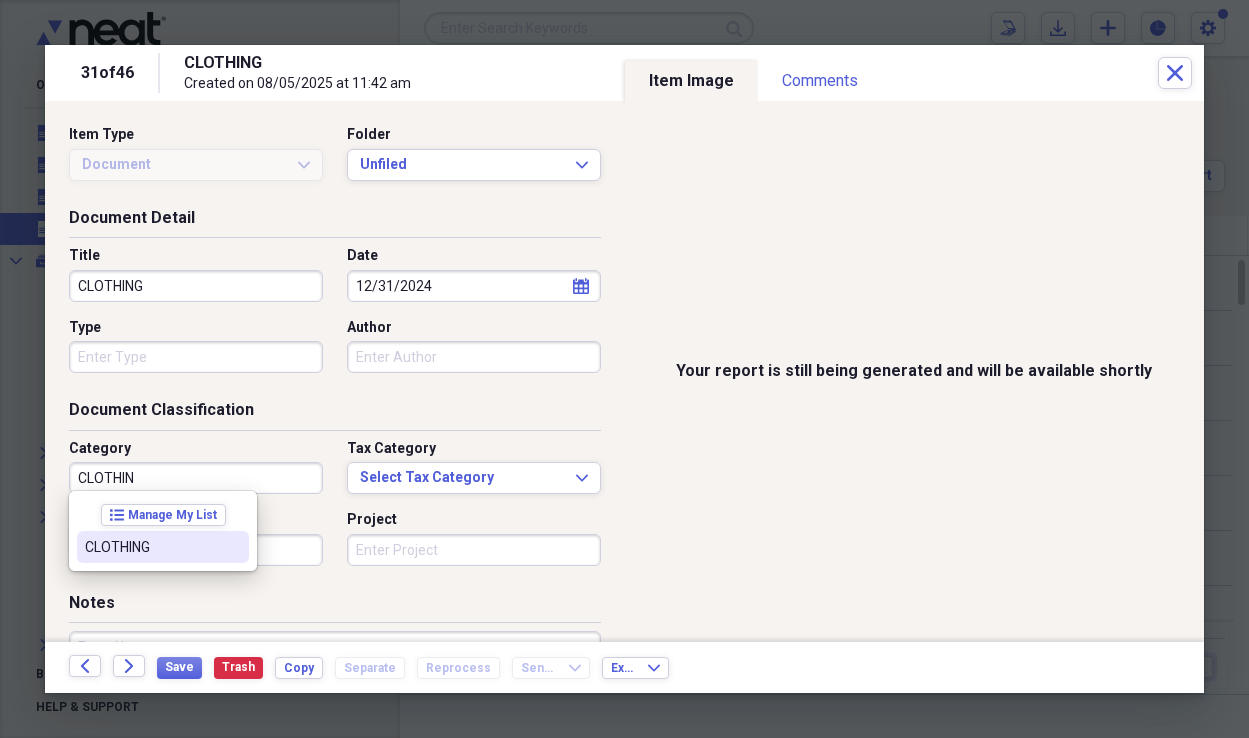 click on "CLOTHING" at bounding box center (151, 547) 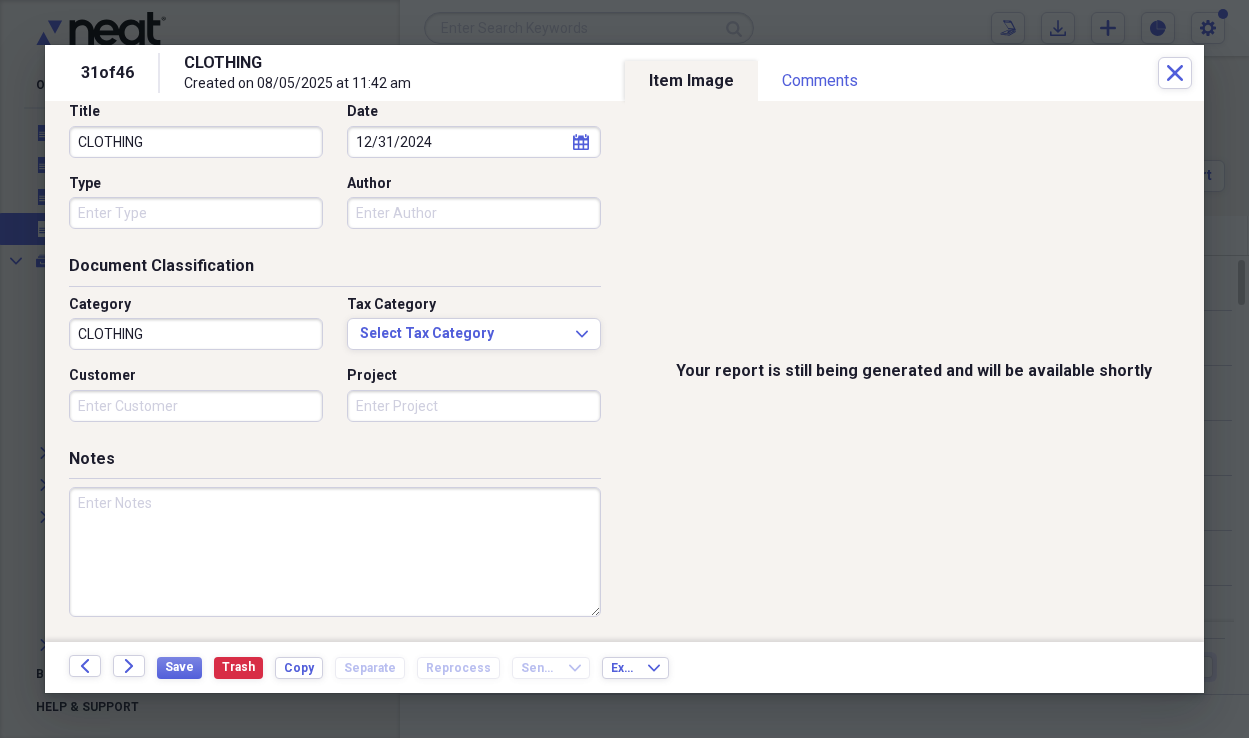 scroll, scrollTop: 0, scrollLeft: 0, axis: both 